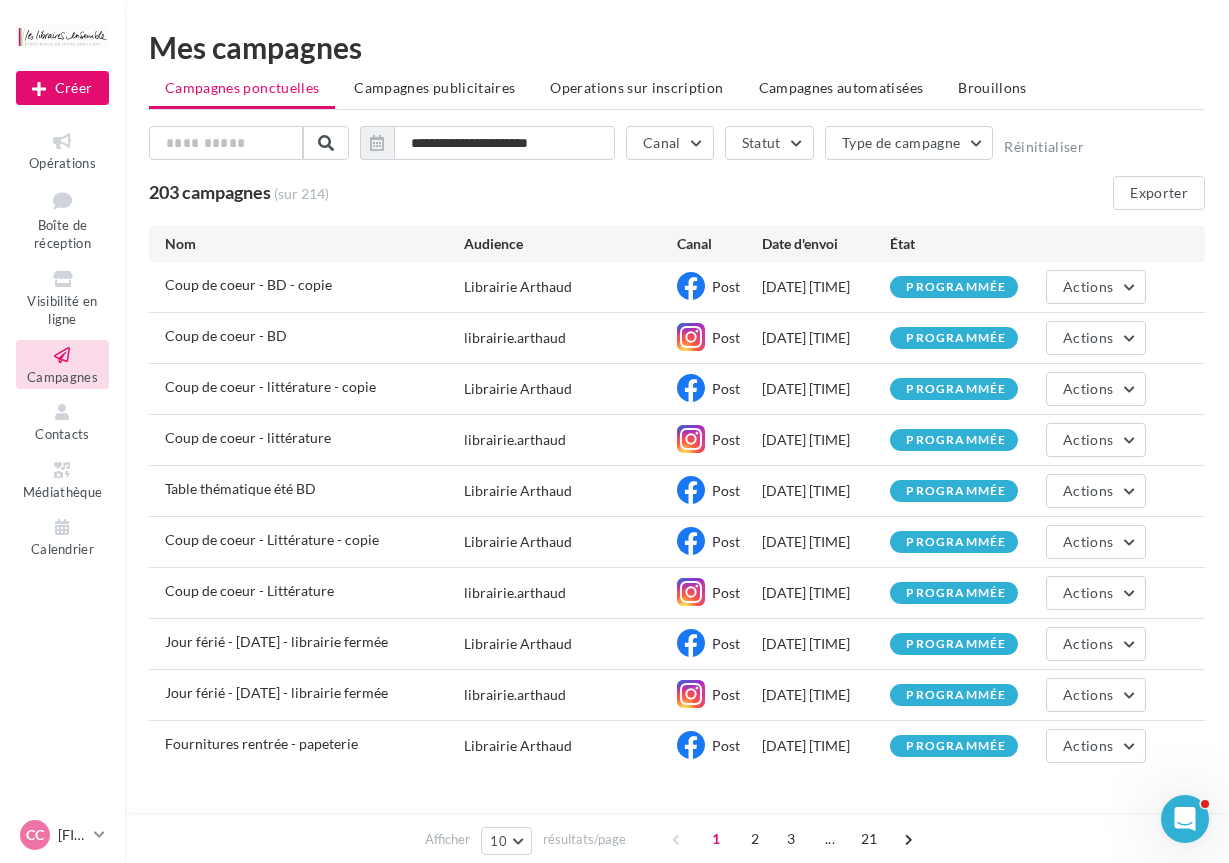 scroll, scrollTop: 0, scrollLeft: 0, axis: both 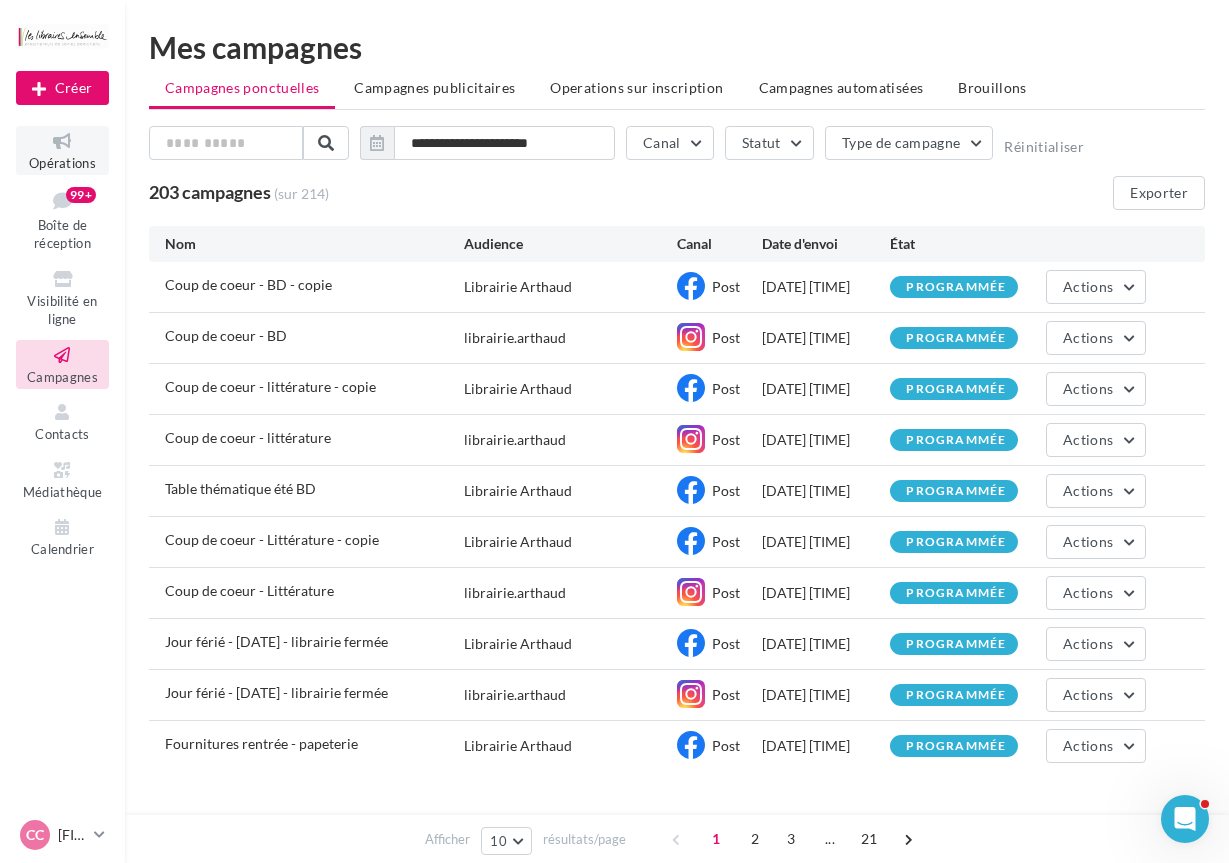 click at bounding box center [62, 141] 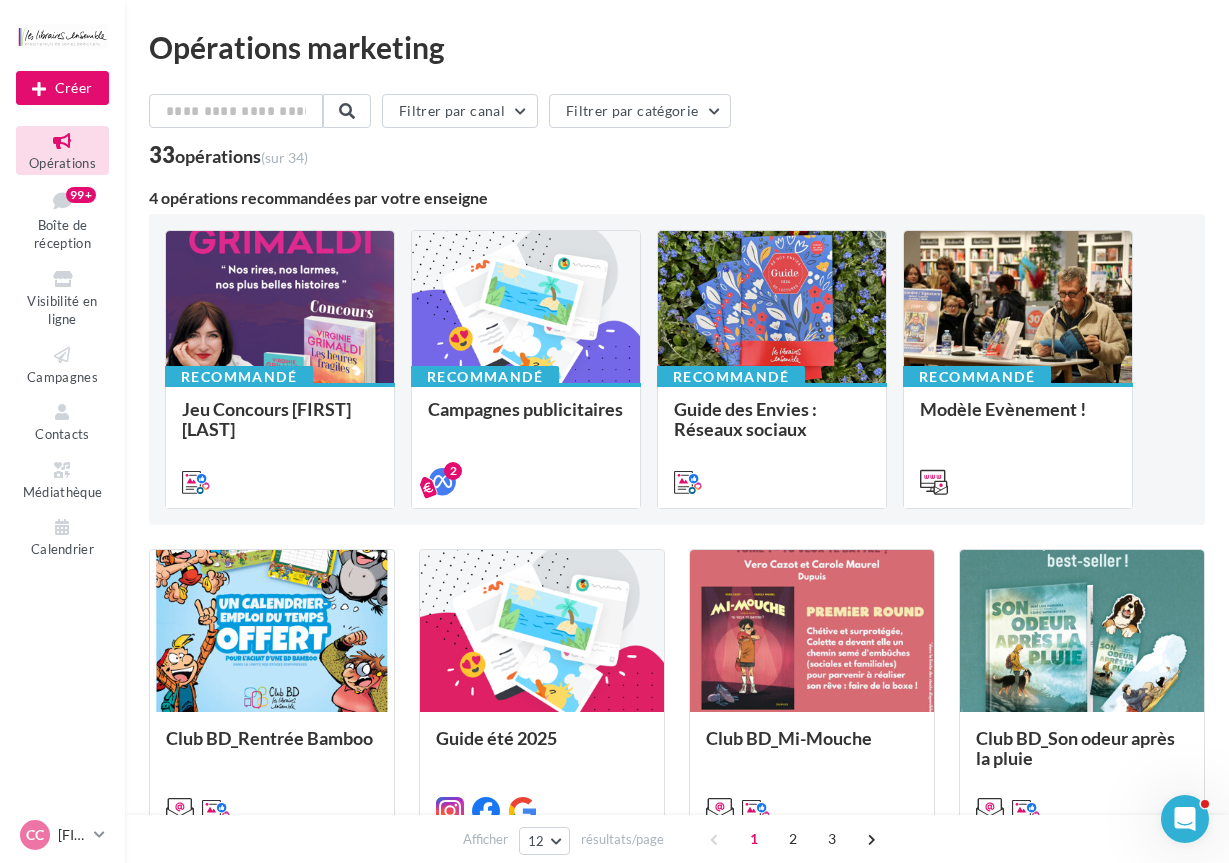 scroll, scrollTop: 0, scrollLeft: 0, axis: both 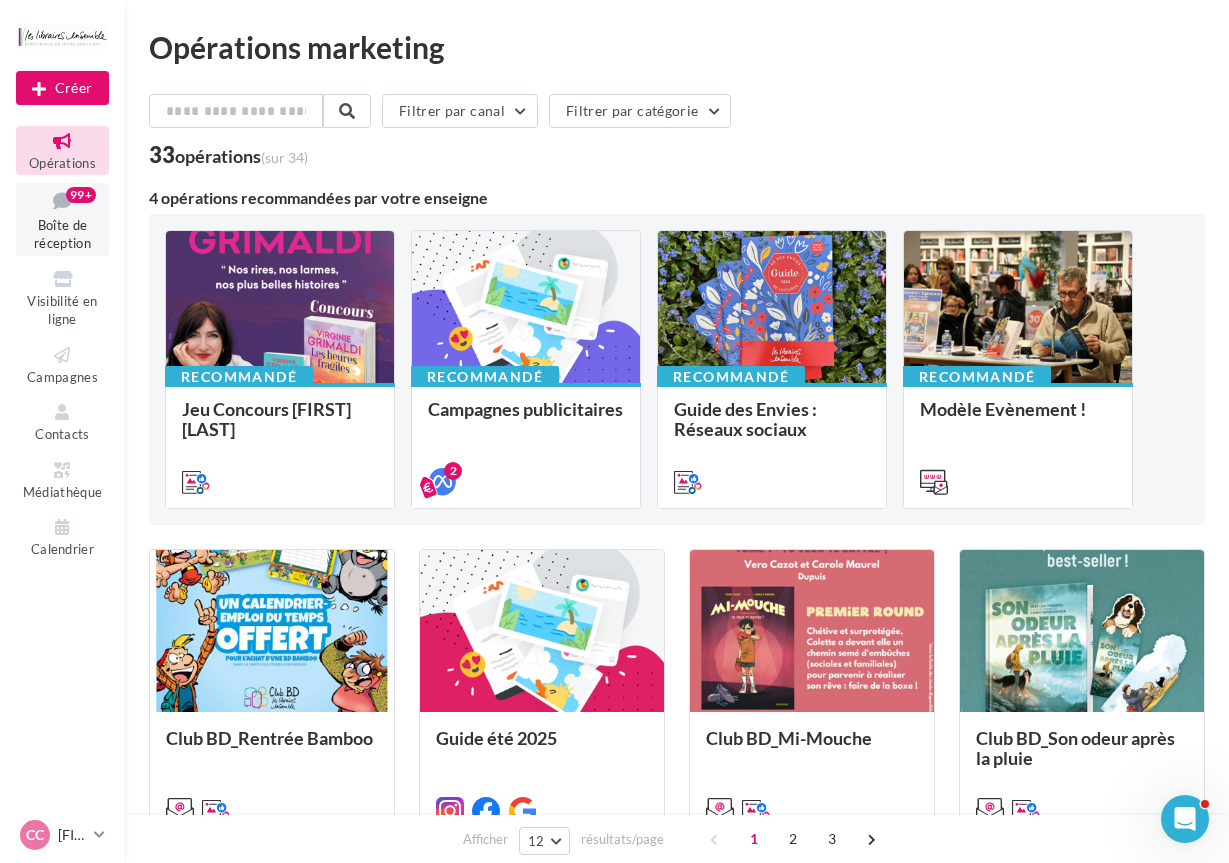 click at bounding box center (62, 200) 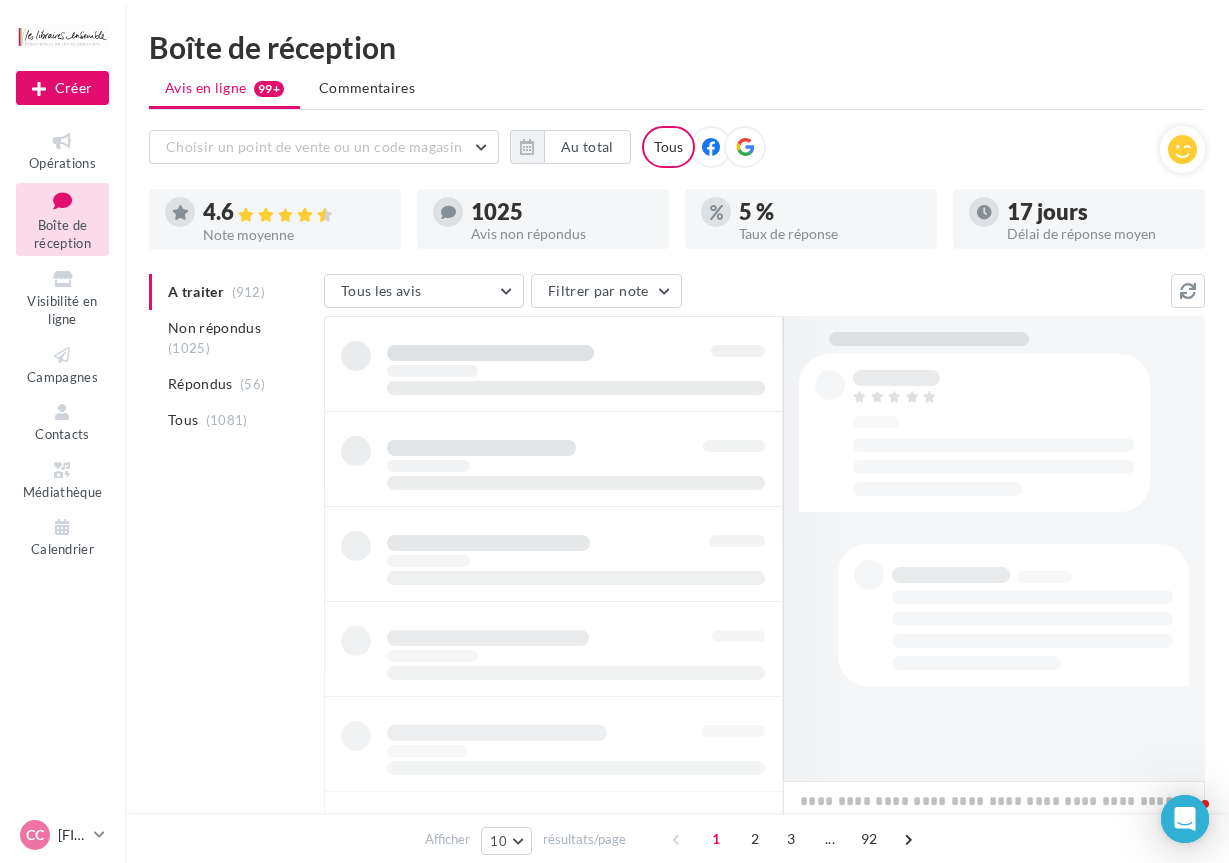 scroll, scrollTop: 0, scrollLeft: 0, axis: both 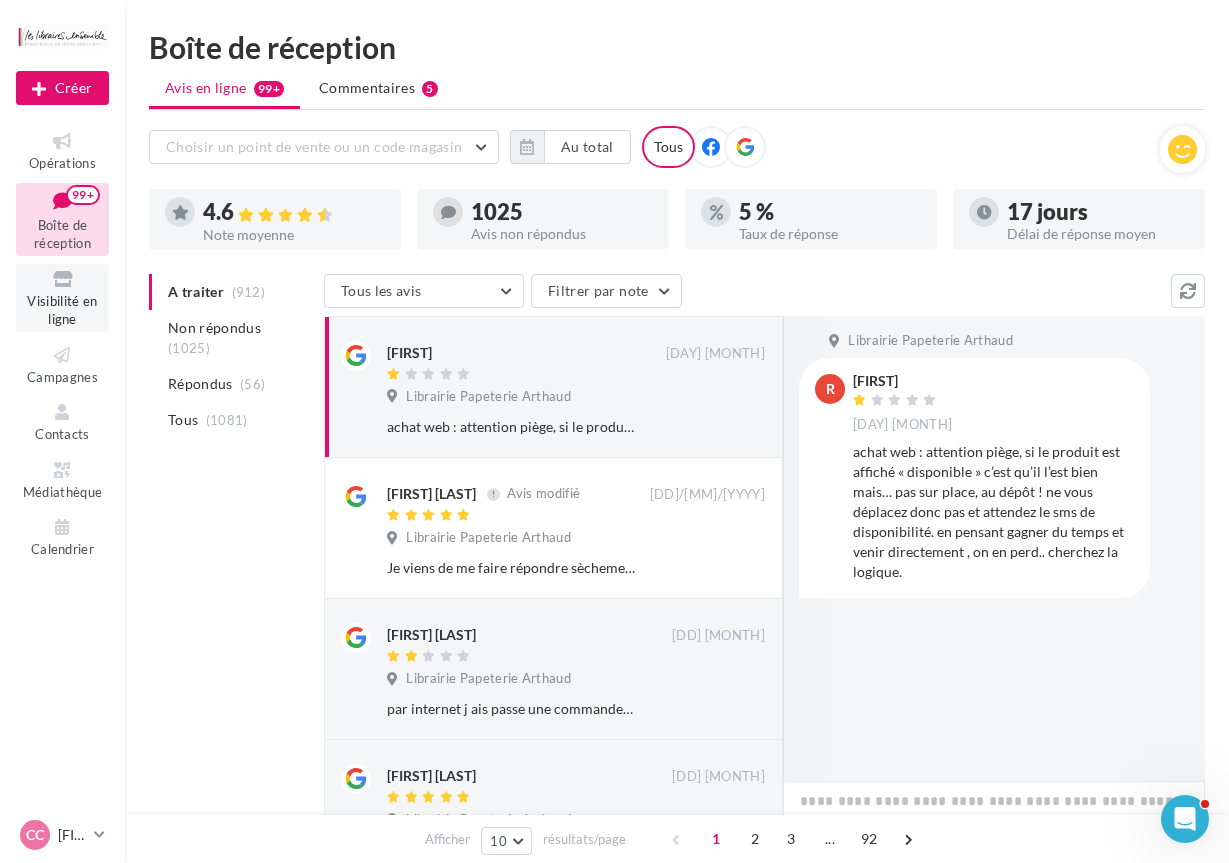 click at bounding box center [62, 279] 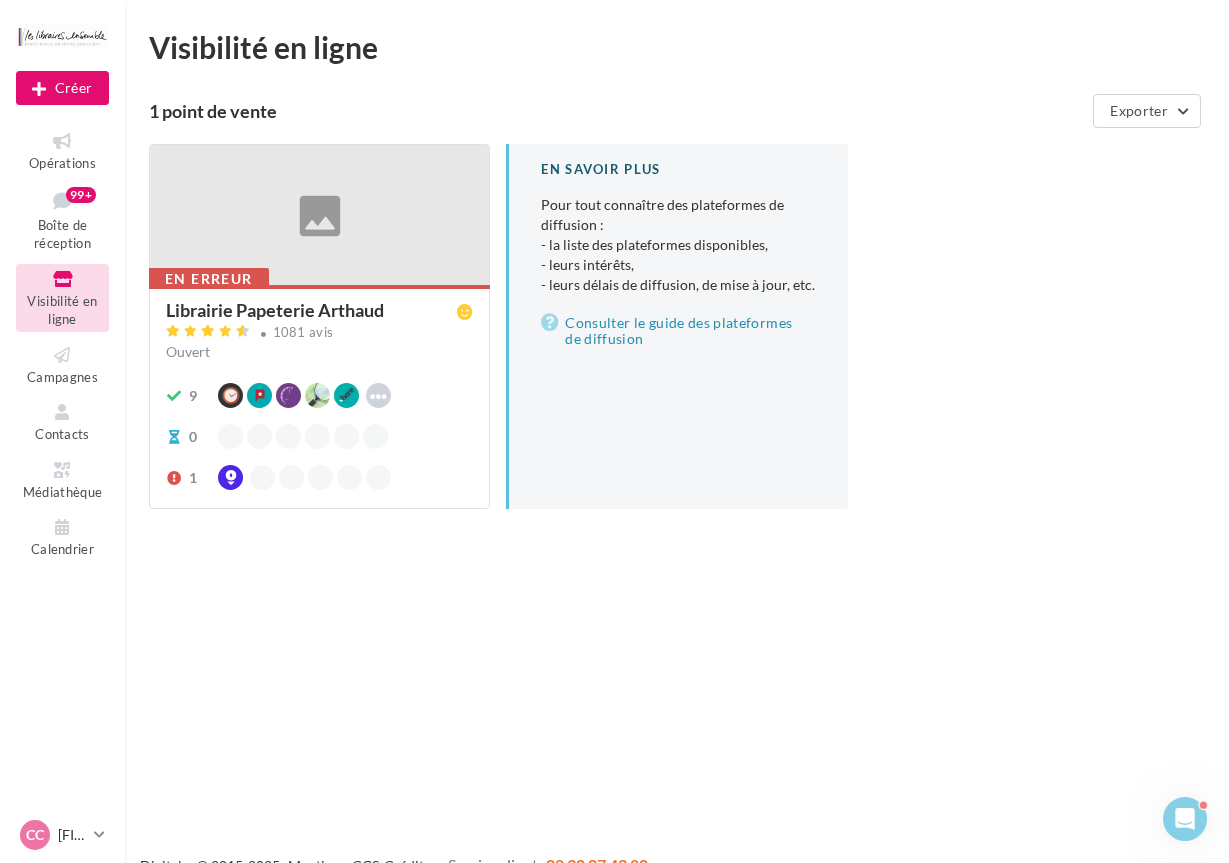 scroll, scrollTop: 0, scrollLeft: 0, axis: both 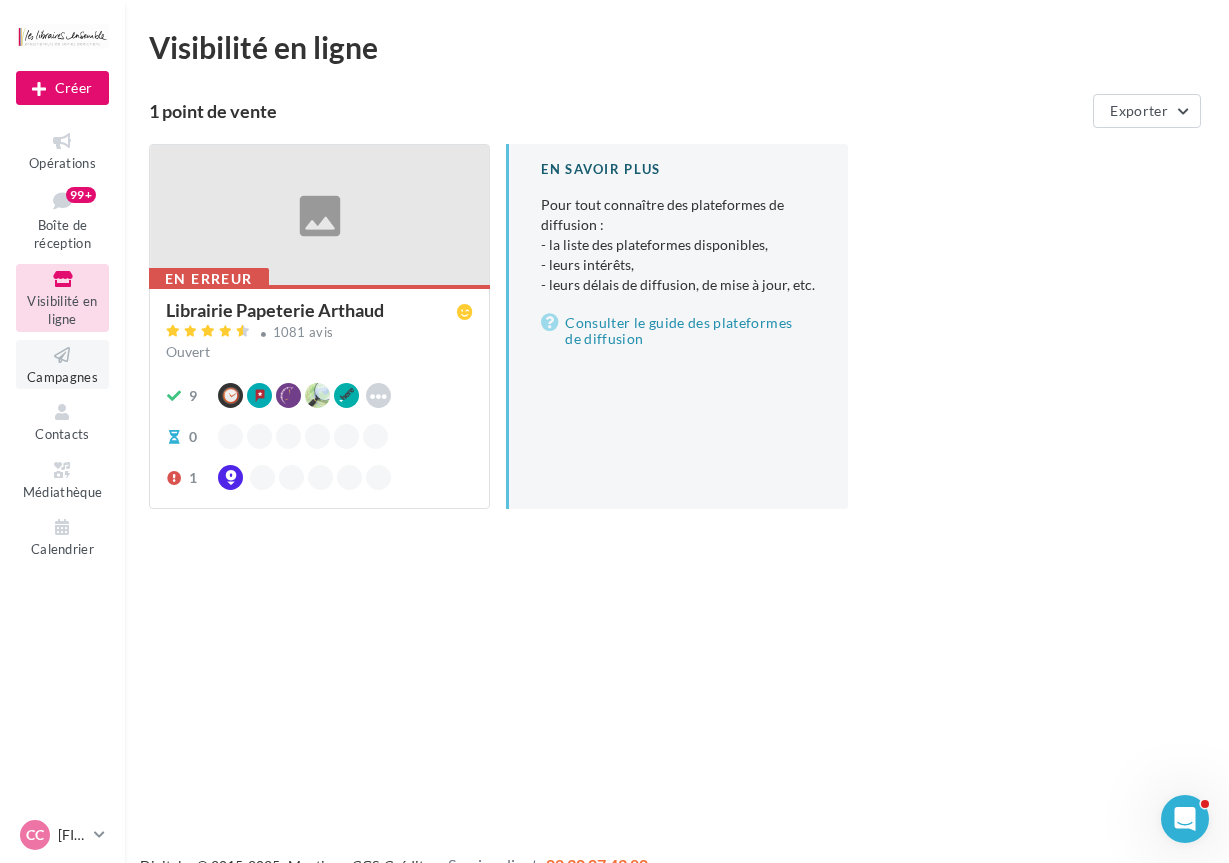 click on "Campagnes" at bounding box center [62, 377] 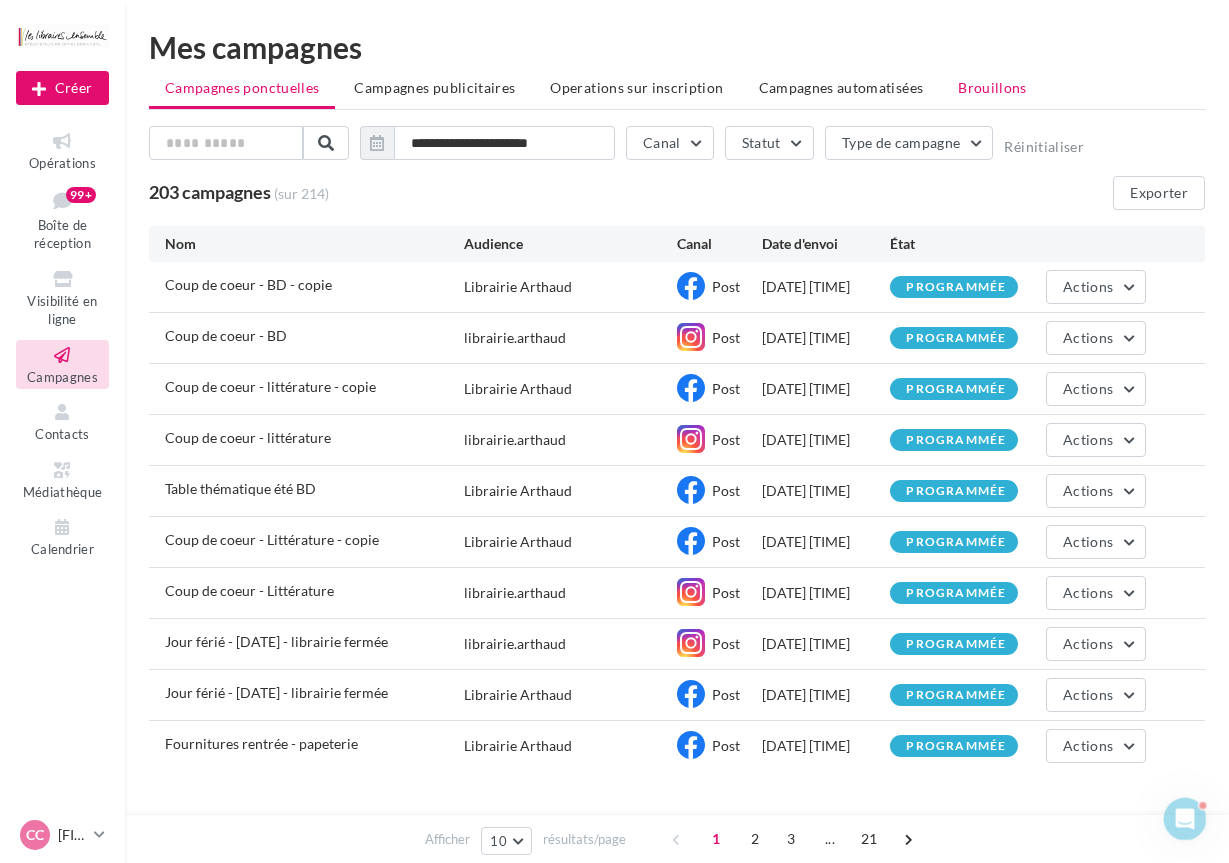 scroll, scrollTop: 0, scrollLeft: 0, axis: both 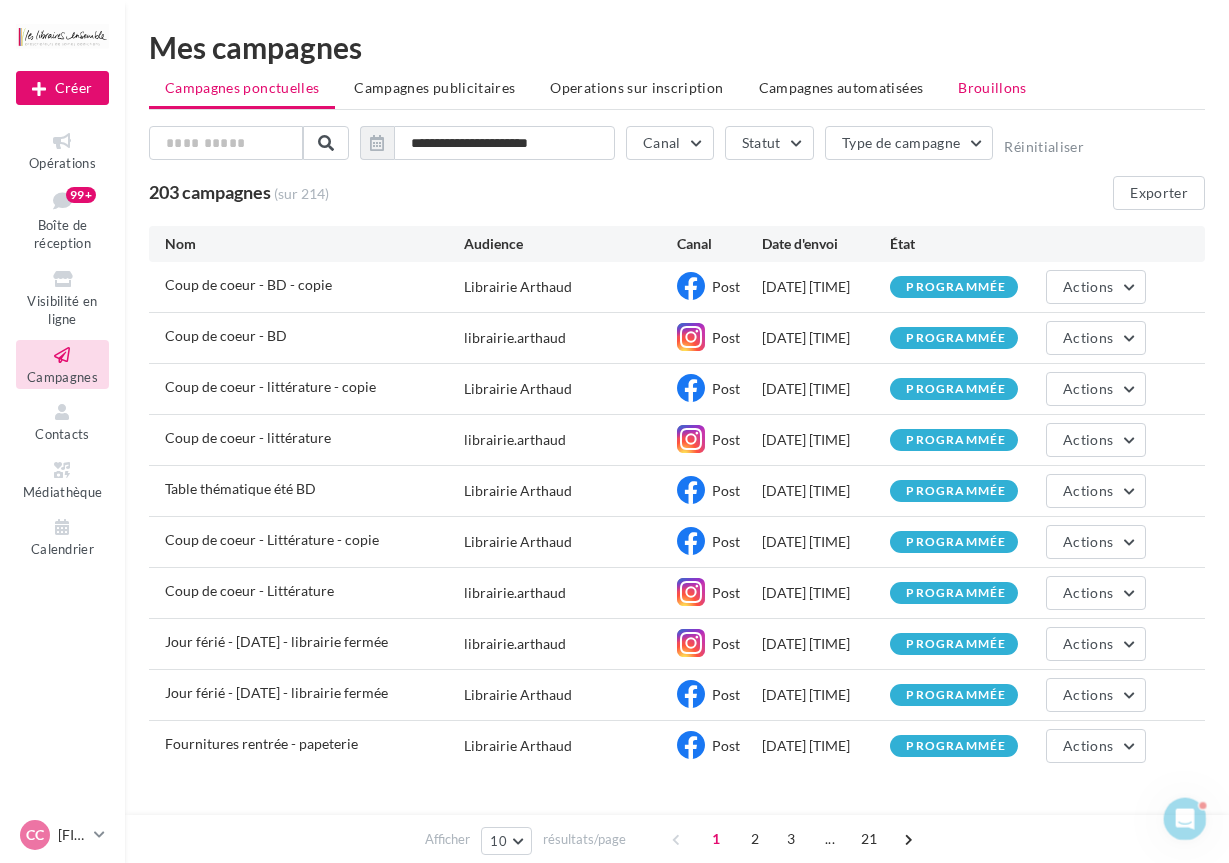 click on "Brouillons" at bounding box center [992, 87] 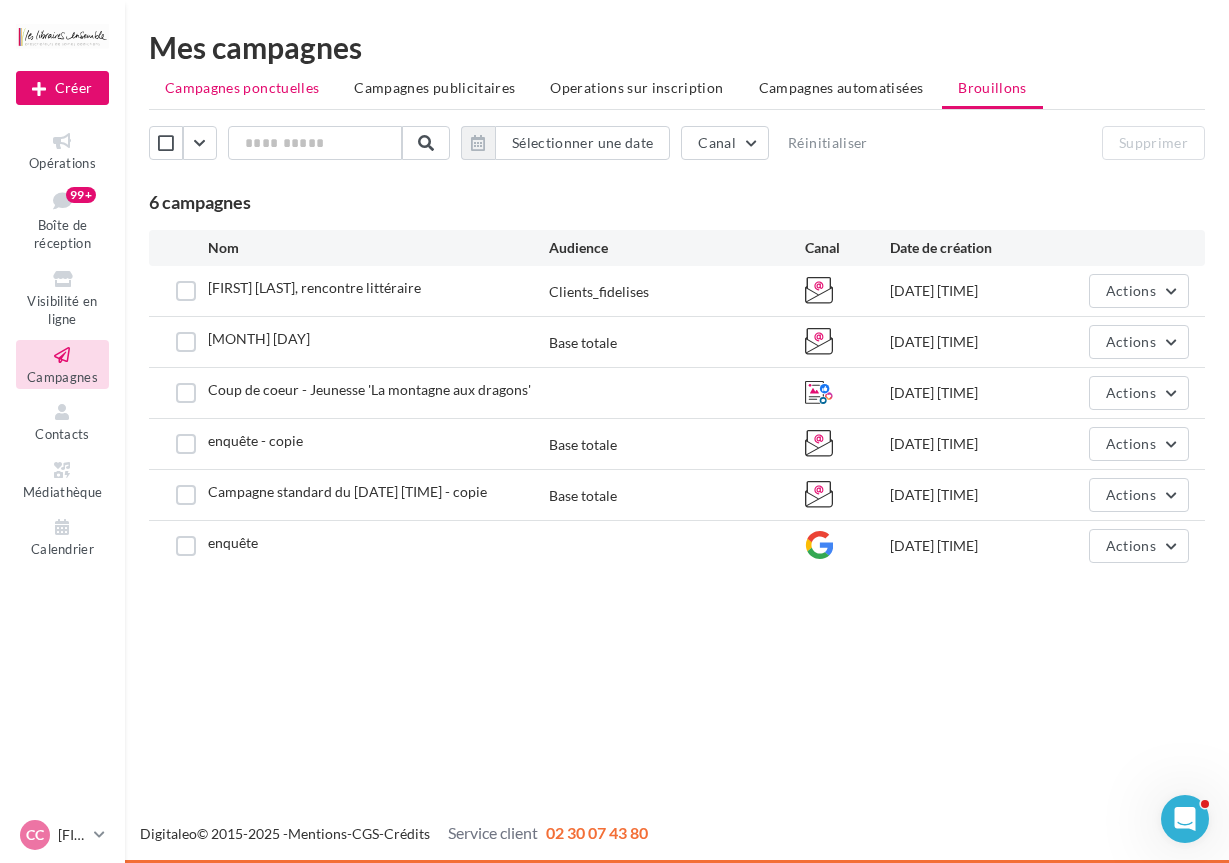 click on "Campagnes ponctuelles" at bounding box center (242, 87) 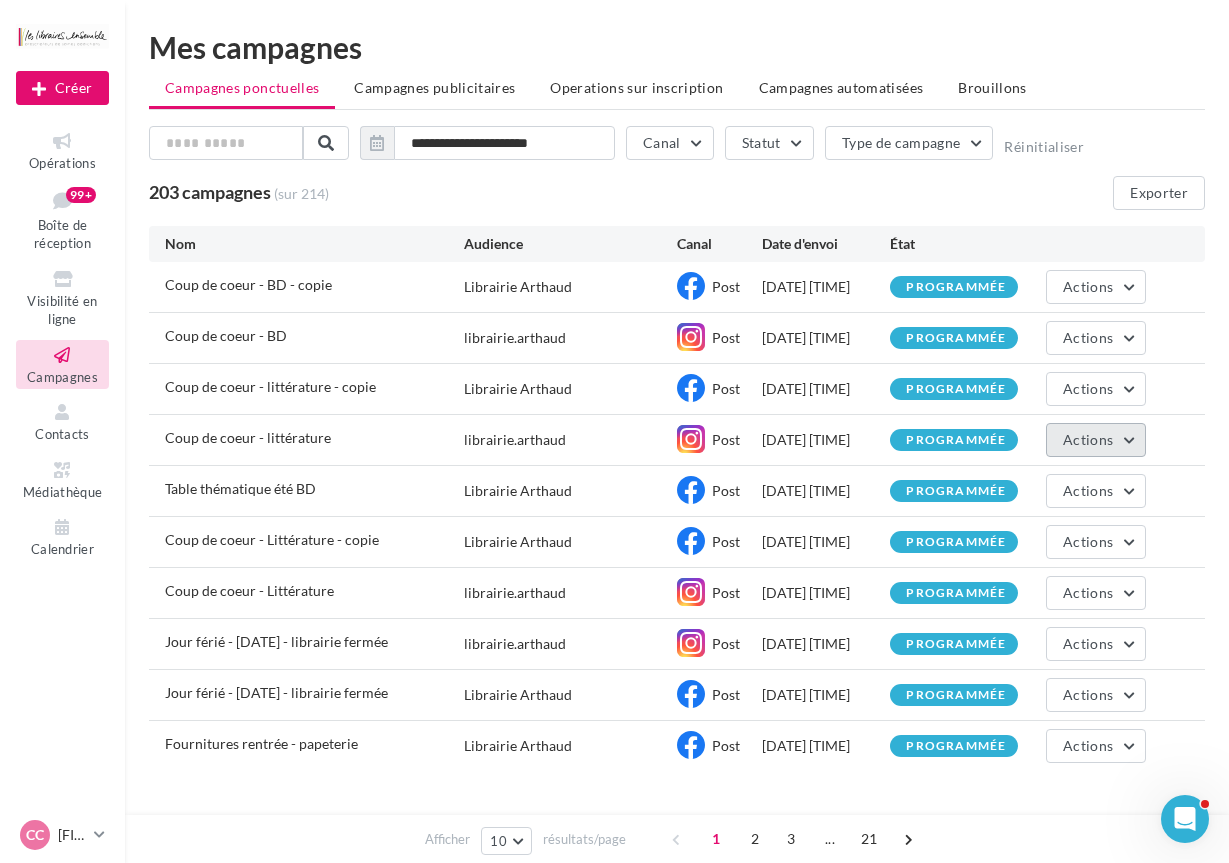 click on "Actions" at bounding box center (1088, 439) 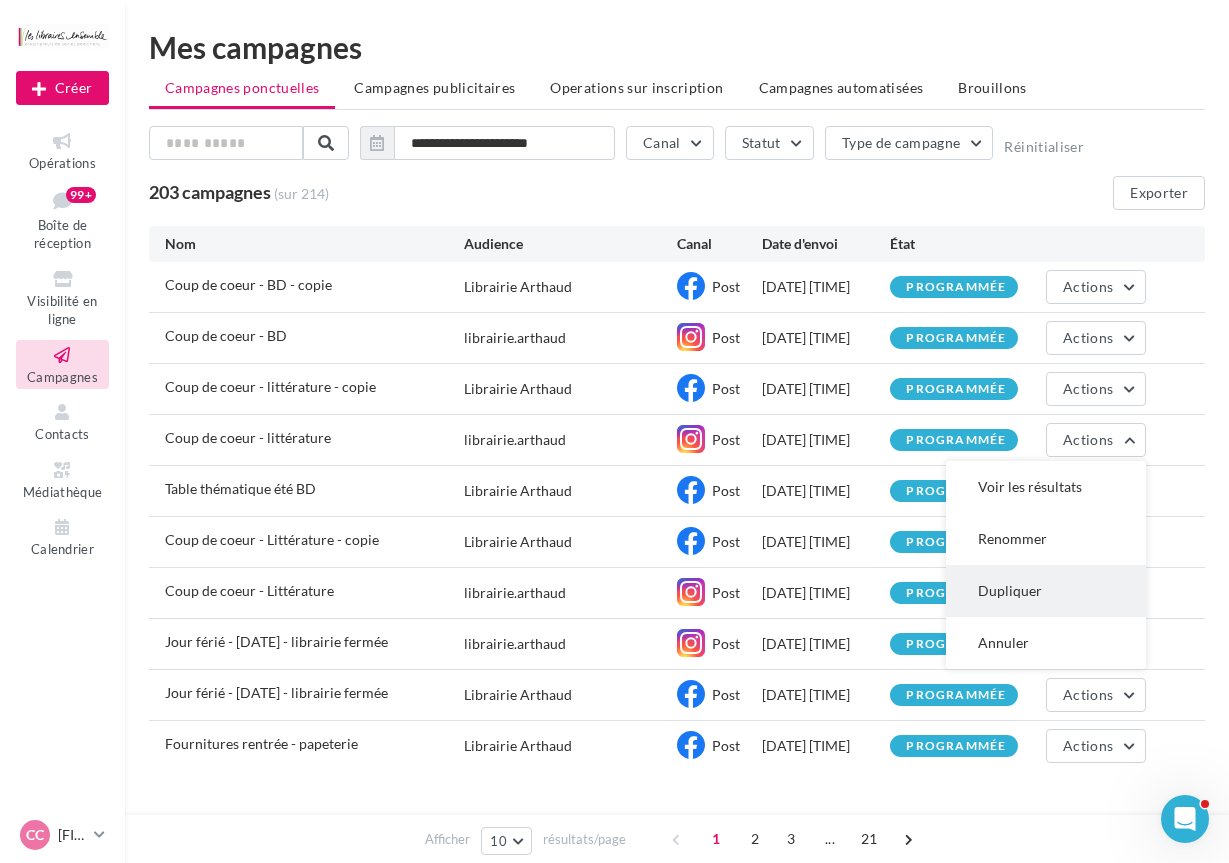 click on "Dupliquer" at bounding box center [1046, 591] 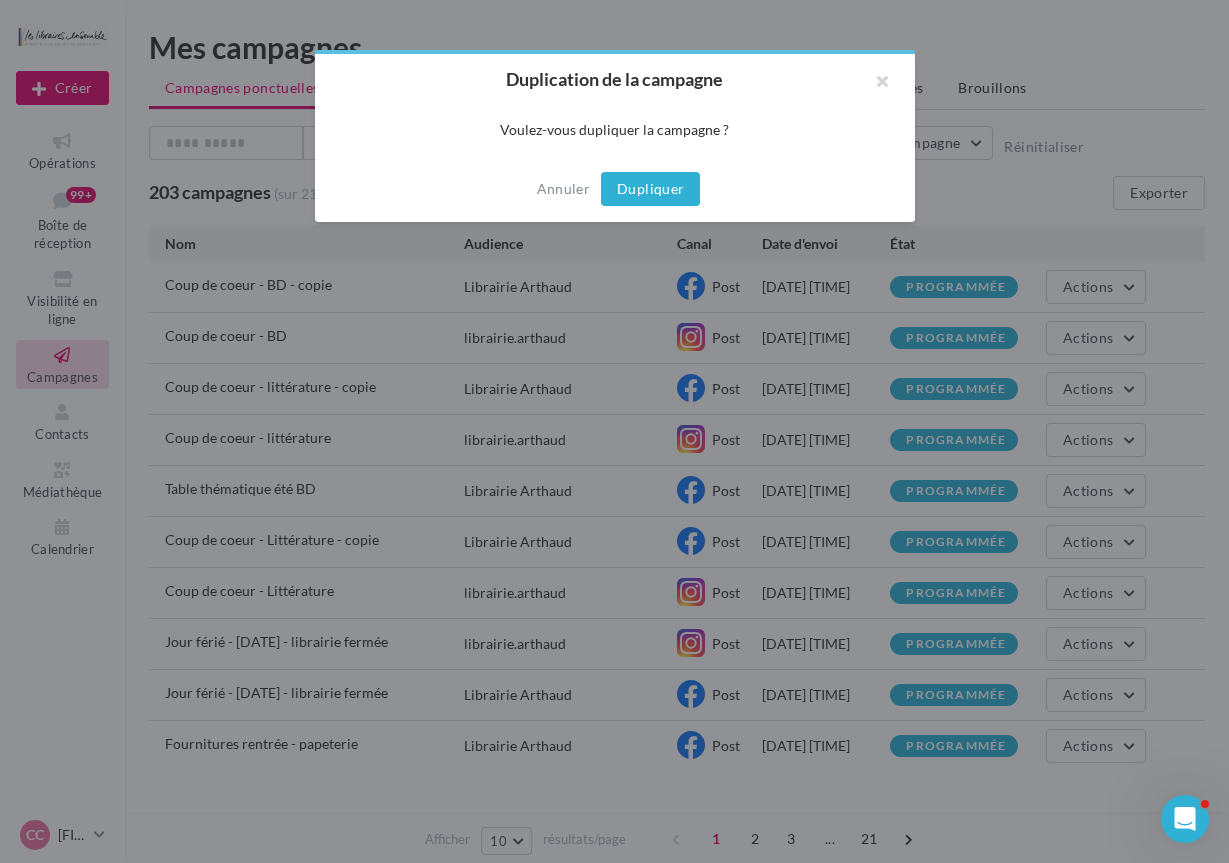 click on "Dupliquer" at bounding box center (650, 189) 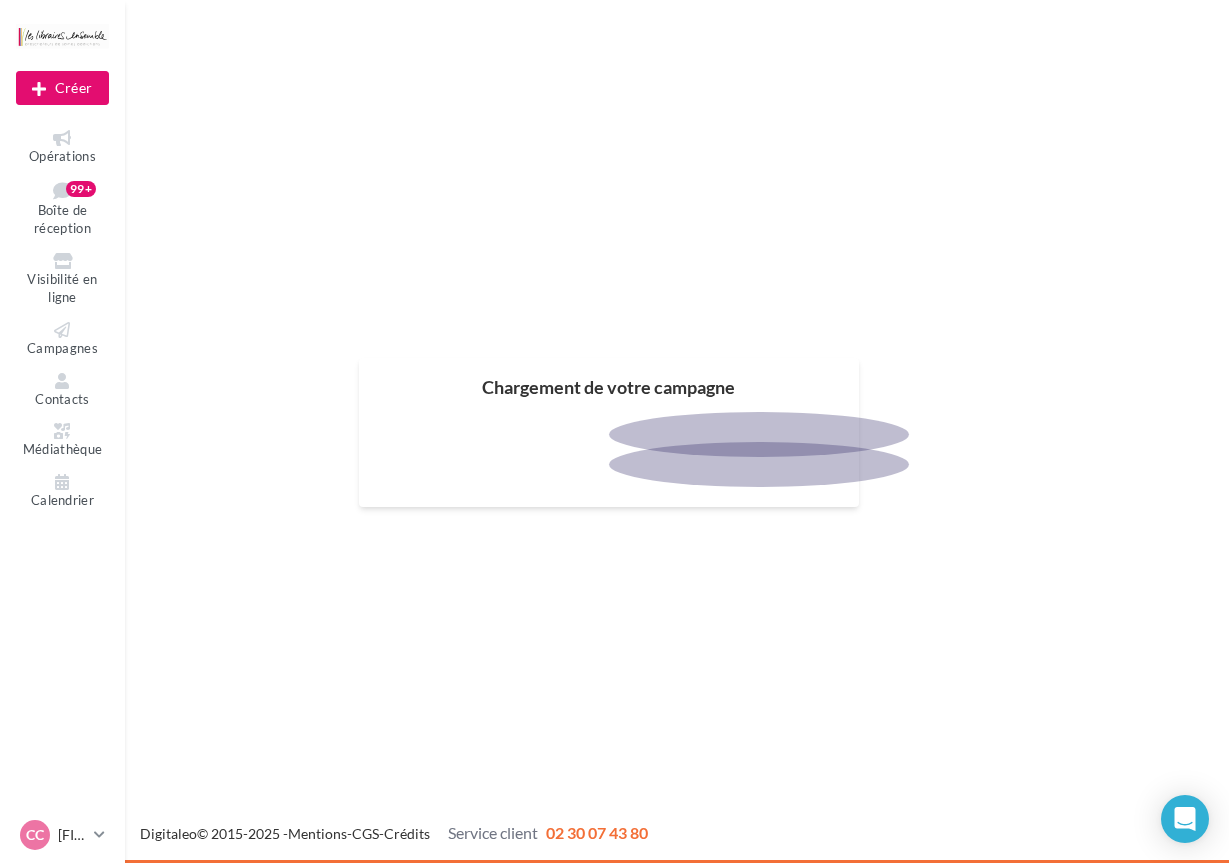 scroll, scrollTop: 0, scrollLeft: 0, axis: both 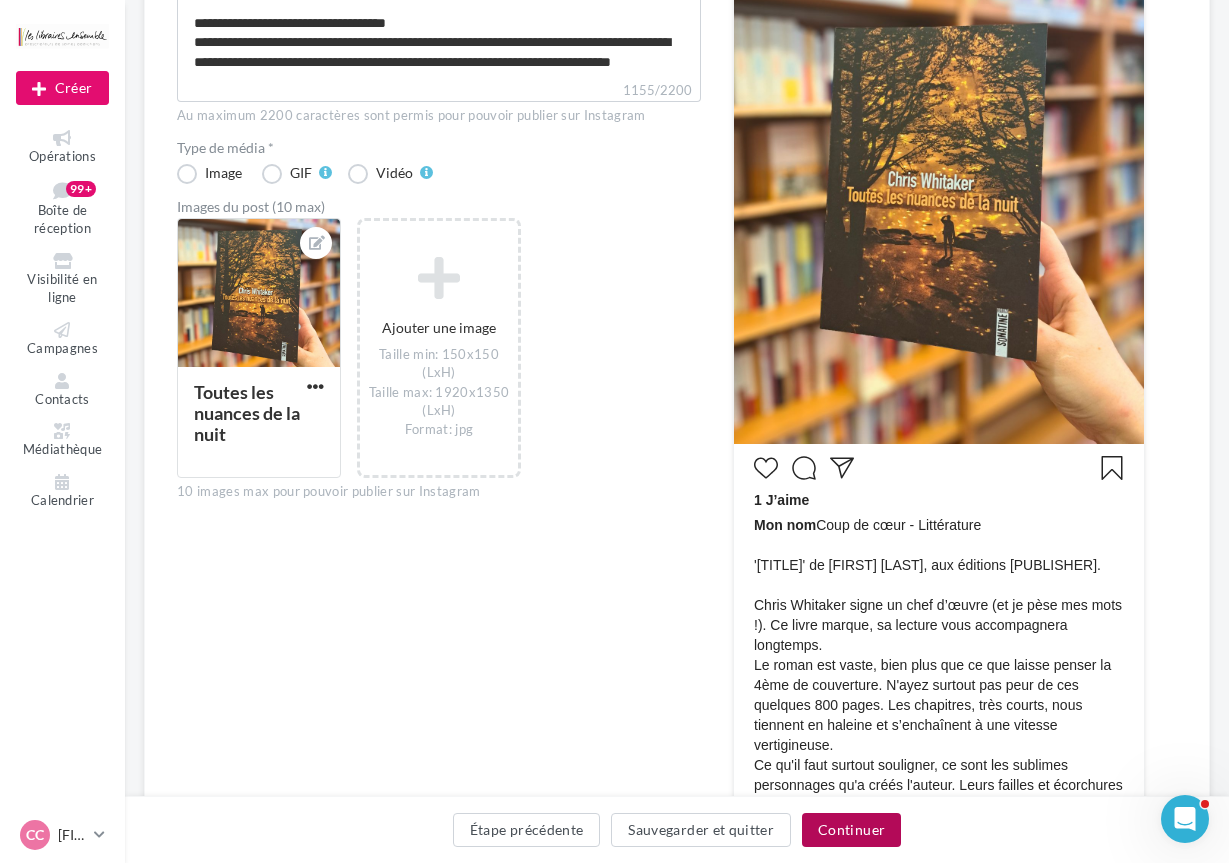 click on "Continuer" at bounding box center [851, 830] 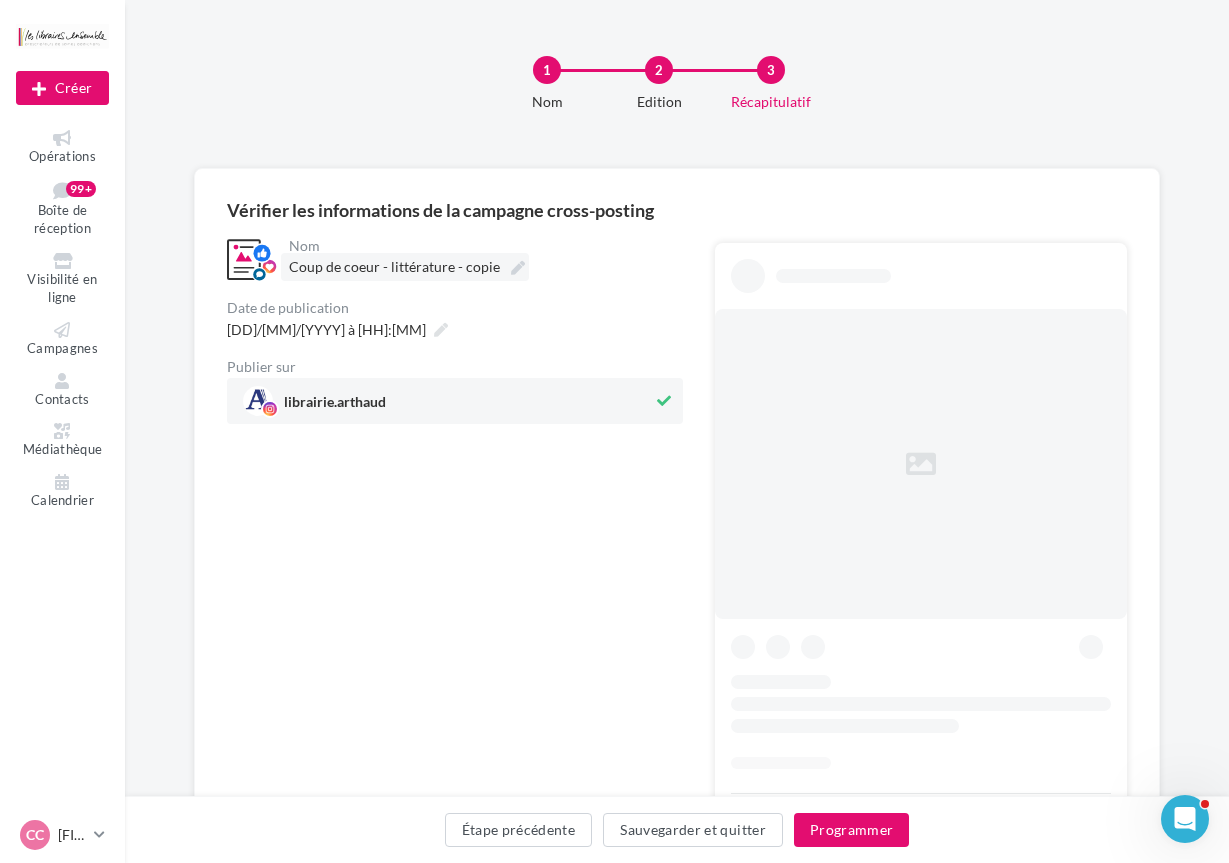click on "Coup de coeur - littérature - copie" at bounding box center (405, 267) 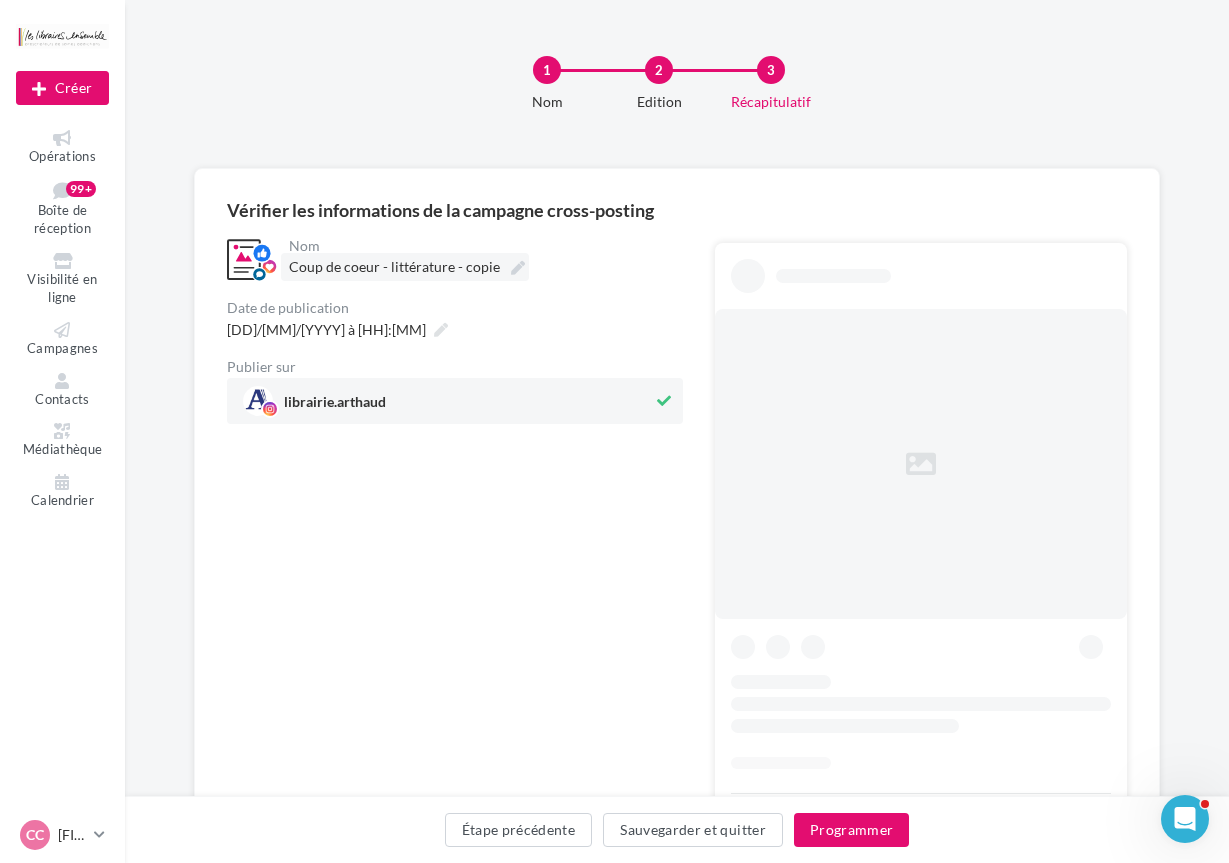 click on "**********" at bounding box center [377, 270] 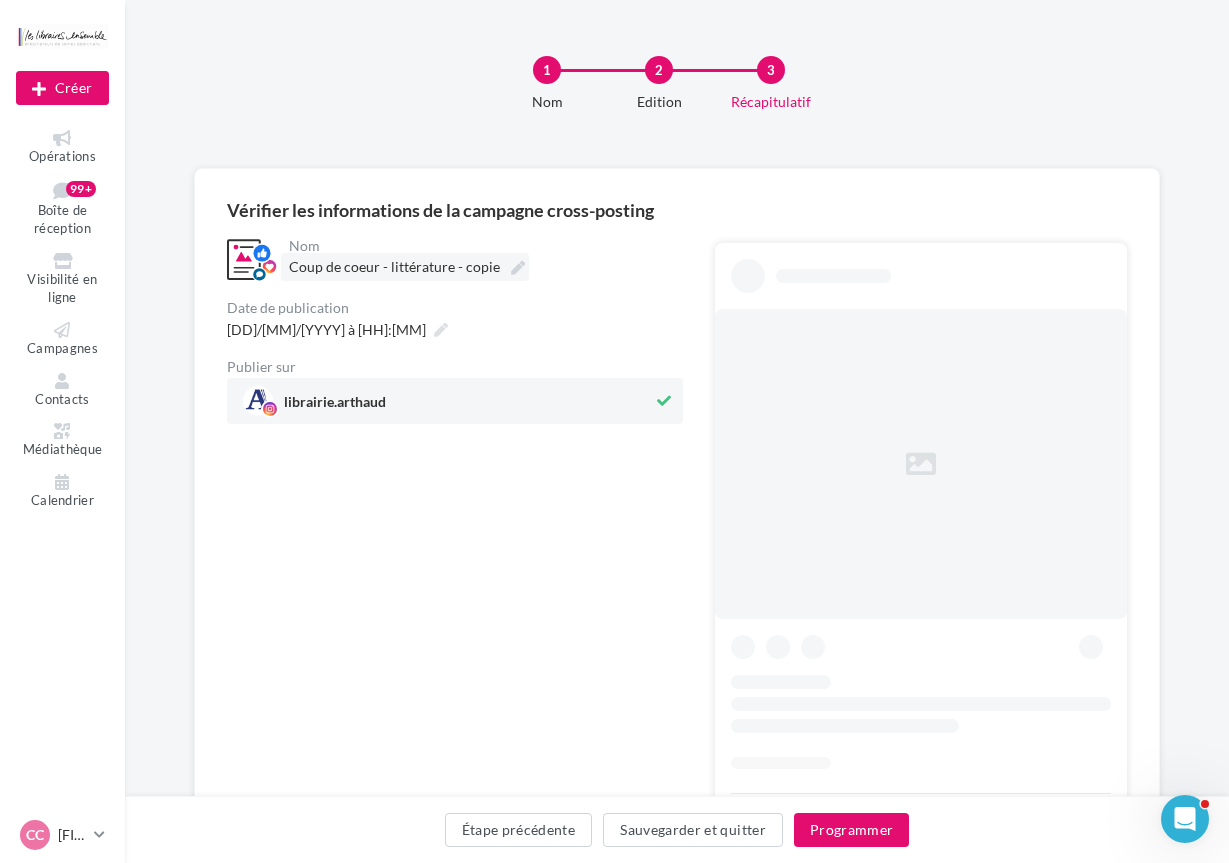 scroll, scrollTop: 0, scrollLeft: 0, axis: both 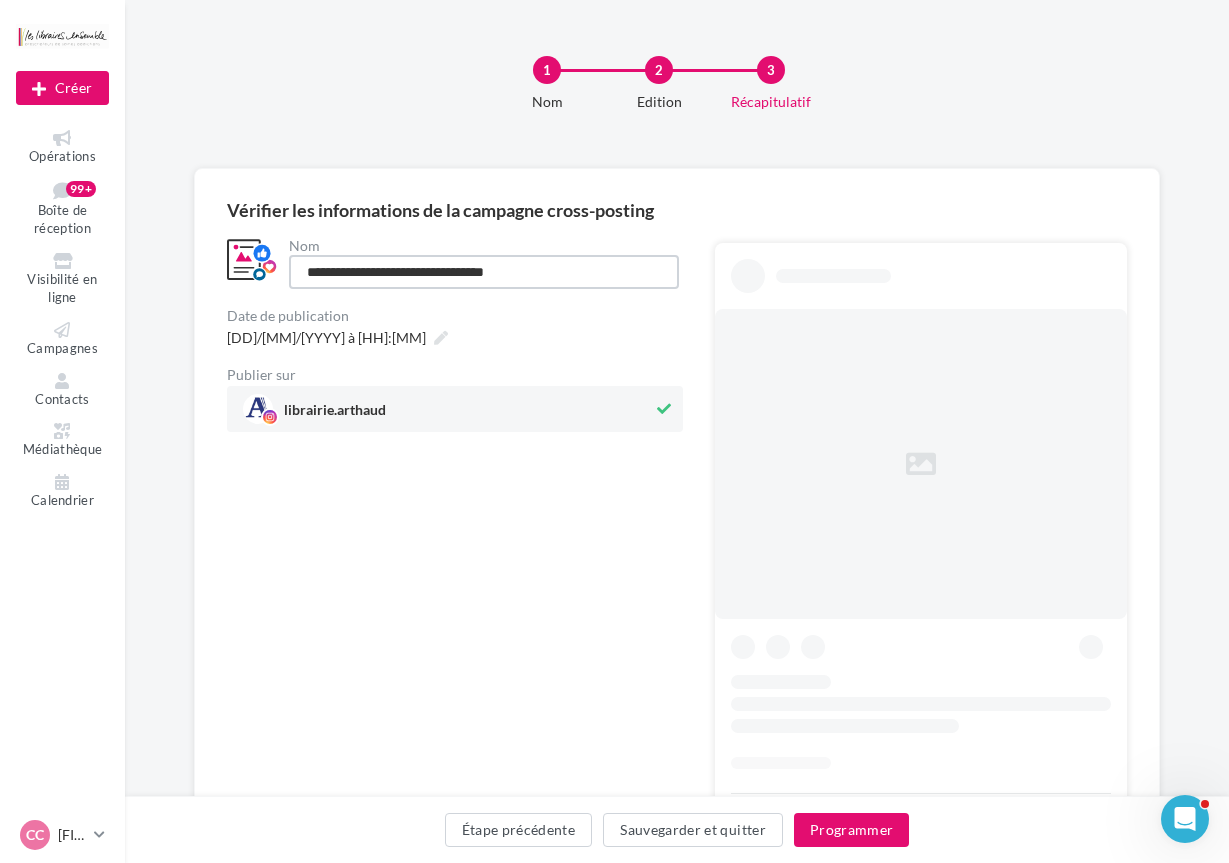 click on "**********" at bounding box center [484, 272] 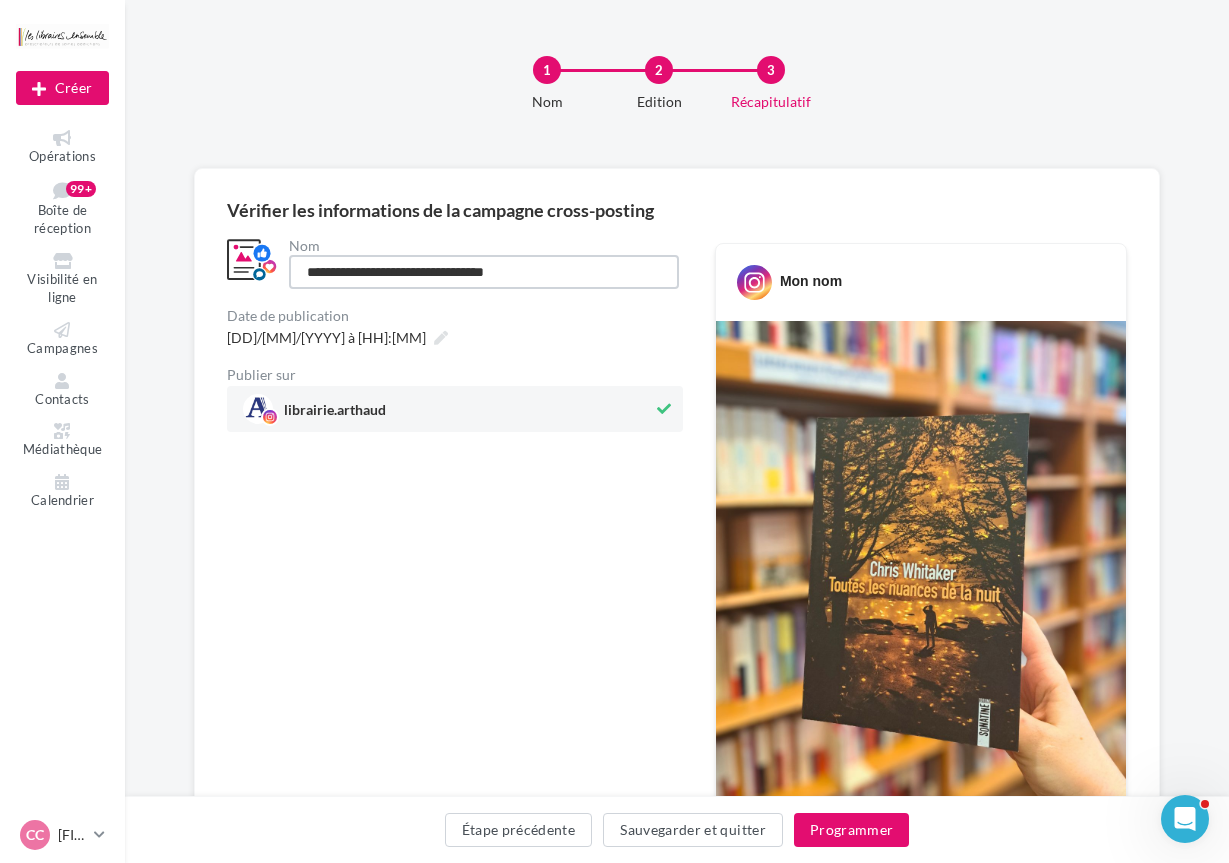 drag, startPoint x: 471, startPoint y: 273, endPoint x: 632, endPoint y: 274, distance: 161.00311 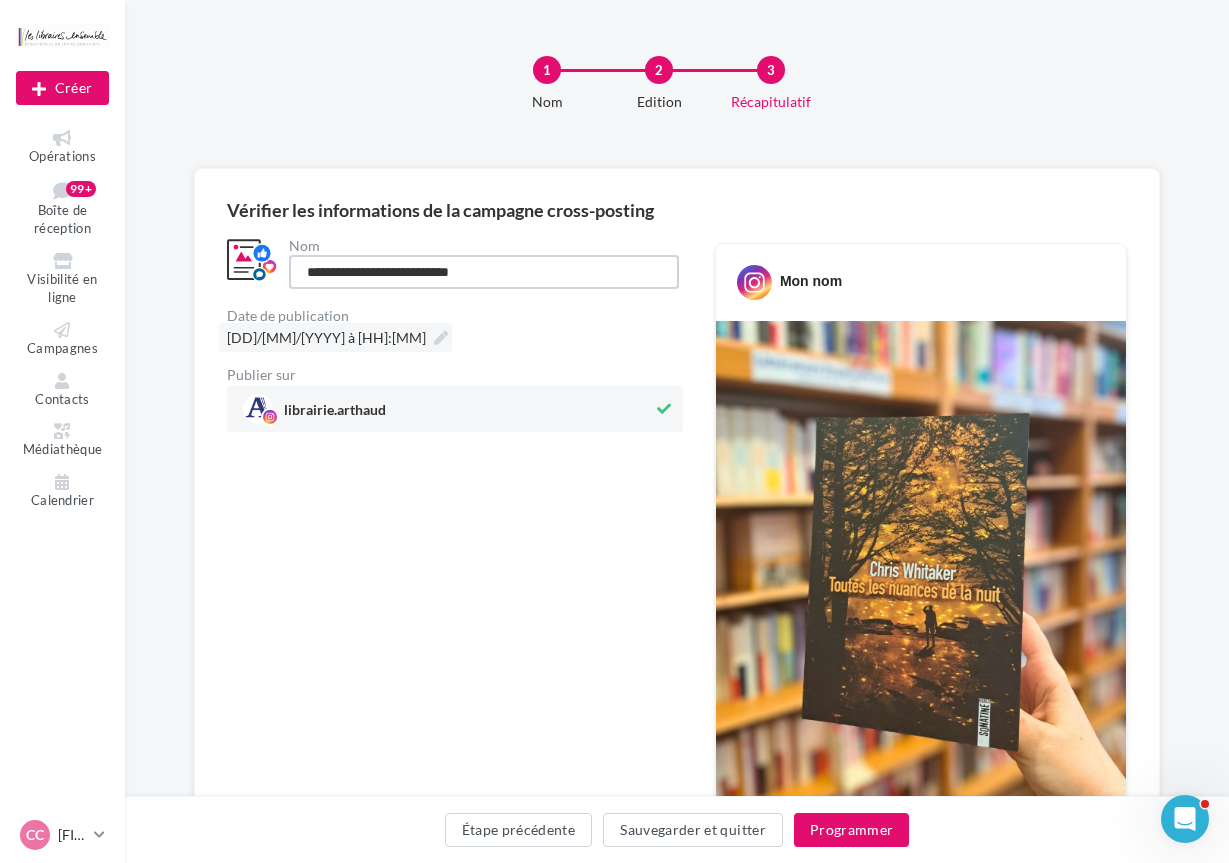 type on "**********" 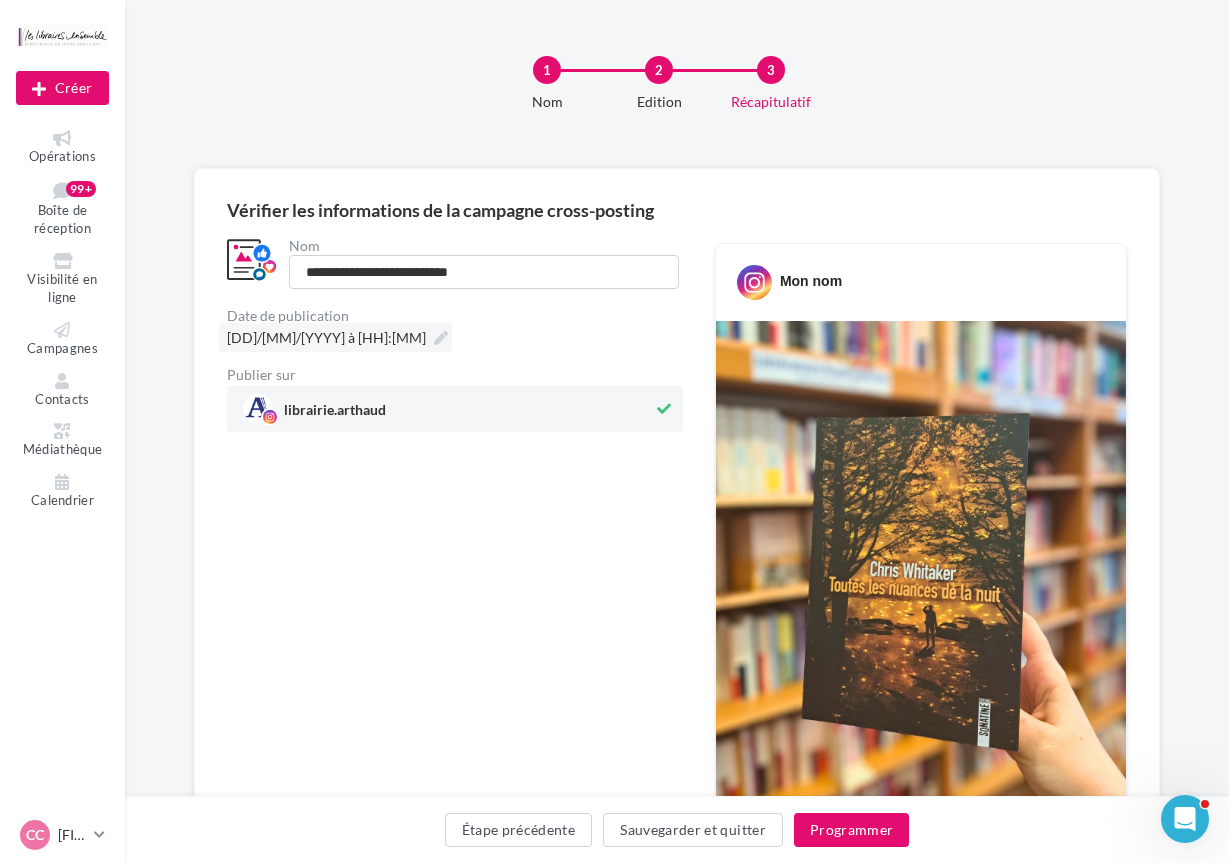 click at bounding box center [441, 338] 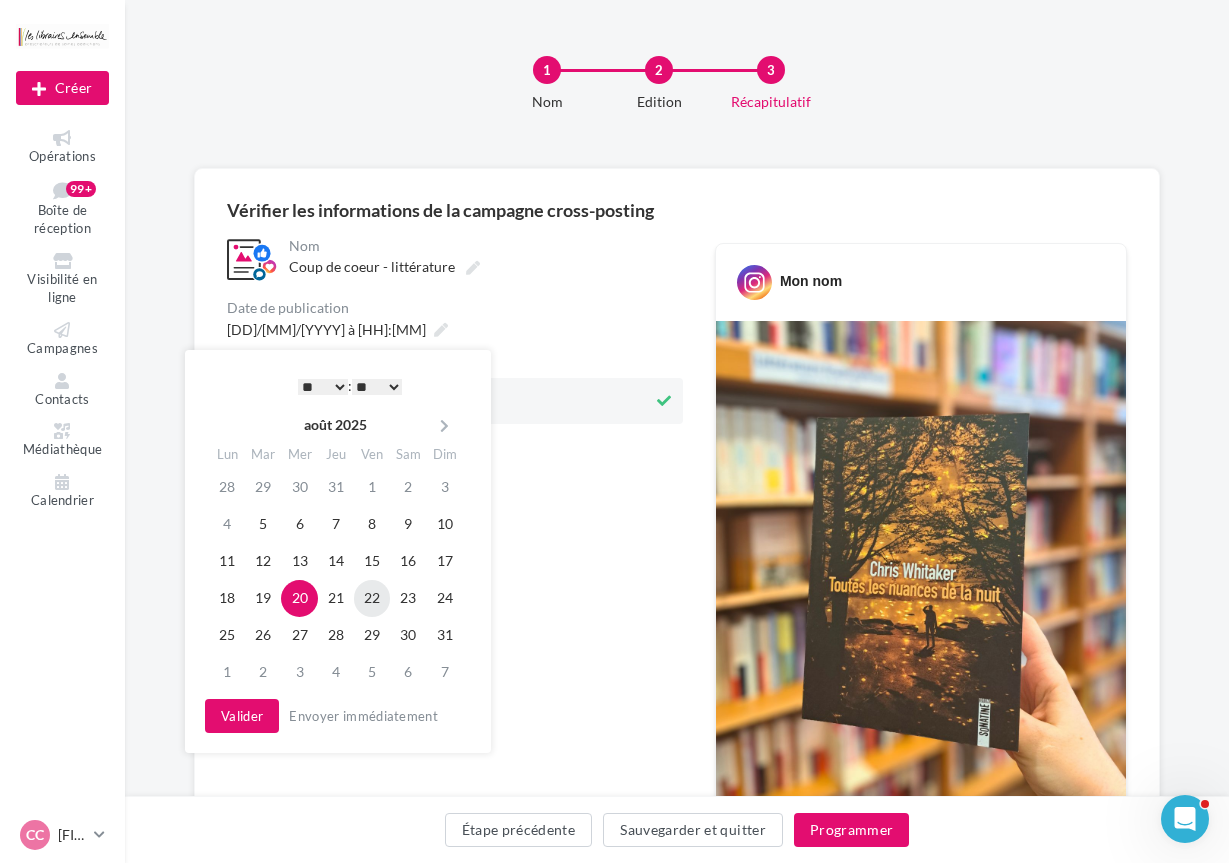 click on "22" at bounding box center [372, 598] 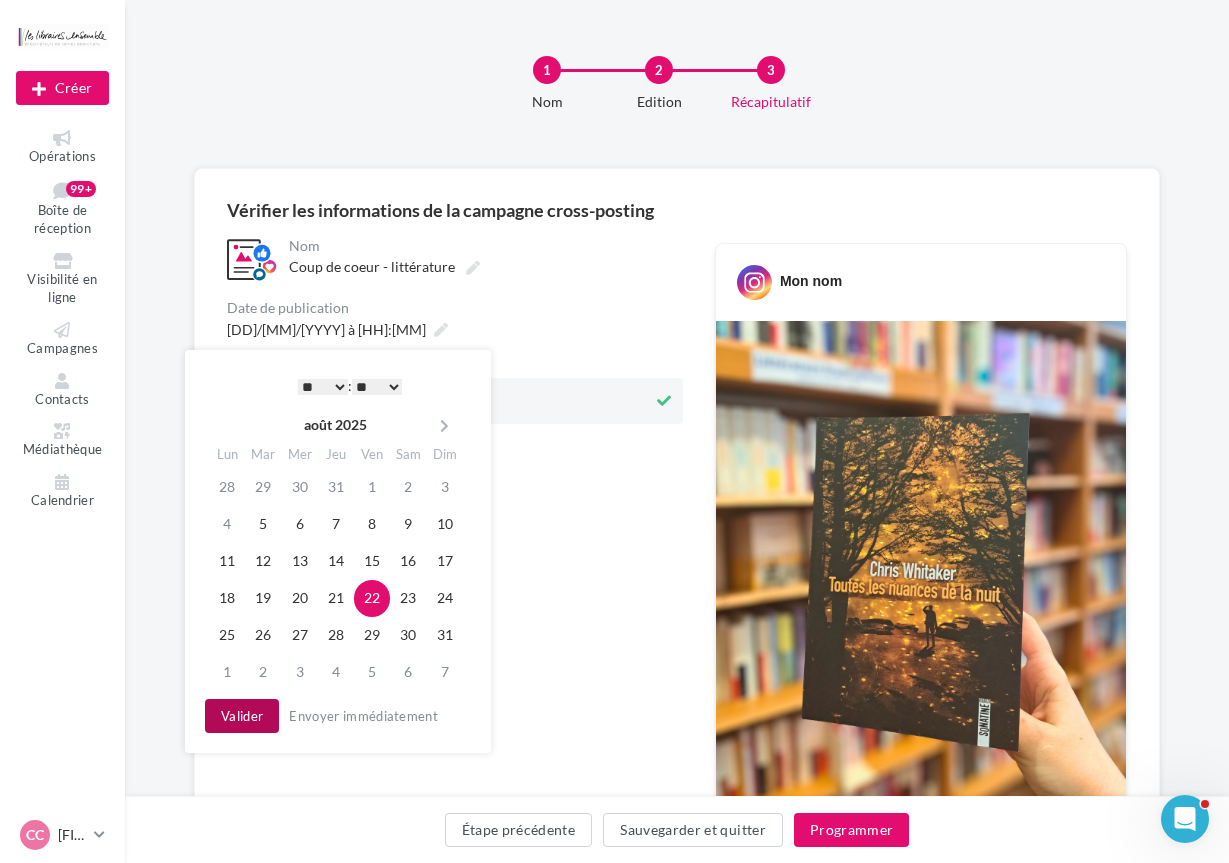 click on "Valider" at bounding box center [242, 716] 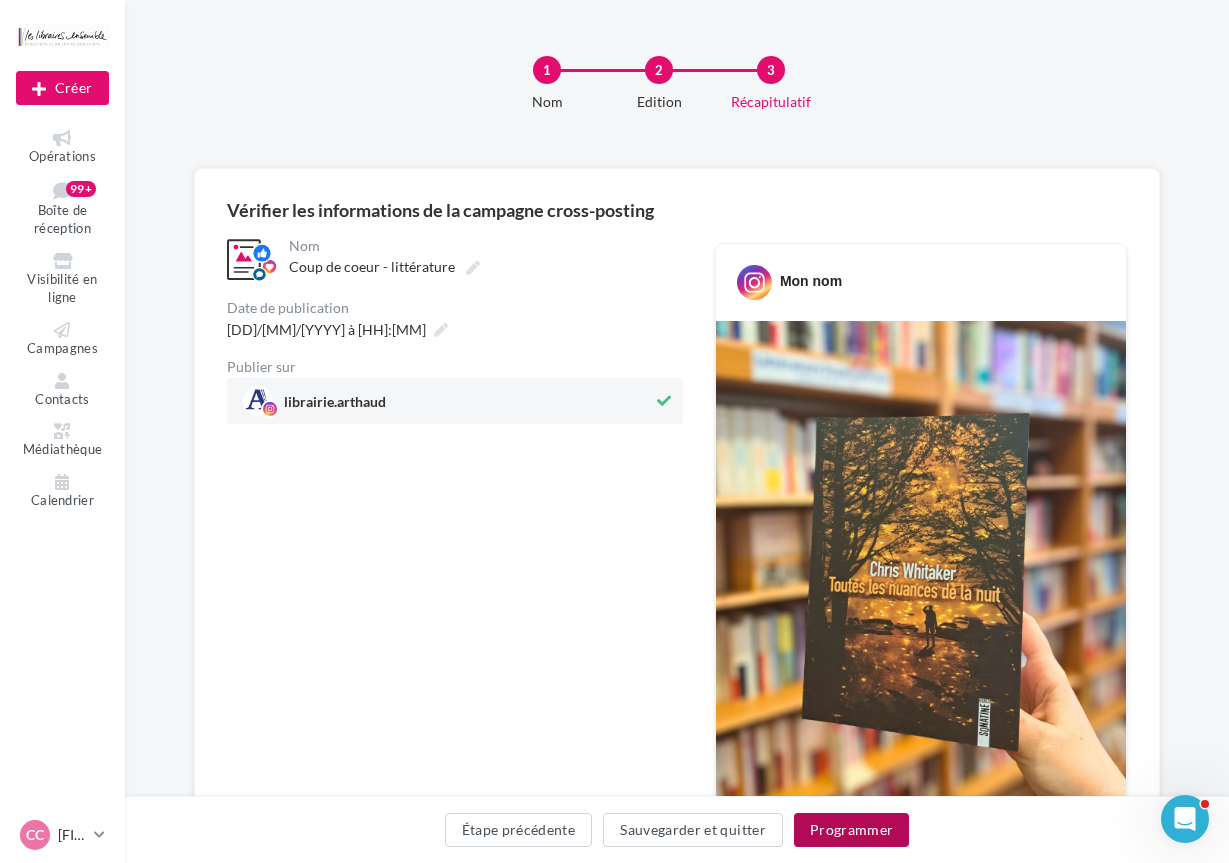 click on "Programmer" at bounding box center (852, 830) 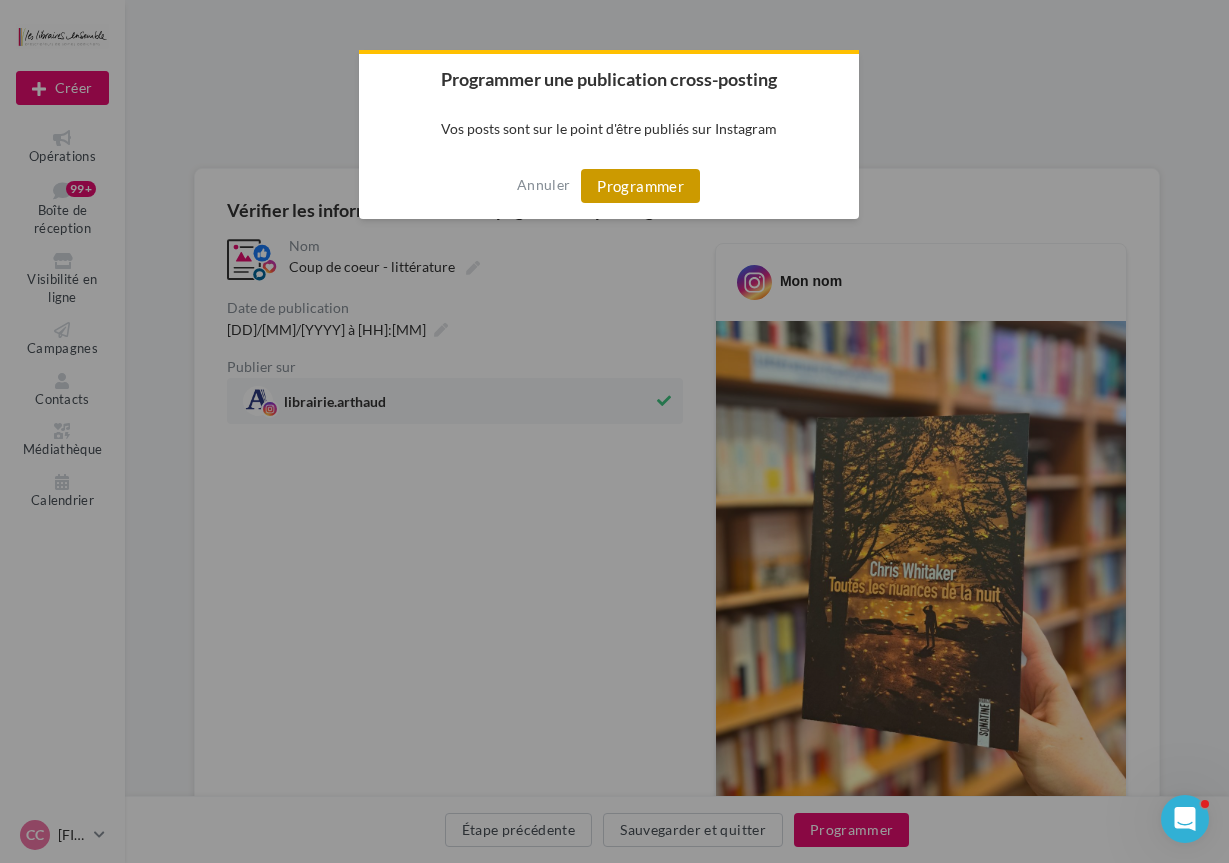 click on "Programmer" at bounding box center (640, 186) 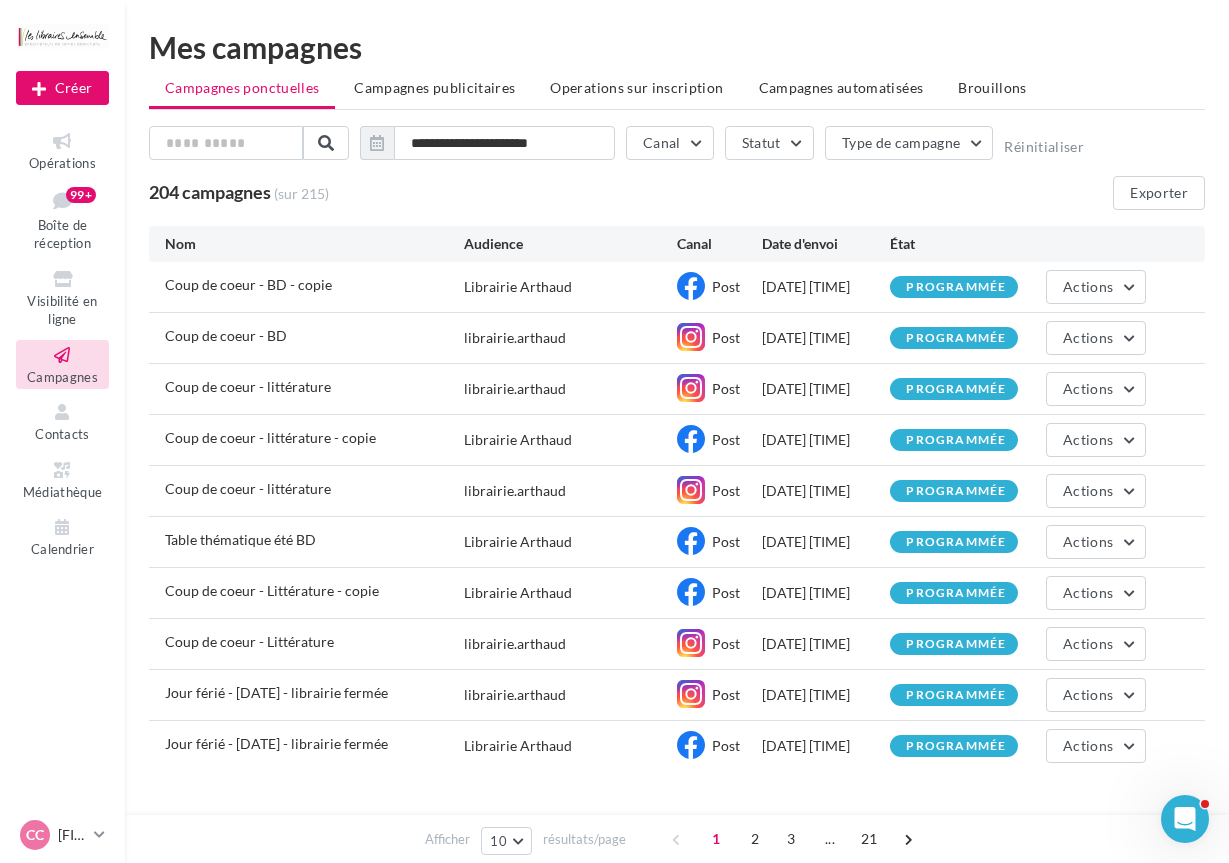 scroll, scrollTop: 0, scrollLeft: 0, axis: both 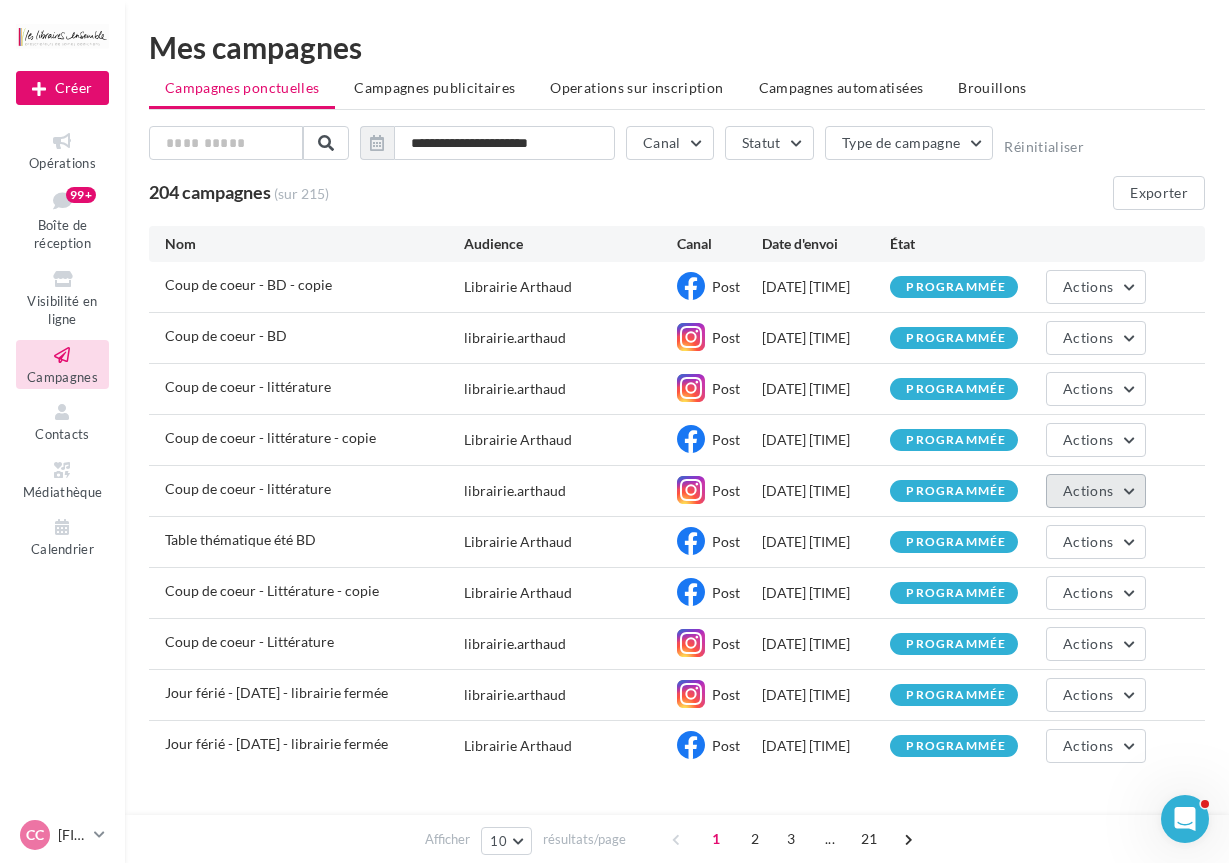 click on "Actions" at bounding box center (1088, 490) 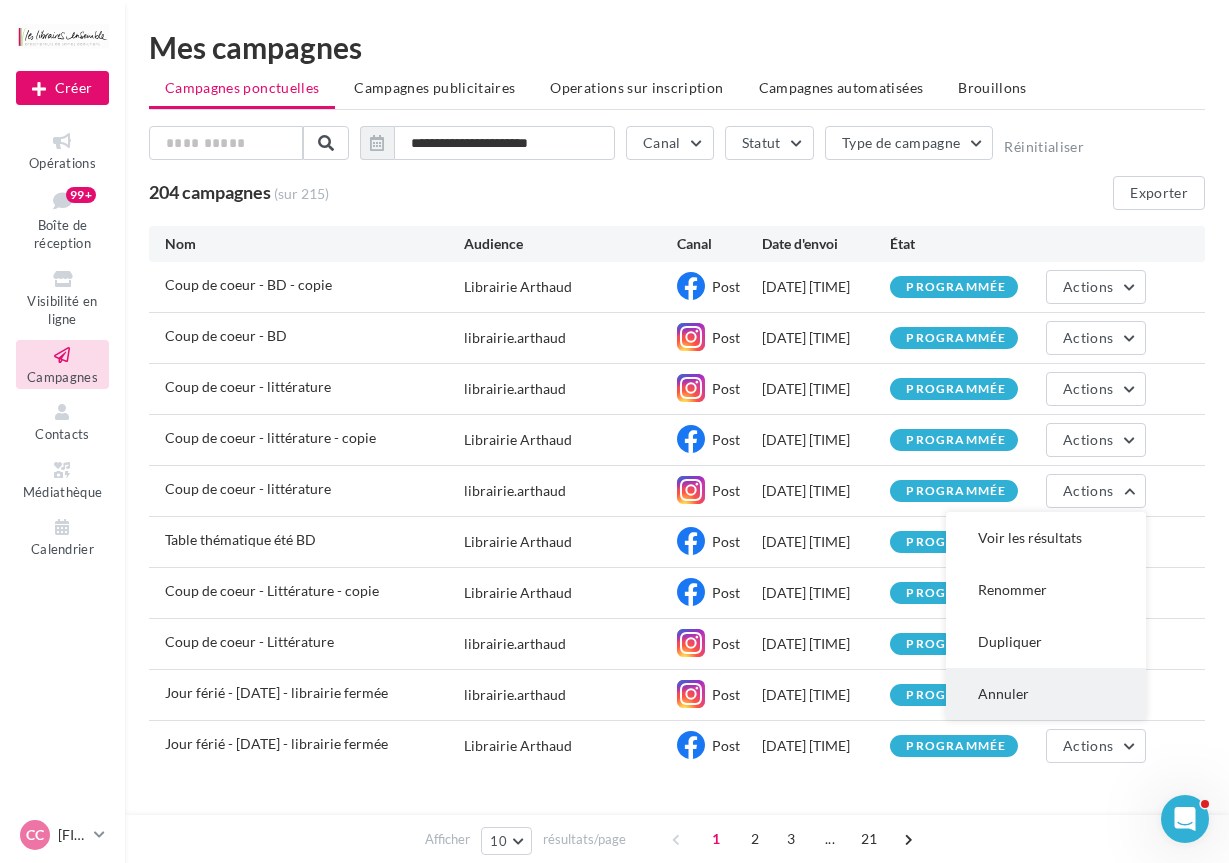 click on "Annuler" at bounding box center [1046, 694] 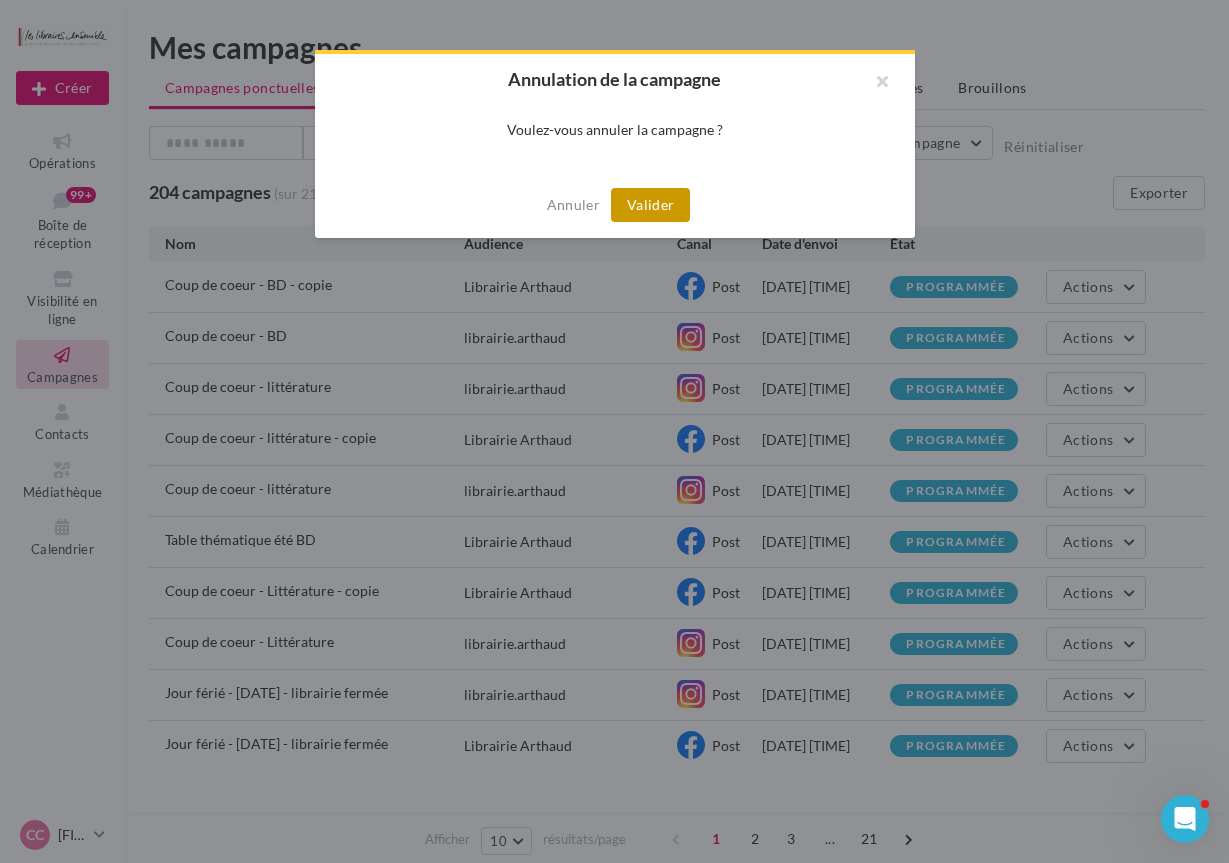 click on "Valider" at bounding box center [650, 205] 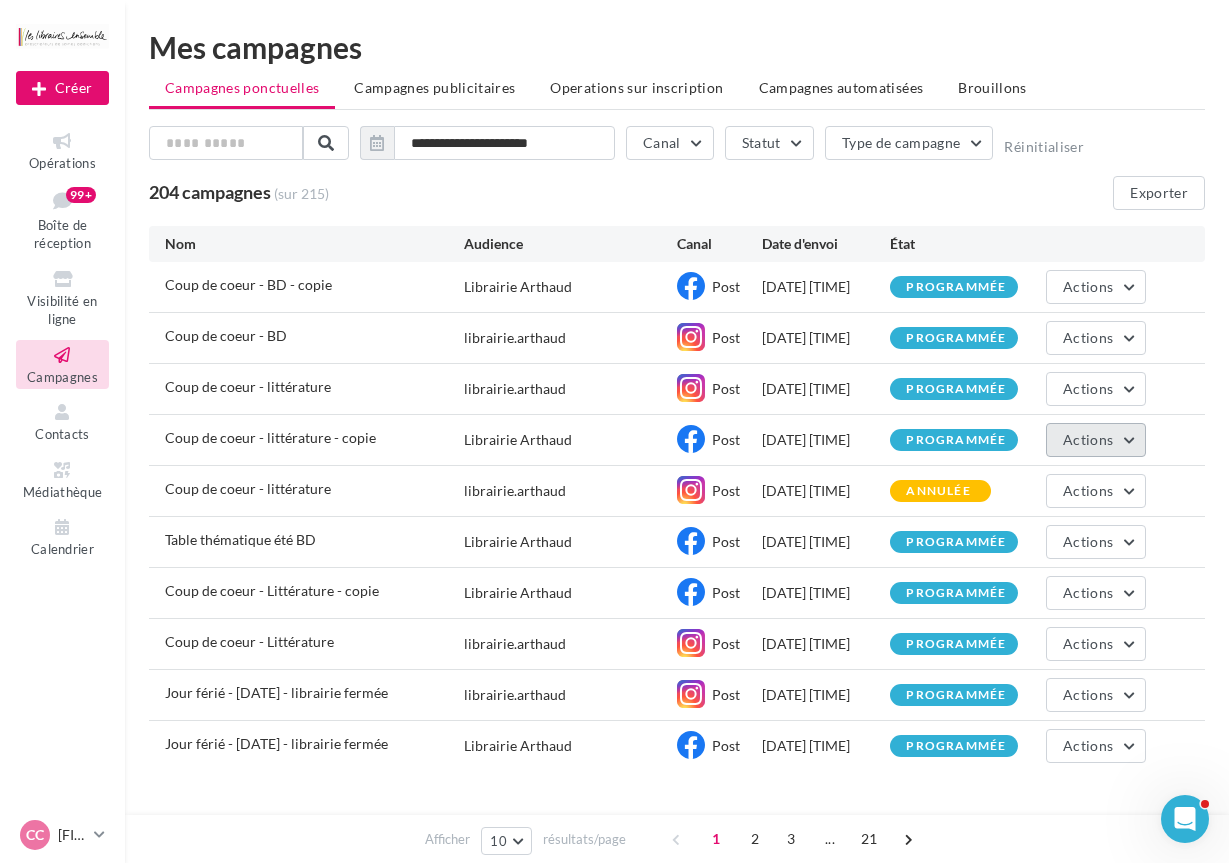 click on "Actions" at bounding box center (1088, 439) 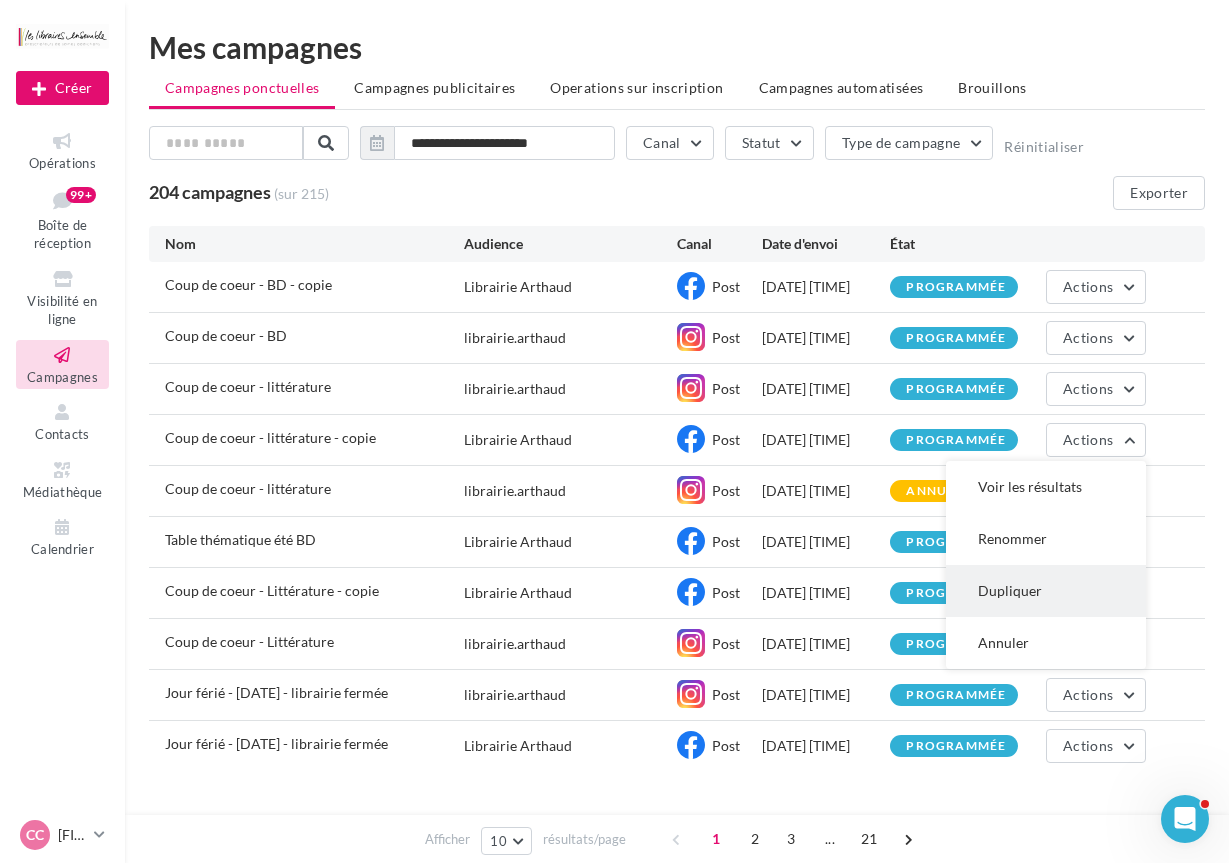 click on "Dupliquer" at bounding box center (1046, 591) 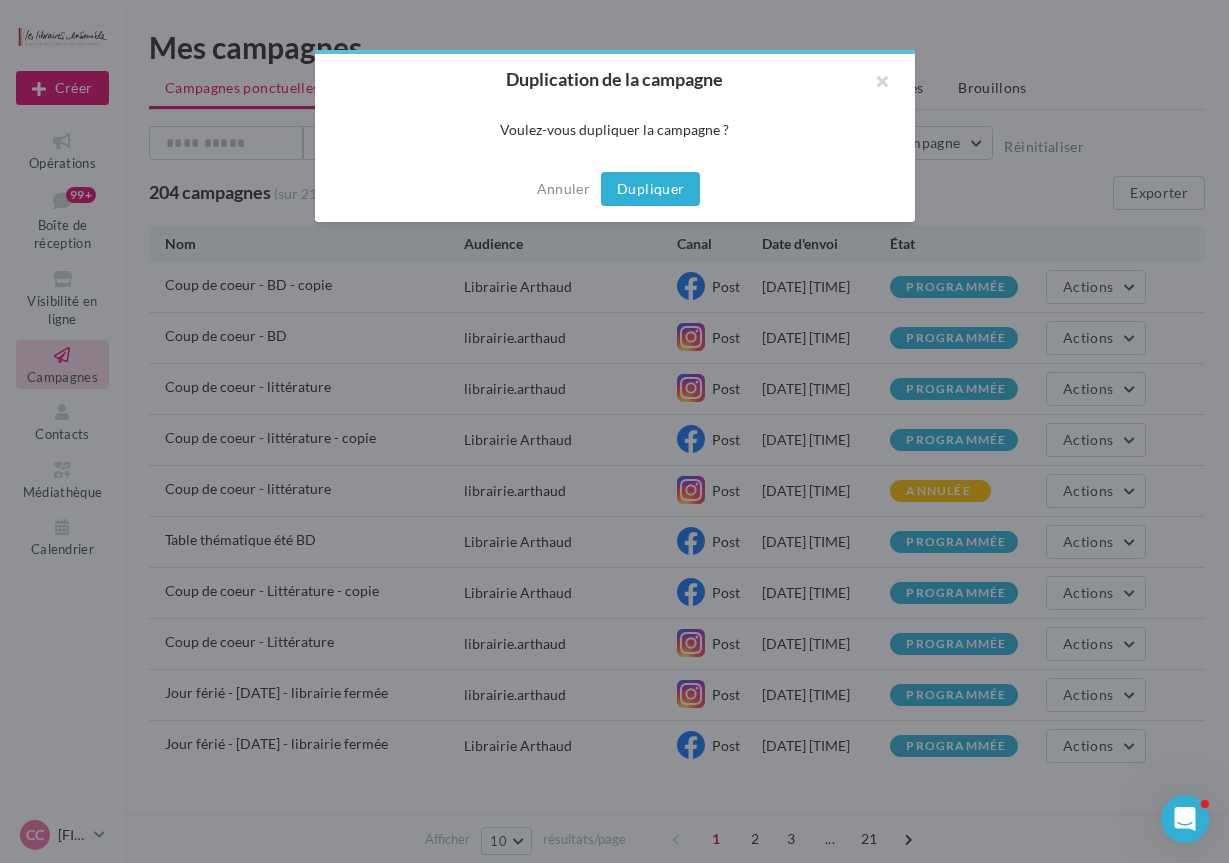 click on "Dupliquer" at bounding box center (650, 189) 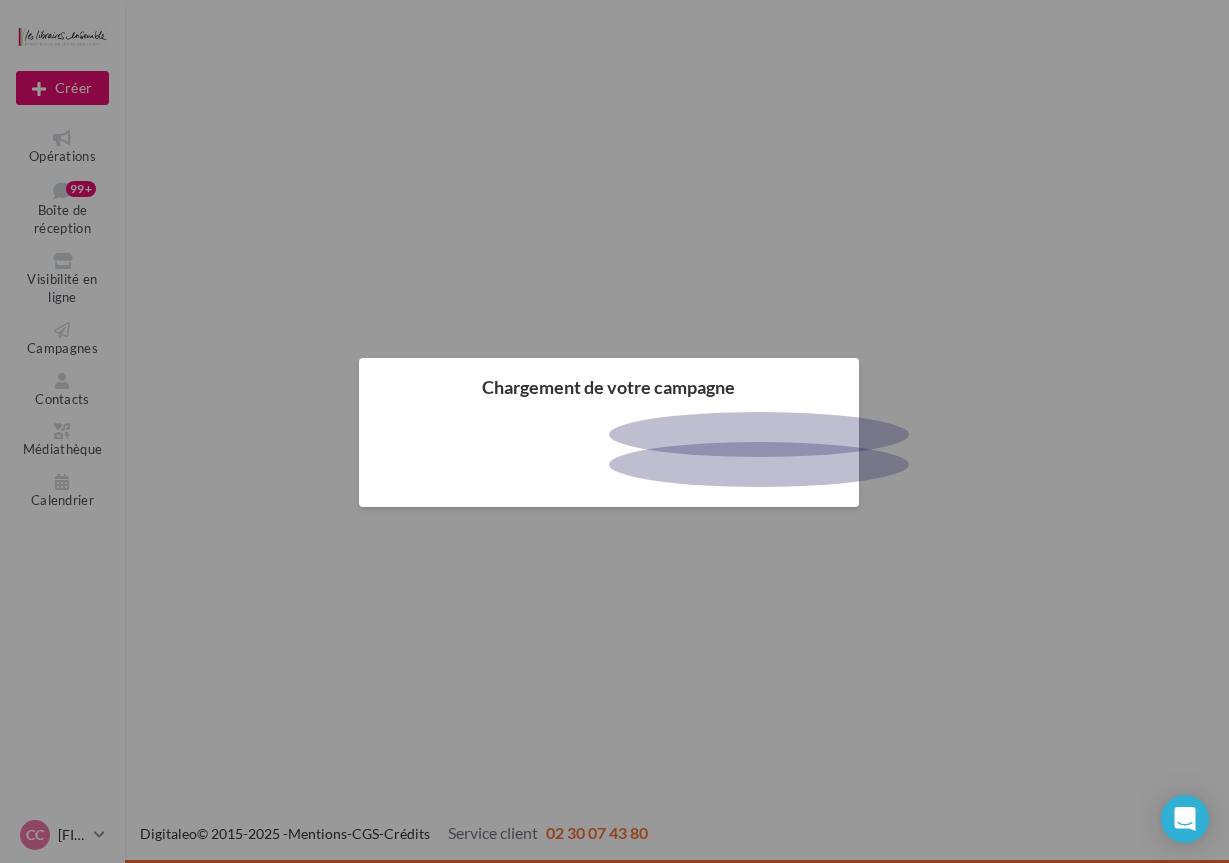 scroll, scrollTop: 0, scrollLeft: 0, axis: both 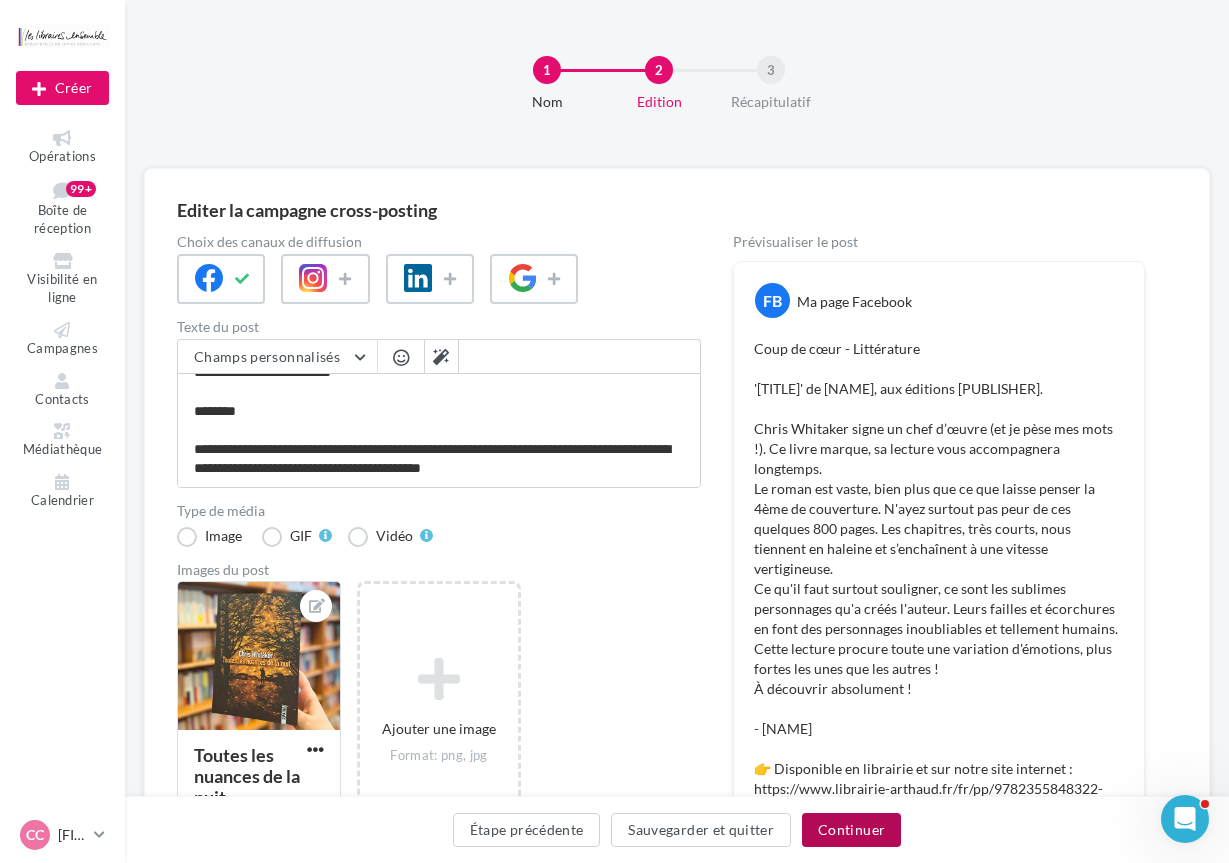 click on "Continuer" at bounding box center [851, 830] 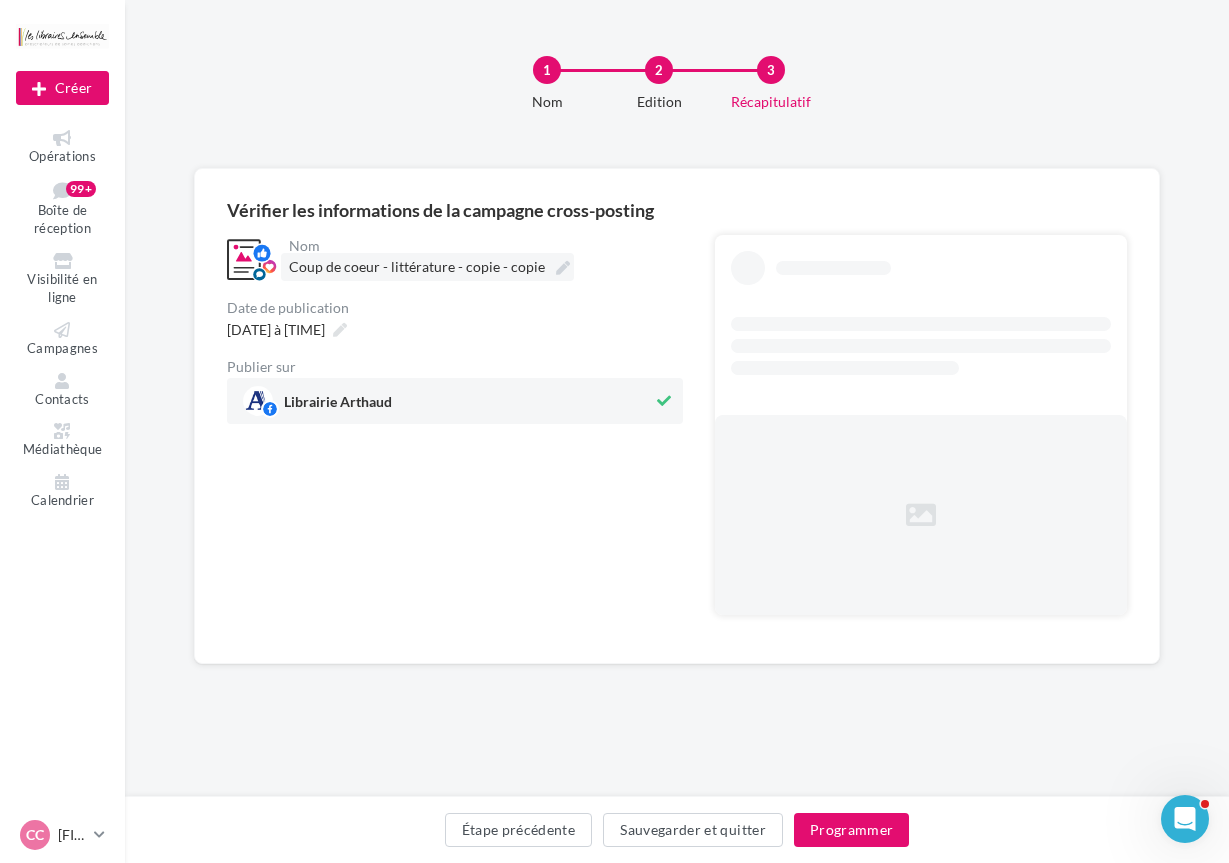 click on "Coup de coeur - littérature - copie - copie" at bounding box center (427, 267) 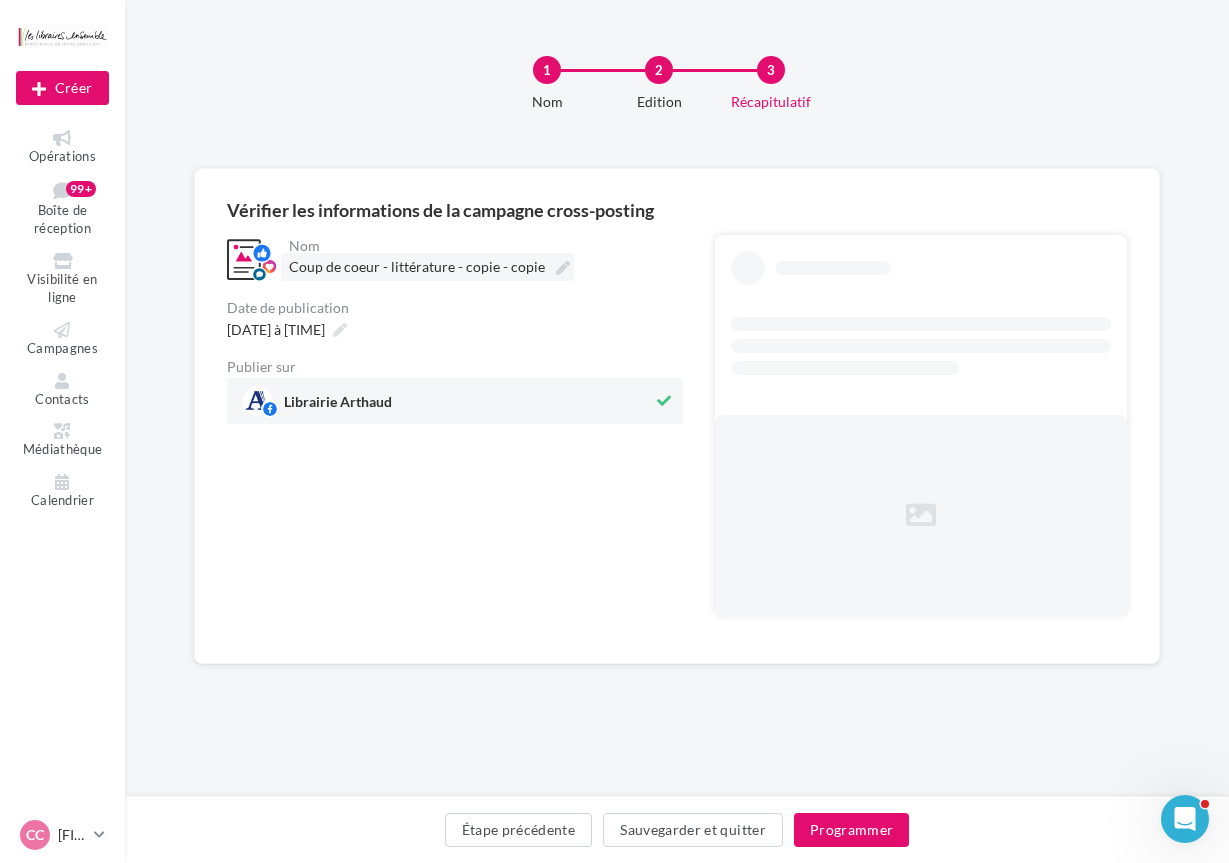 click on "**********" at bounding box center (377, 270) 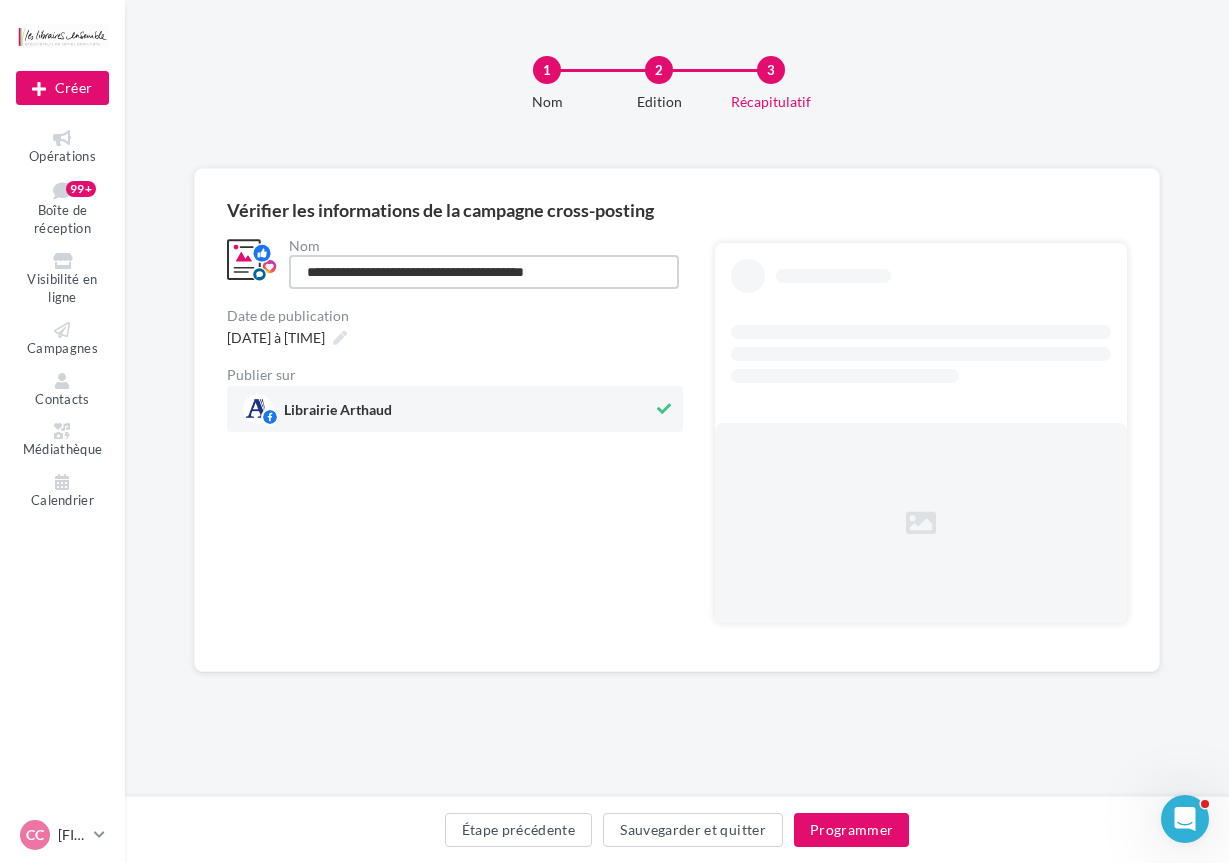 scroll, scrollTop: 0, scrollLeft: 0, axis: both 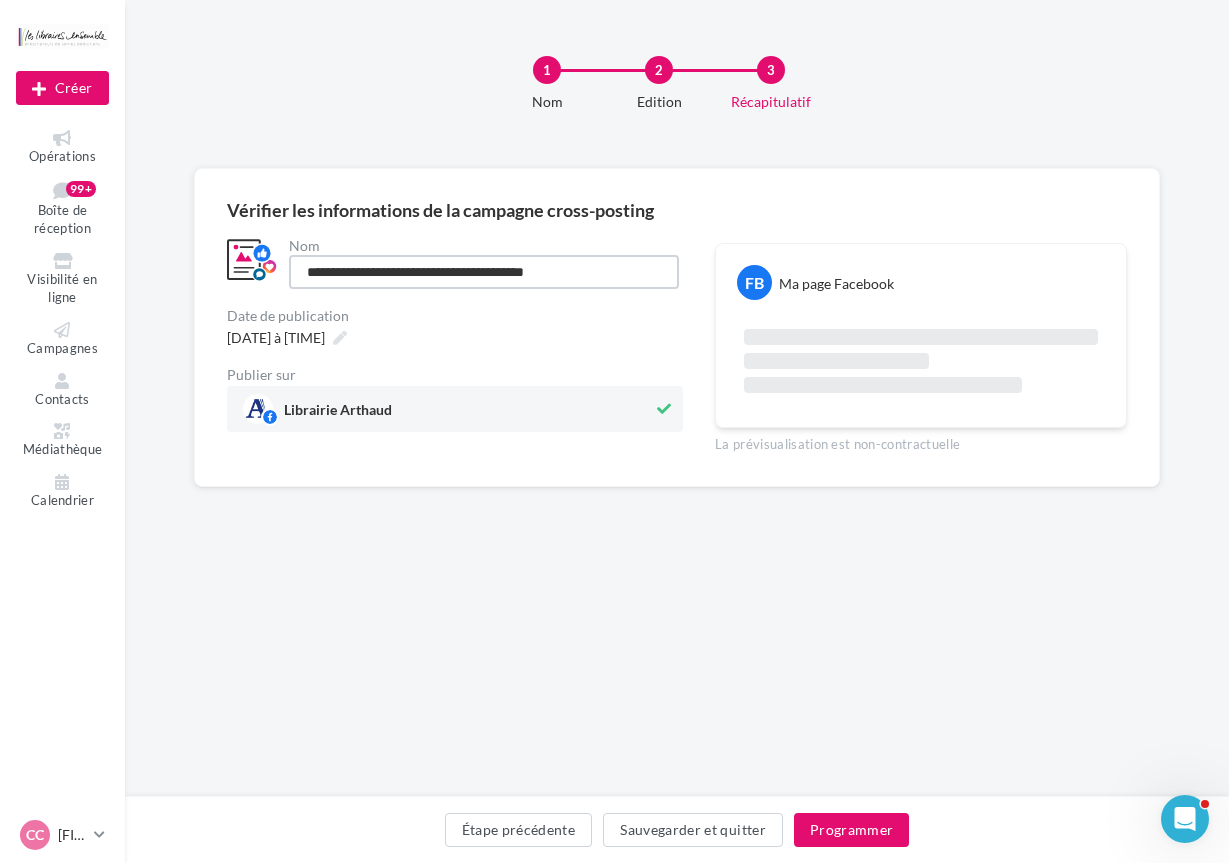 click on "**********" at bounding box center [484, 272] 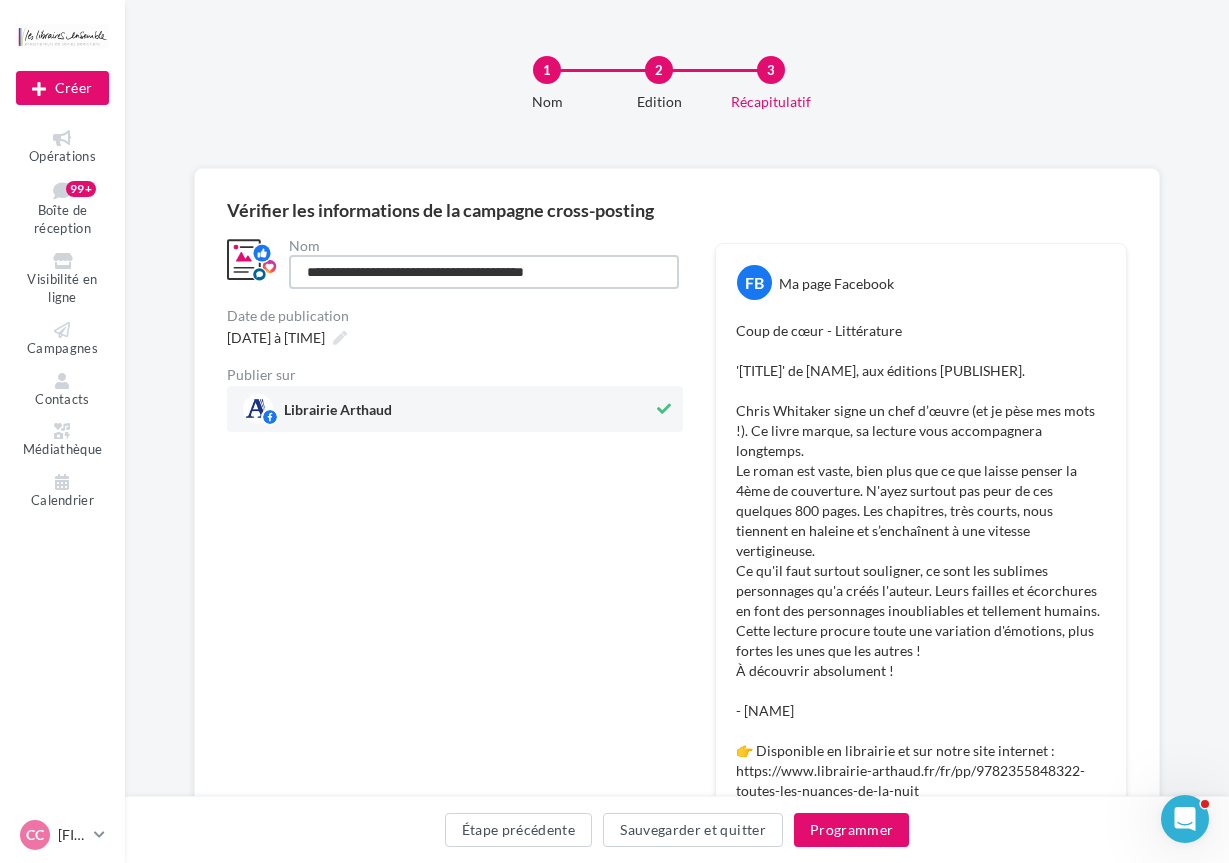 drag, startPoint x: 473, startPoint y: 275, endPoint x: 844, endPoint y: 275, distance: 371 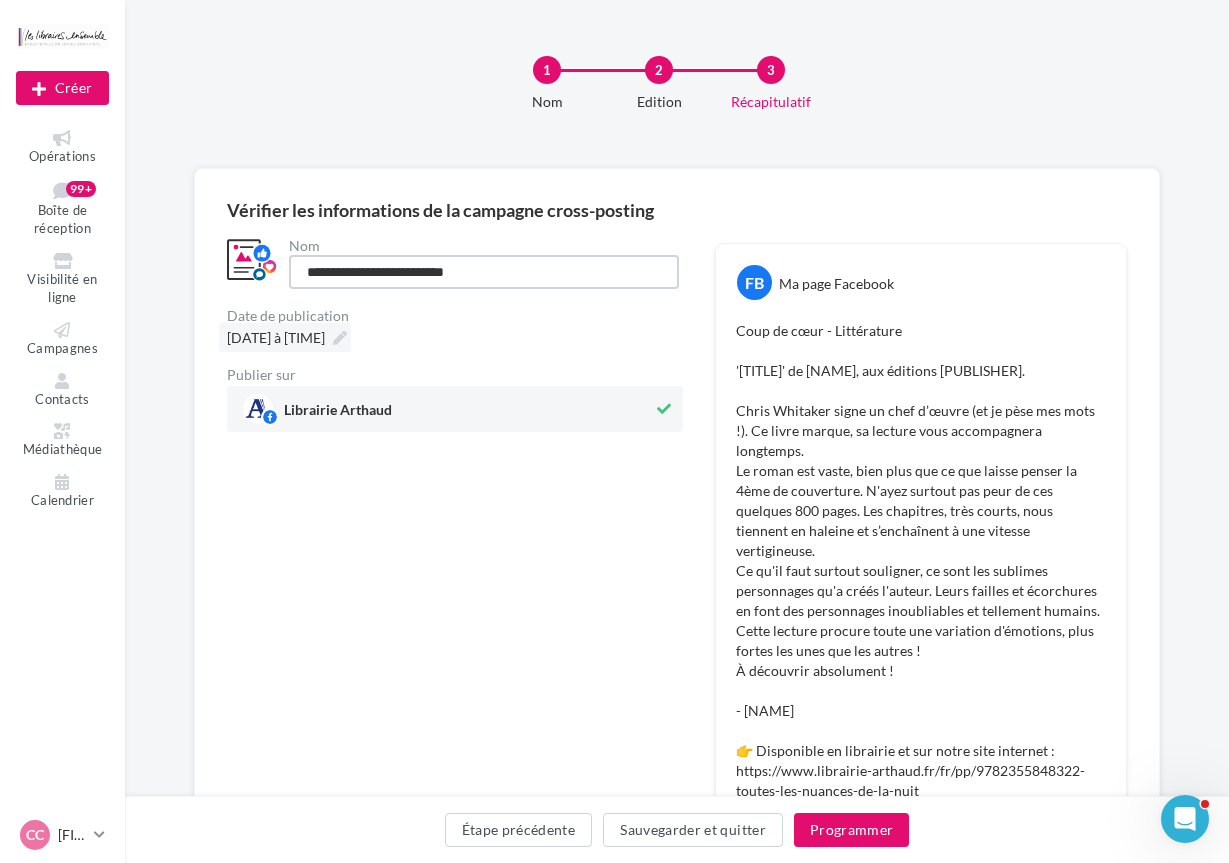 type on "**********" 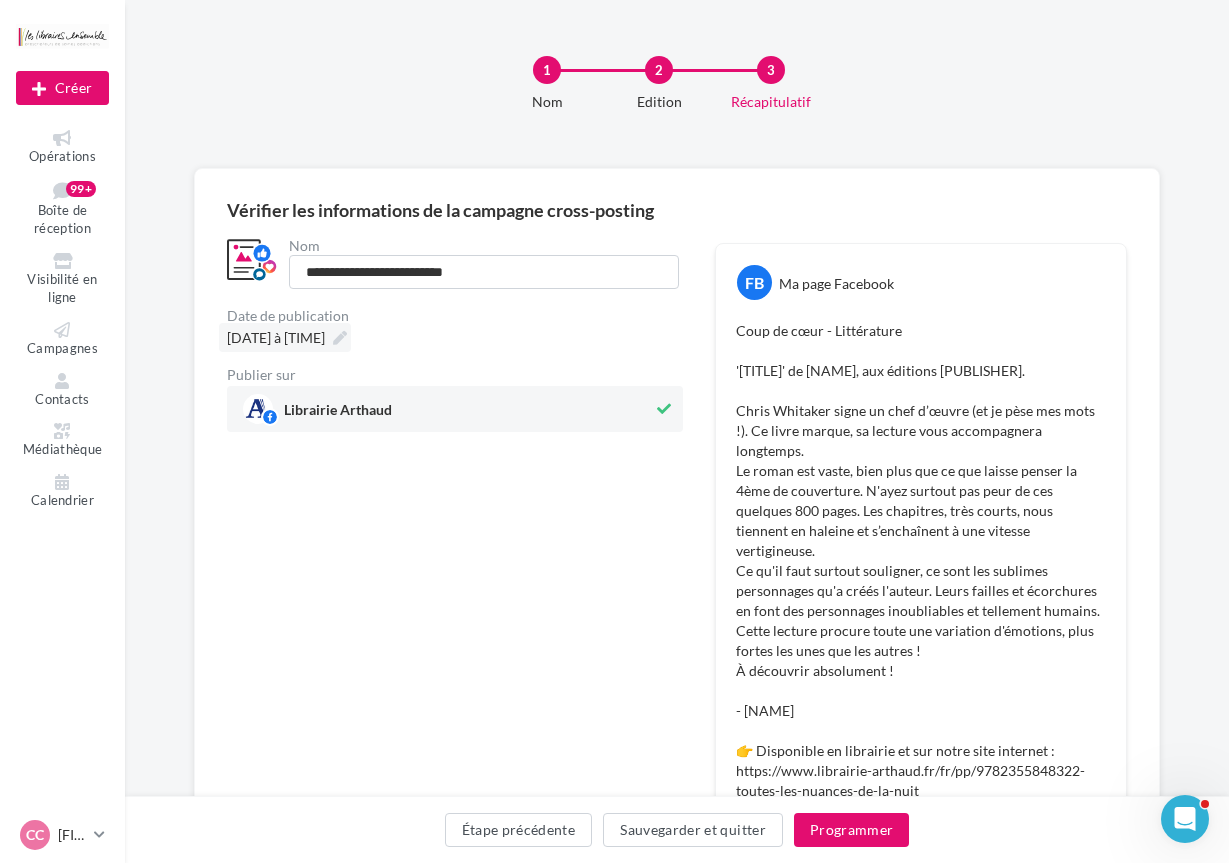 click on "20/08/2025 à 10:30" at bounding box center (285, 337) 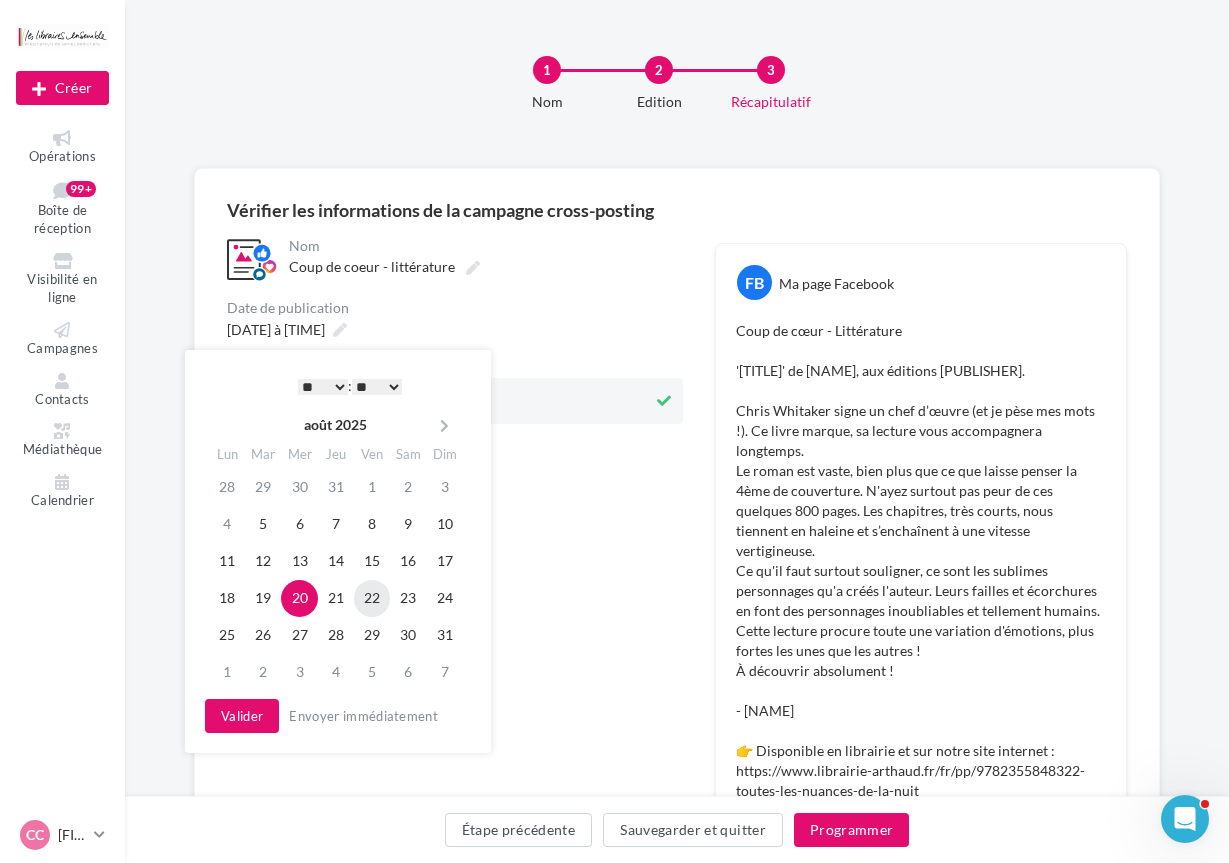 click on "22" at bounding box center (372, 598) 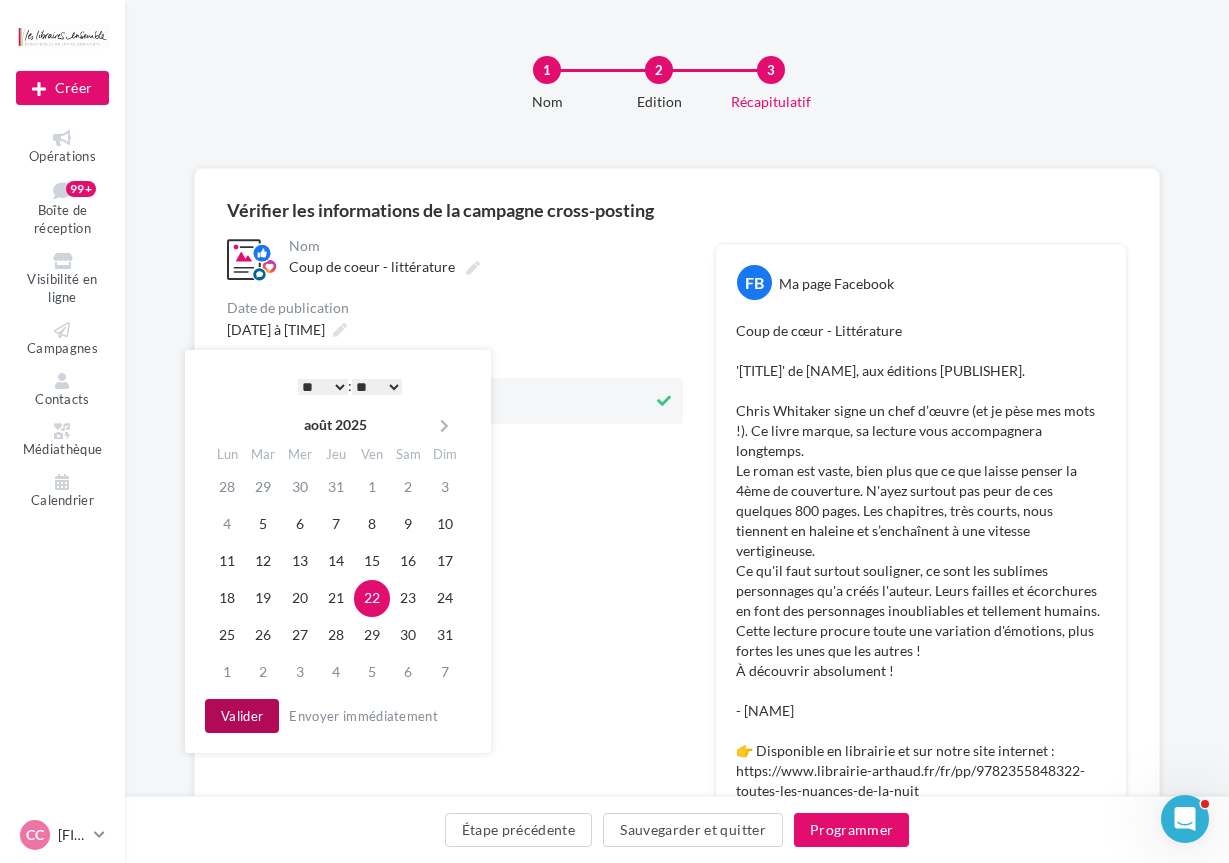 click on "Valider" at bounding box center [242, 716] 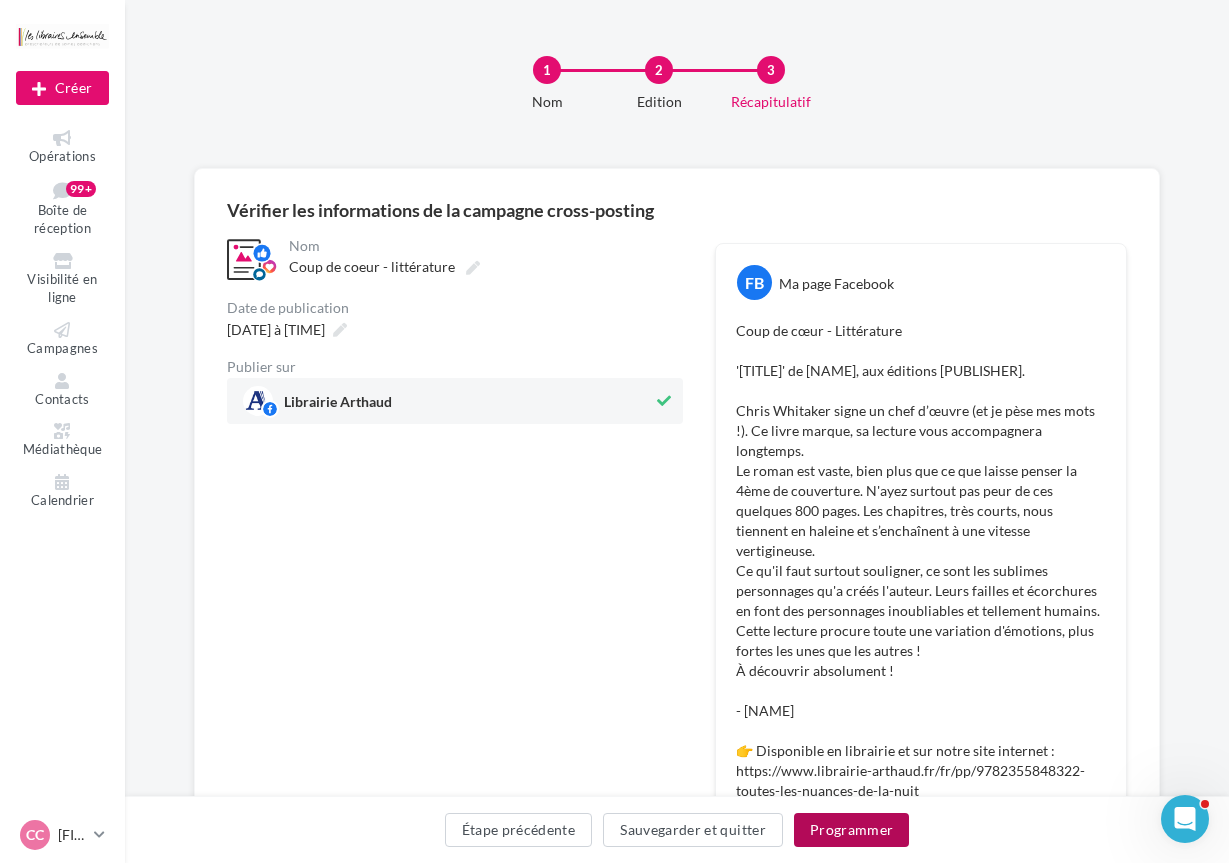 click on "Programmer" at bounding box center (852, 830) 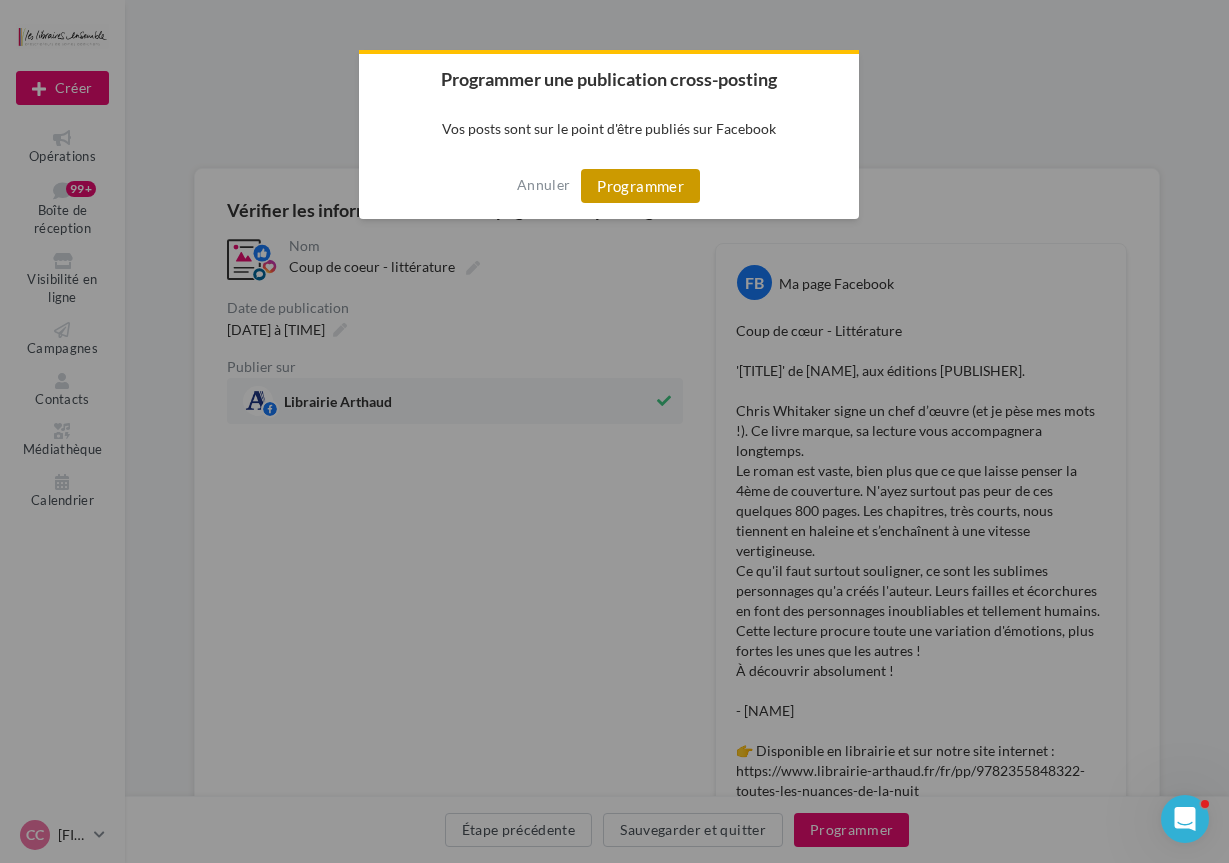 click on "Programmer" at bounding box center (640, 186) 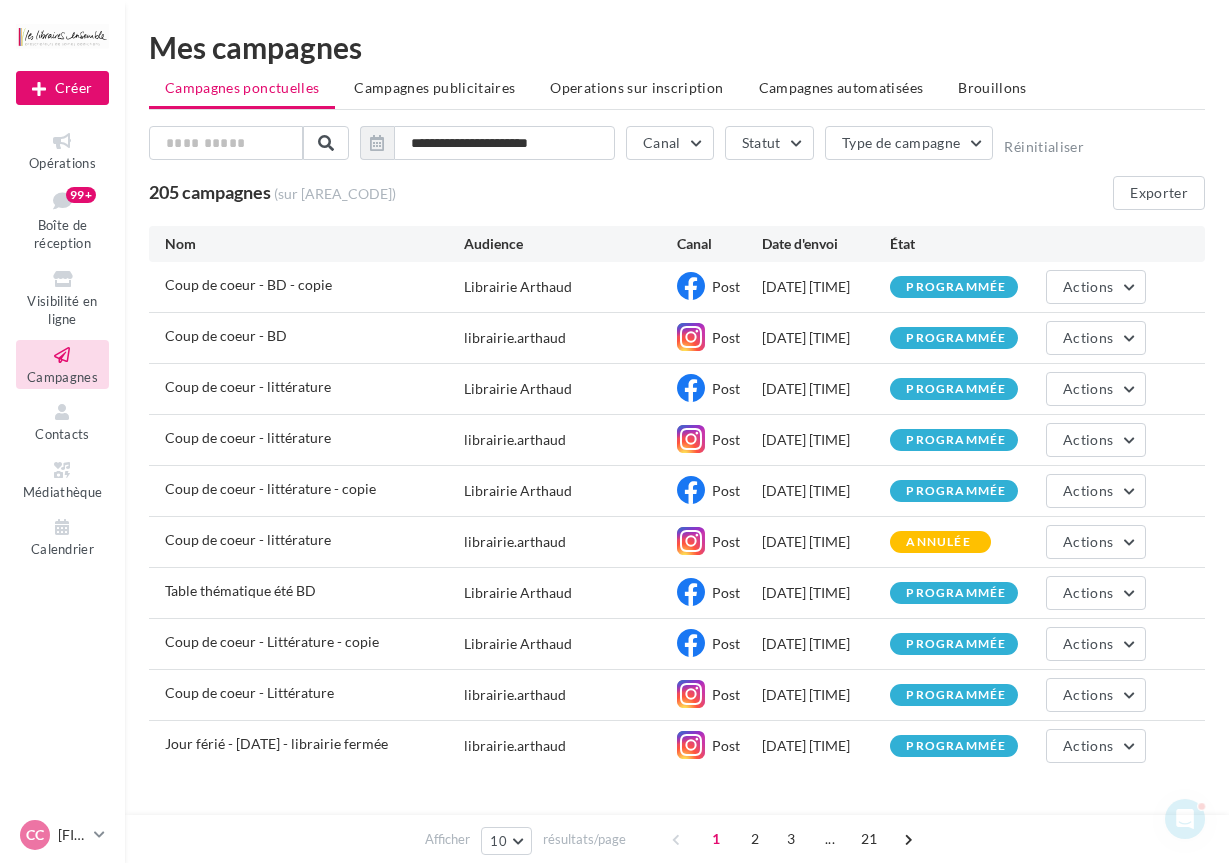 scroll, scrollTop: 0, scrollLeft: 0, axis: both 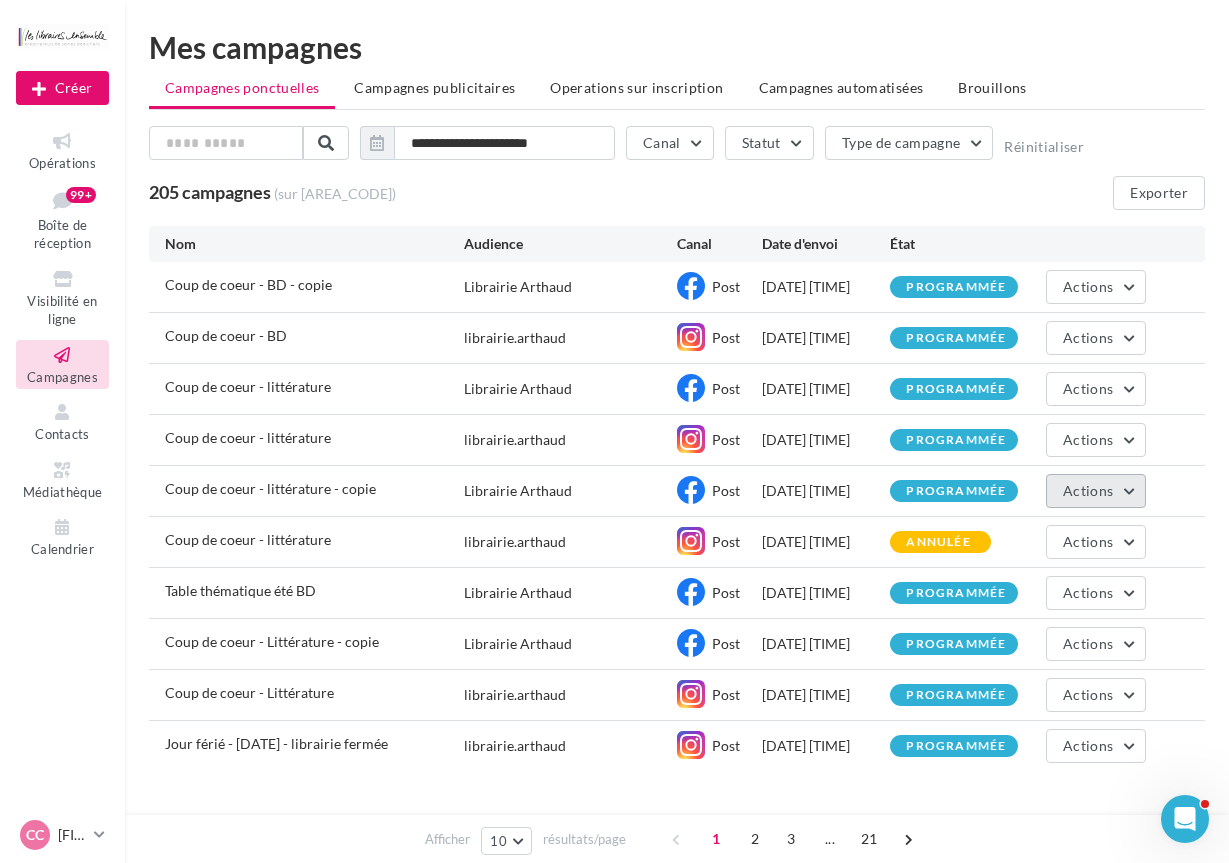 click on "Actions" at bounding box center (1096, 491) 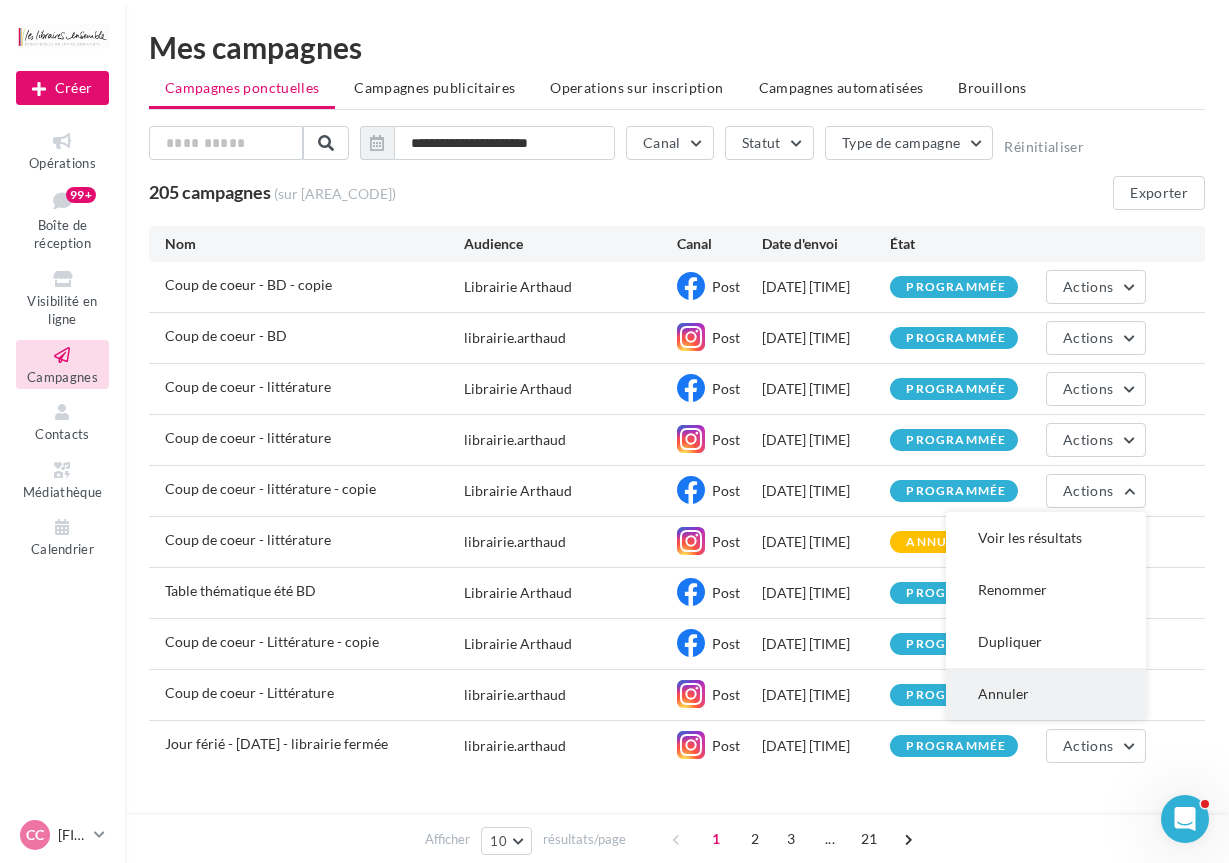 click on "Annuler" at bounding box center (1046, 694) 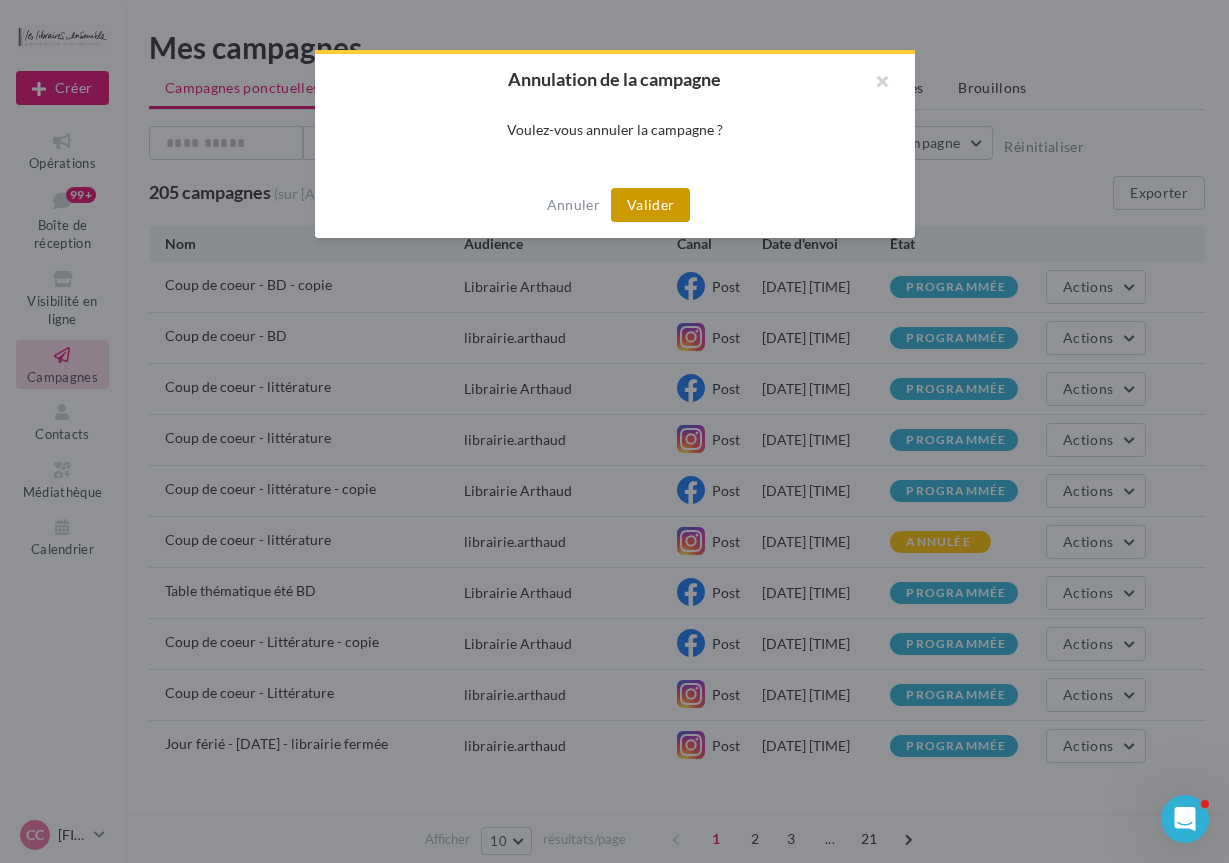 click on "Valider" at bounding box center (650, 205) 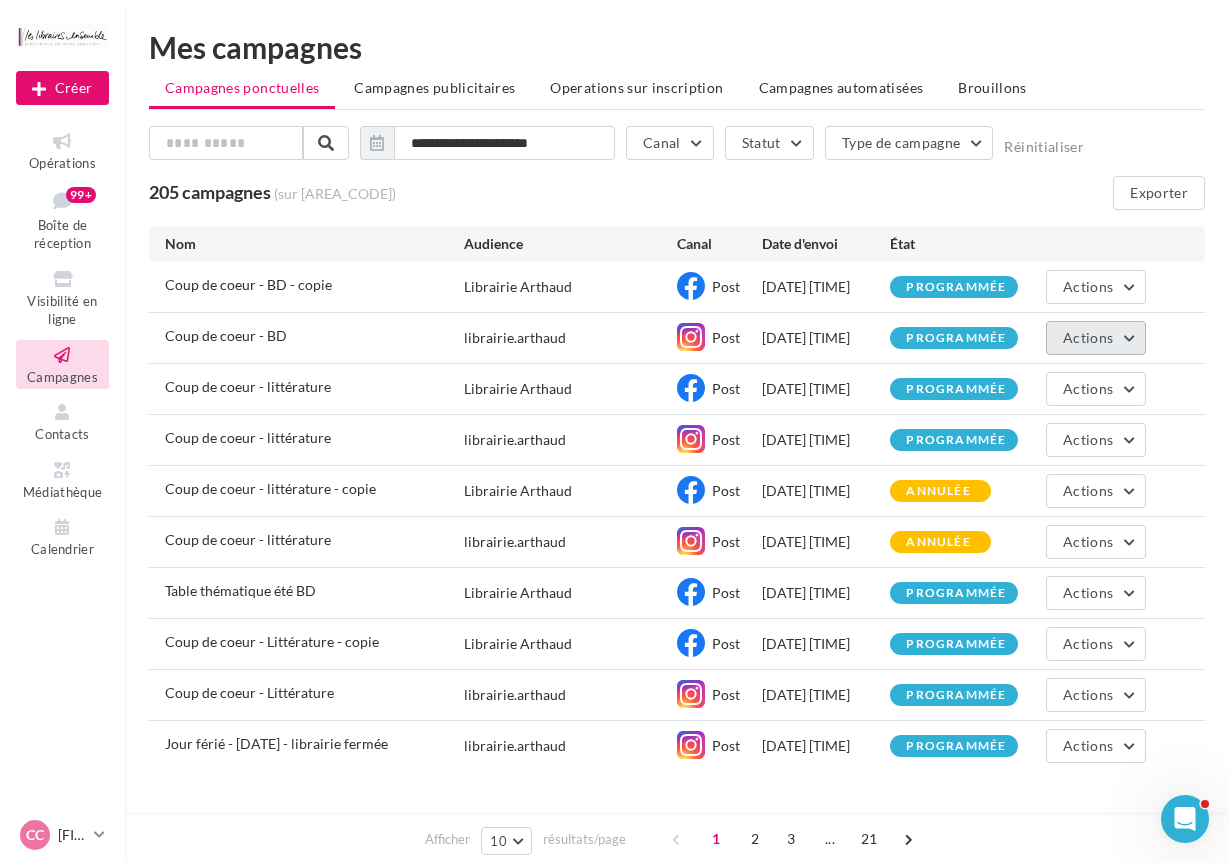 click on "Actions" at bounding box center [1088, 337] 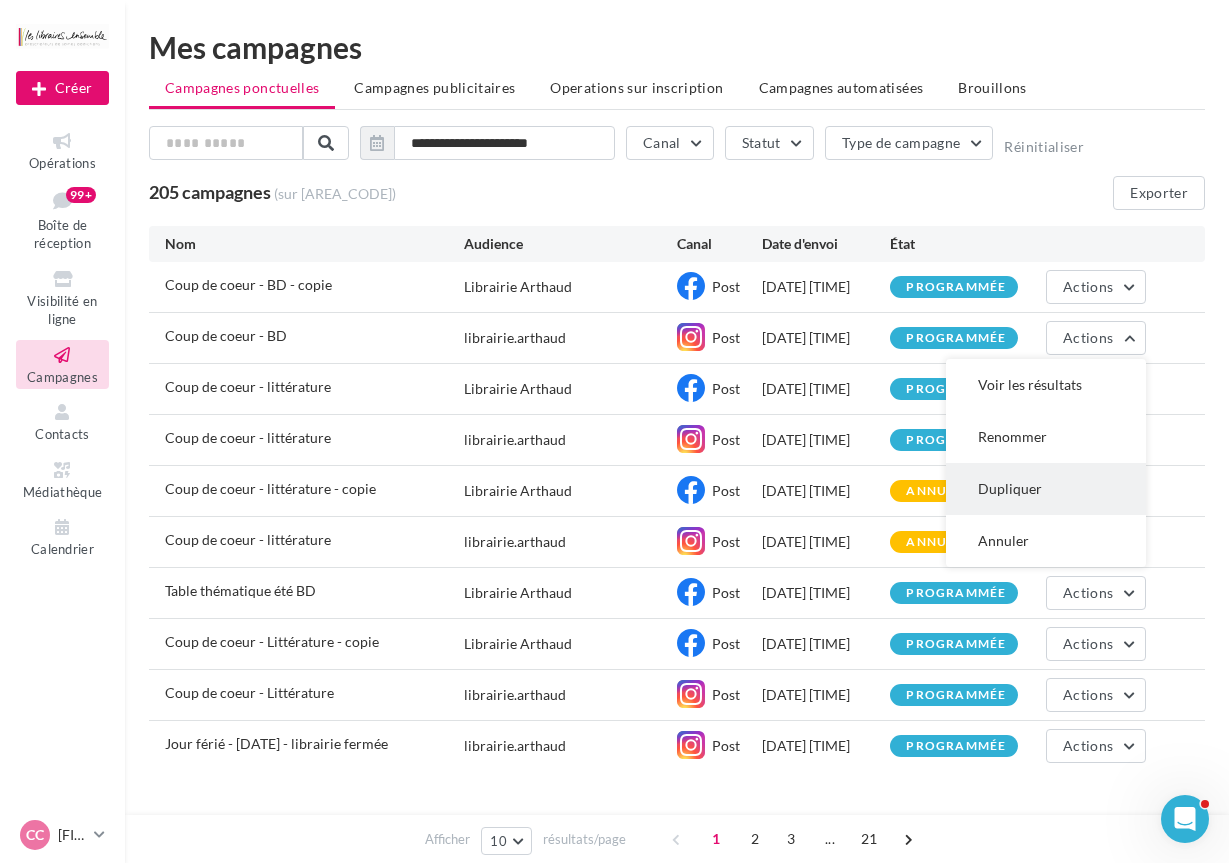 click on "Dupliquer" at bounding box center (1046, 489) 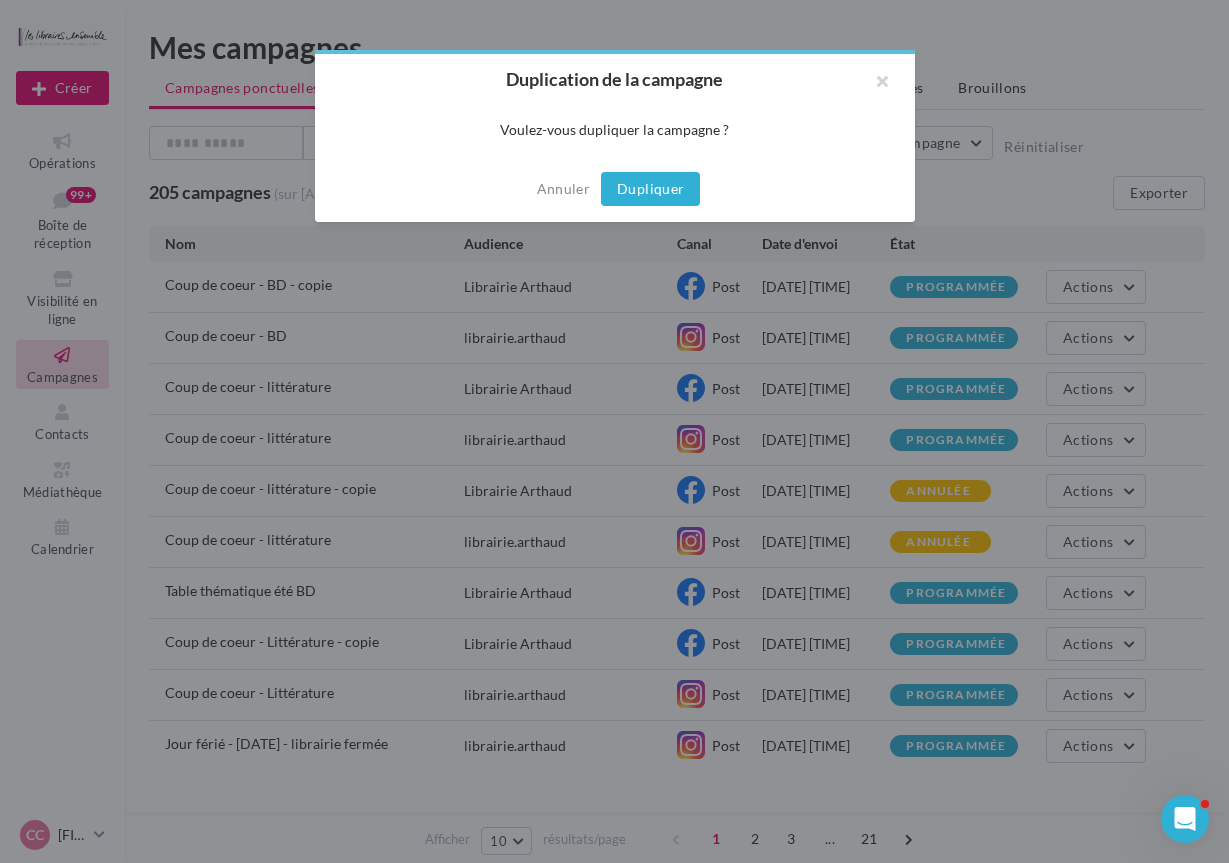 click on "Dupliquer" at bounding box center [650, 189] 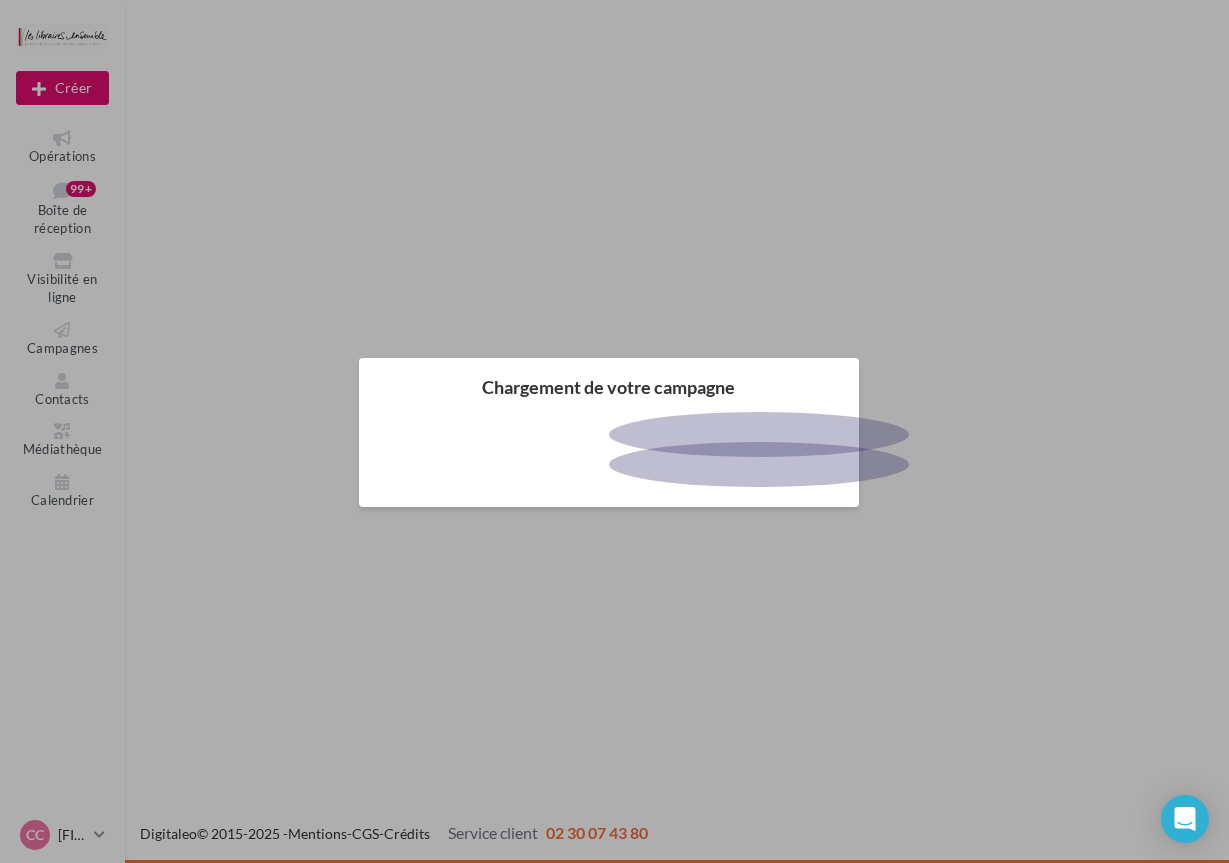 scroll, scrollTop: 0, scrollLeft: 0, axis: both 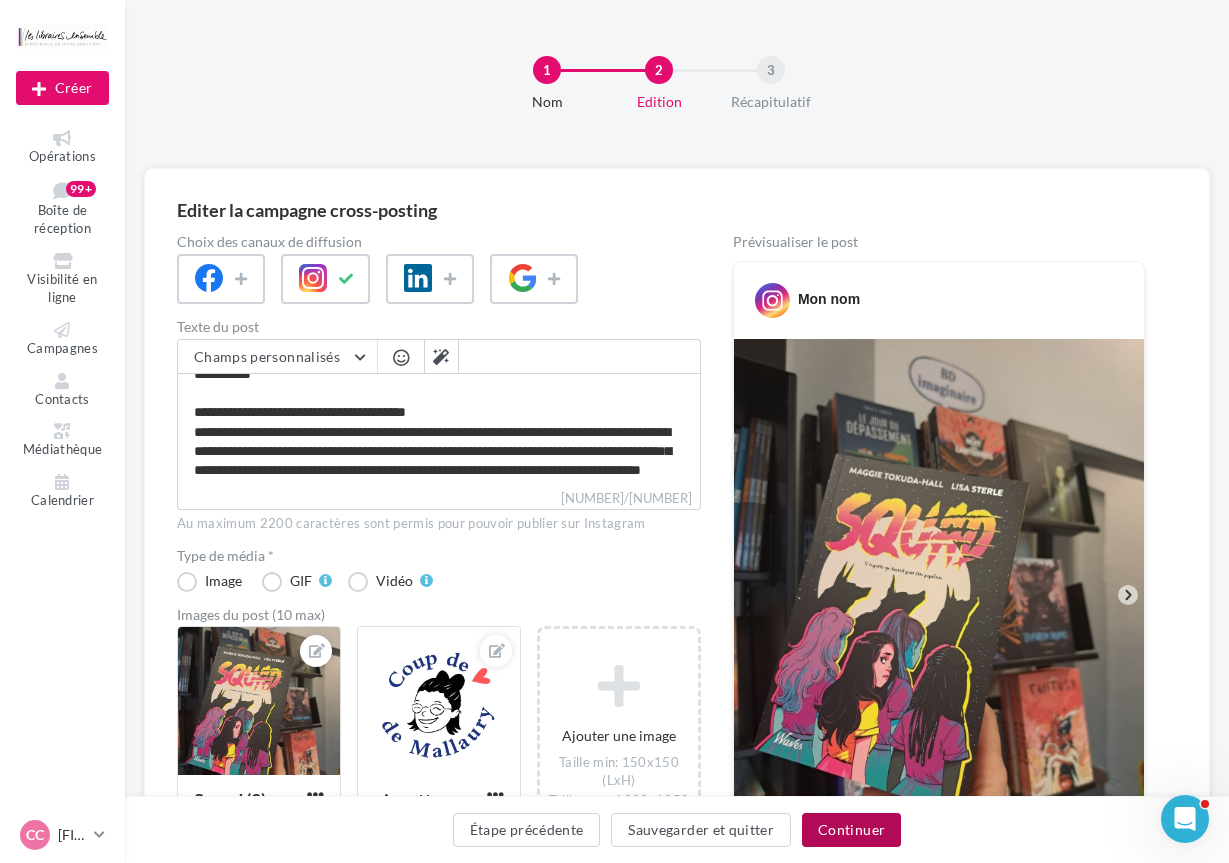 click on "Continuer" at bounding box center [851, 830] 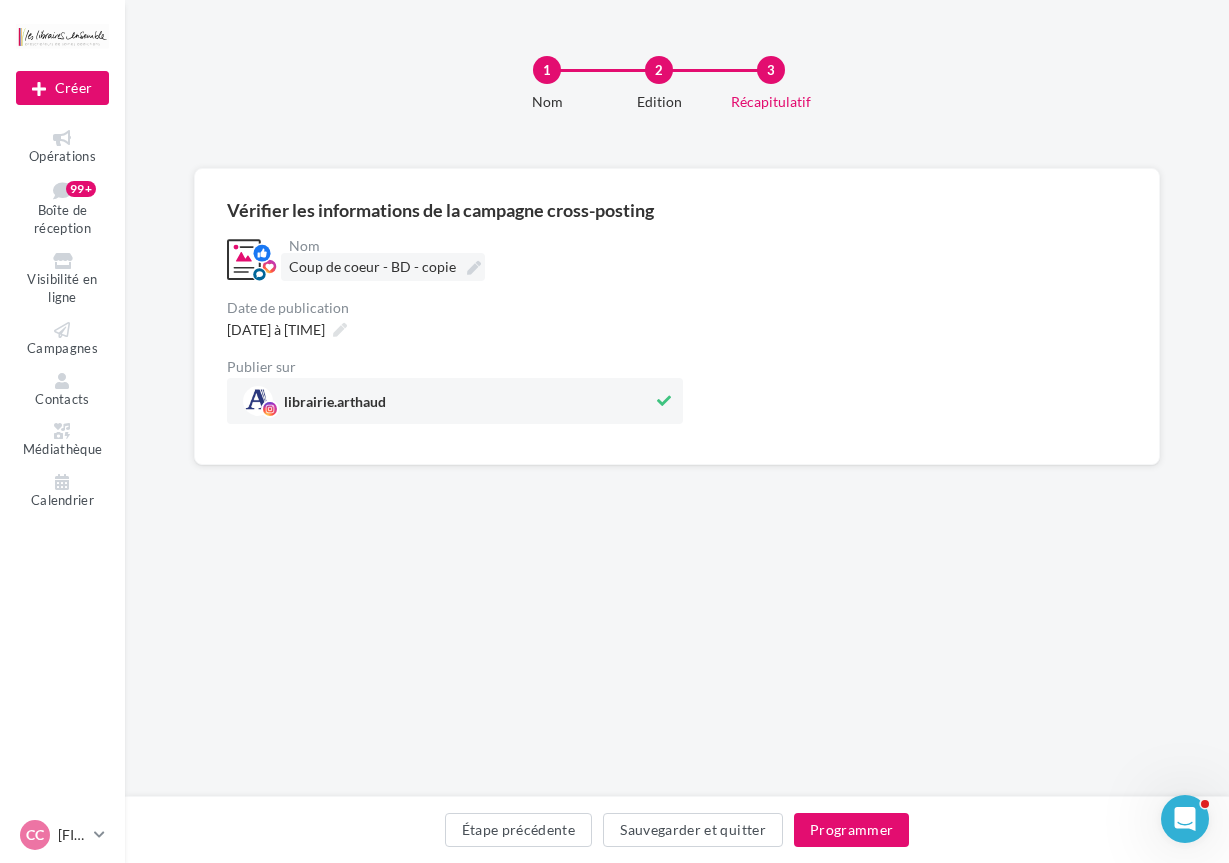 click on "Coup de coeur - BD - copie" at bounding box center [383, 267] 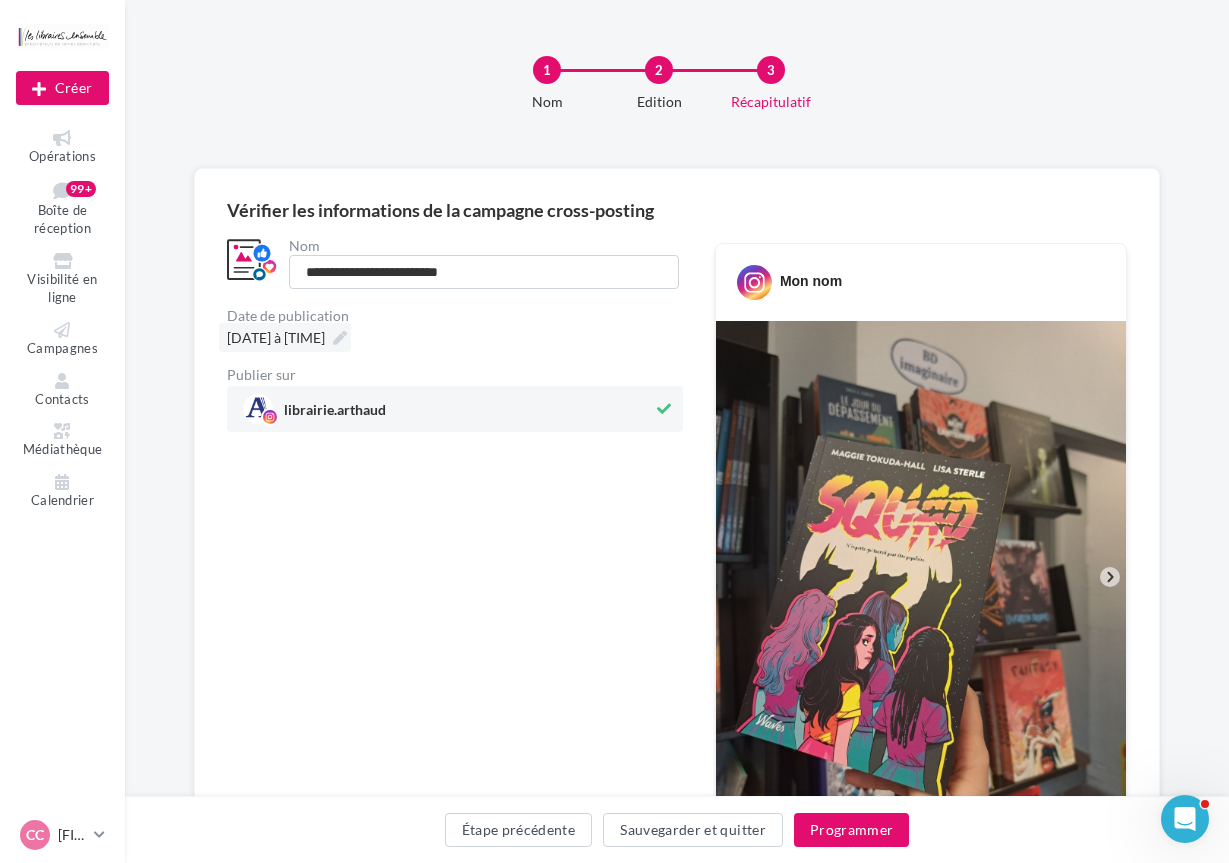 click on "26/08/2025 à 10:00" at bounding box center [285, 337] 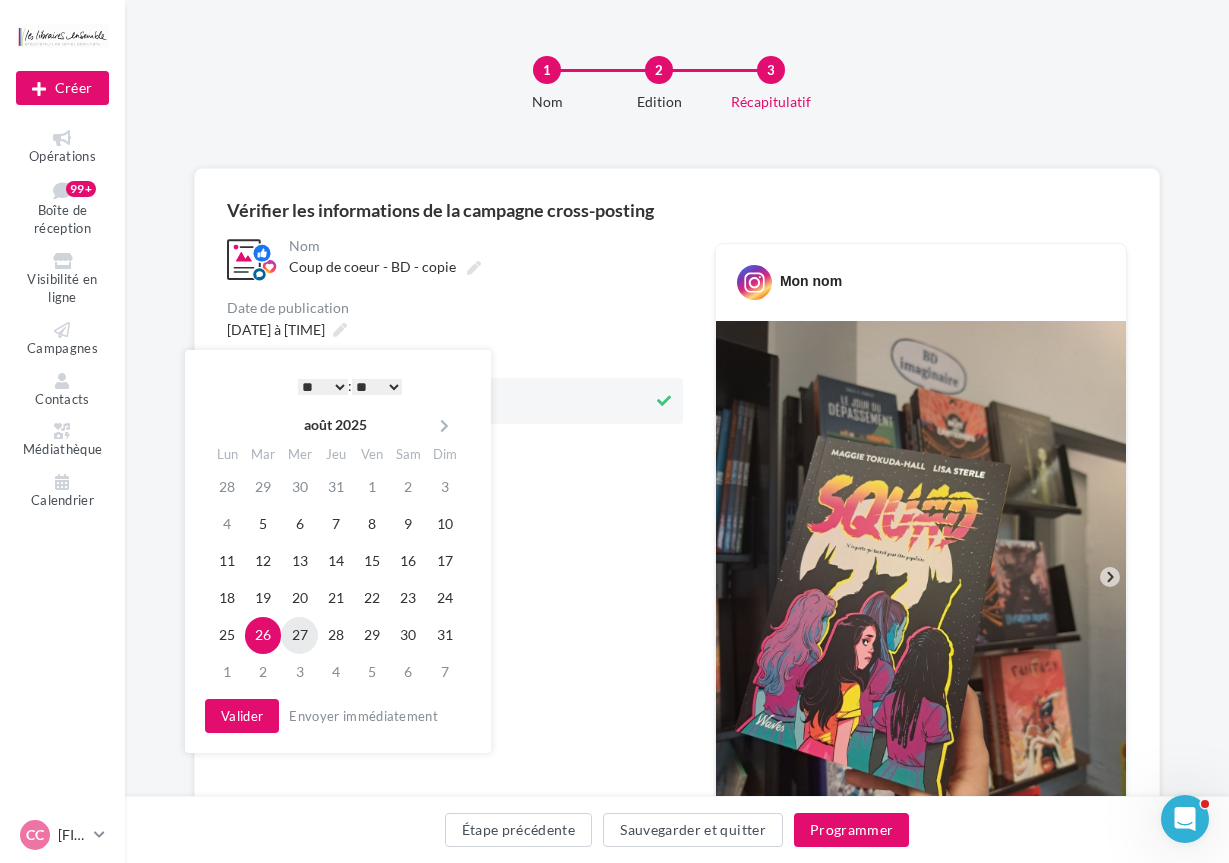 click on "27" at bounding box center [299, 635] 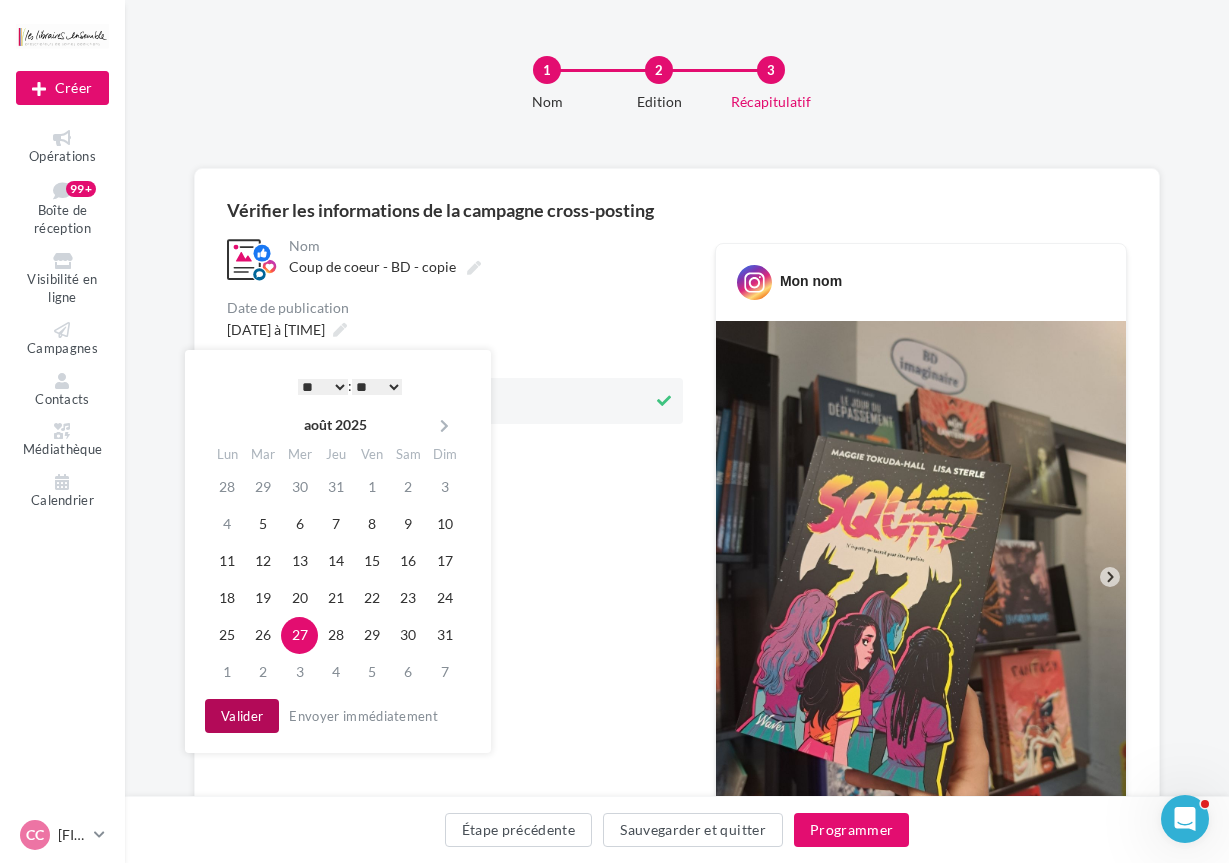 click on "Valider" at bounding box center (242, 716) 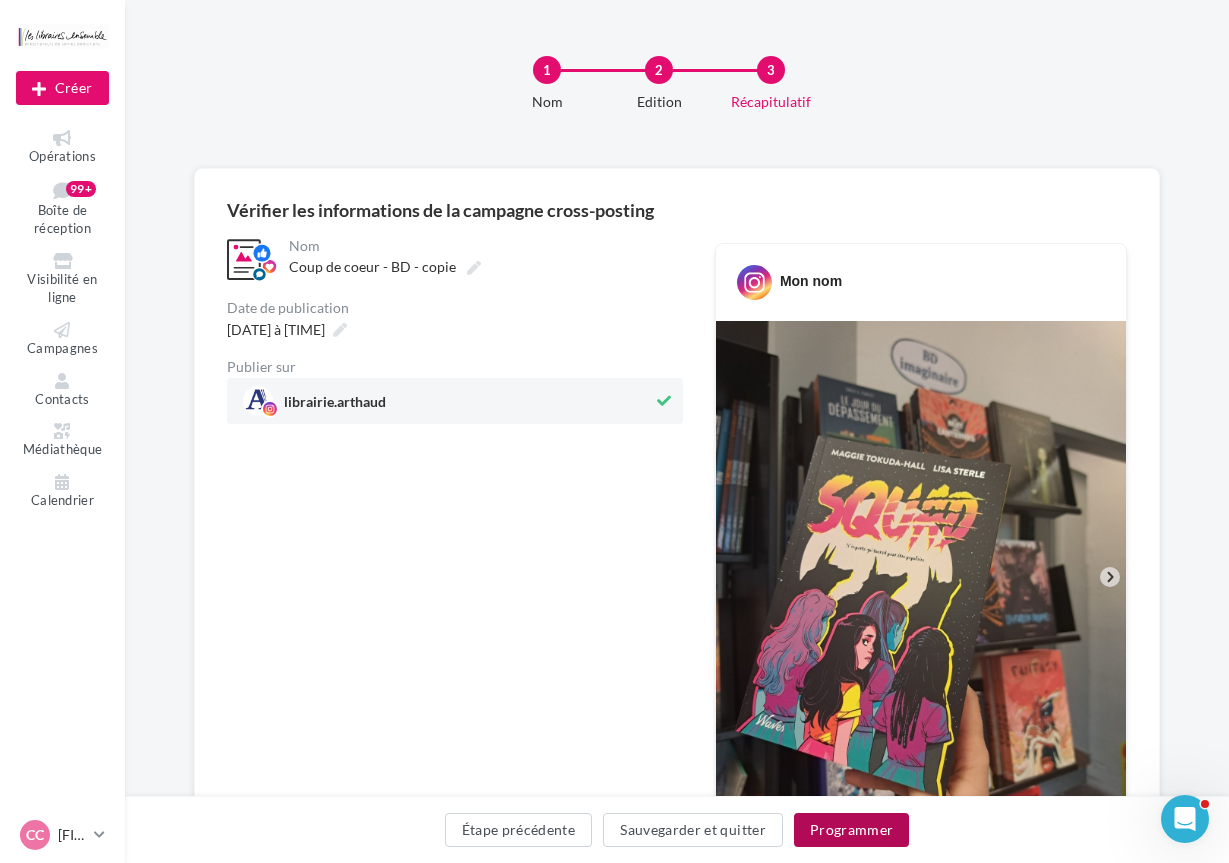 click on "Programmer" at bounding box center (852, 830) 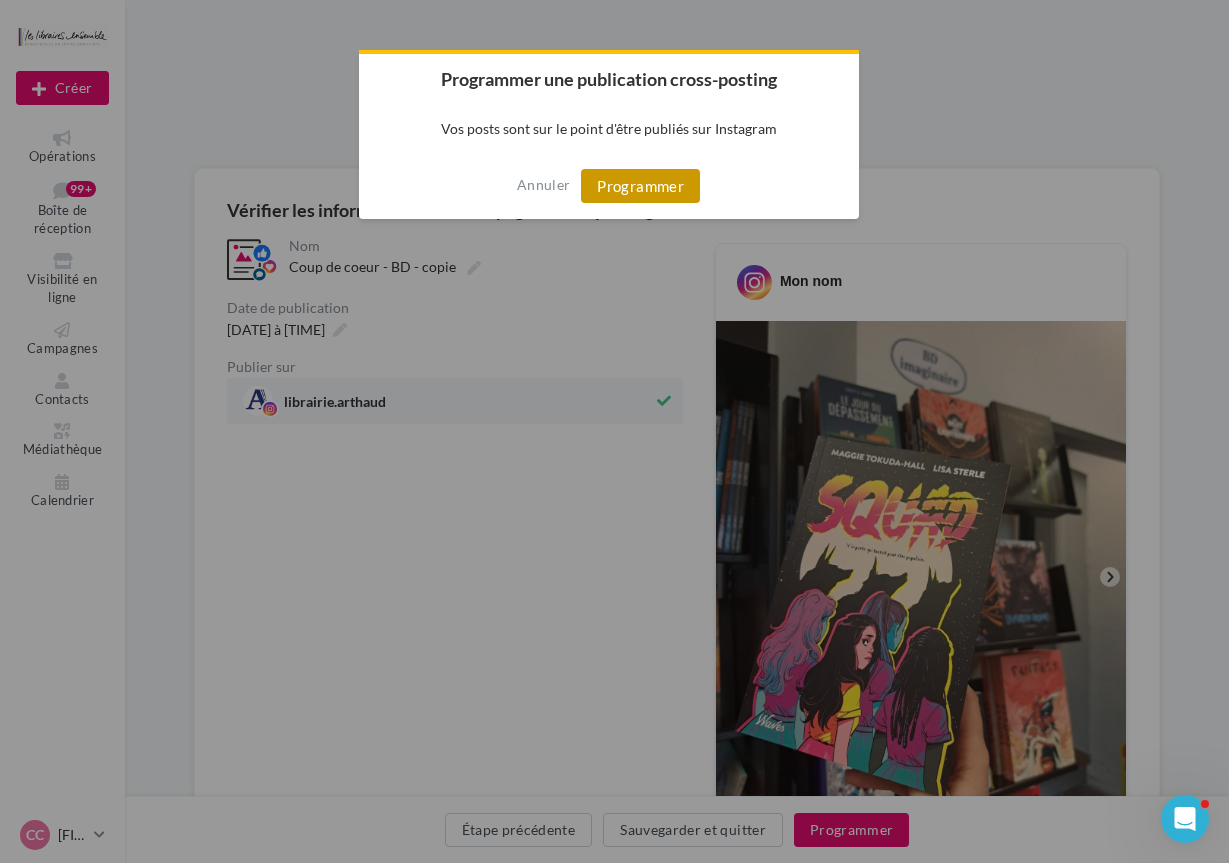 click on "Programmer" at bounding box center [640, 186] 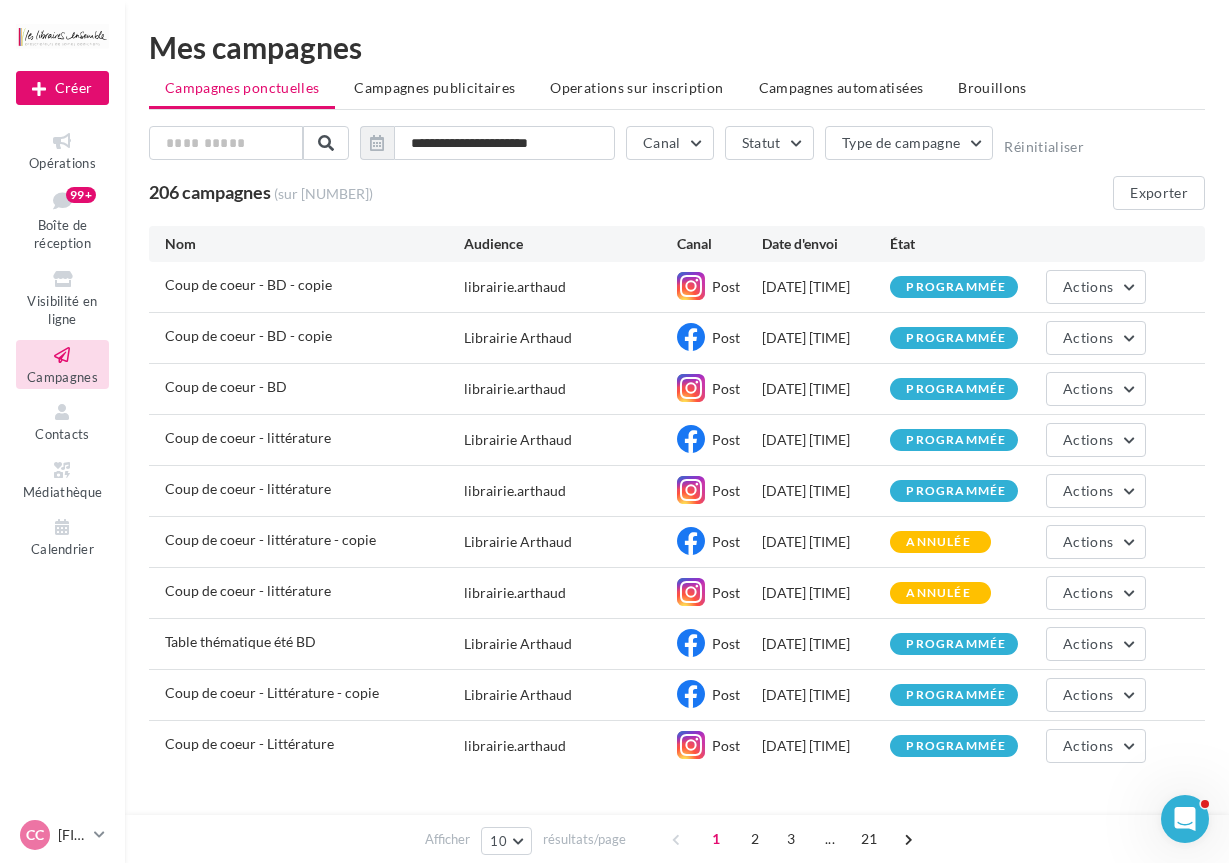 scroll, scrollTop: 0, scrollLeft: 0, axis: both 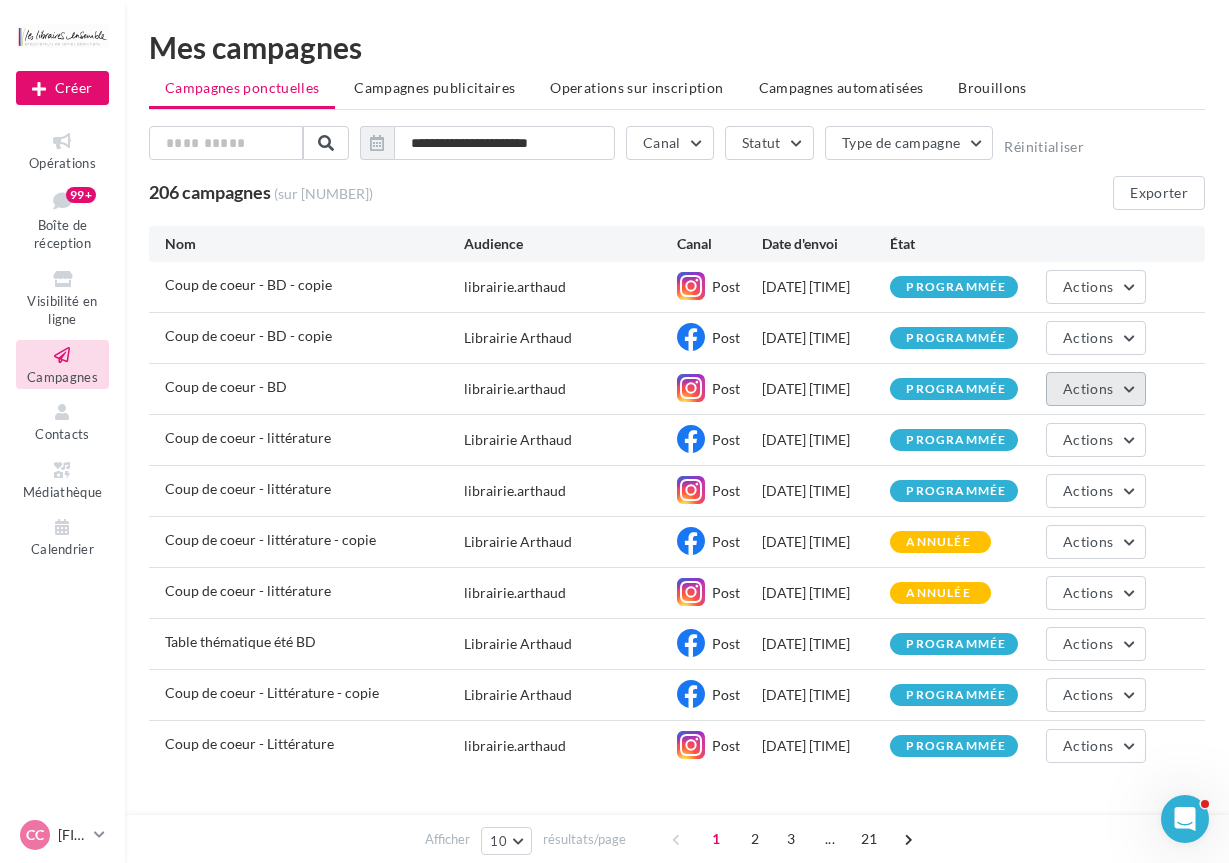 click on "Actions" at bounding box center [1088, 388] 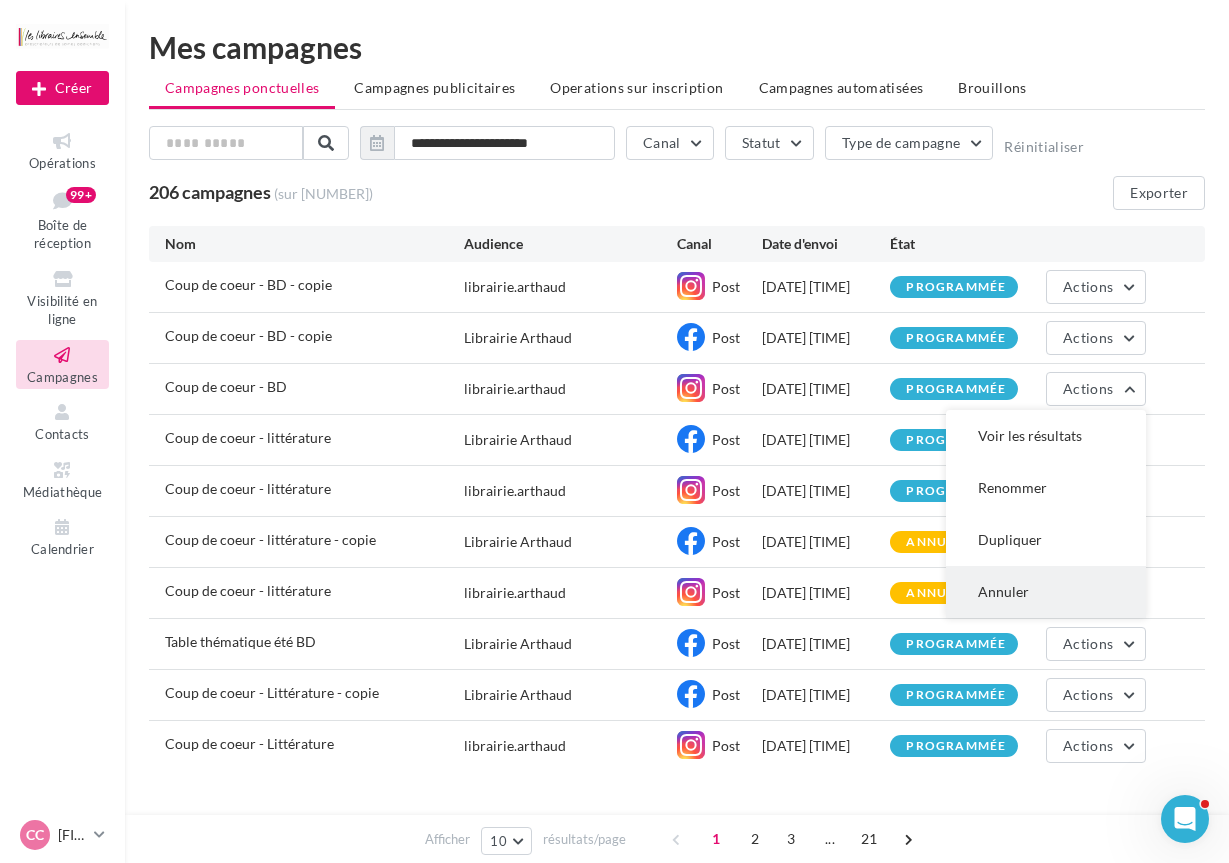 click on "Annuler" at bounding box center [1046, 592] 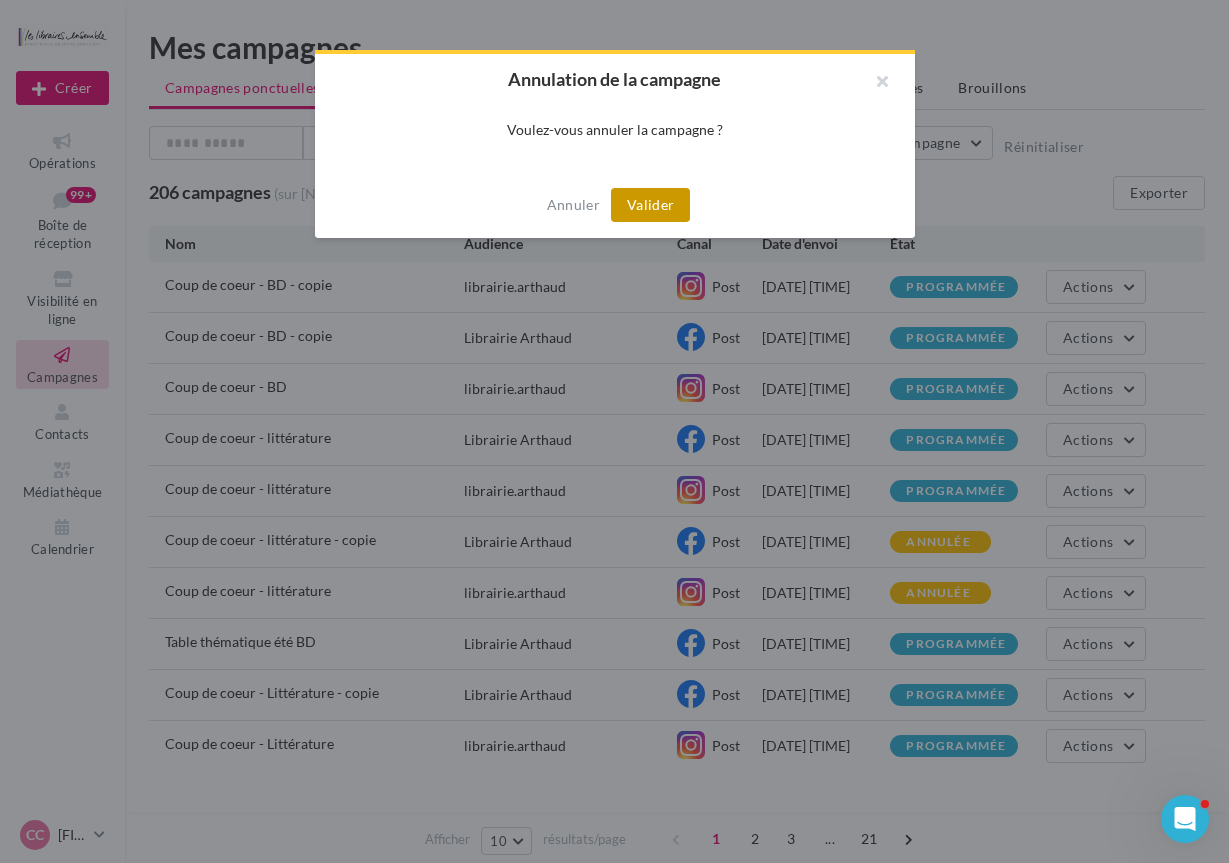 click on "Valider" at bounding box center [650, 205] 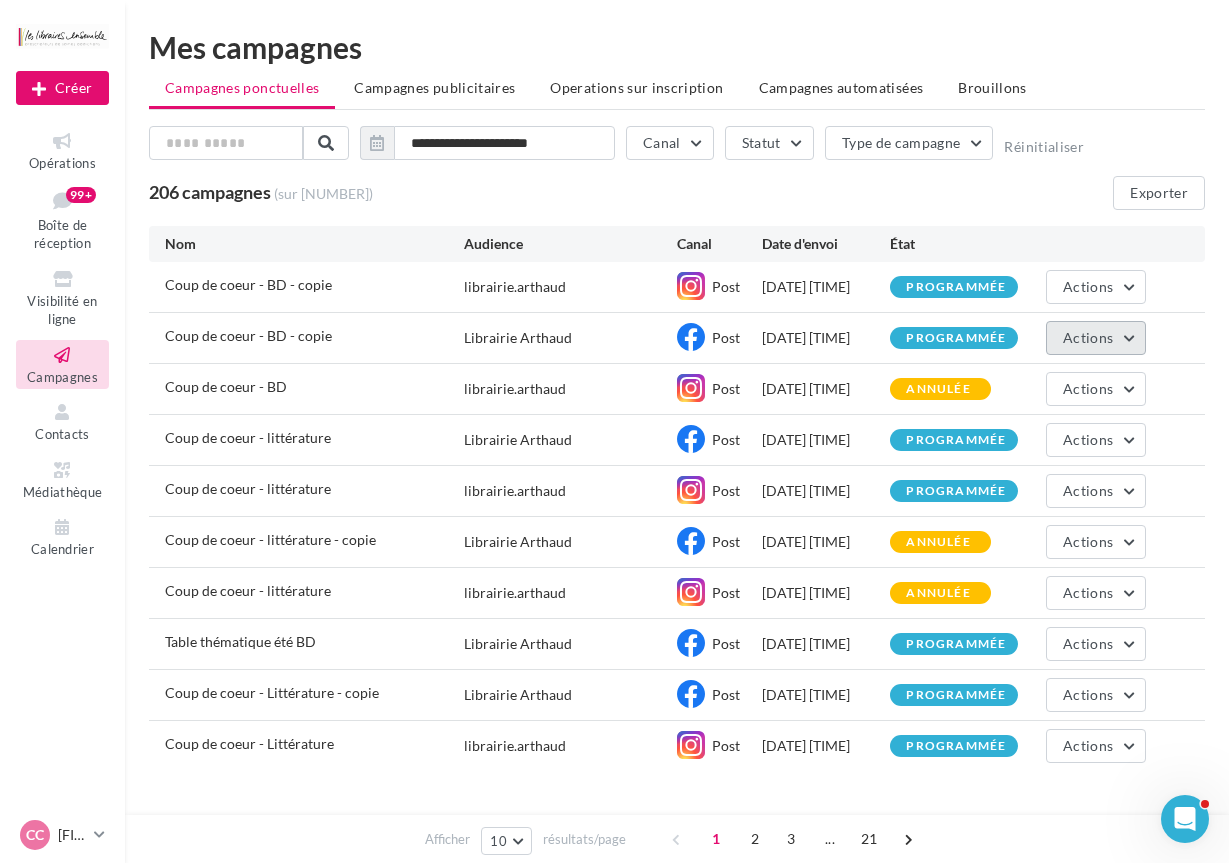 click on "Actions" at bounding box center (1088, 337) 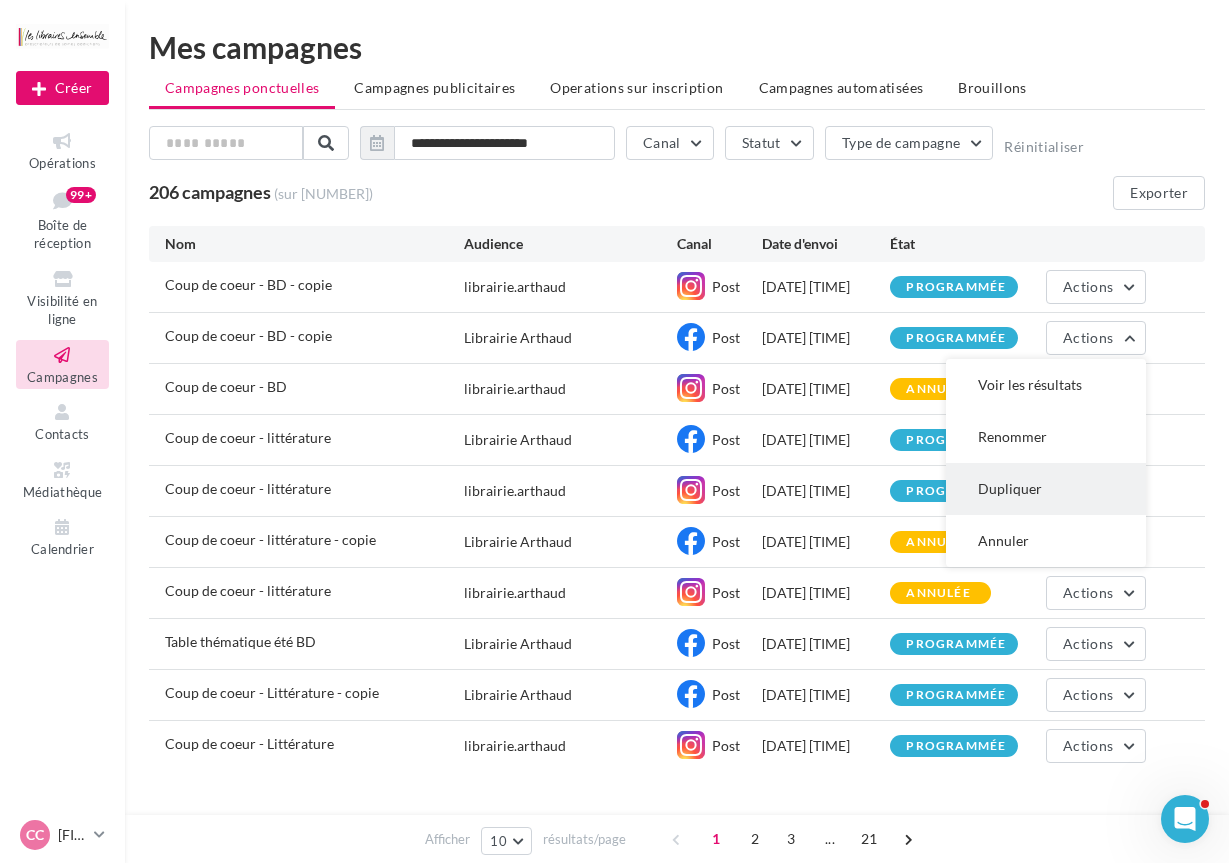 click on "Dupliquer" at bounding box center [1046, 489] 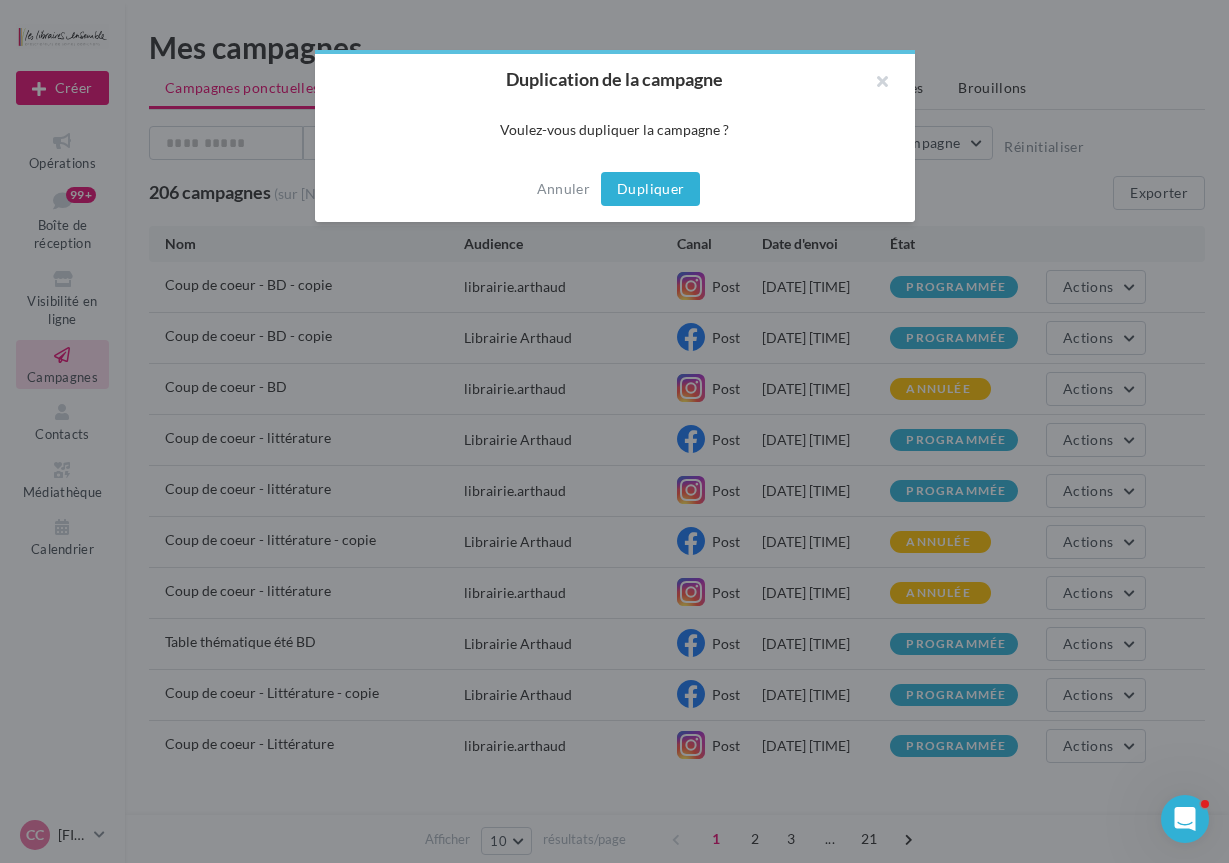 click on "Dupliquer" at bounding box center [650, 189] 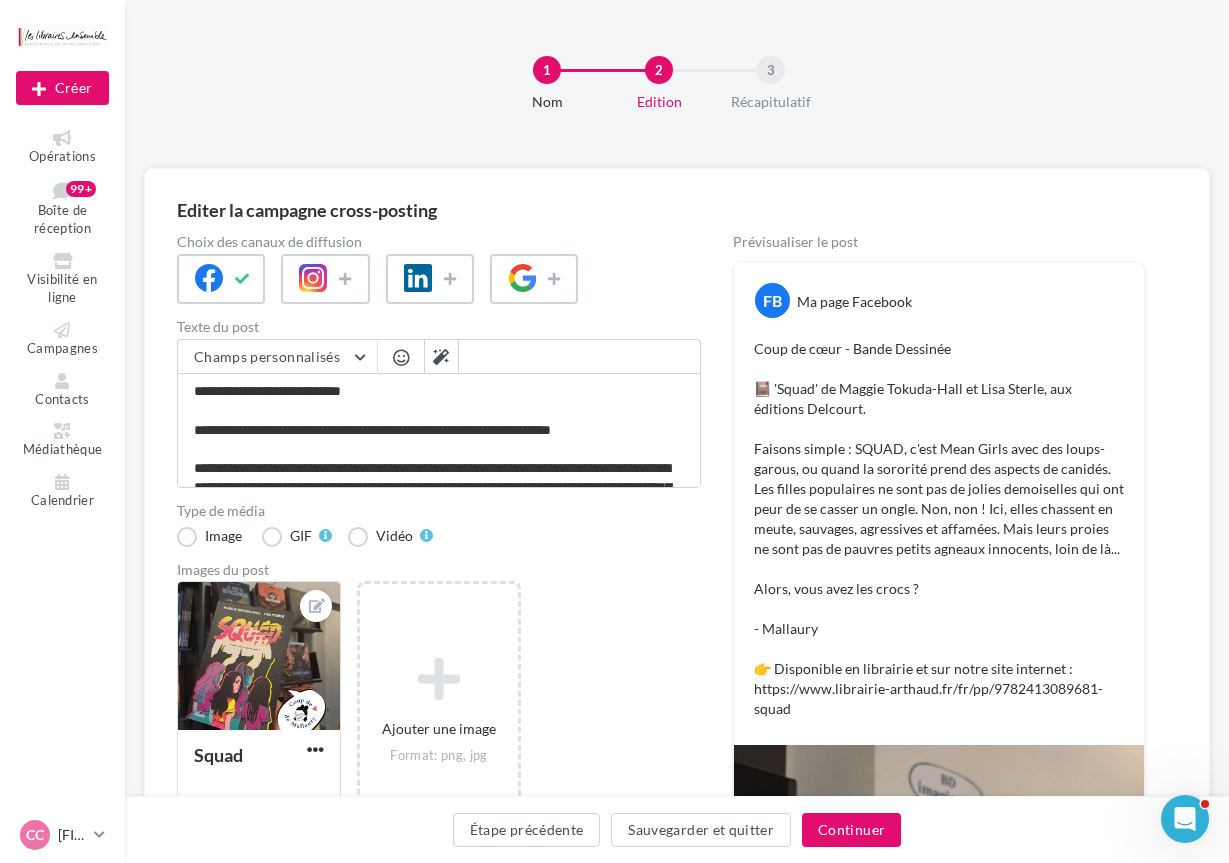 scroll, scrollTop: 0, scrollLeft: 0, axis: both 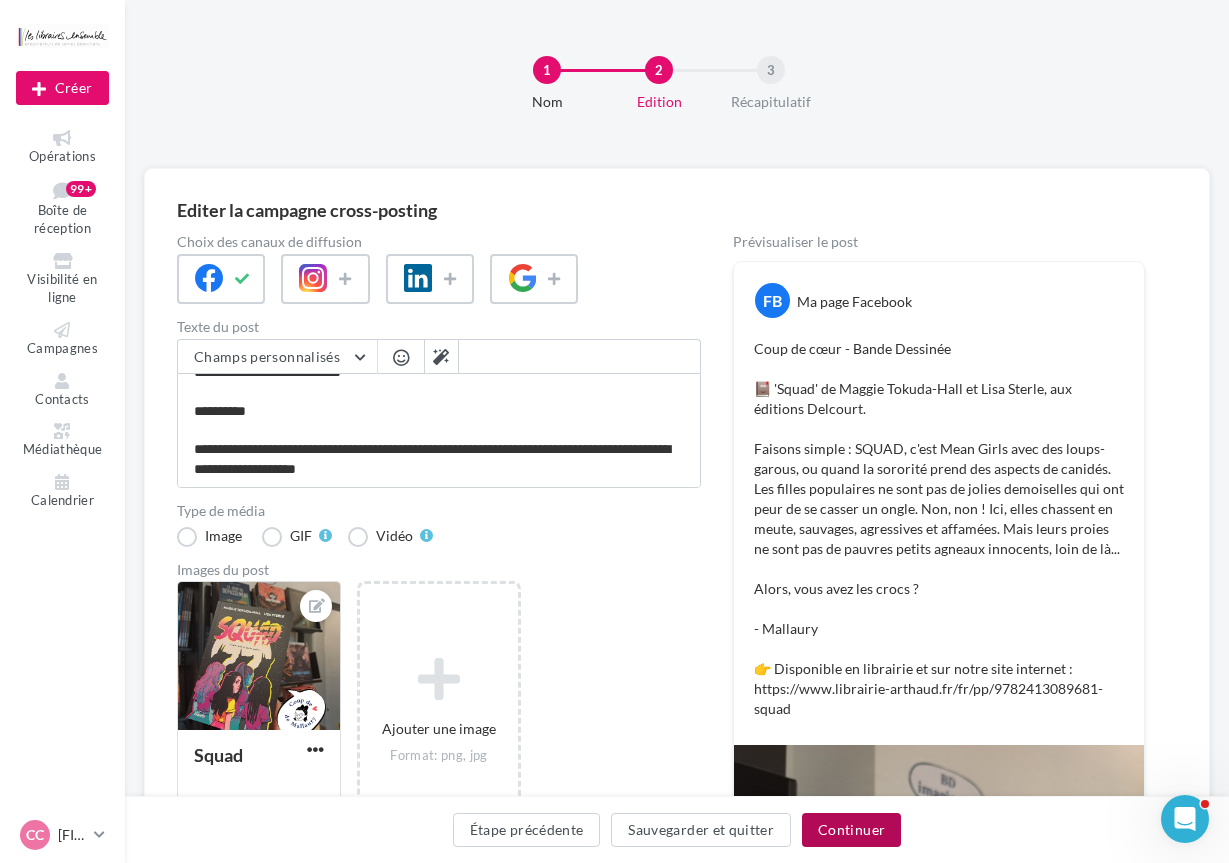 click on "Continuer" at bounding box center [851, 830] 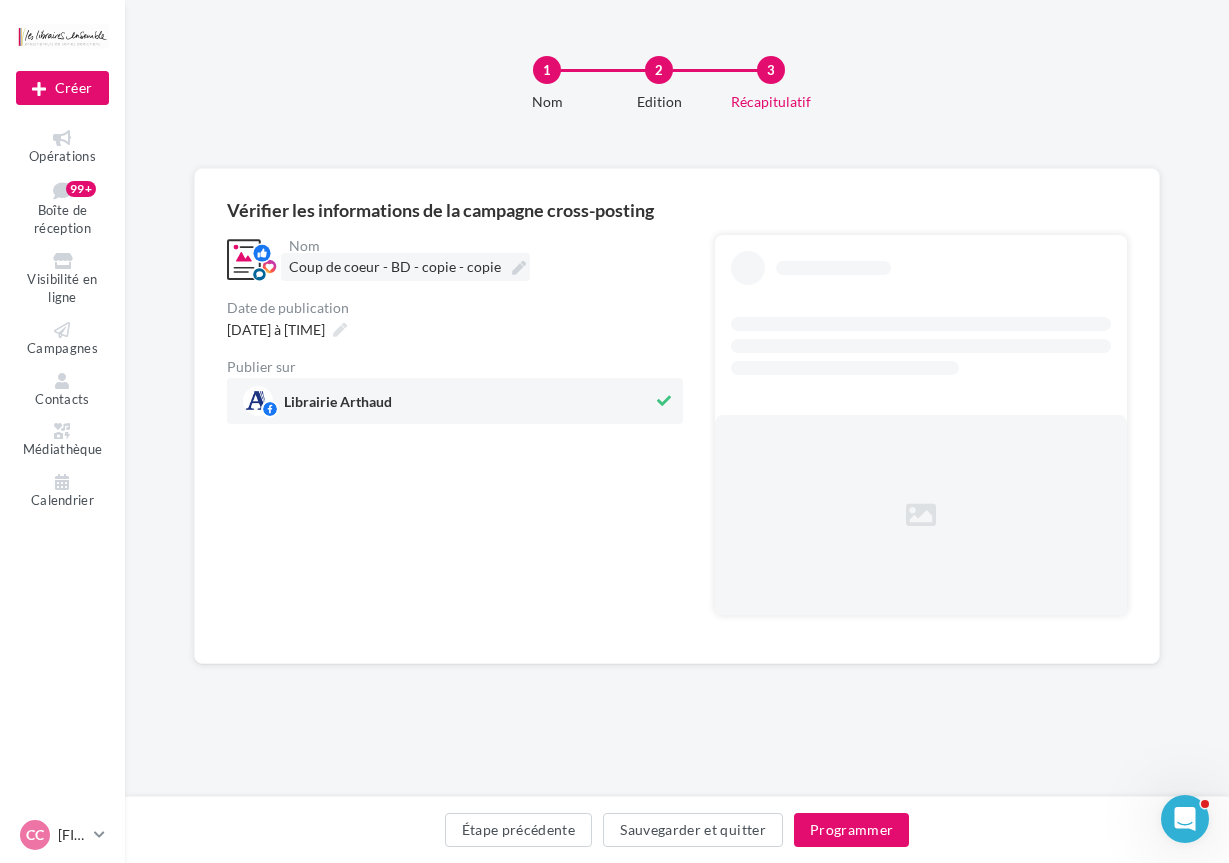 click on "Coup de coeur - BD - copie - copie" at bounding box center [405, 267] 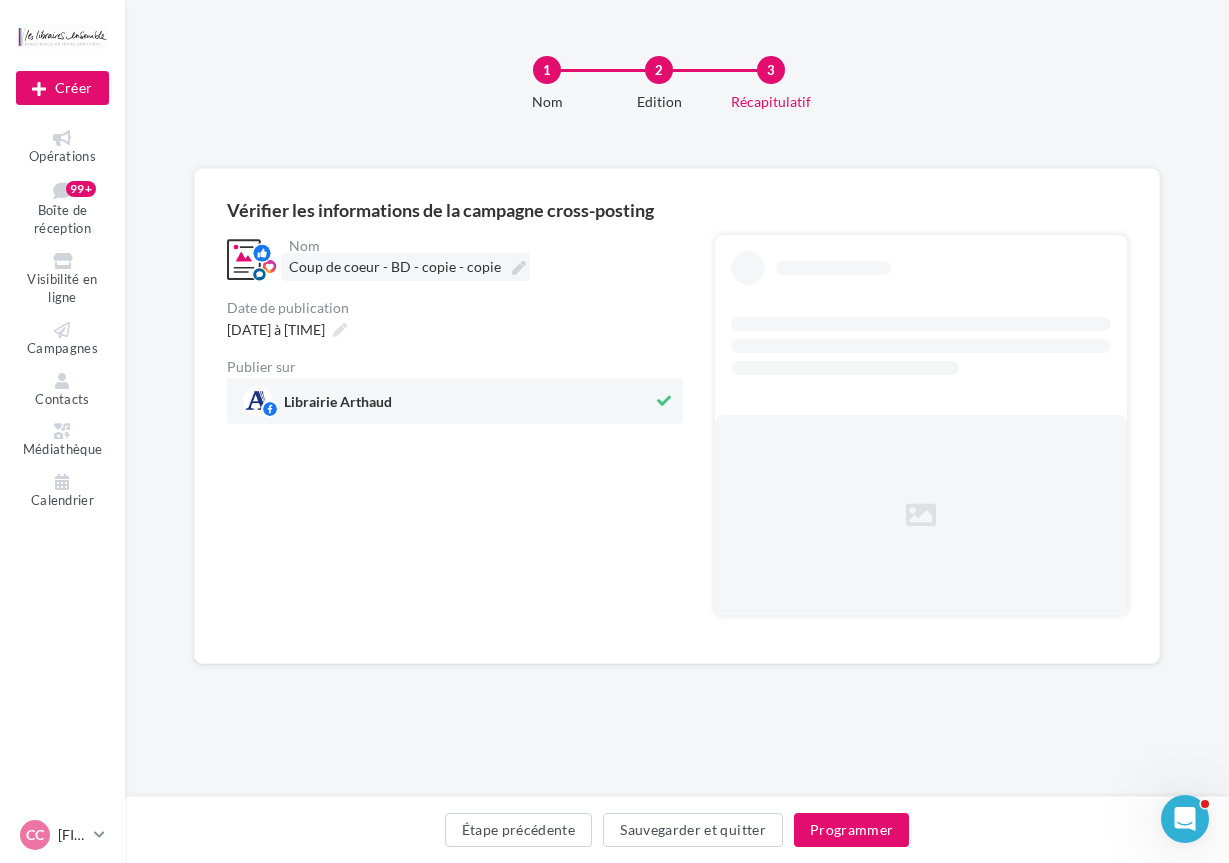 click on "**********" at bounding box center [377, 270] 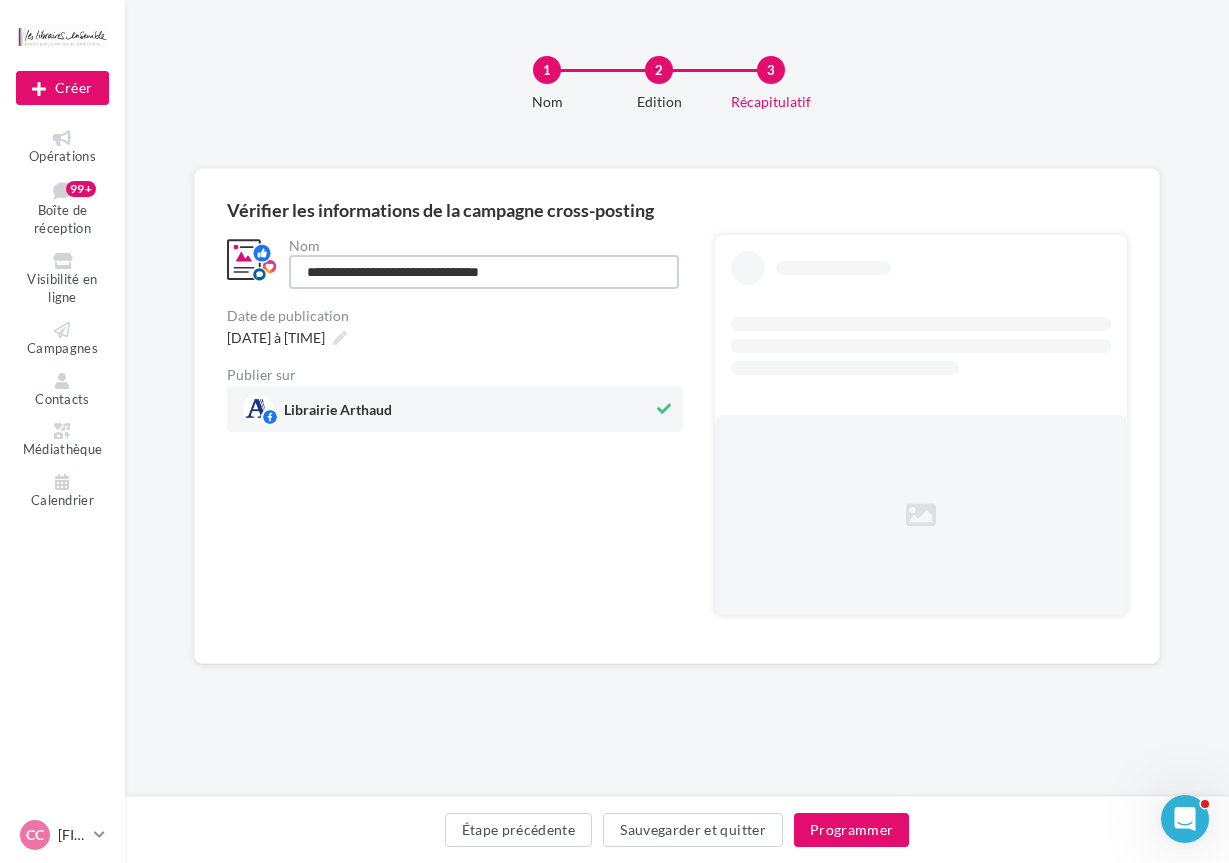 scroll, scrollTop: 0, scrollLeft: 0, axis: both 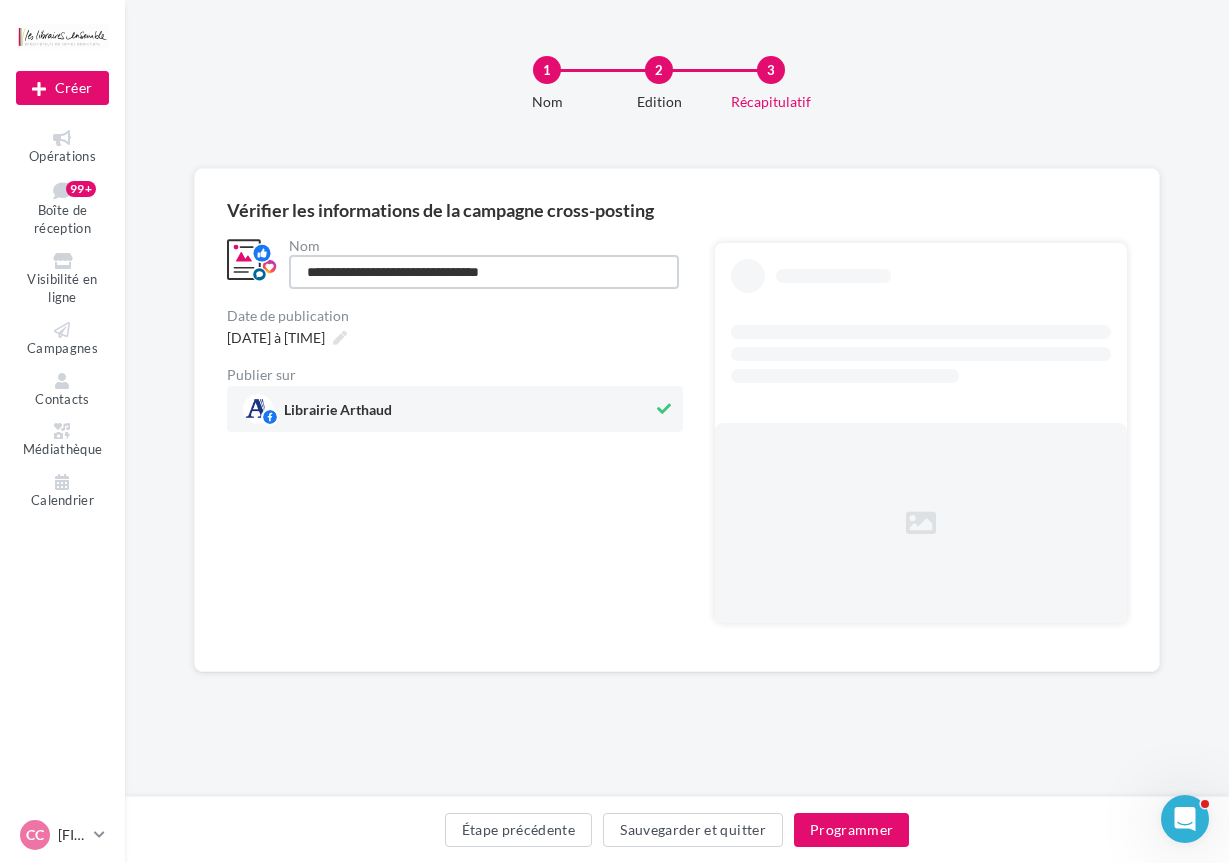 click on "**********" at bounding box center [484, 272] 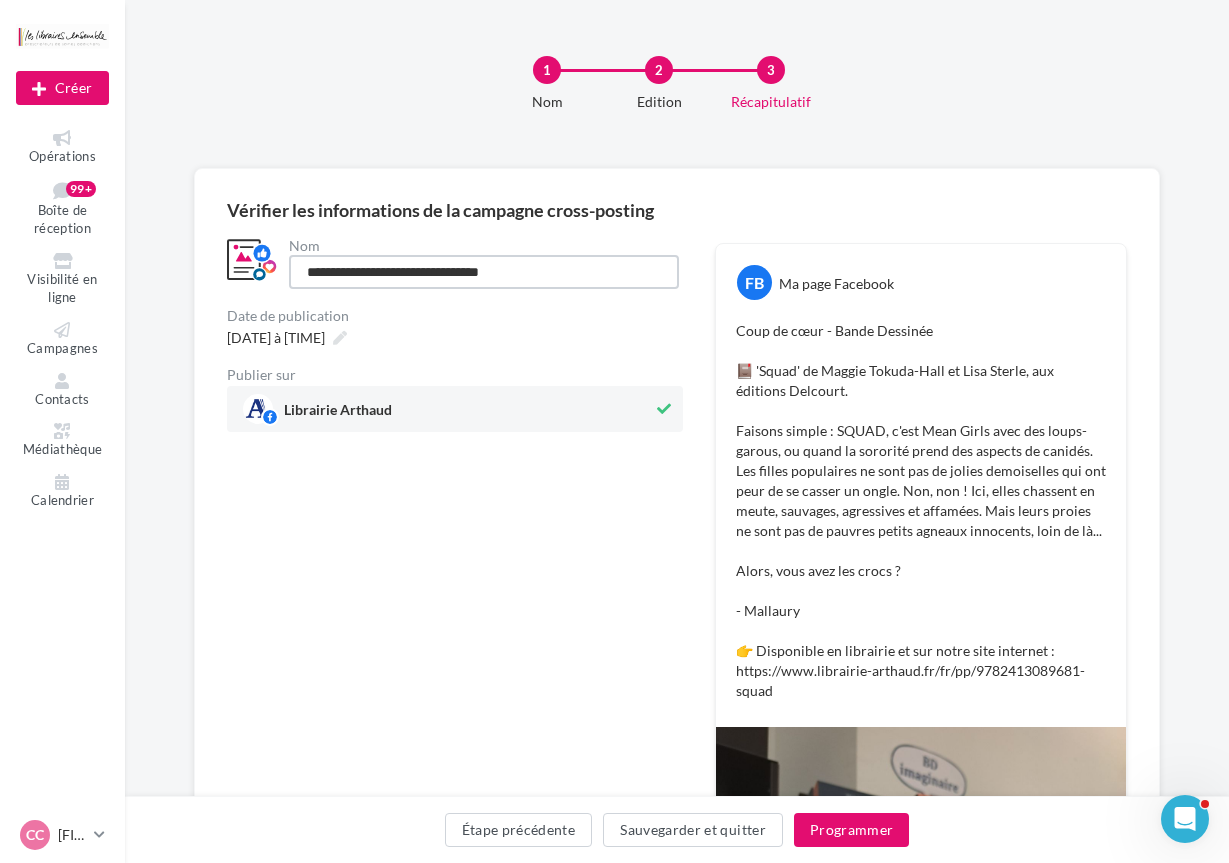 drag, startPoint x: 424, startPoint y: 271, endPoint x: 633, endPoint y: 256, distance: 209.53758 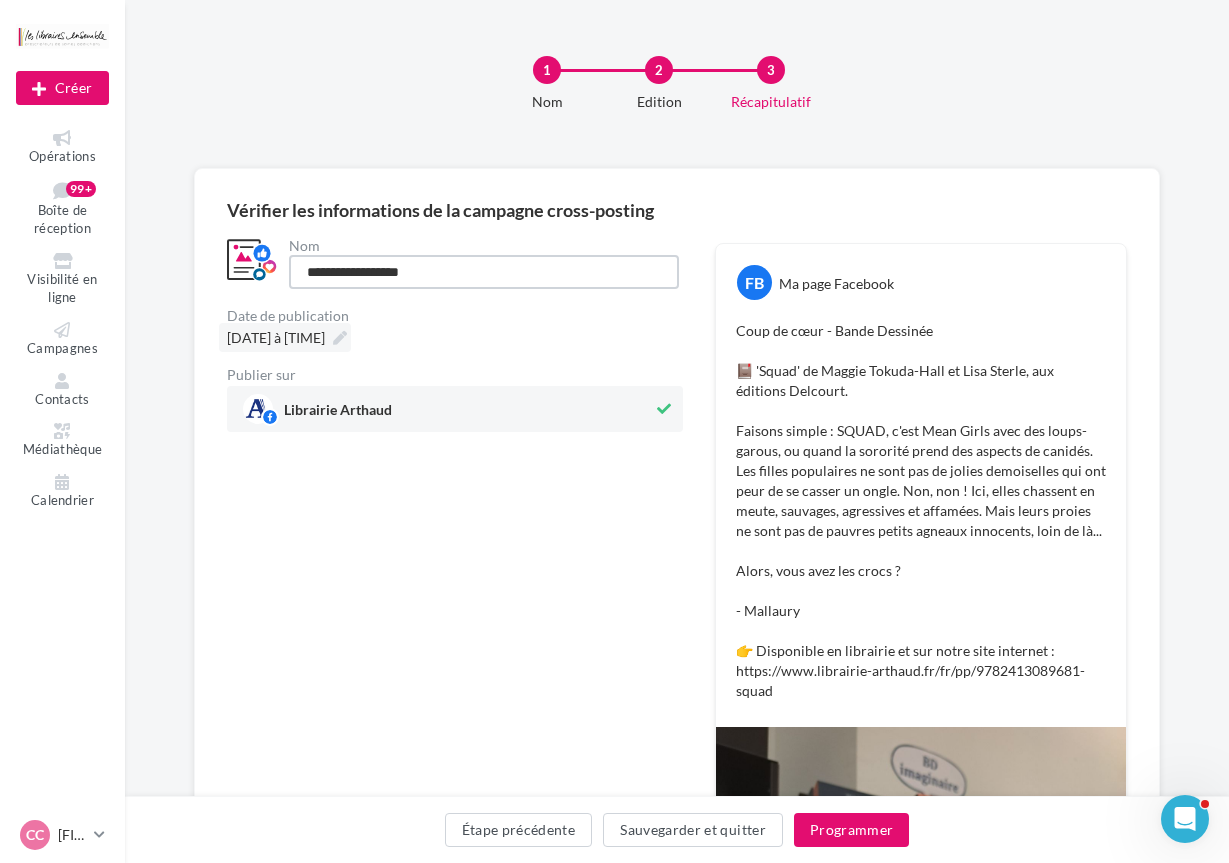 type on "**********" 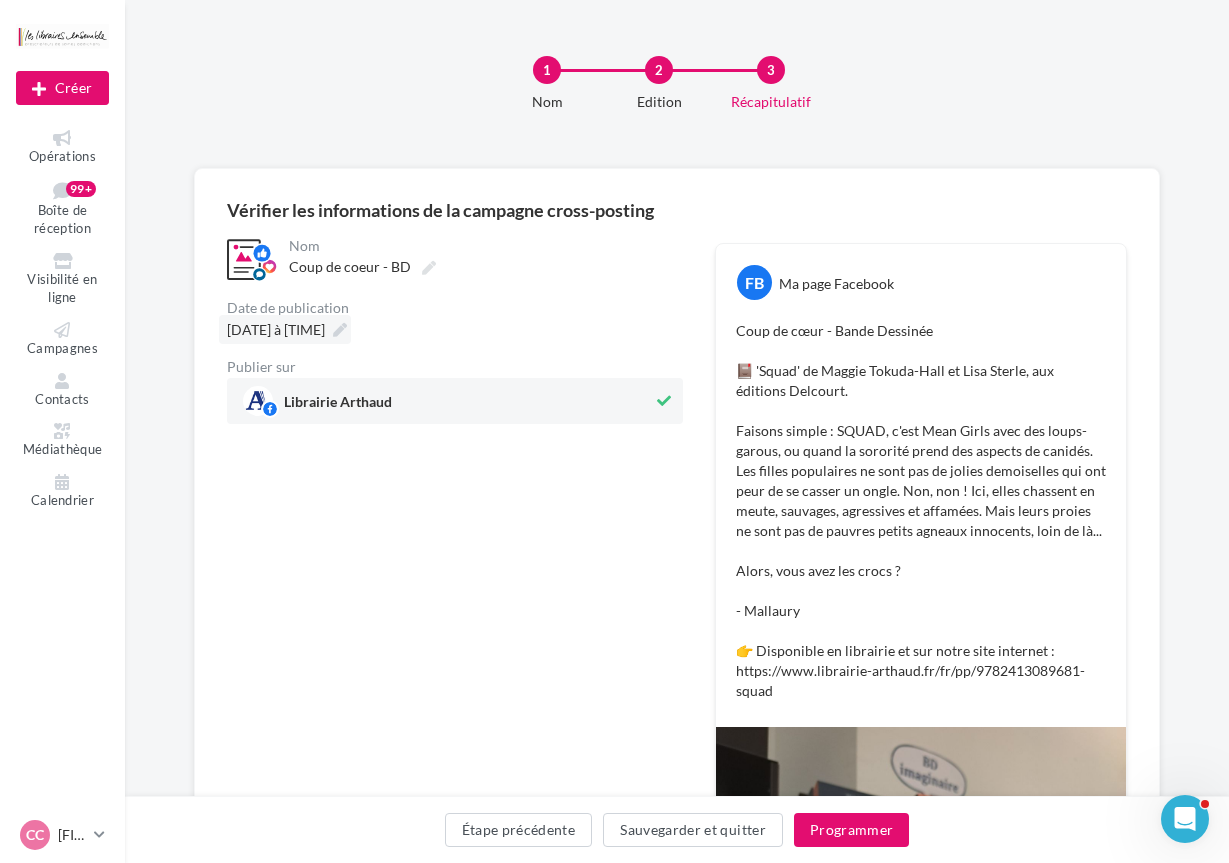 click on "[DATE] à [TIME]" at bounding box center [285, 329] 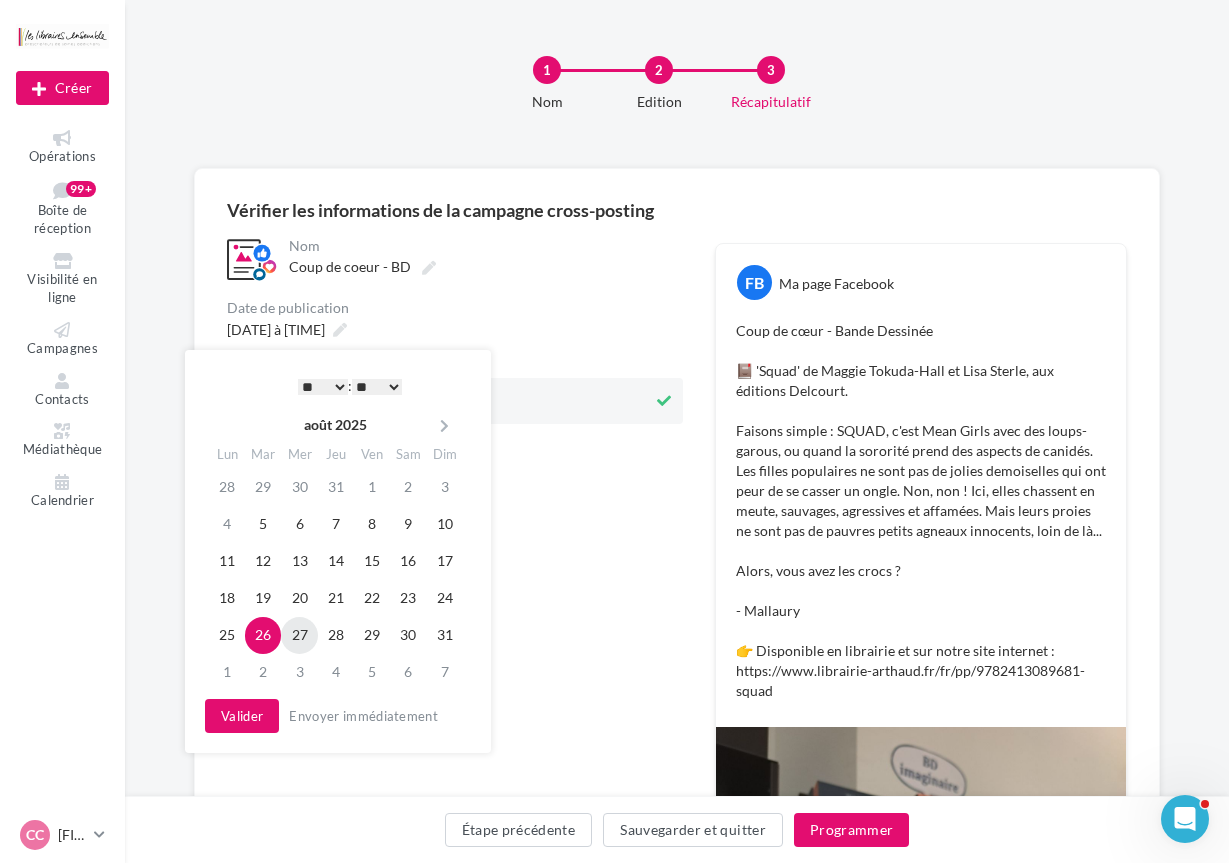 click on "27" at bounding box center (299, 635) 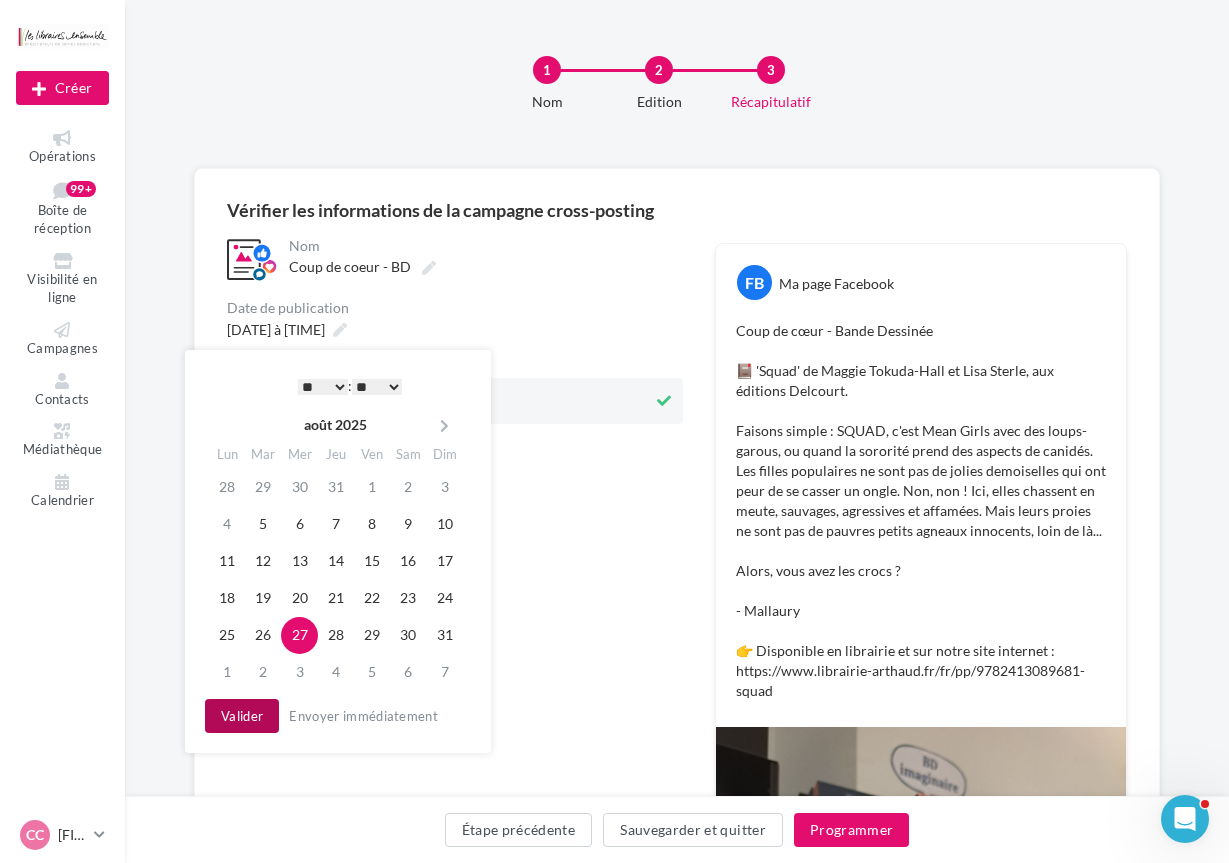 click on "Valider" at bounding box center [242, 716] 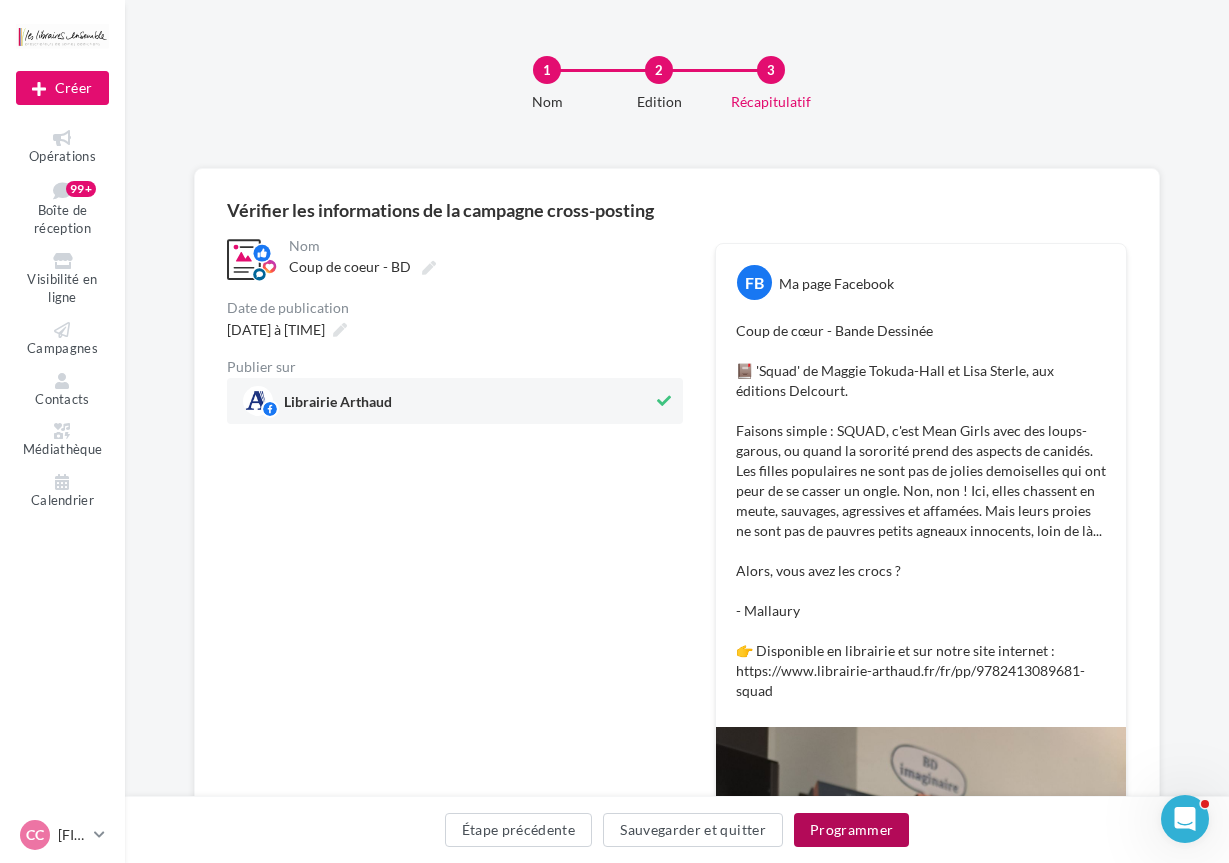 click on "Programmer" at bounding box center [852, 830] 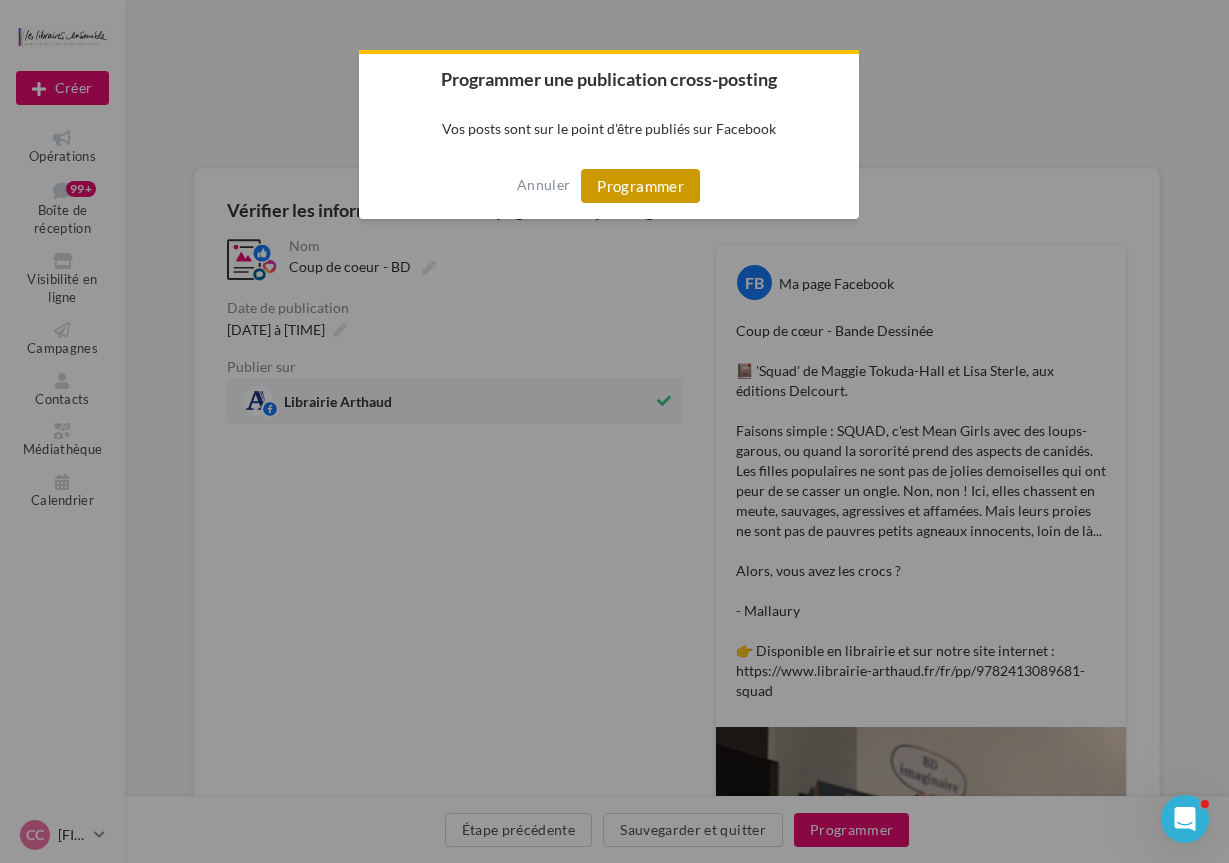 click on "Programmer" at bounding box center (640, 186) 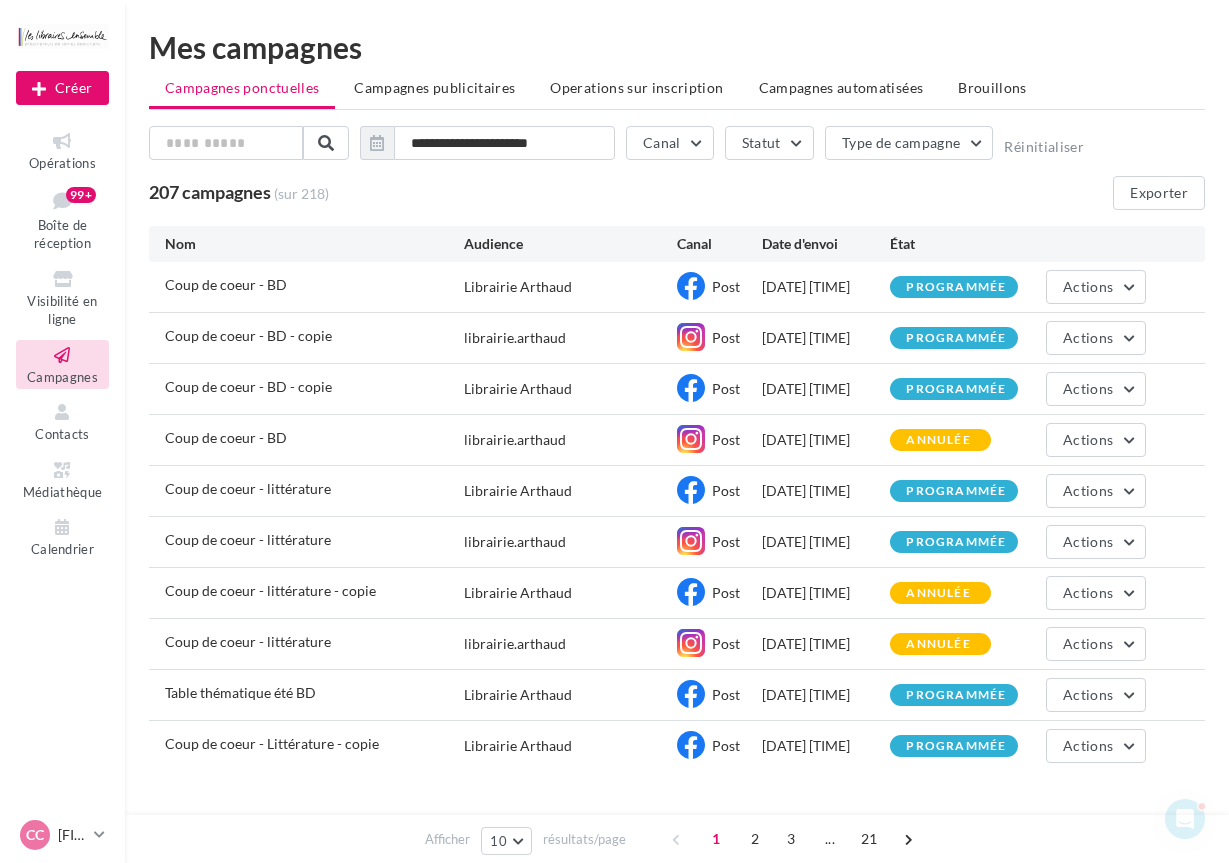 scroll, scrollTop: 0, scrollLeft: 0, axis: both 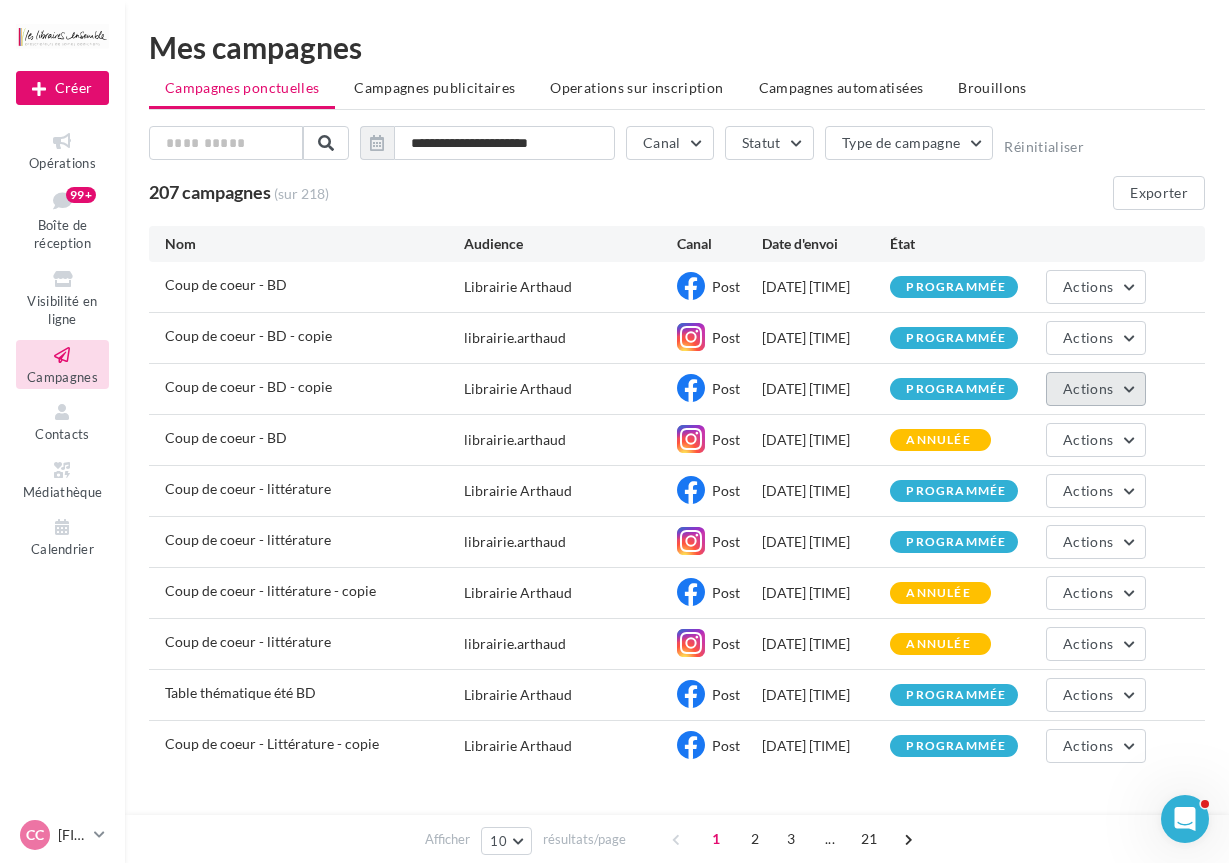 click on "Actions" at bounding box center (1088, 388) 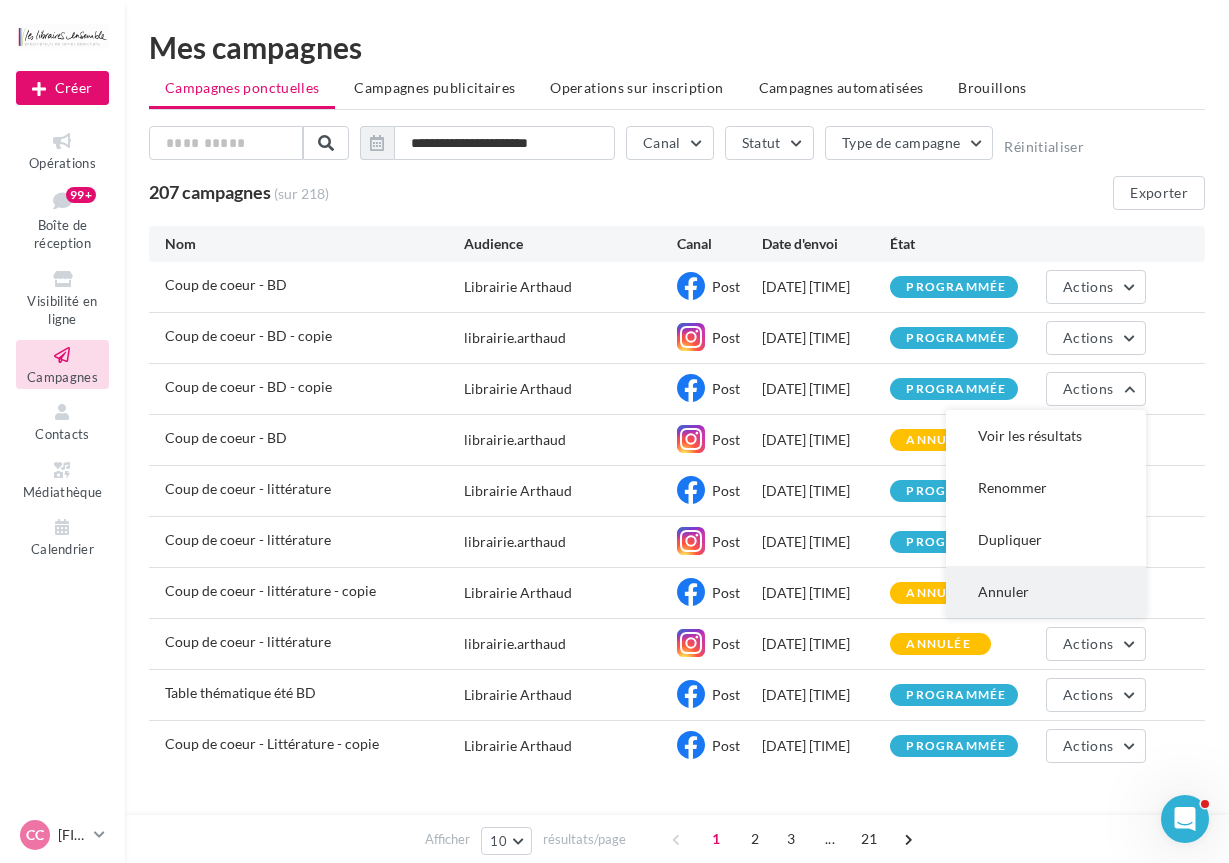 click on "Annuler" at bounding box center [1046, 592] 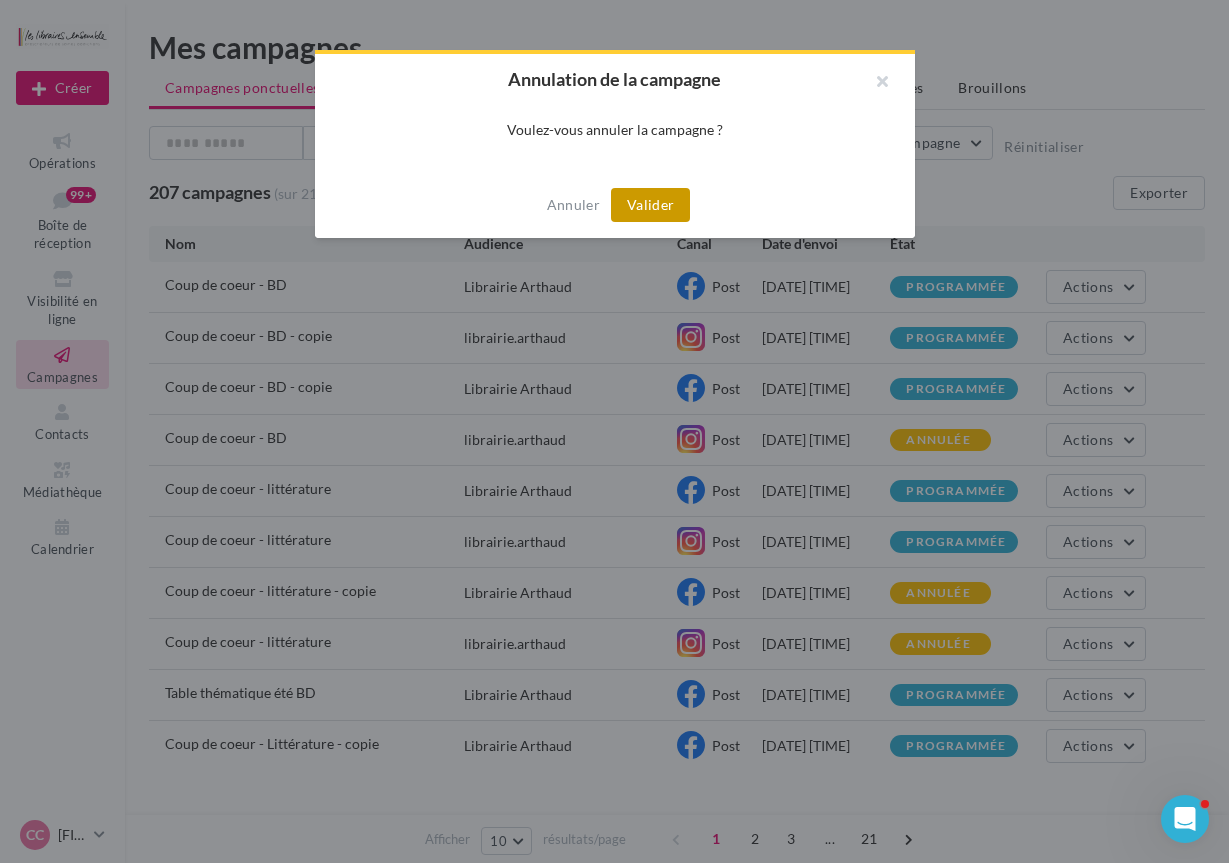 click on "Valider" at bounding box center (650, 205) 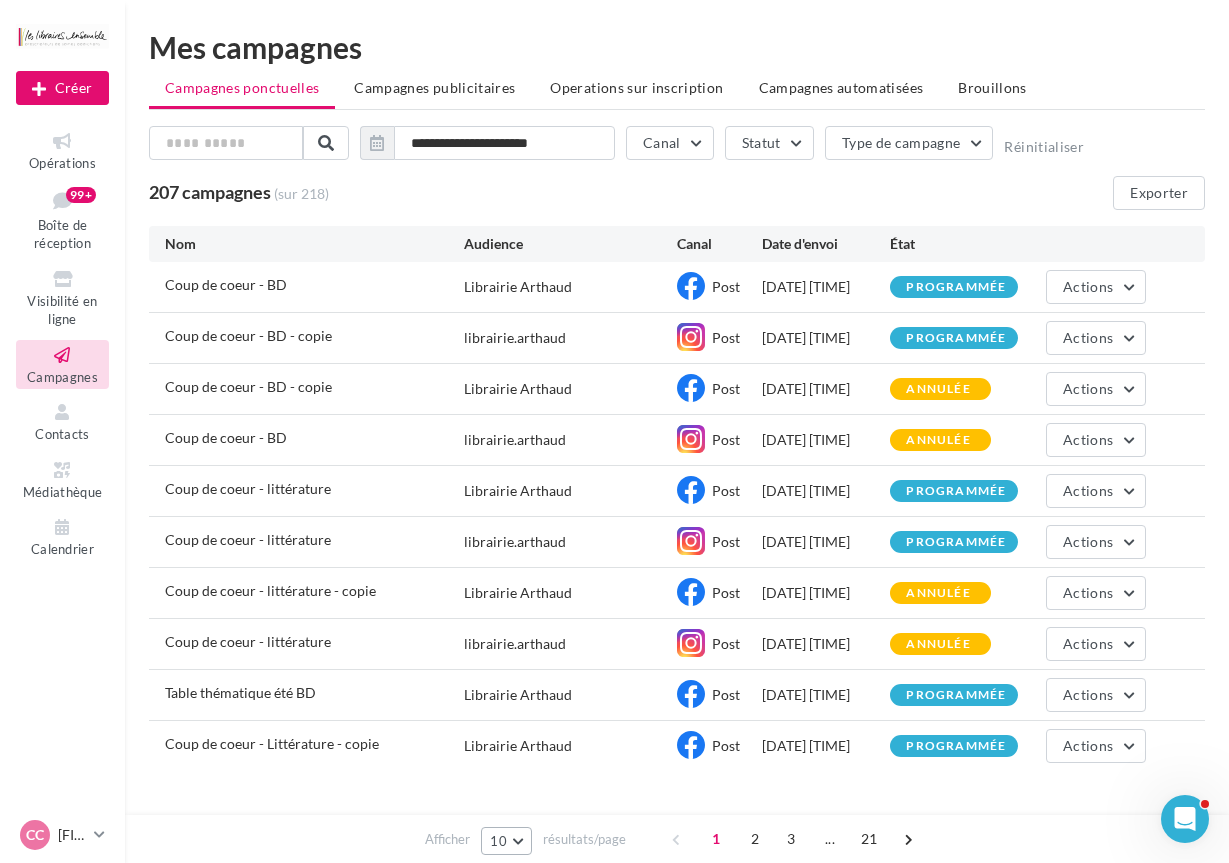 click on "10" at bounding box center (506, 841) 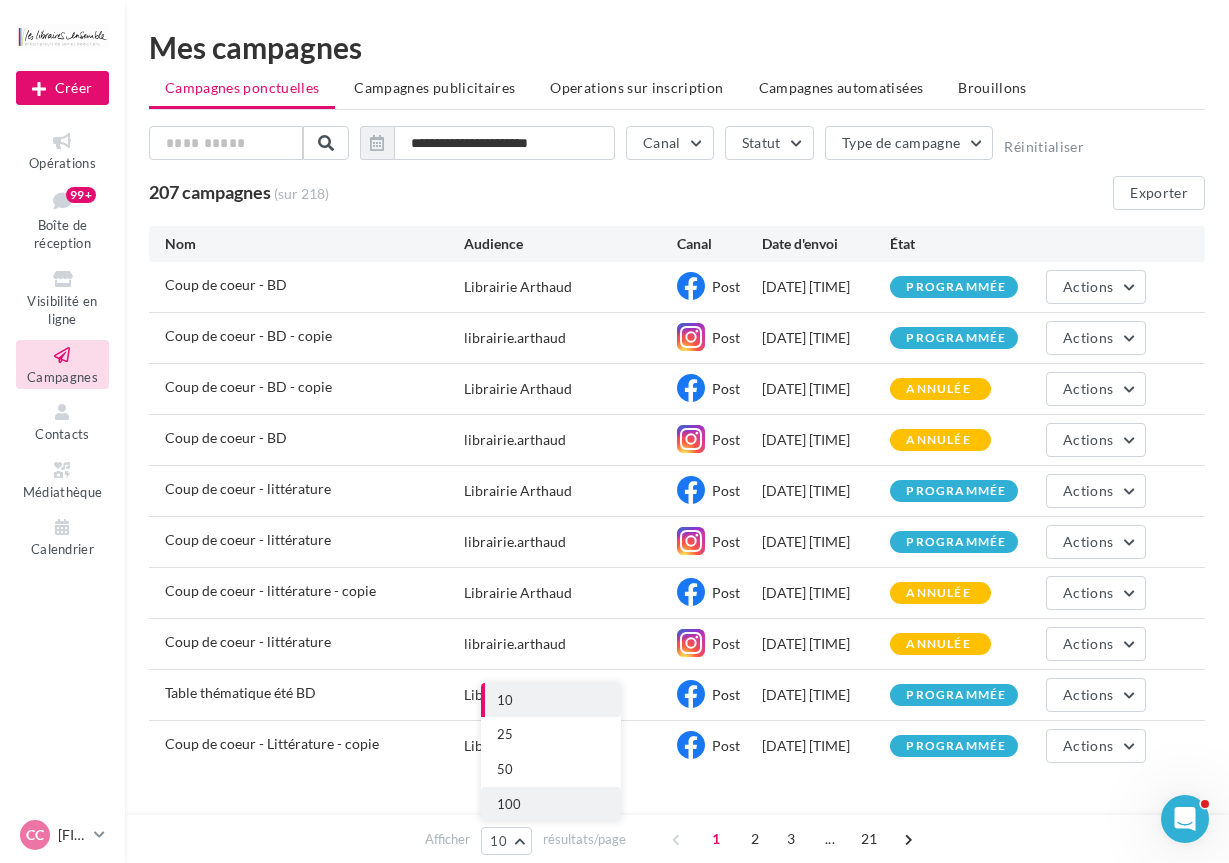 click on "100" at bounding box center [509, 804] 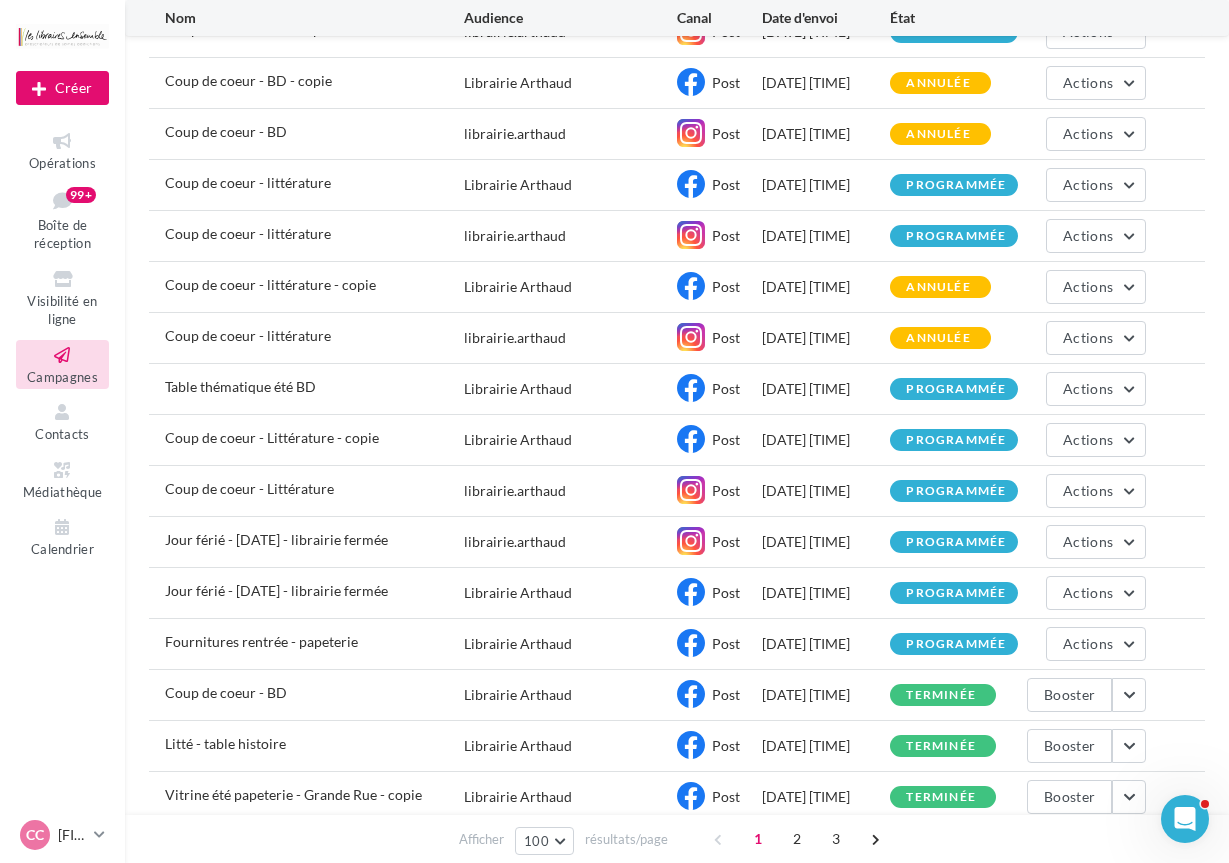 scroll, scrollTop: 0, scrollLeft: 0, axis: both 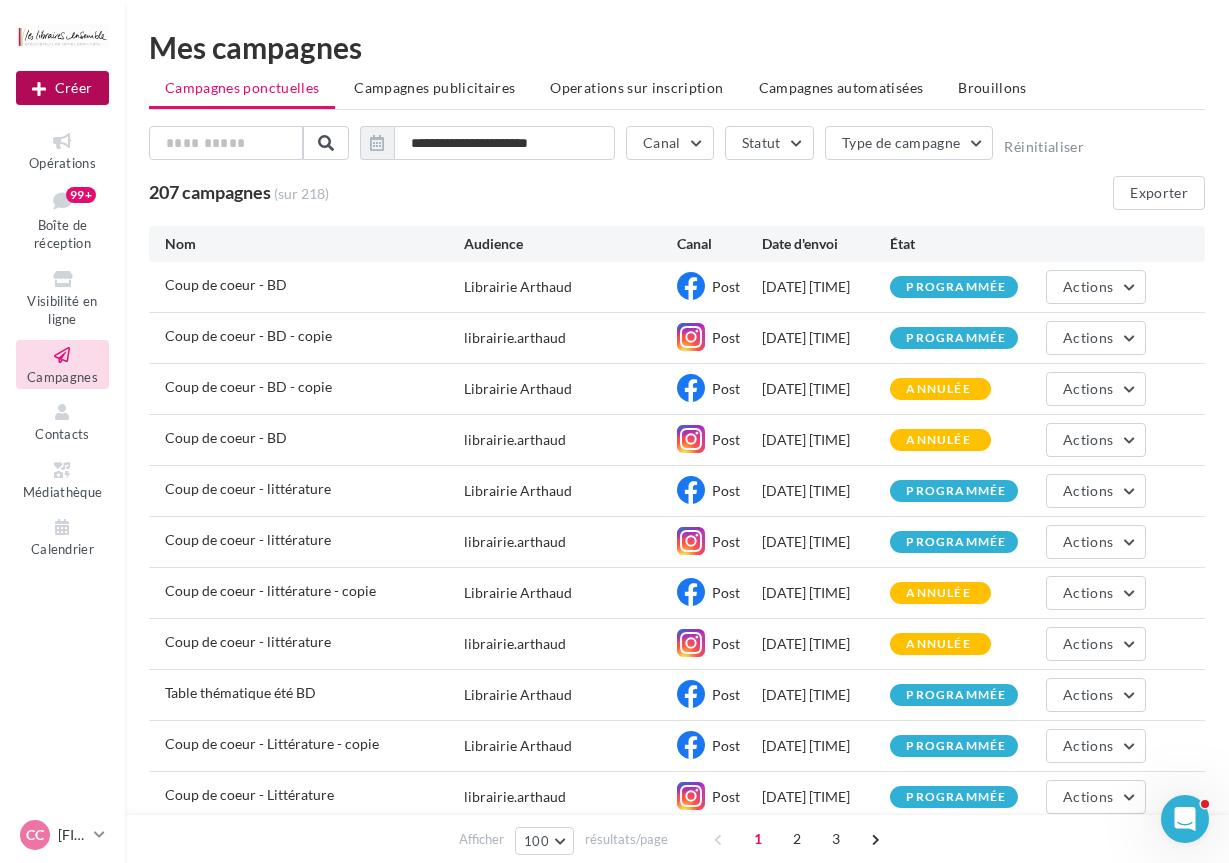 click on "Créer" at bounding box center (62, 88) 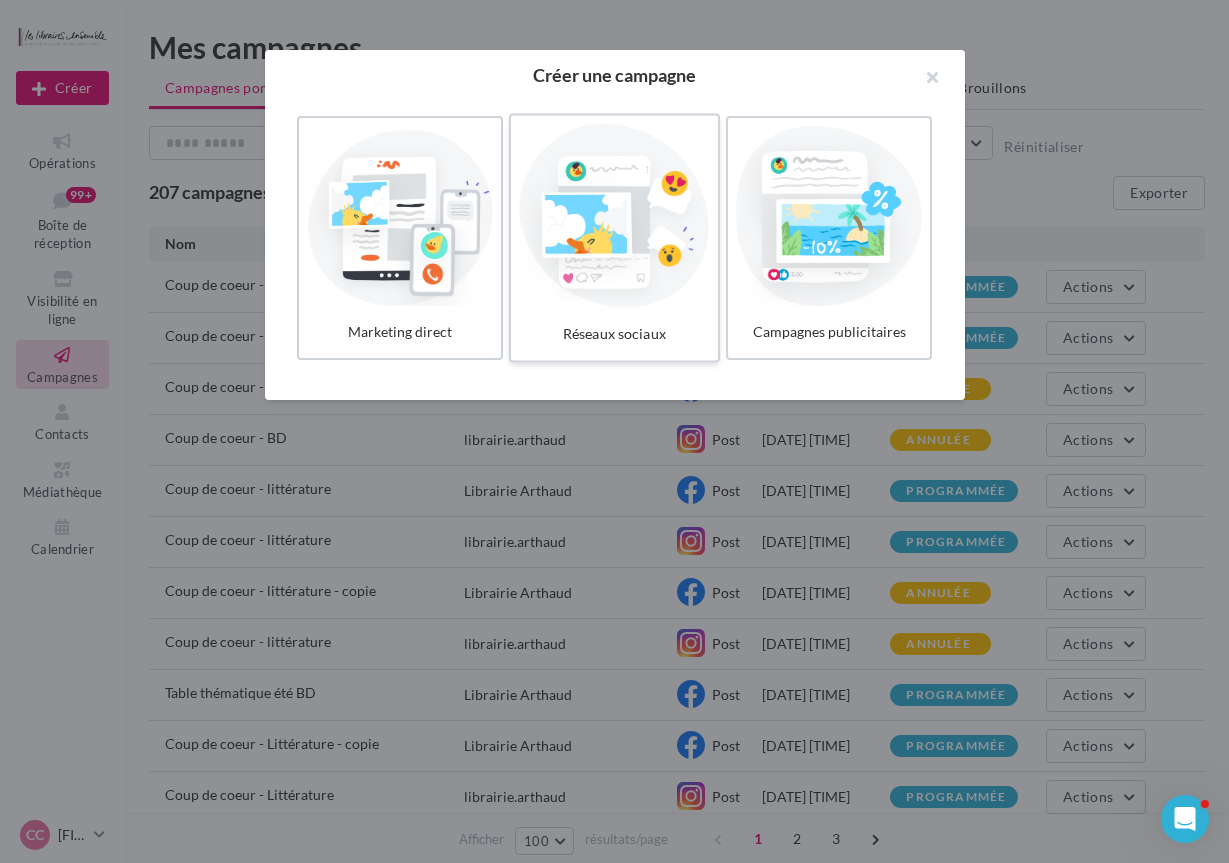 click at bounding box center [614, 216] 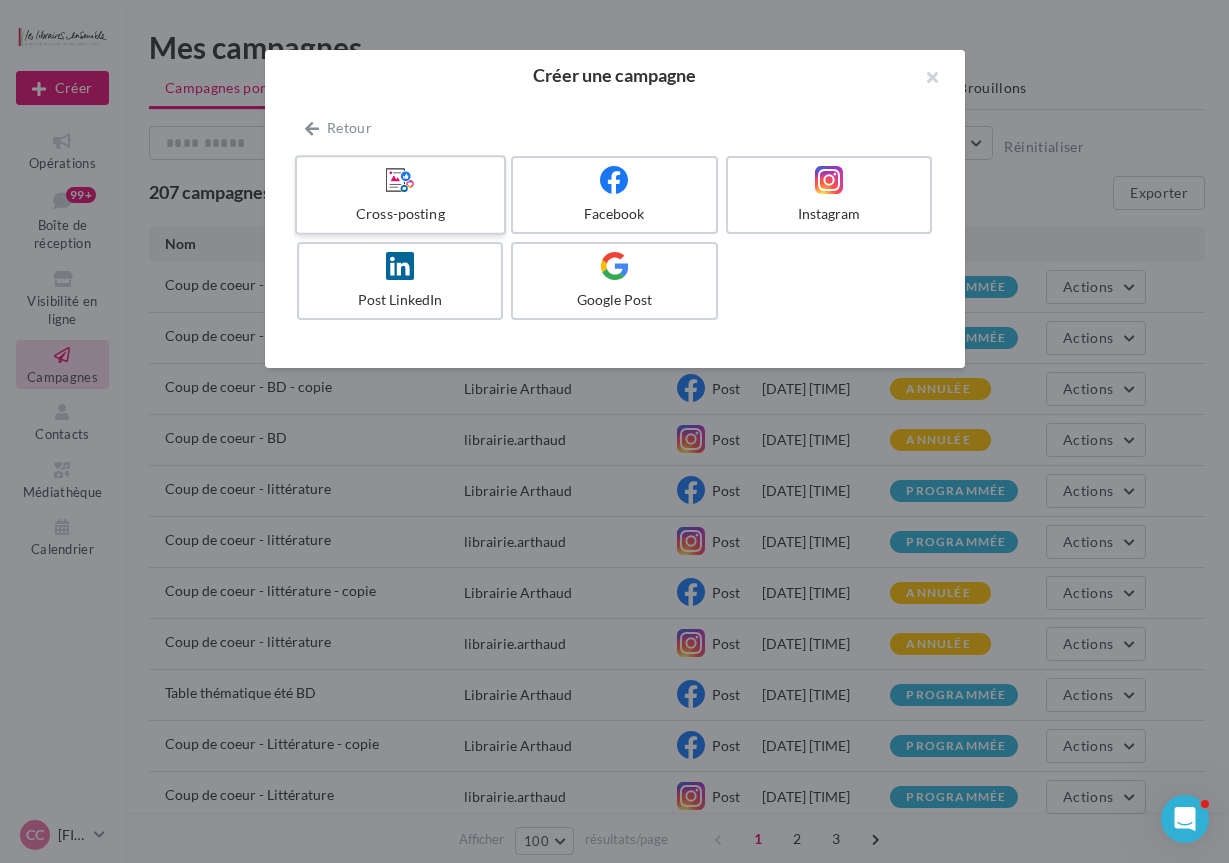 click at bounding box center (400, 180) 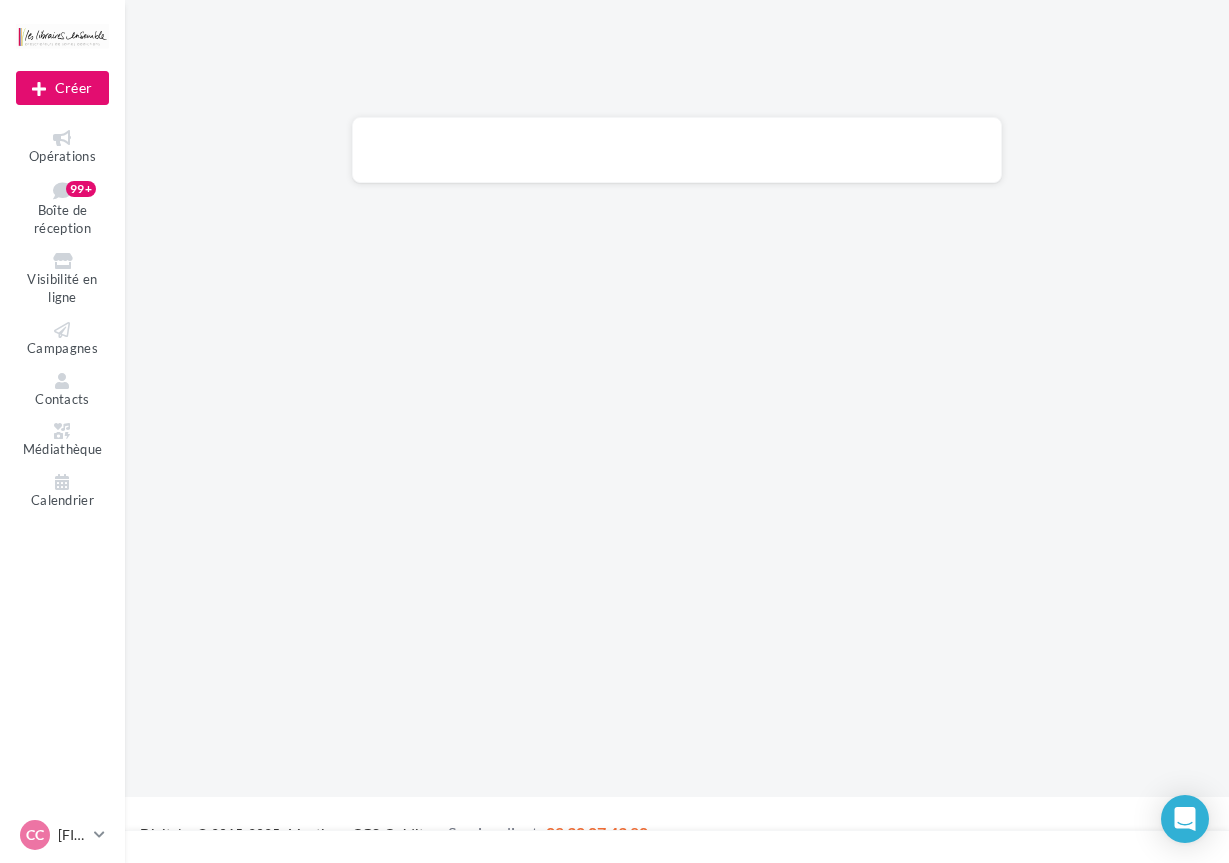 scroll, scrollTop: 0, scrollLeft: 0, axis: both 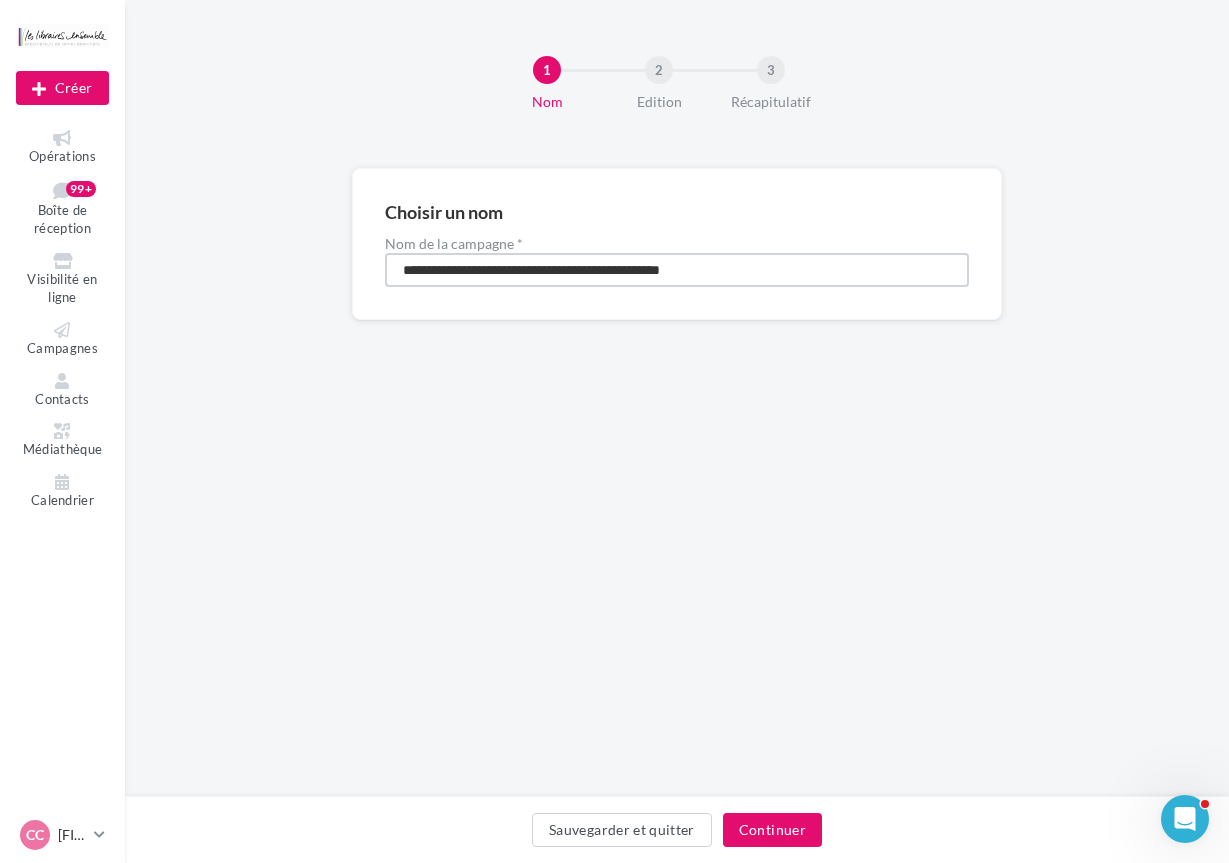 click on "**********" at bounding box center [677, 270] 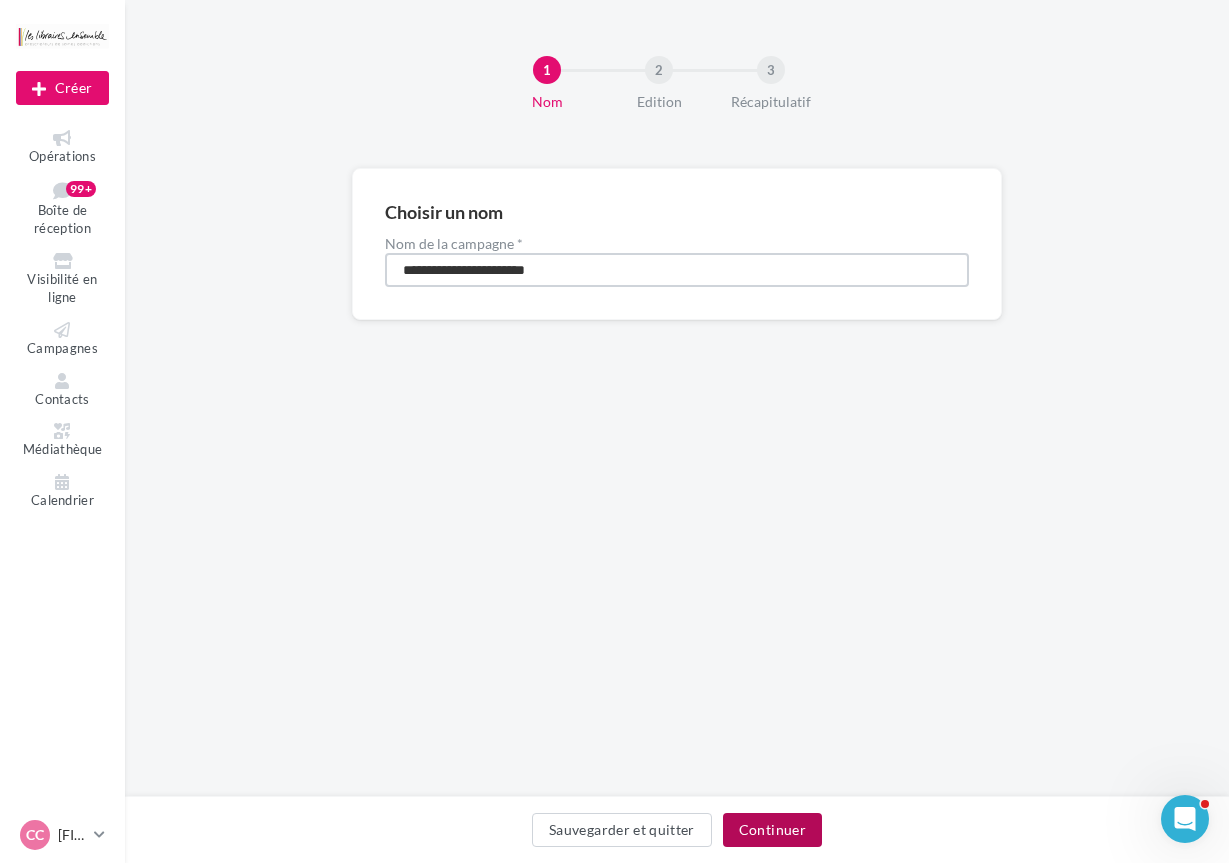 type on "**********" 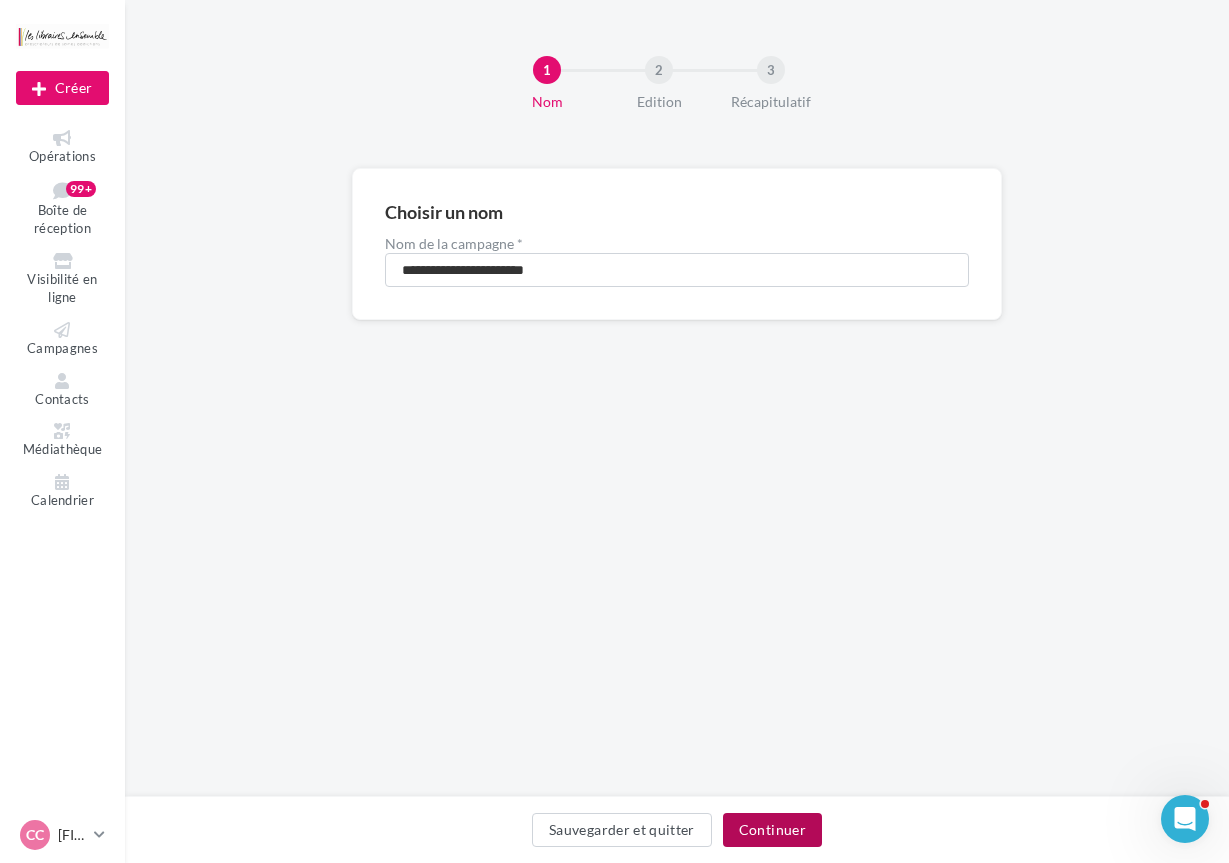 click on "Continuer" at bounding box center [772, 830] 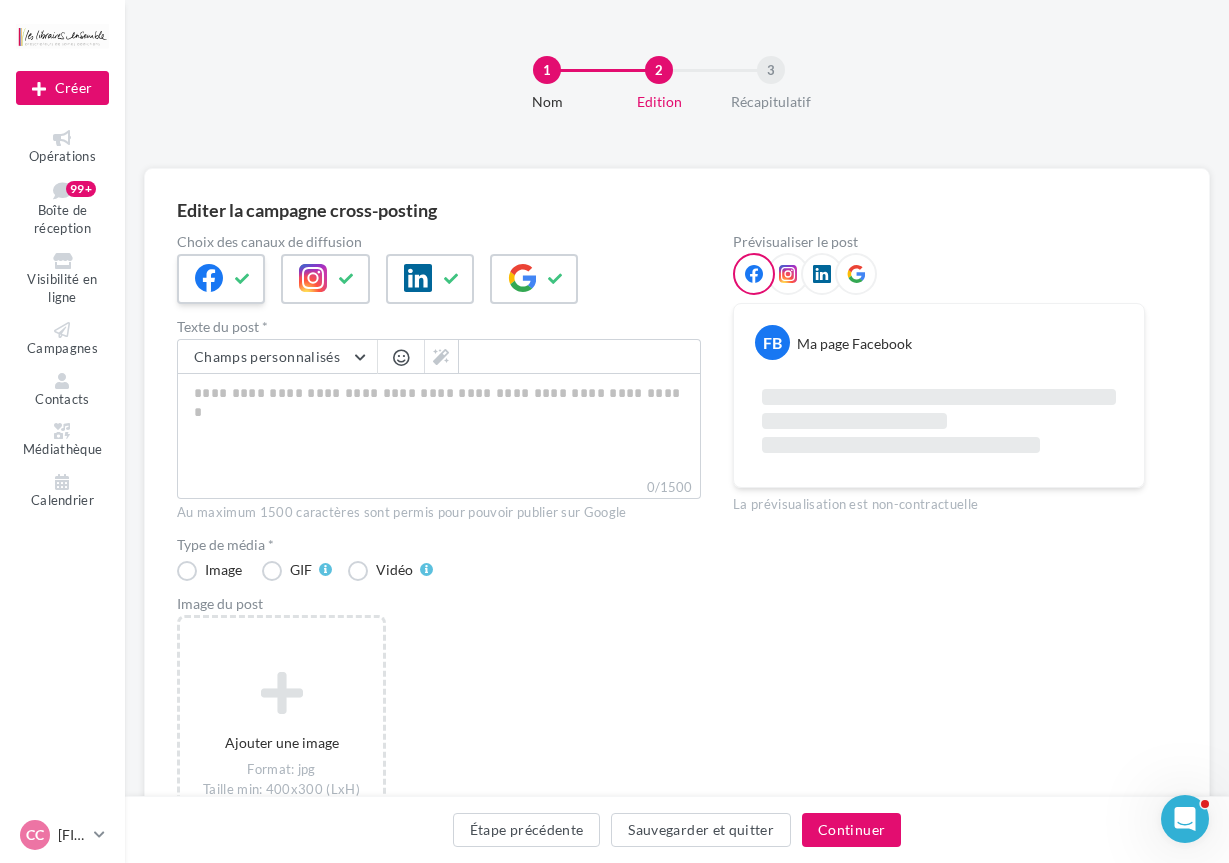 click at bounding box center (243, 279) 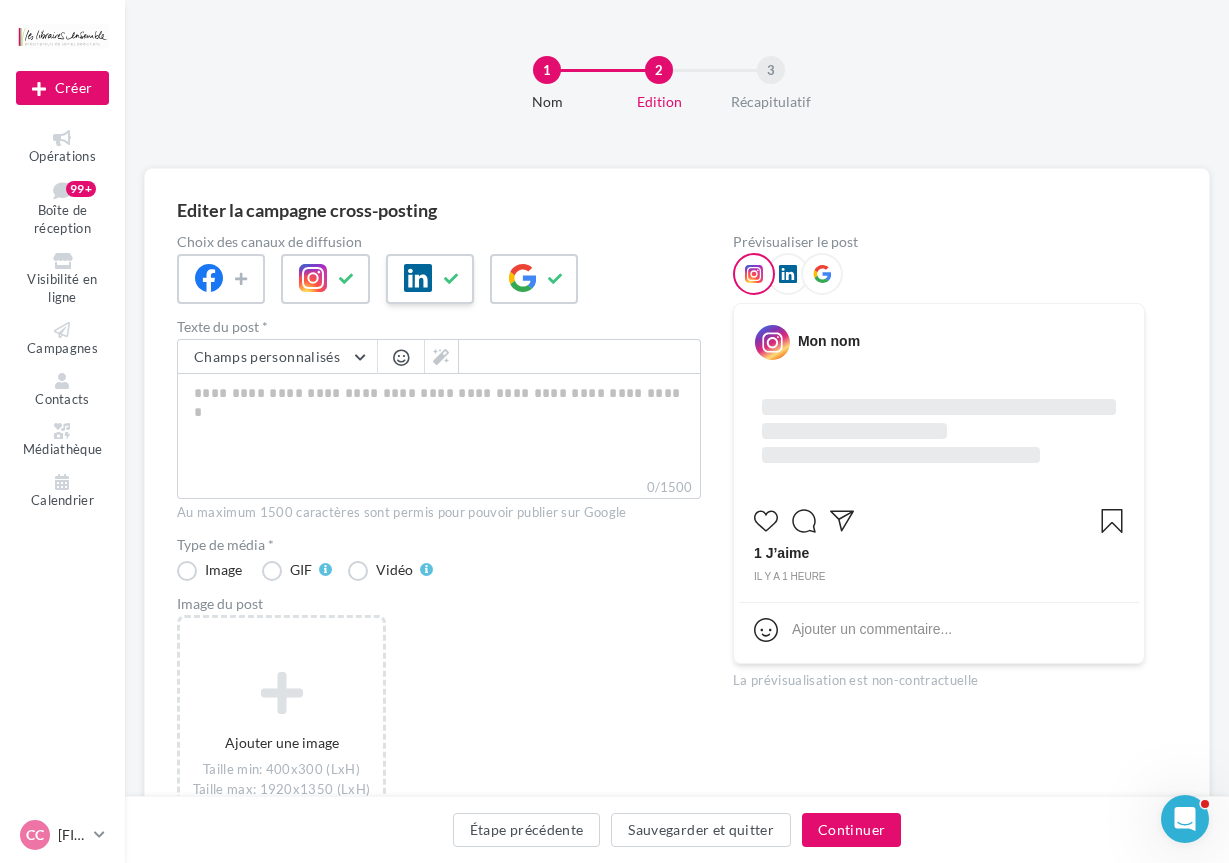 click at bounding box center (418, 278) 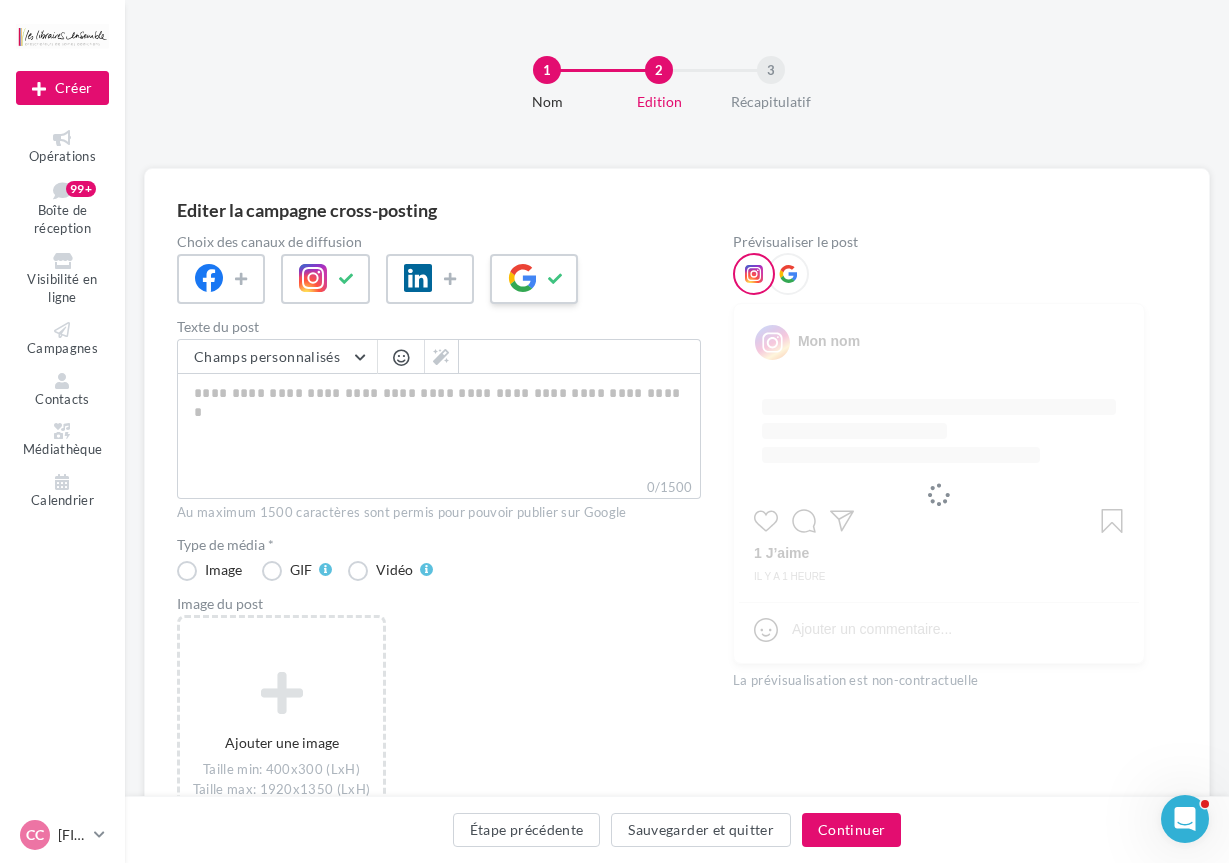 click at bounding box center (534, 279) 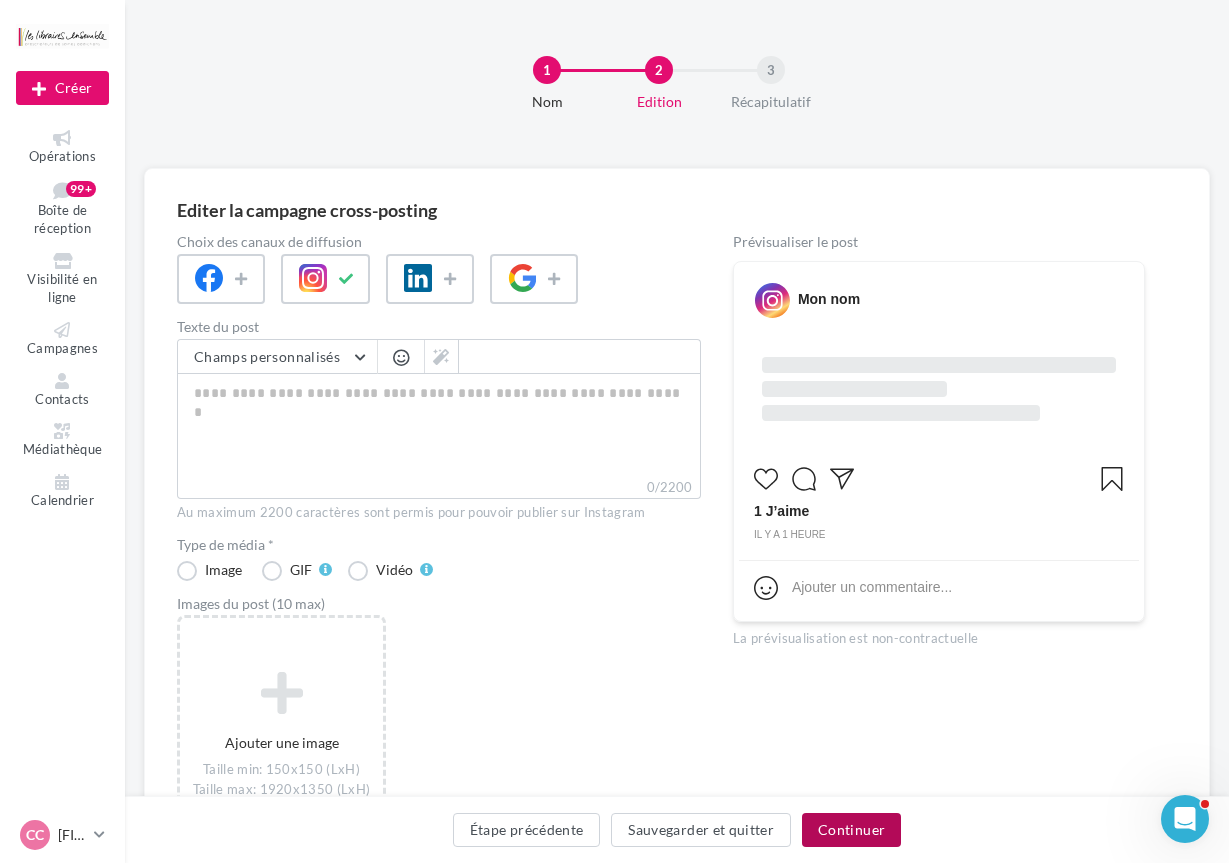 click on "Continuer" at bounding box center [851, 830] 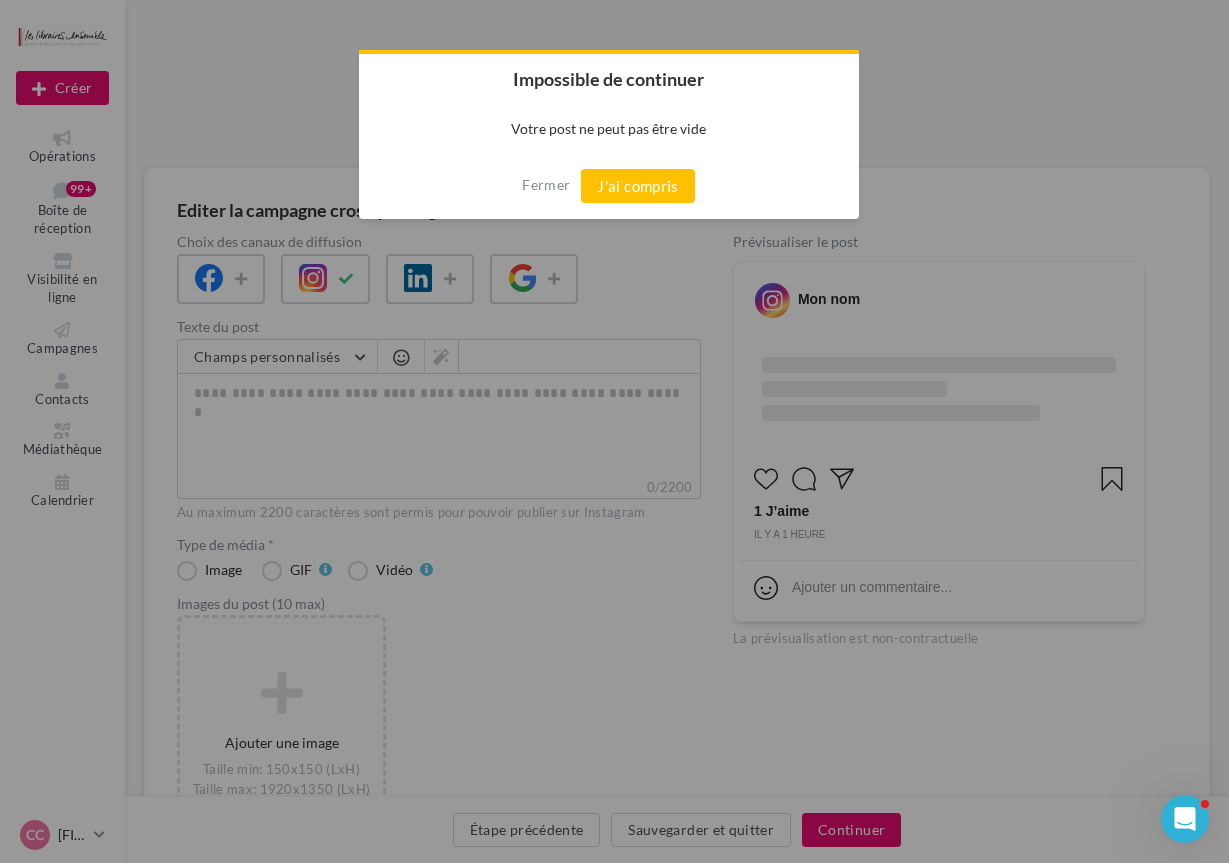 click on "Fermer
J'ai compris" at bounding box center (609, 186) 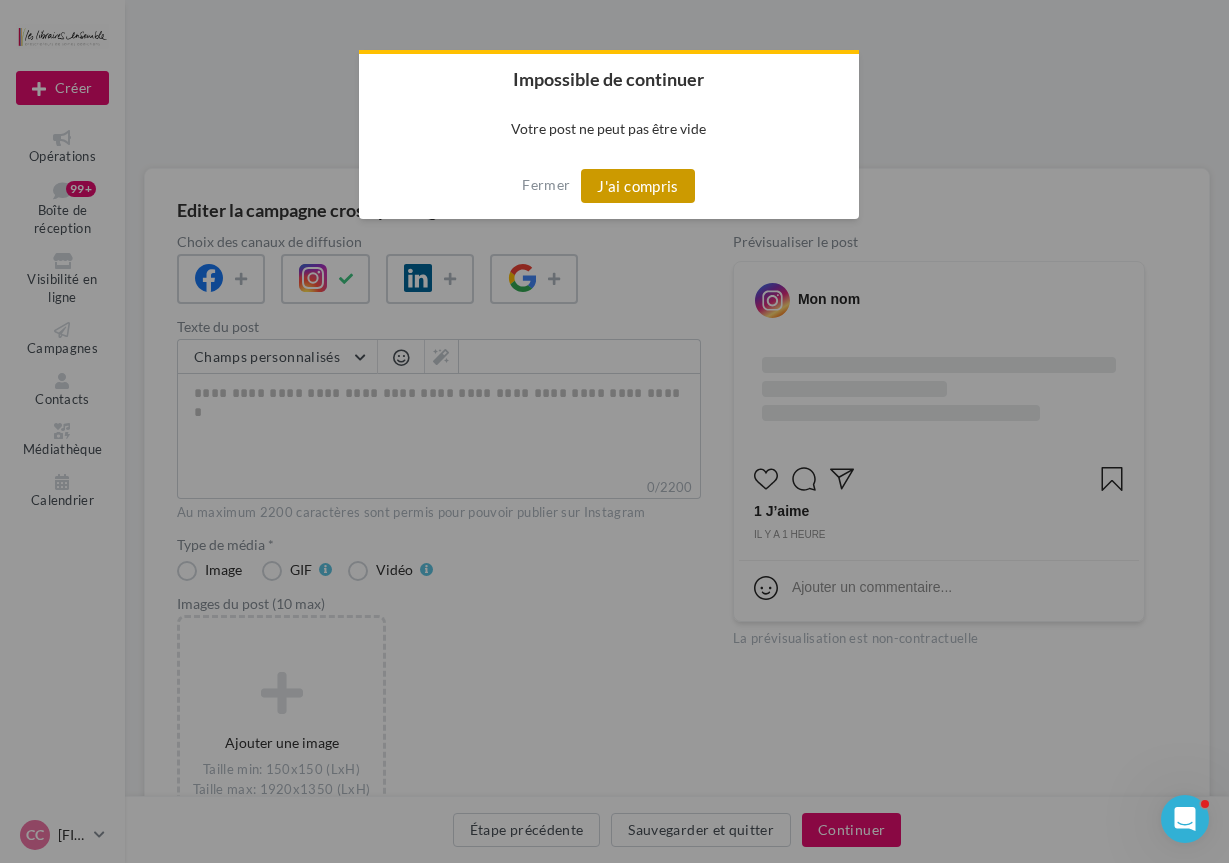 click on "J'ai compris" at bounding box center [638, 186] 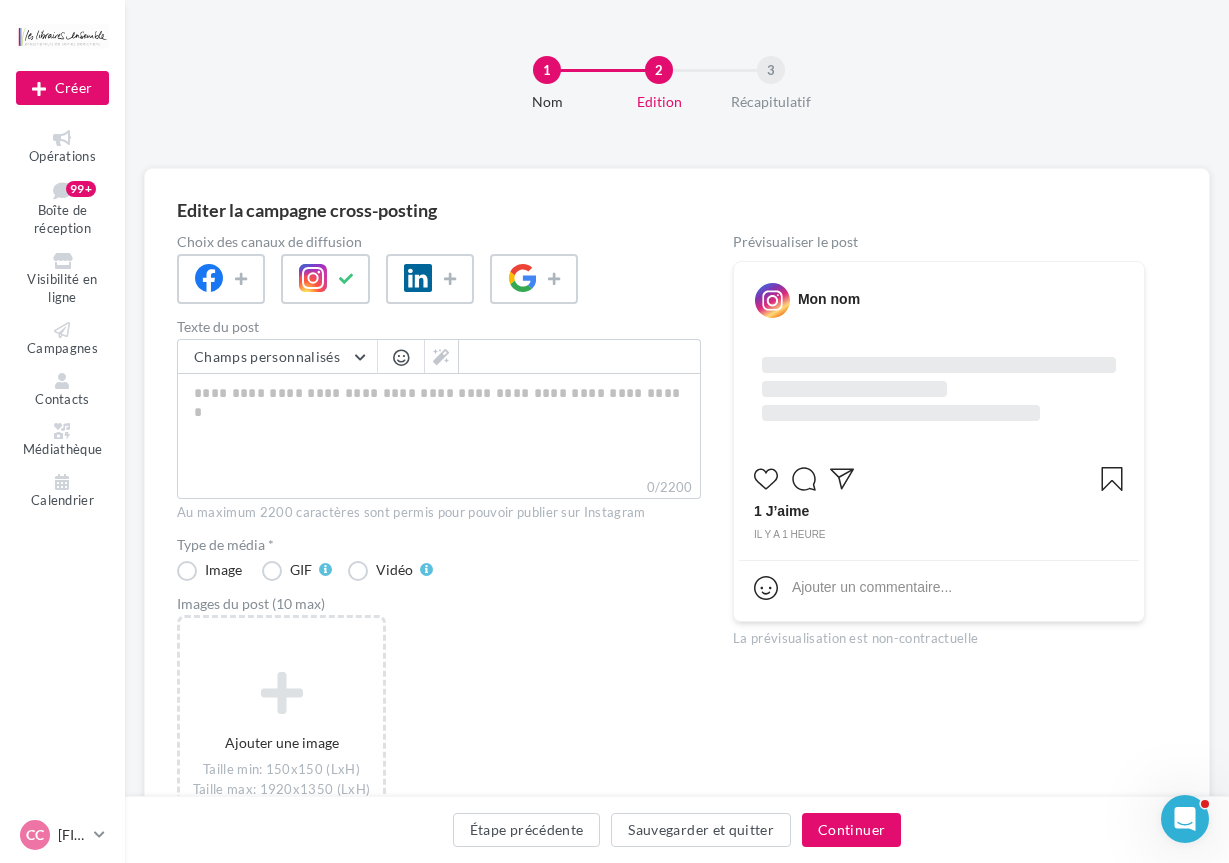drag, startPoint x: 320, startPoint y: 372, endPoint x: 318, endPoint y: 392, distance: 20.09975 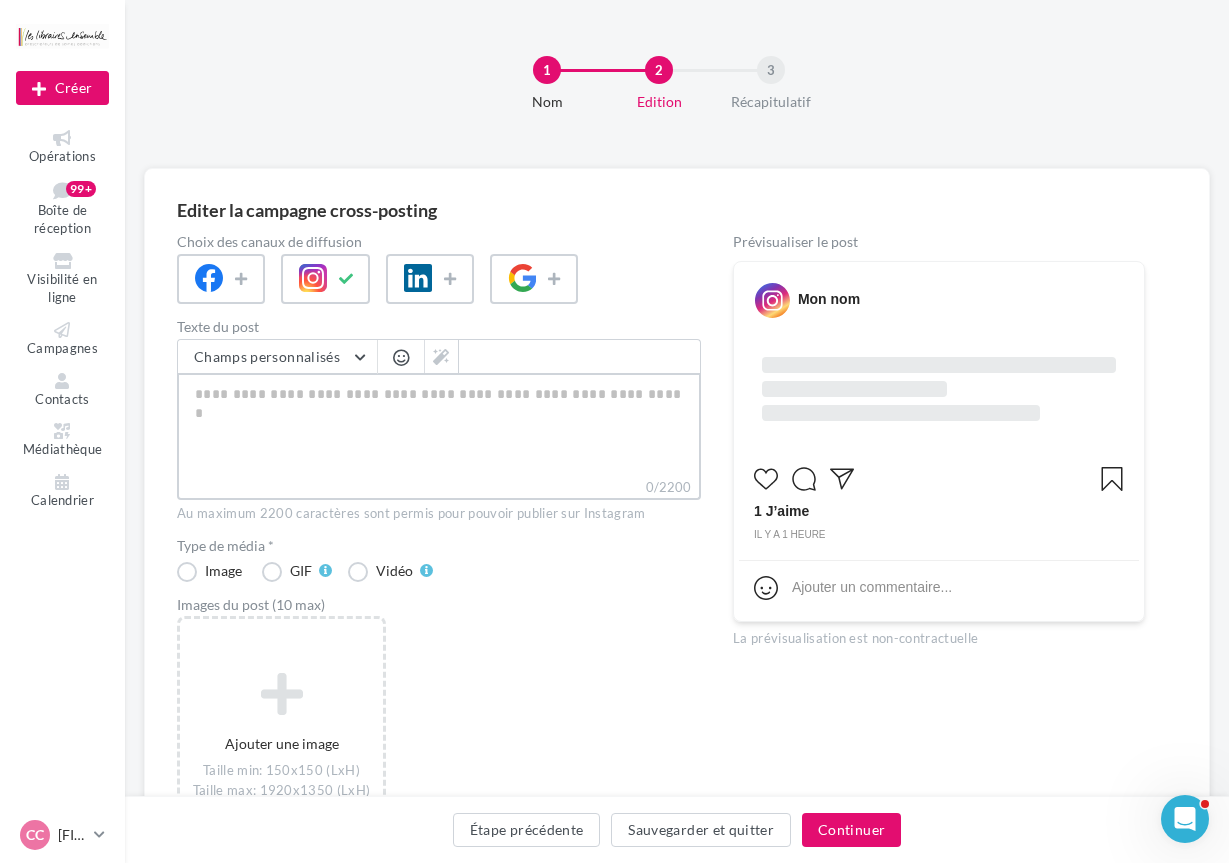 click on "0/2200" at bounding box center (439, 425) 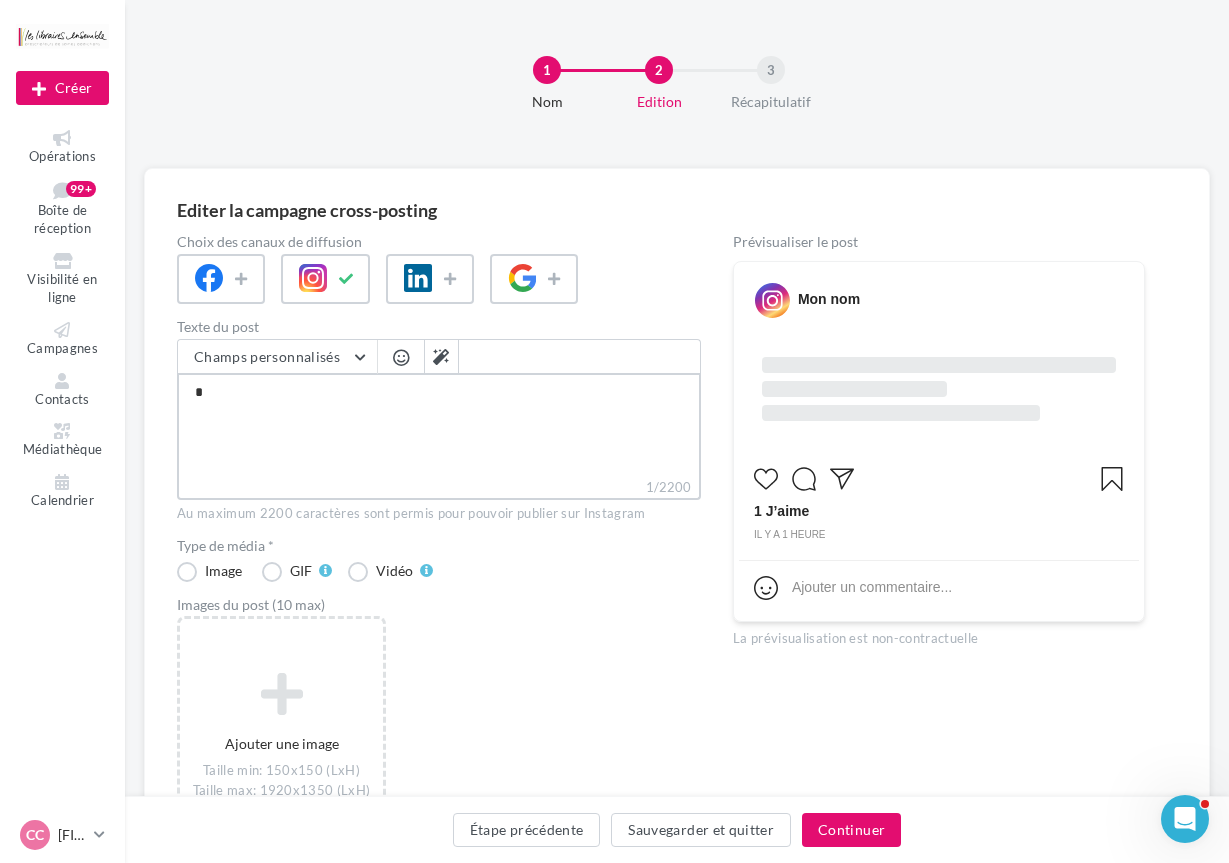 type on "**" 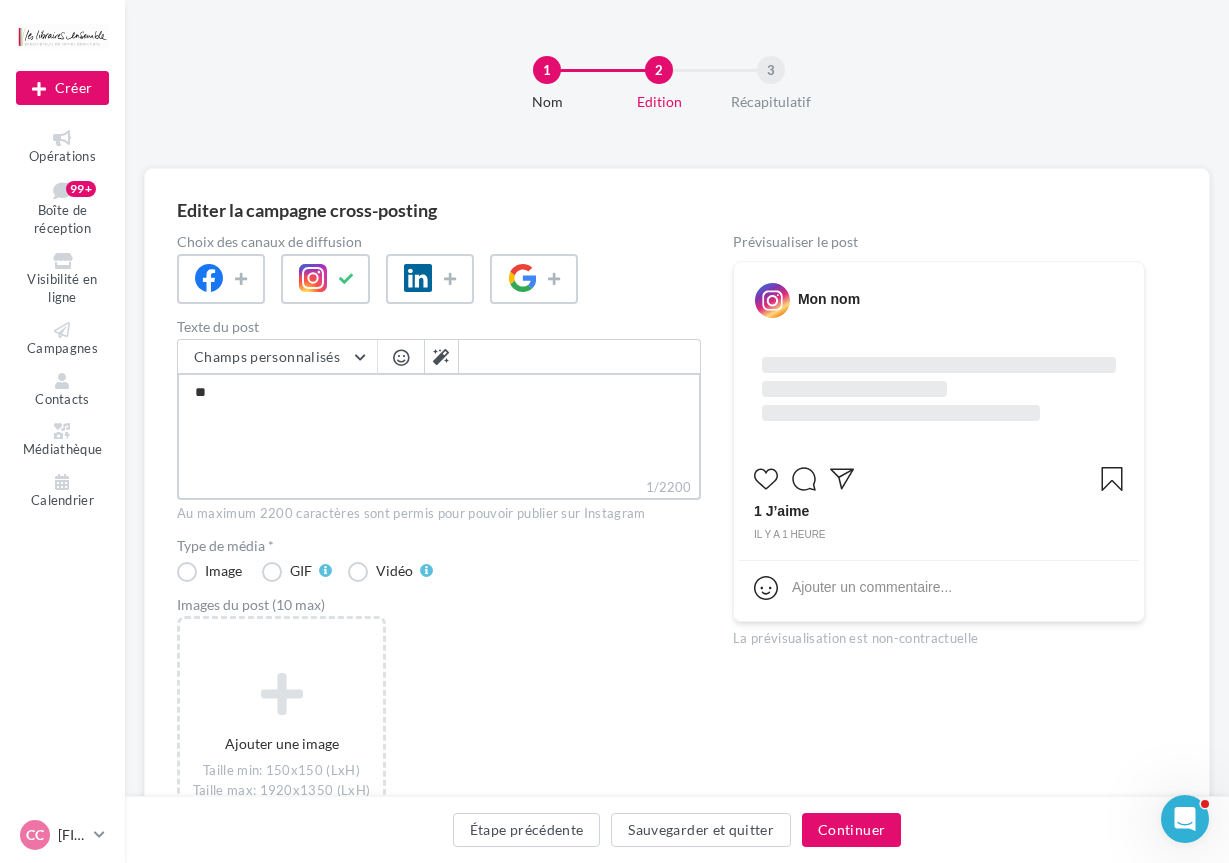 type on "***" 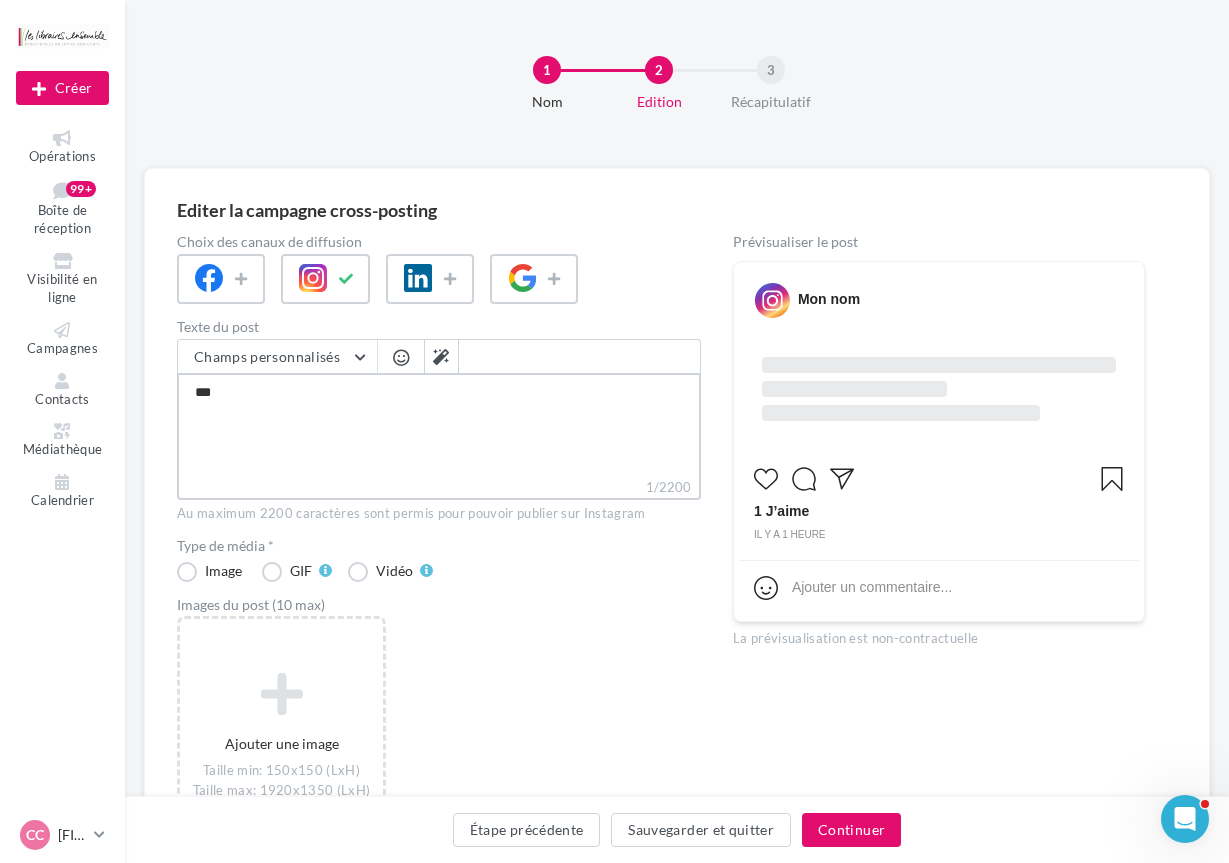 type on "****" 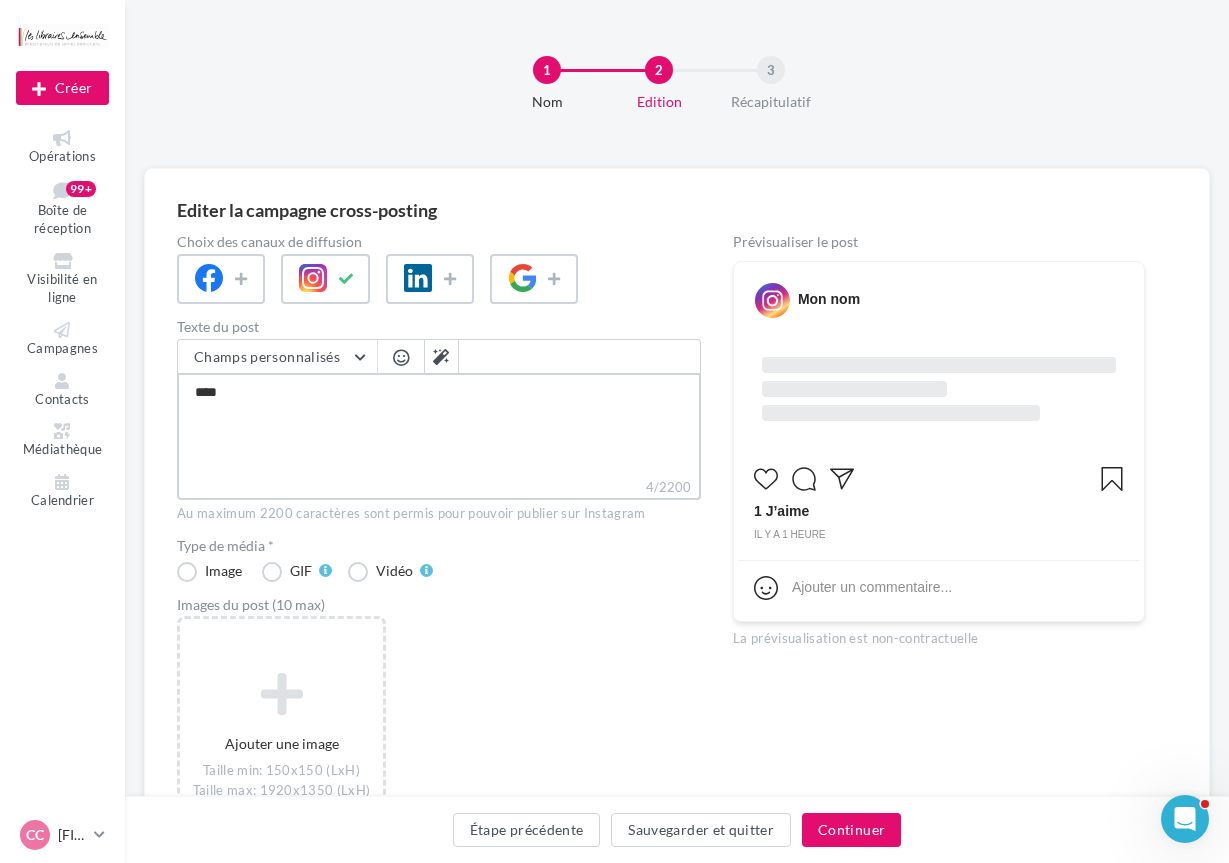 type on "****" 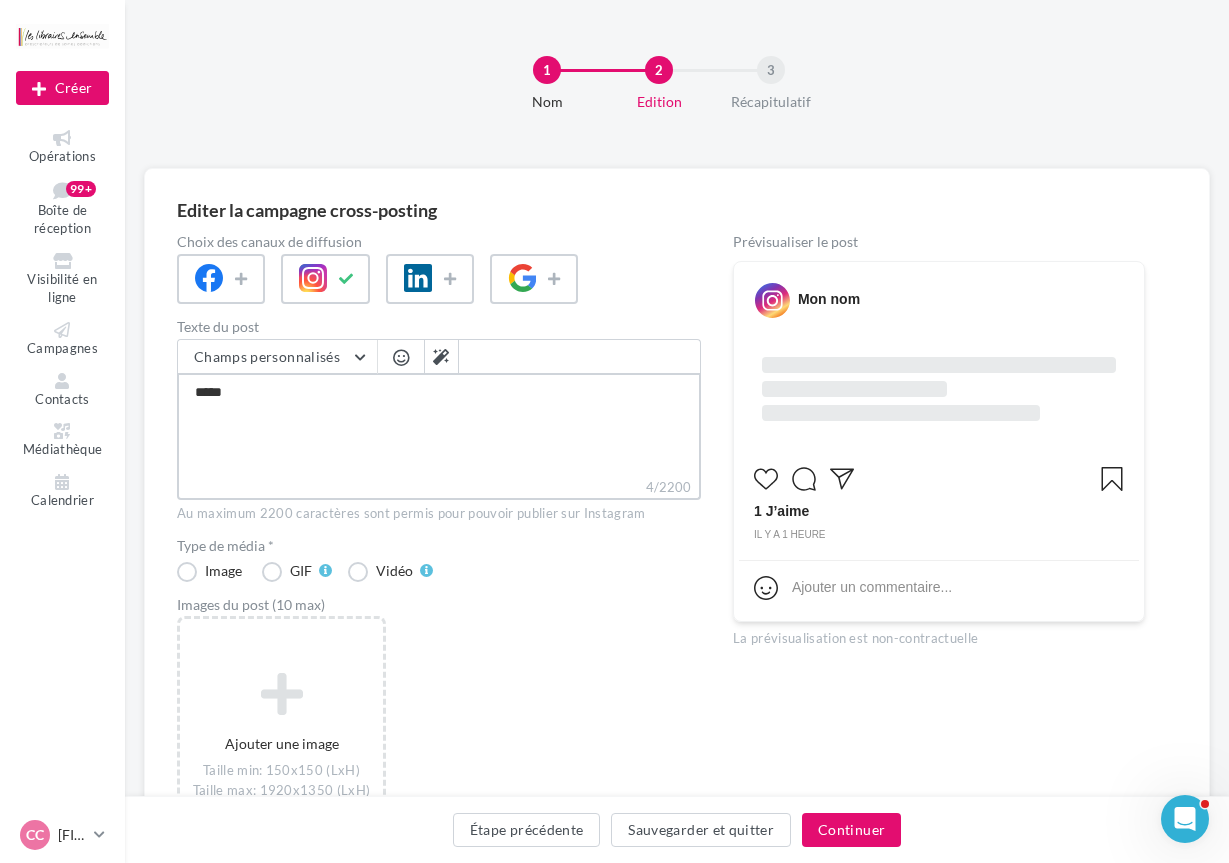 type on "******" 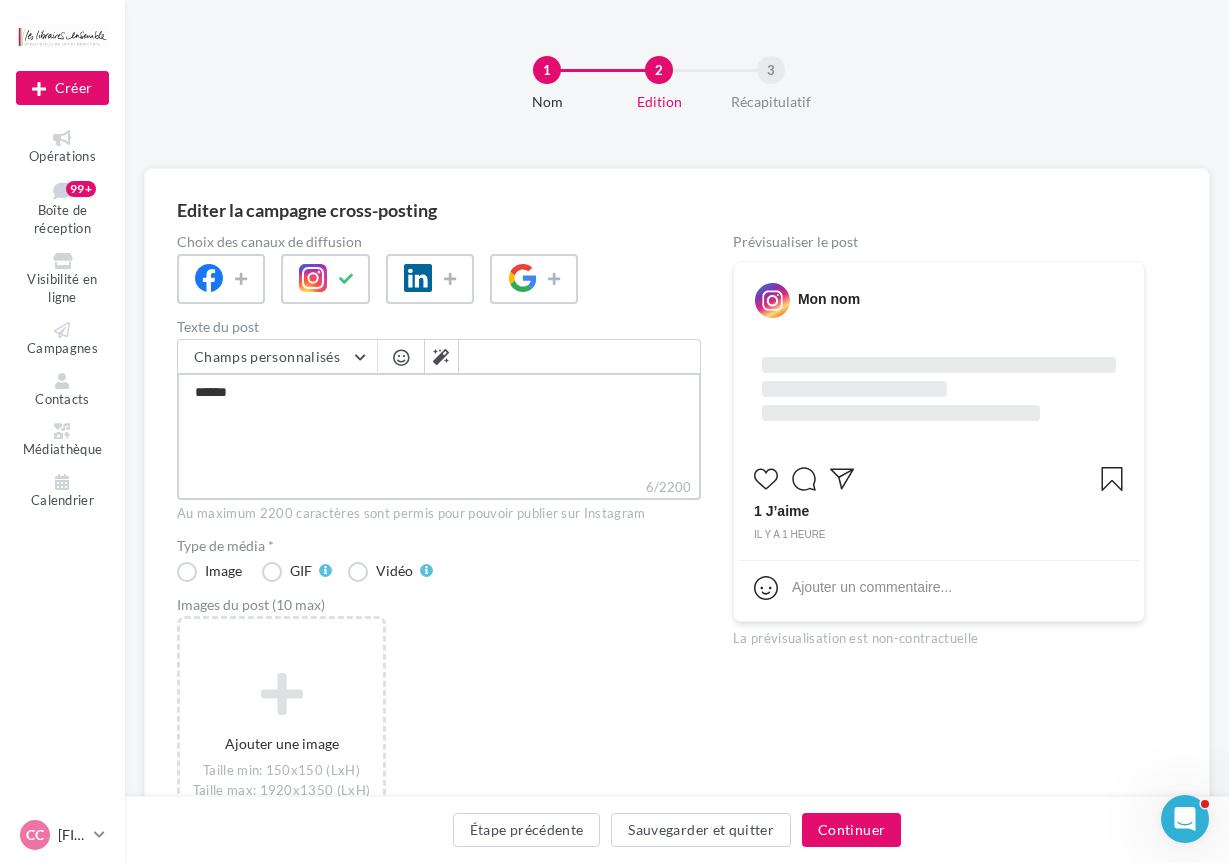 type on "*******" 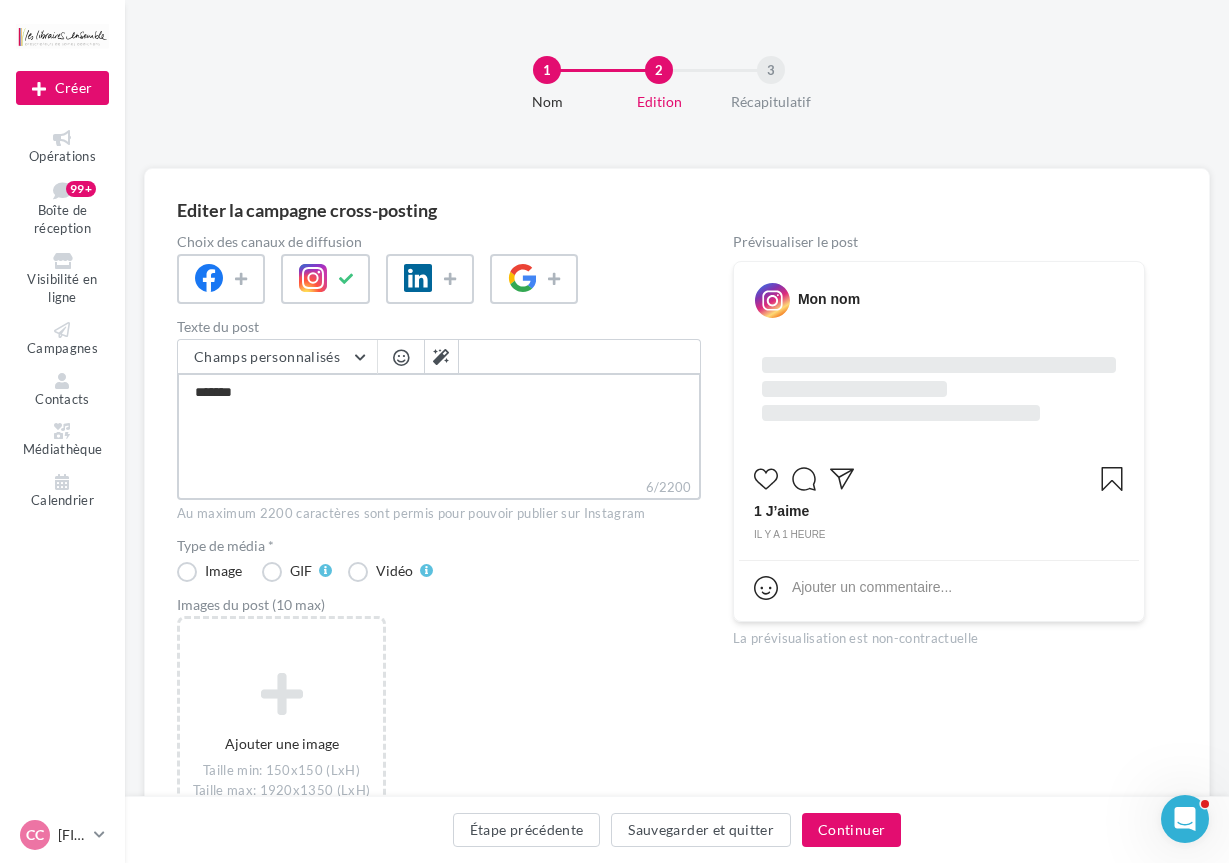 type on "*******" 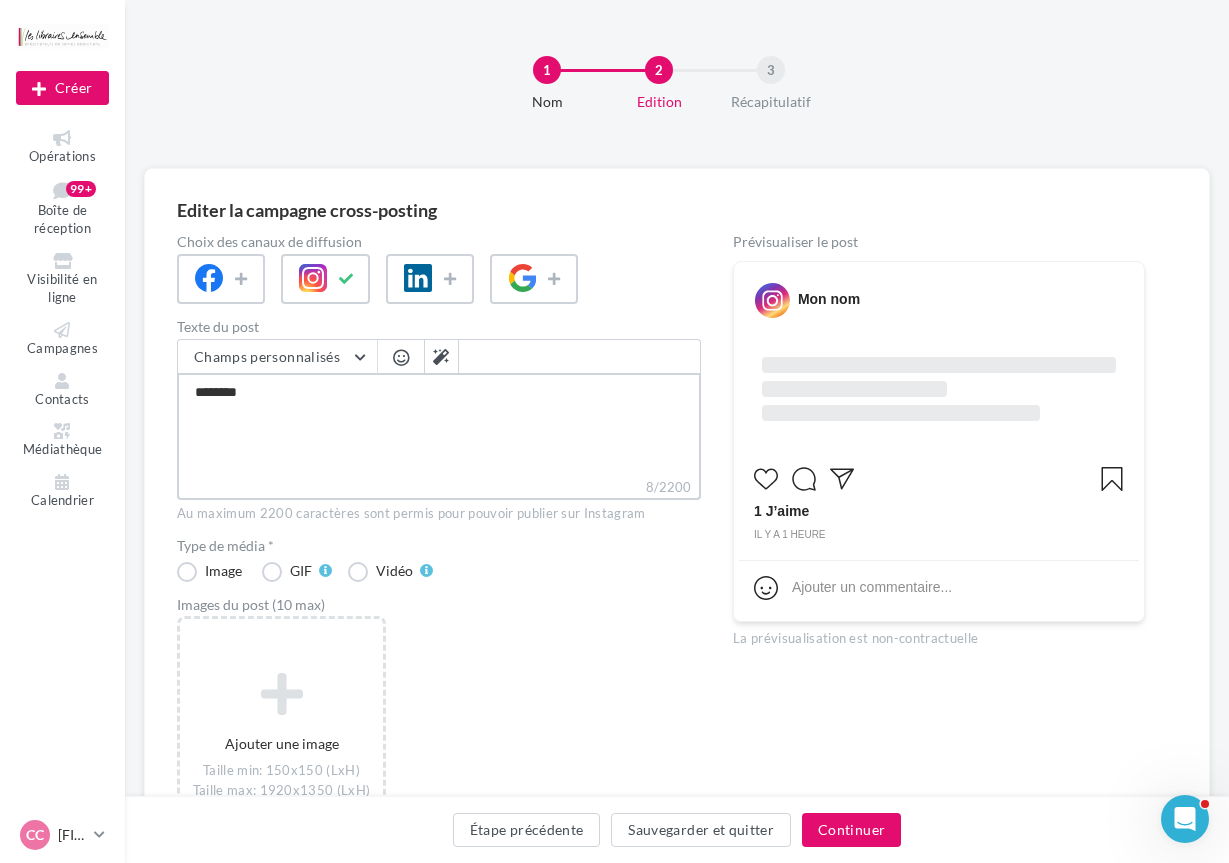 type on "*********" 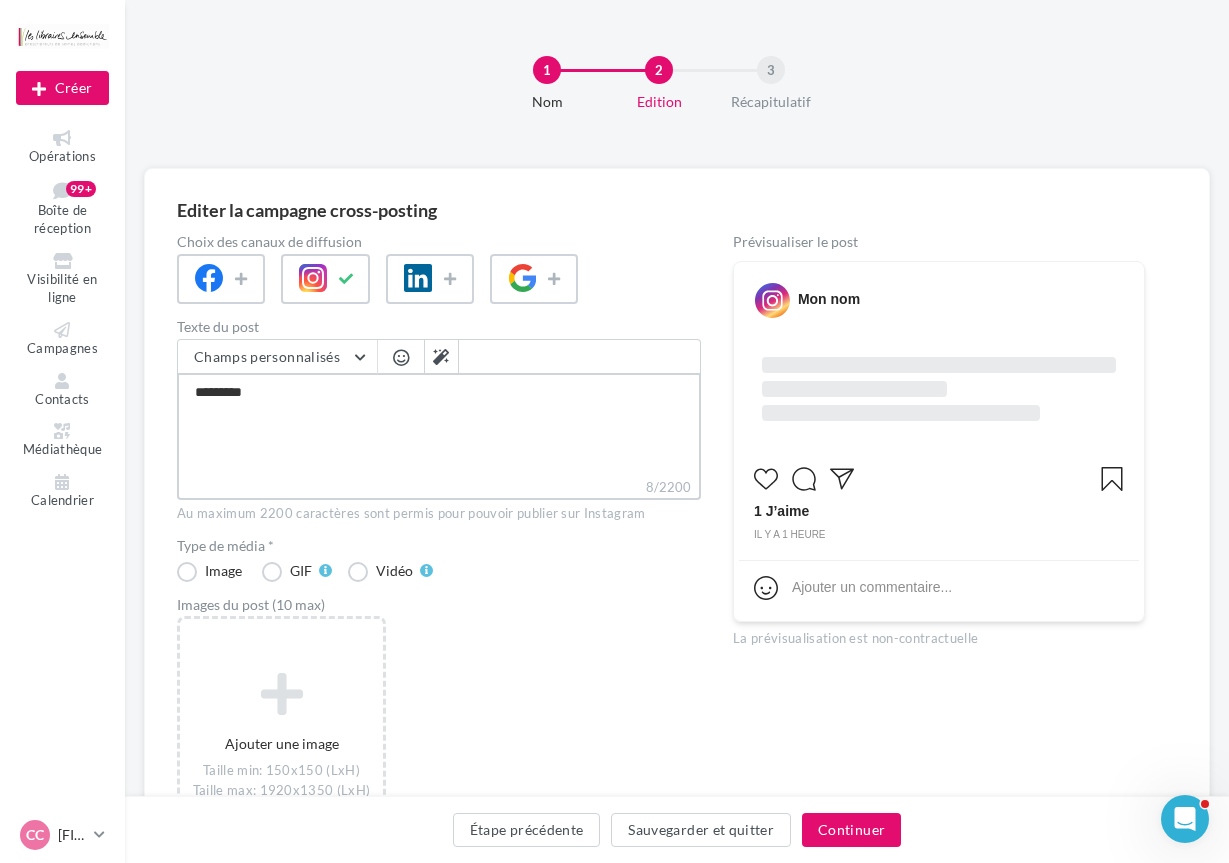 type on "**********" 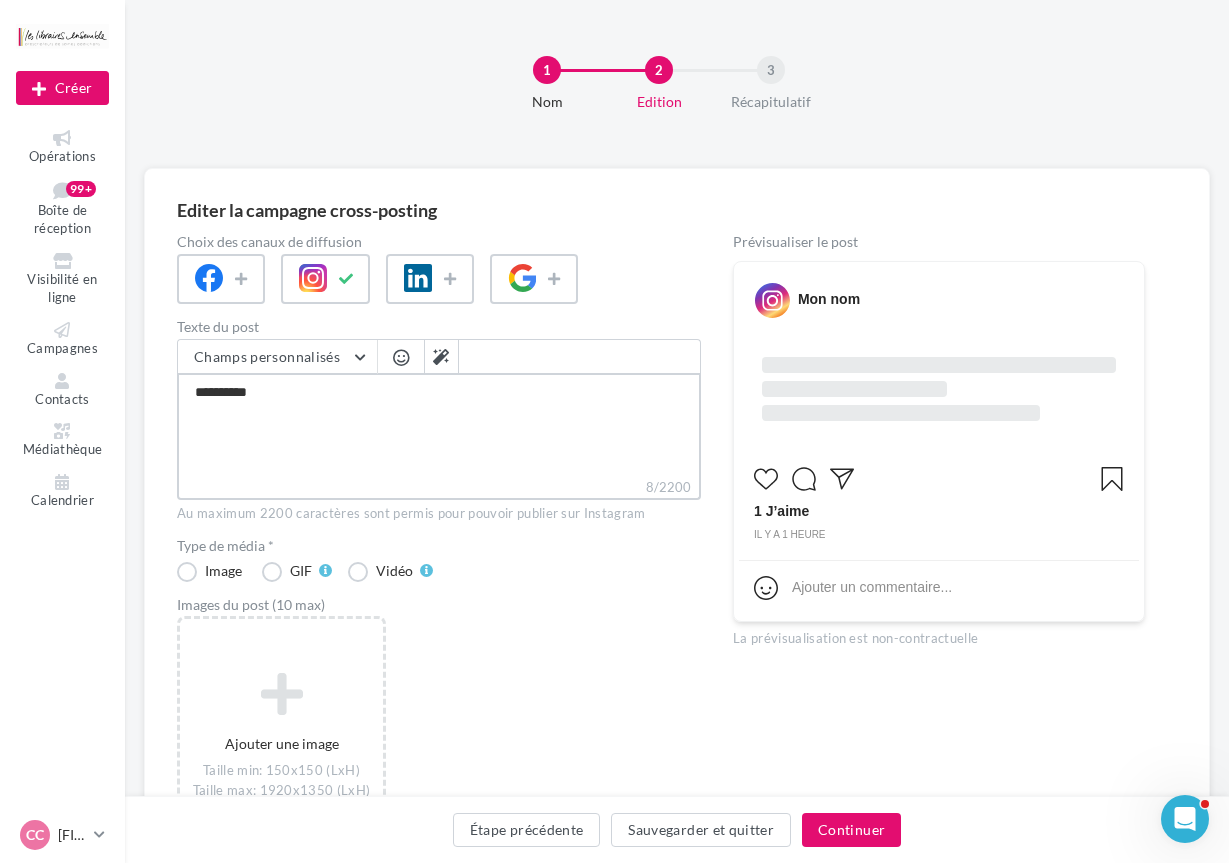 type on "**********" 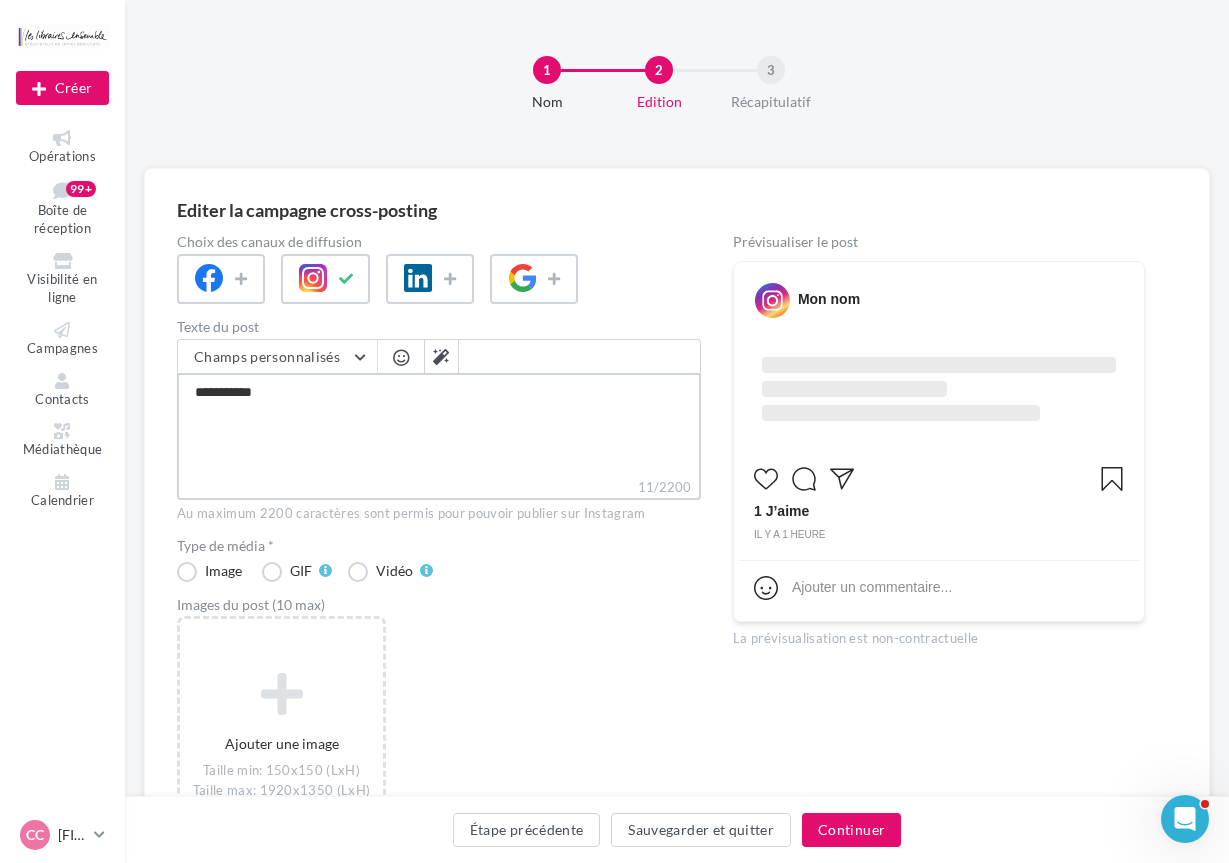 type on "**********" 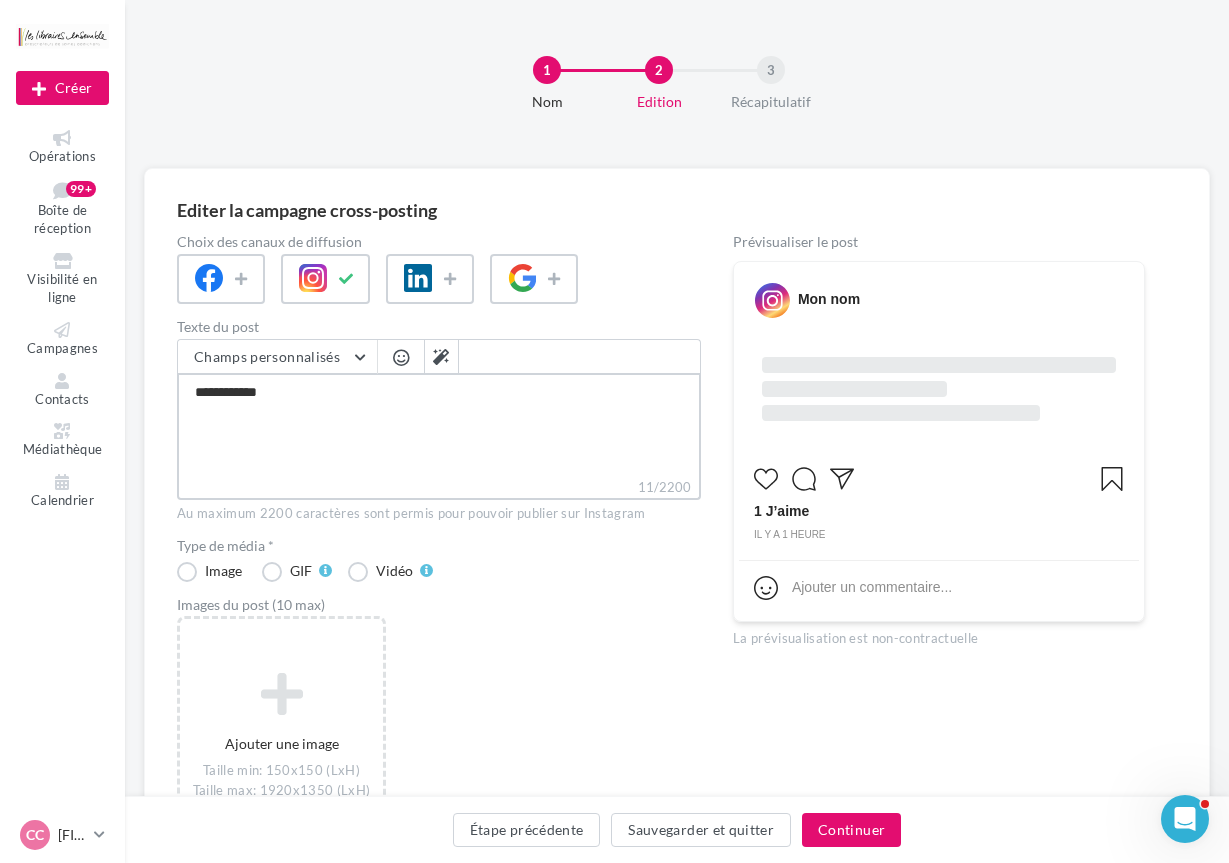 type on "**********" 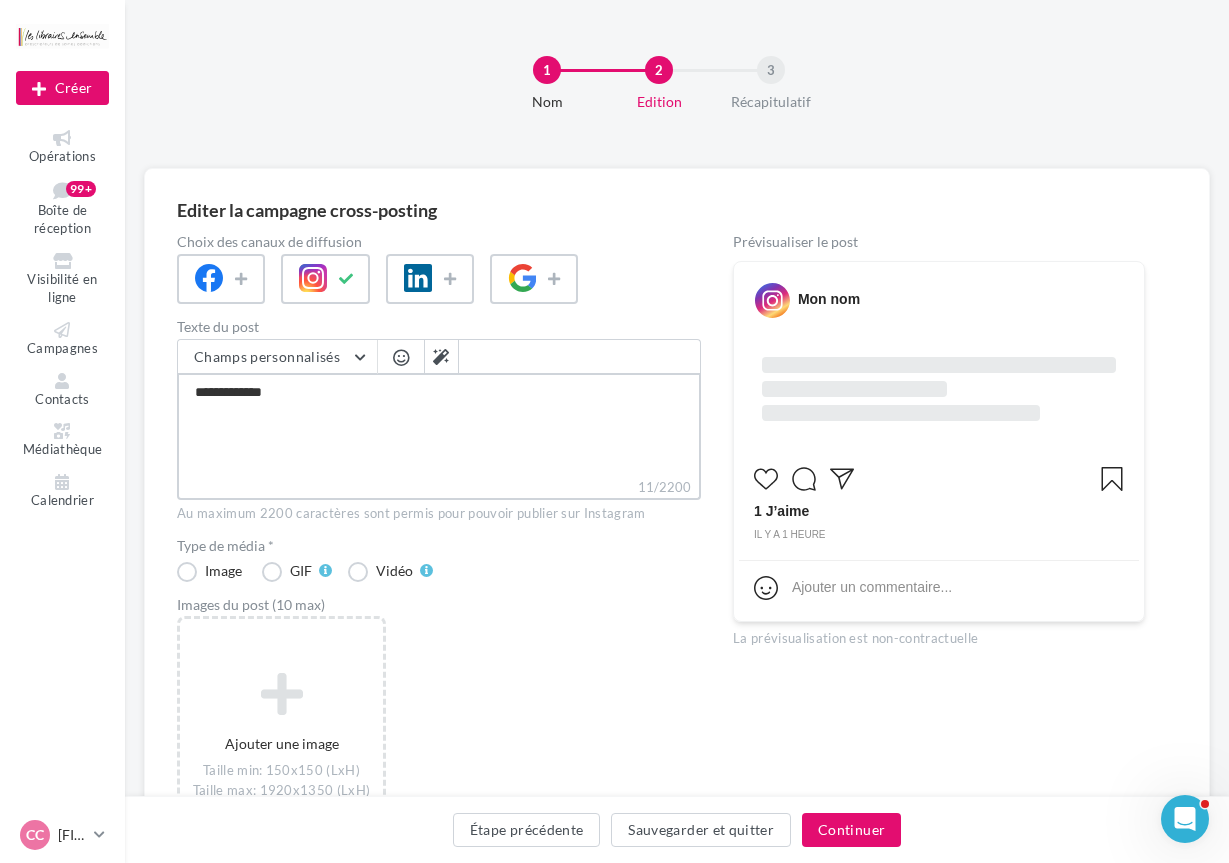 type on "**********" 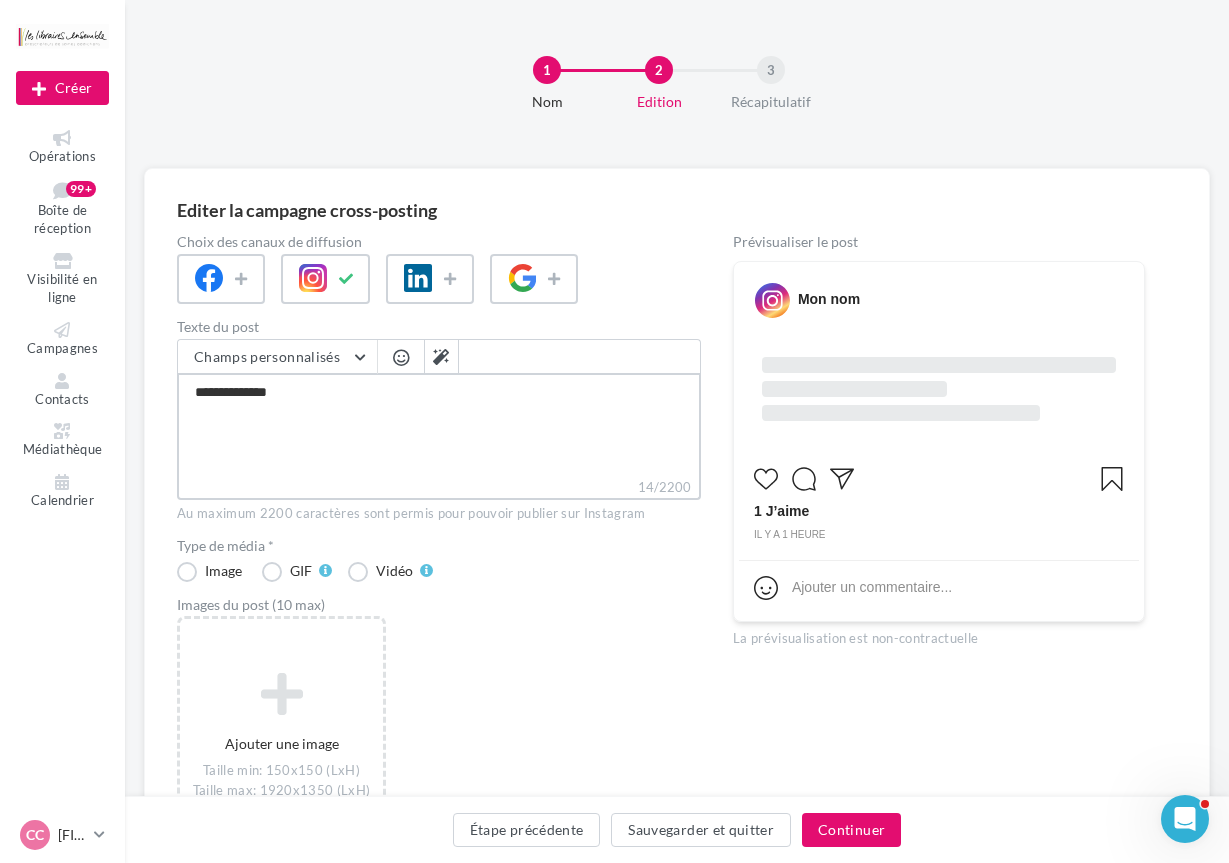 type on "**********" 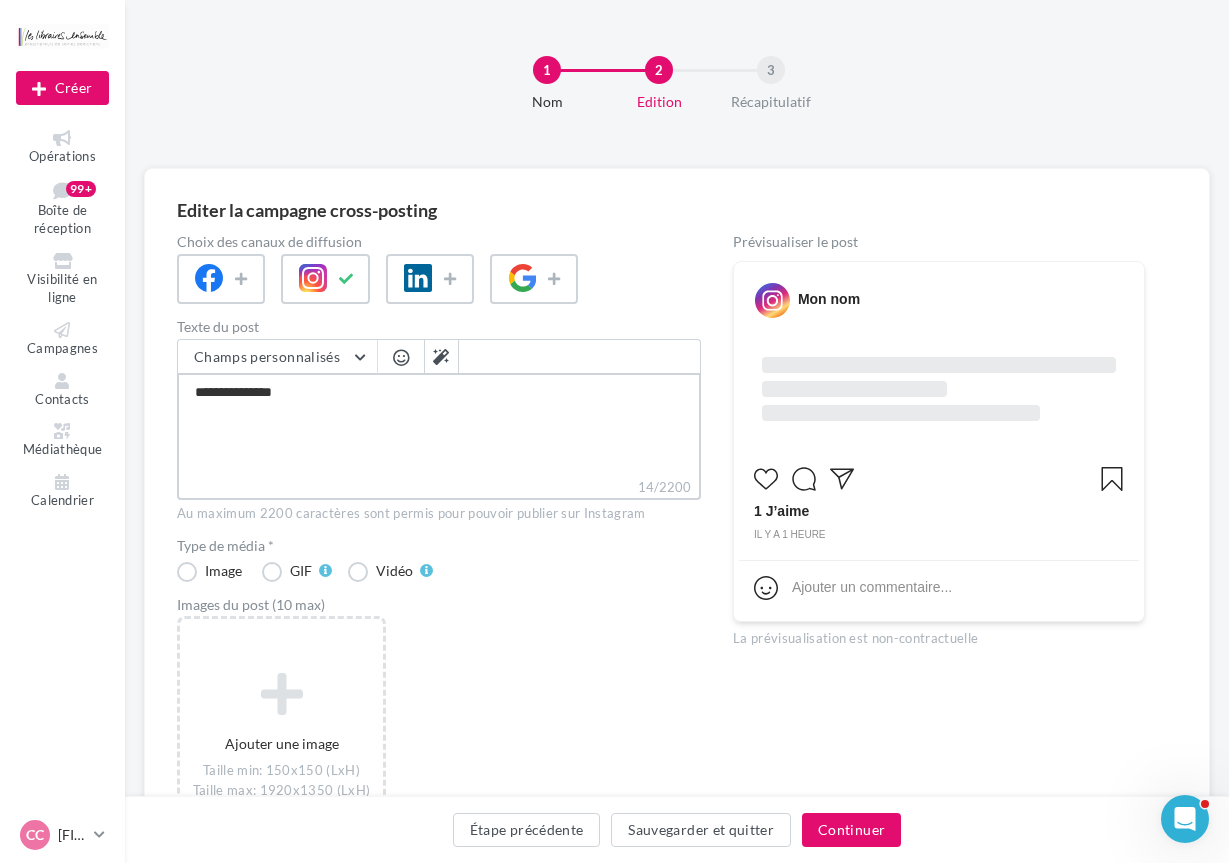type on "**********" 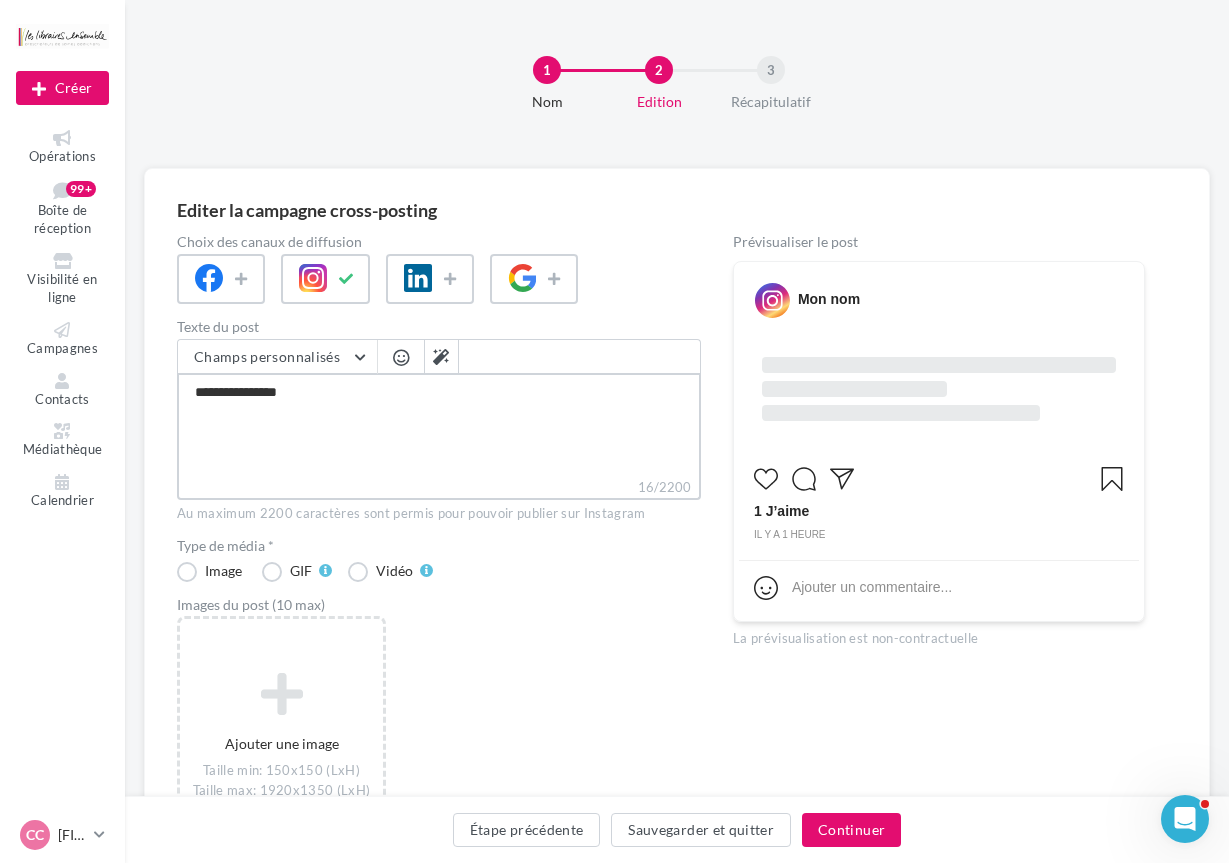 type on "**********" 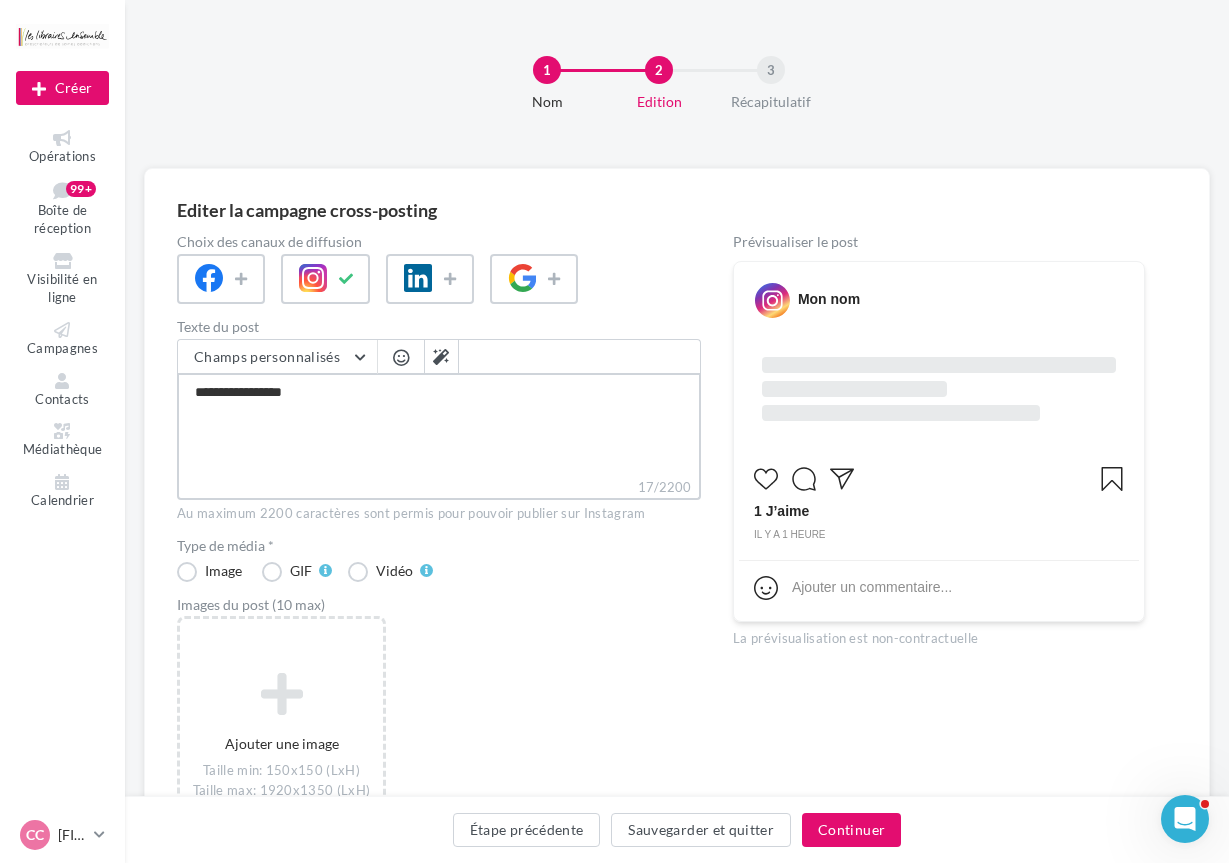 type on "**********" 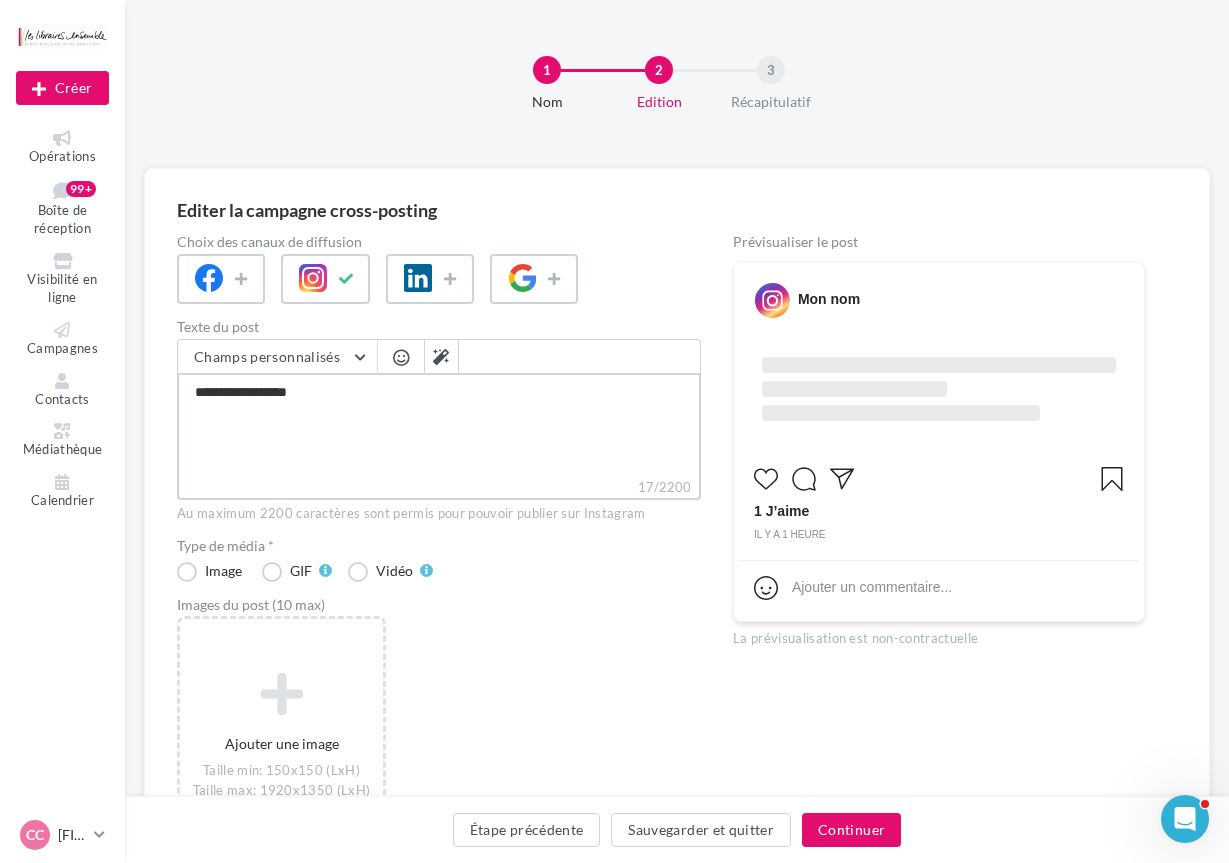 type on "**********" 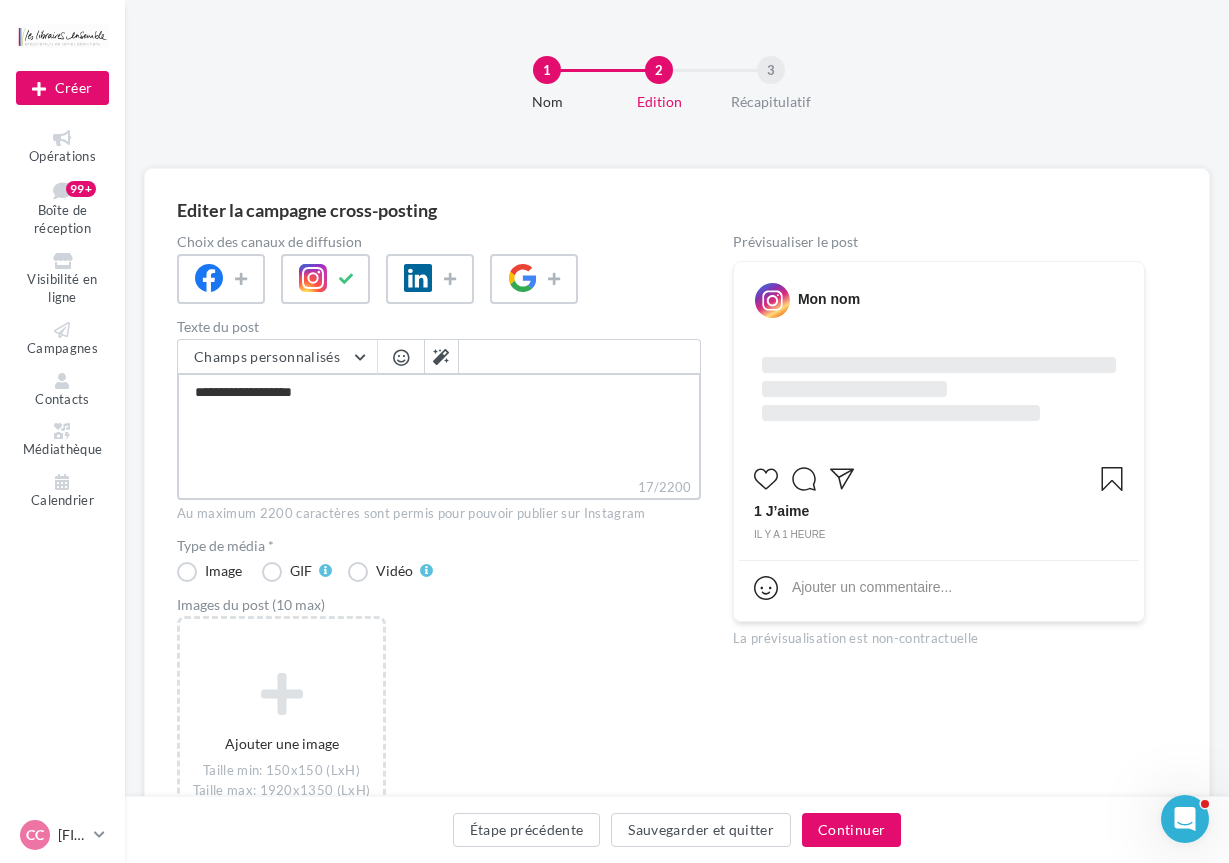 type on "**********" 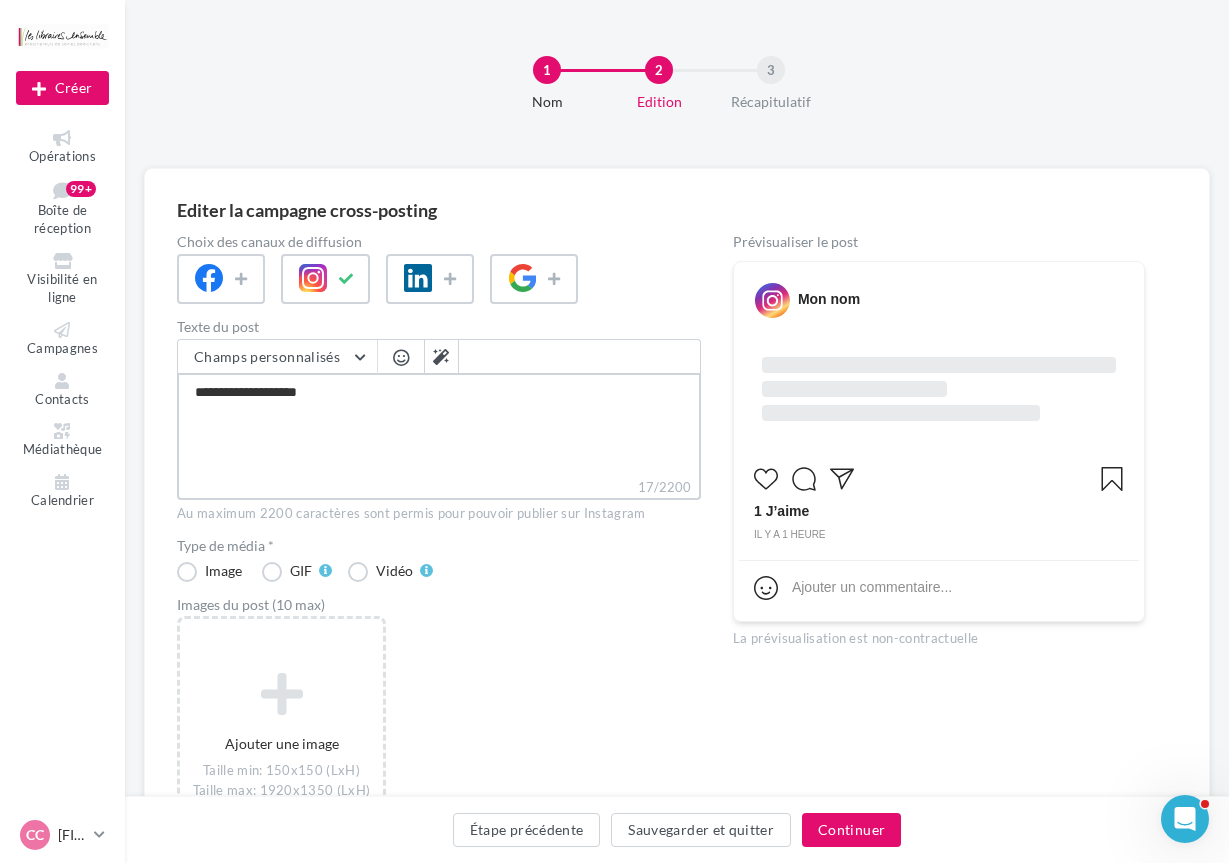 type on "**********" 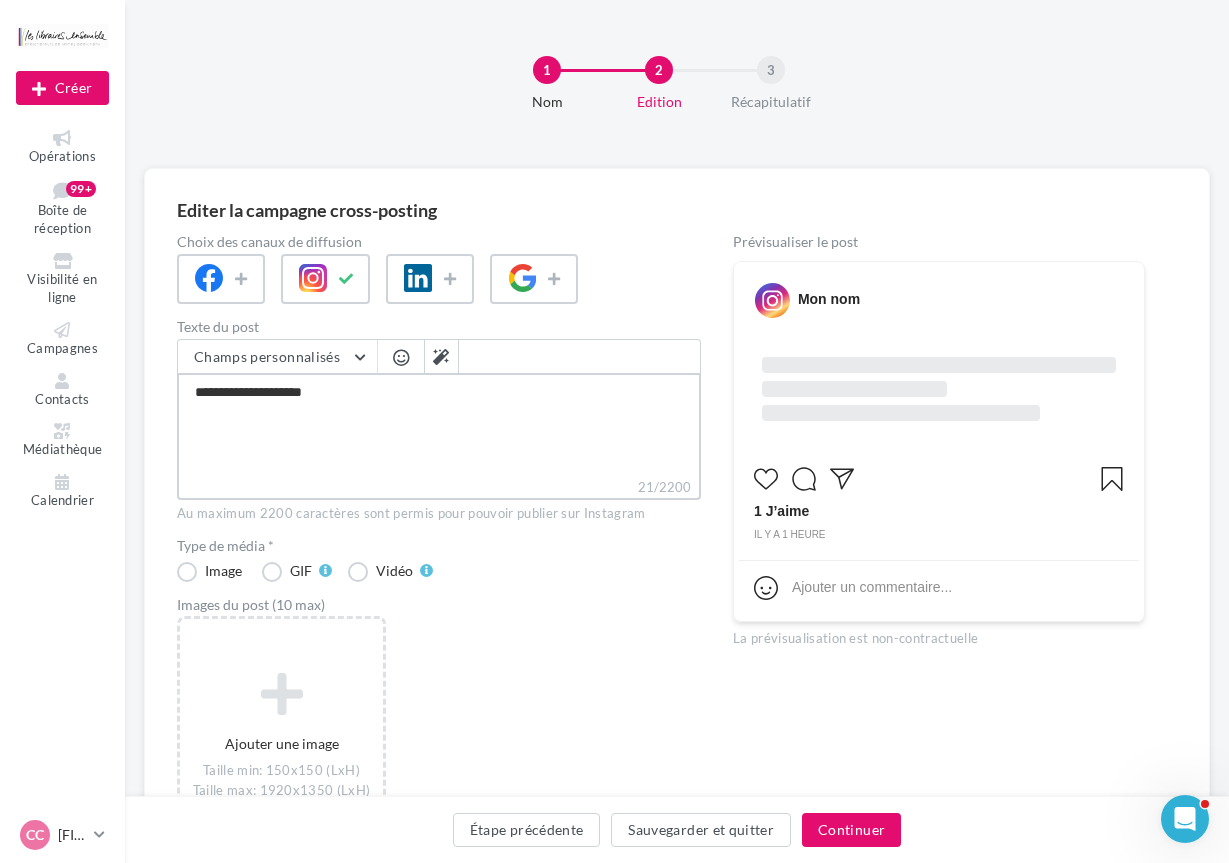 type on "**********" 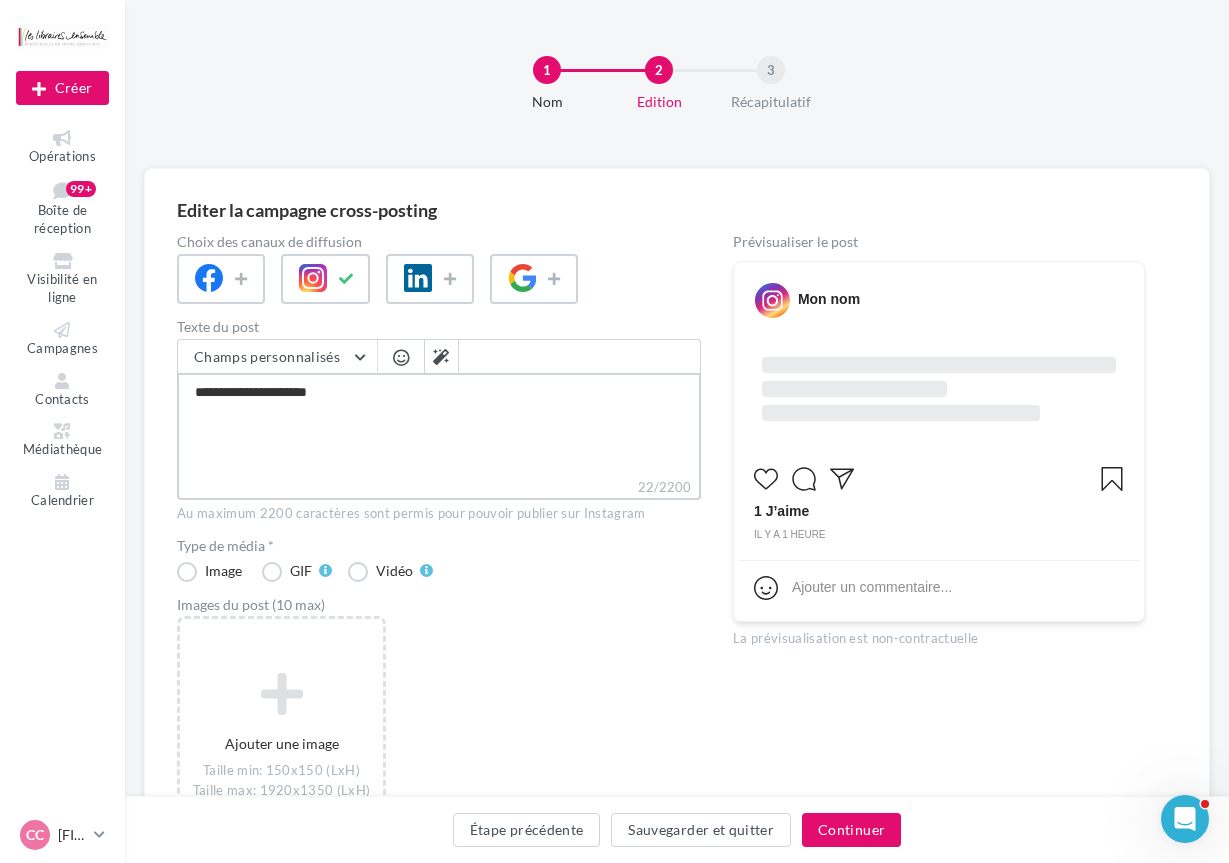 type on "**********" 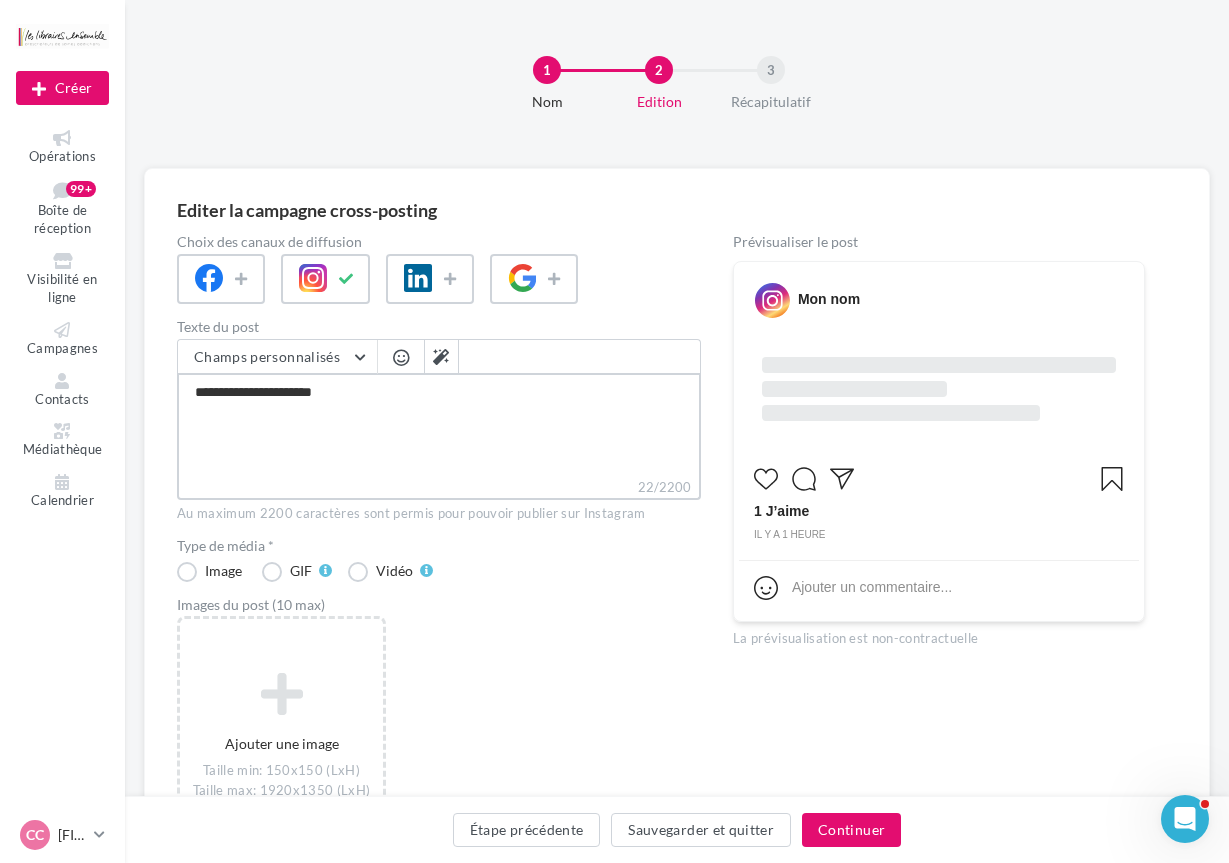 type on "**********" 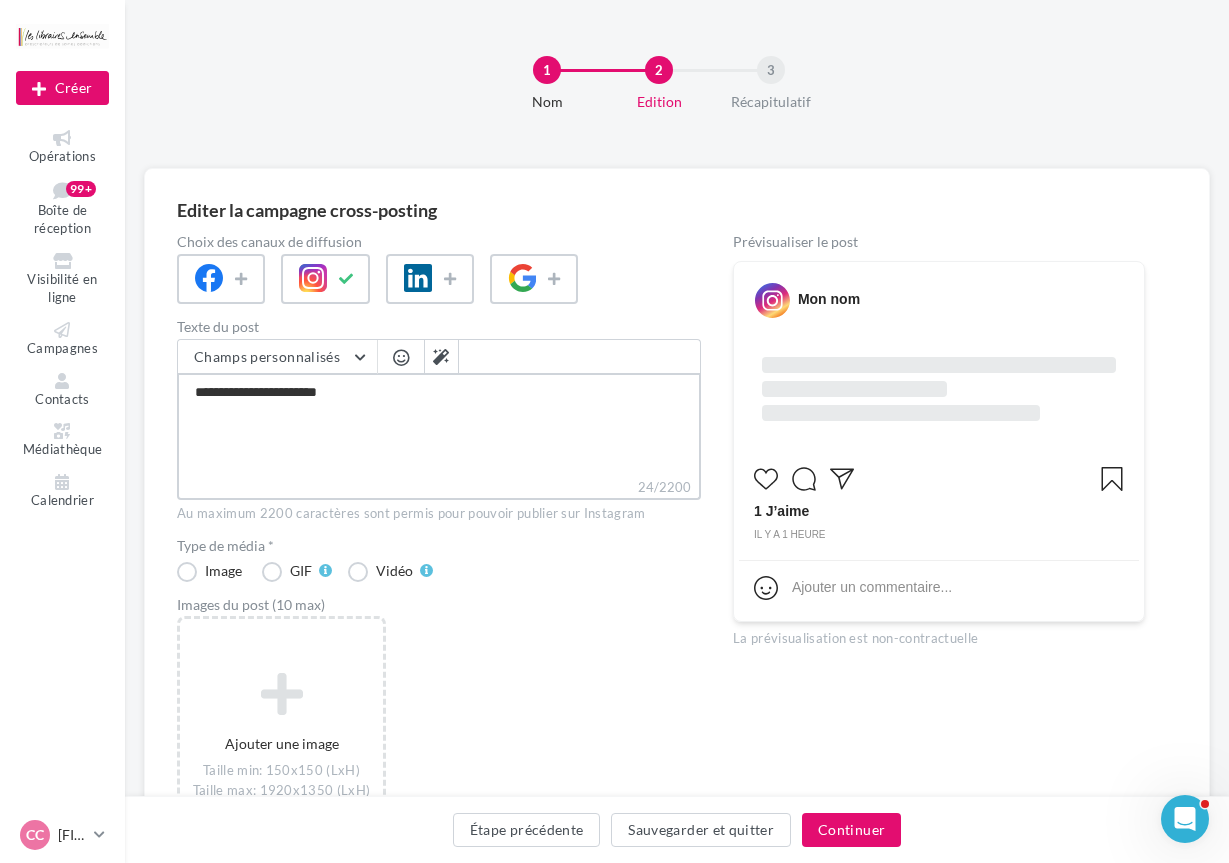 type on "**********" 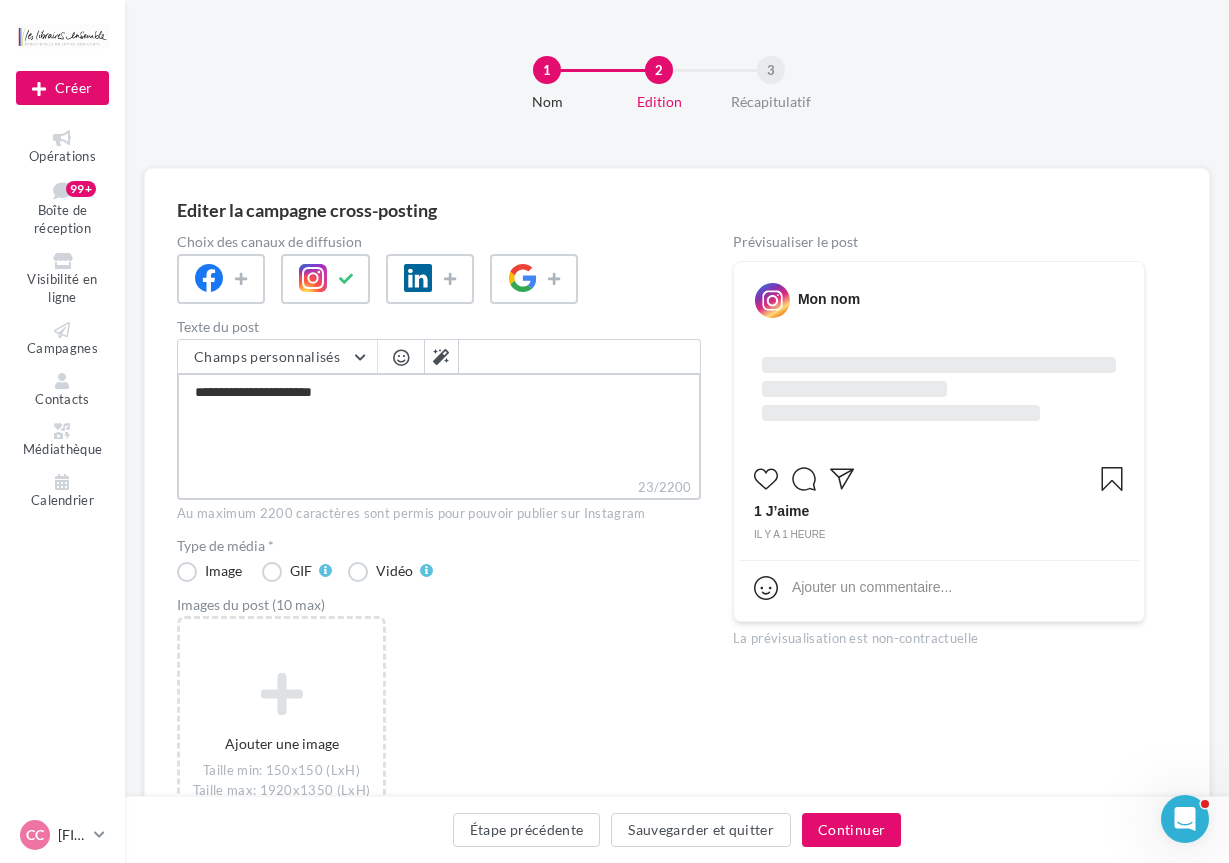click on "**********" at bounding box center (439, 425) 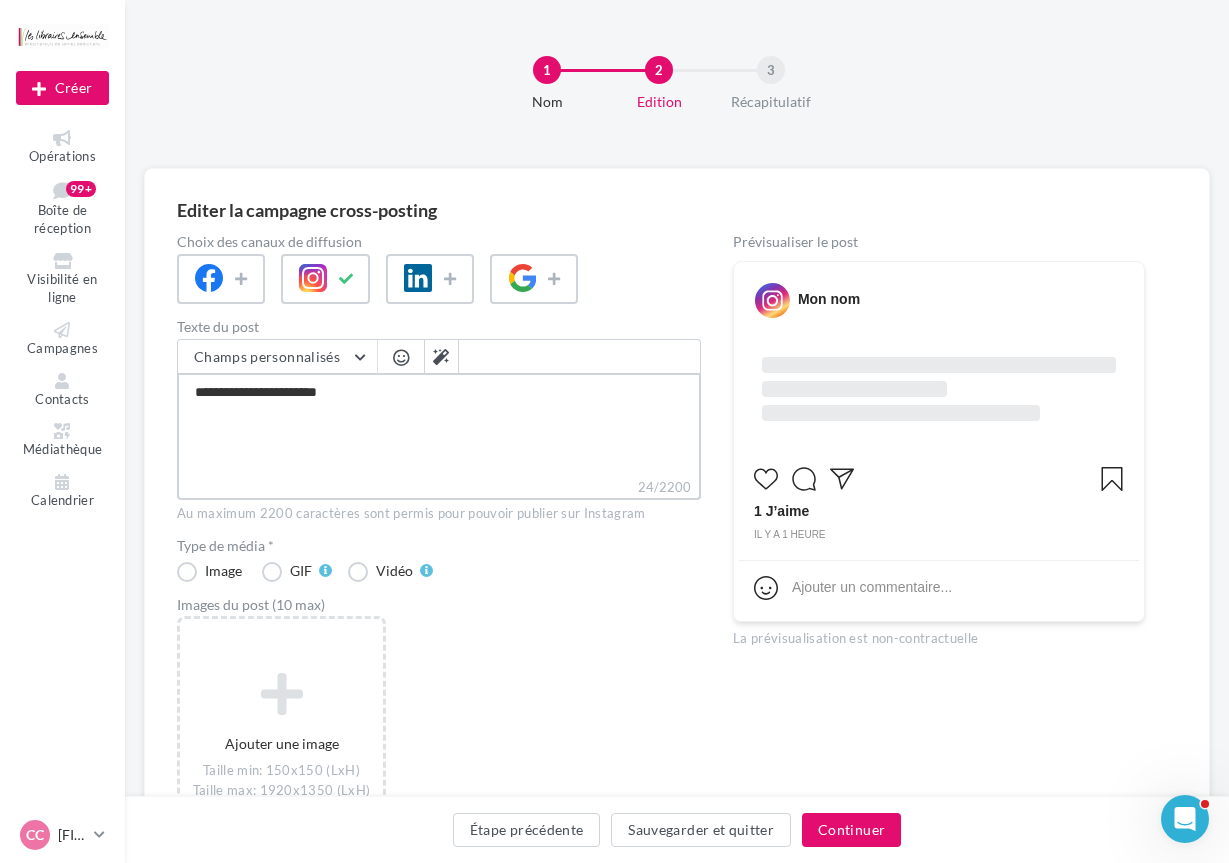 type on "**********" 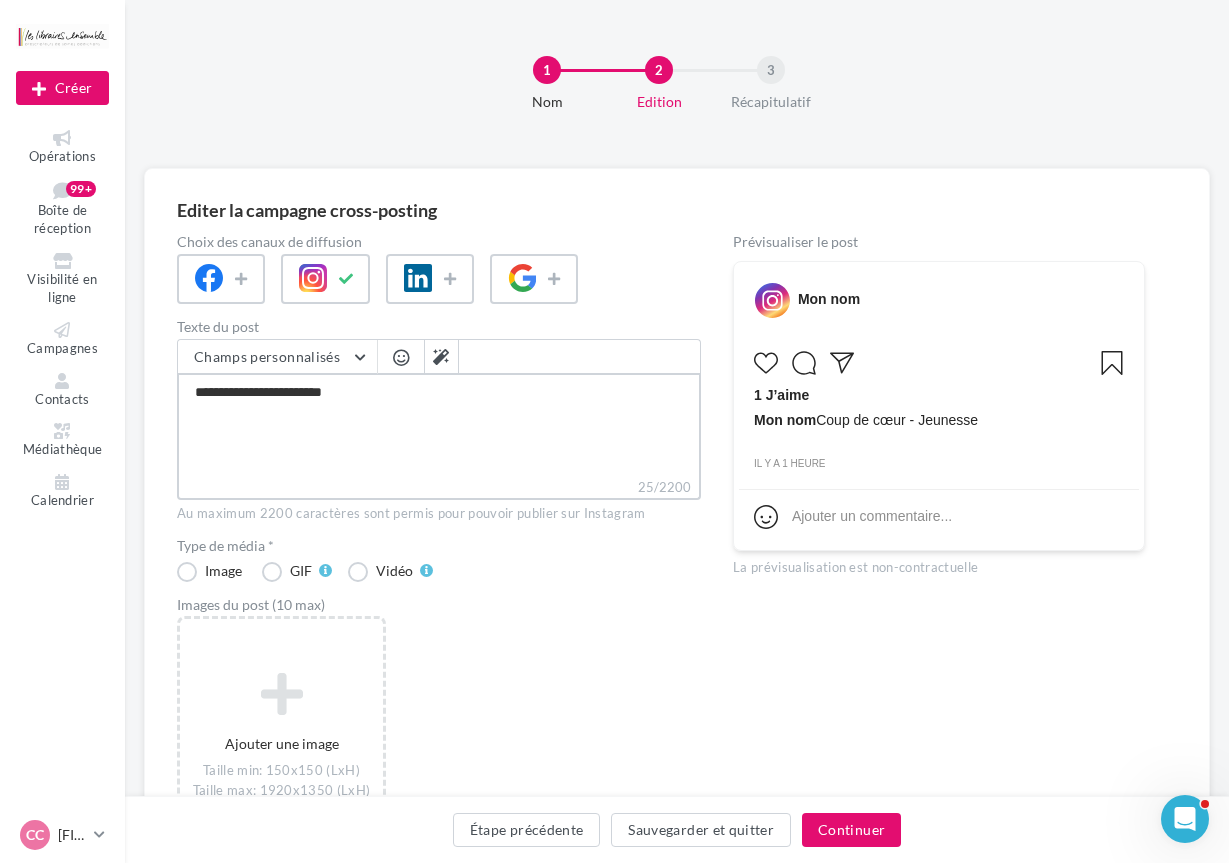type on "**********" 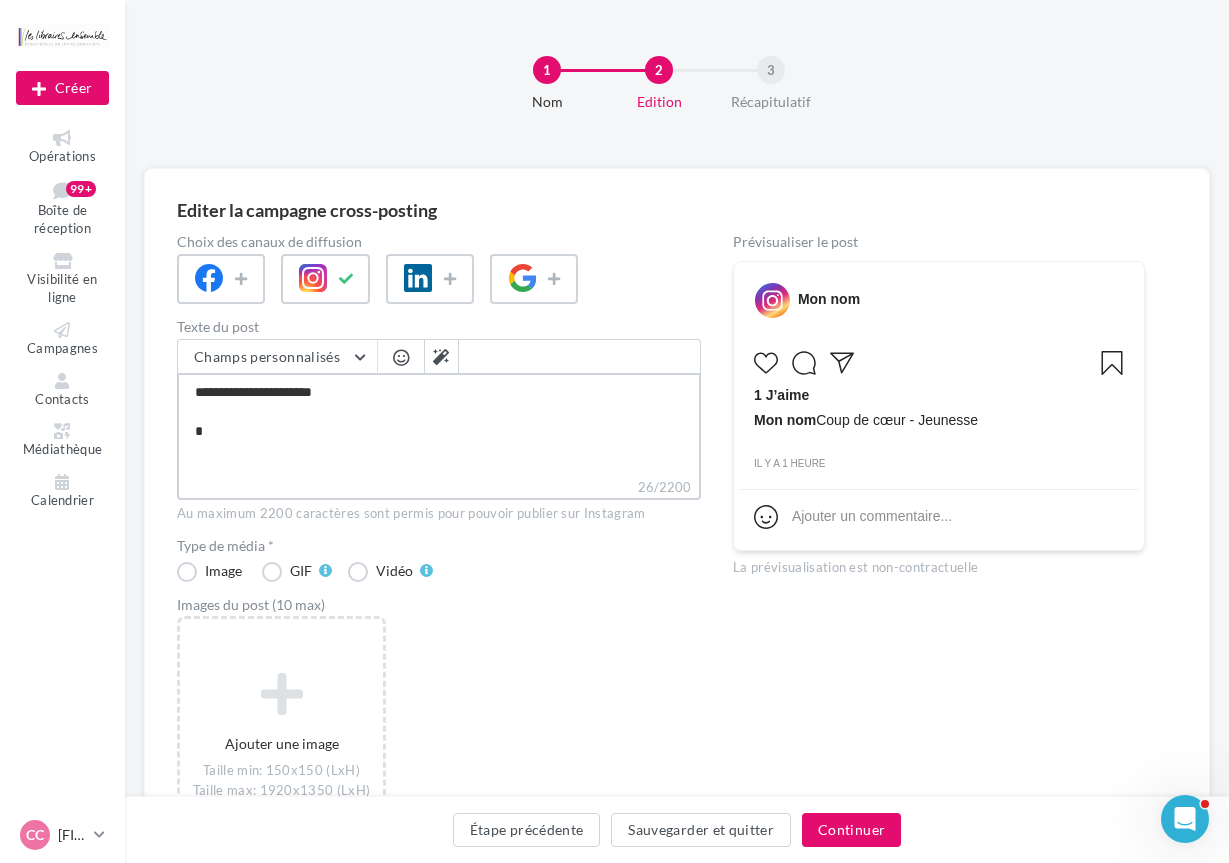 type on "**********" 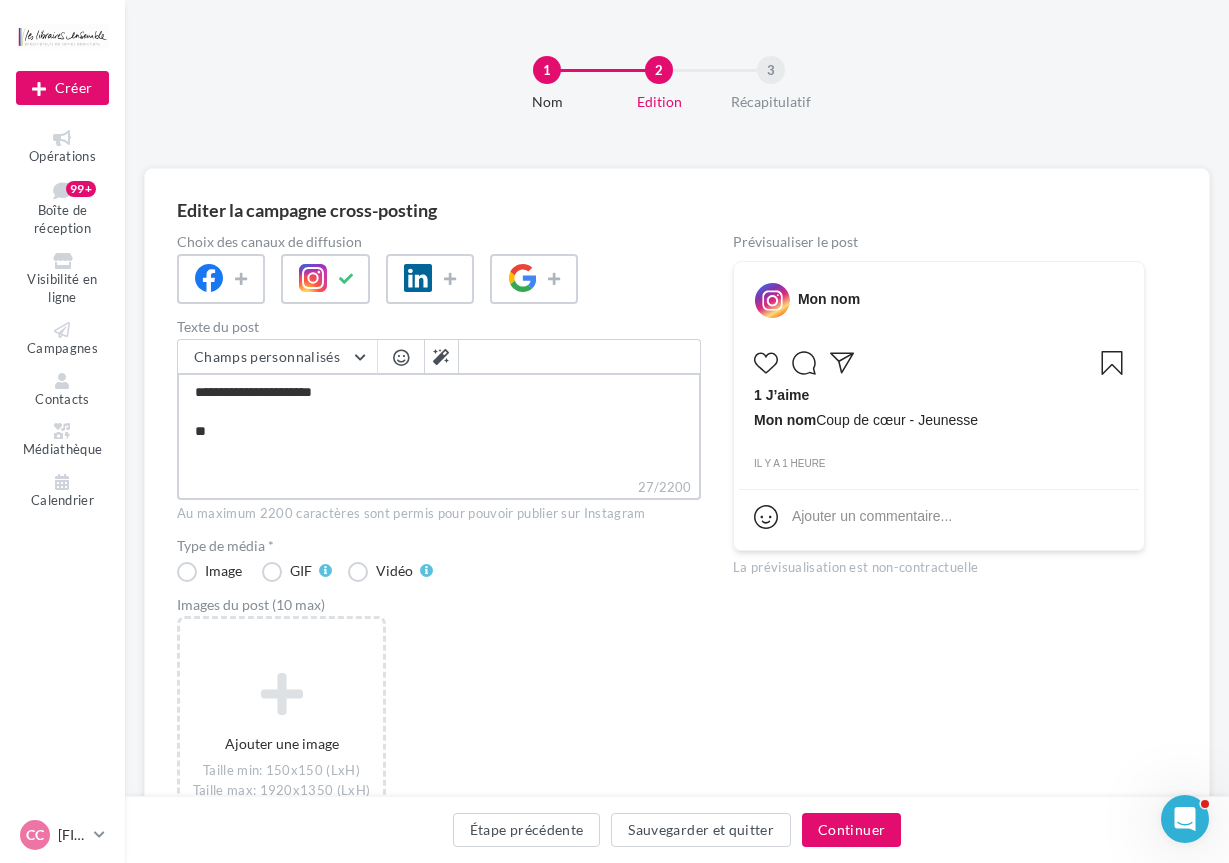 type on "**********" 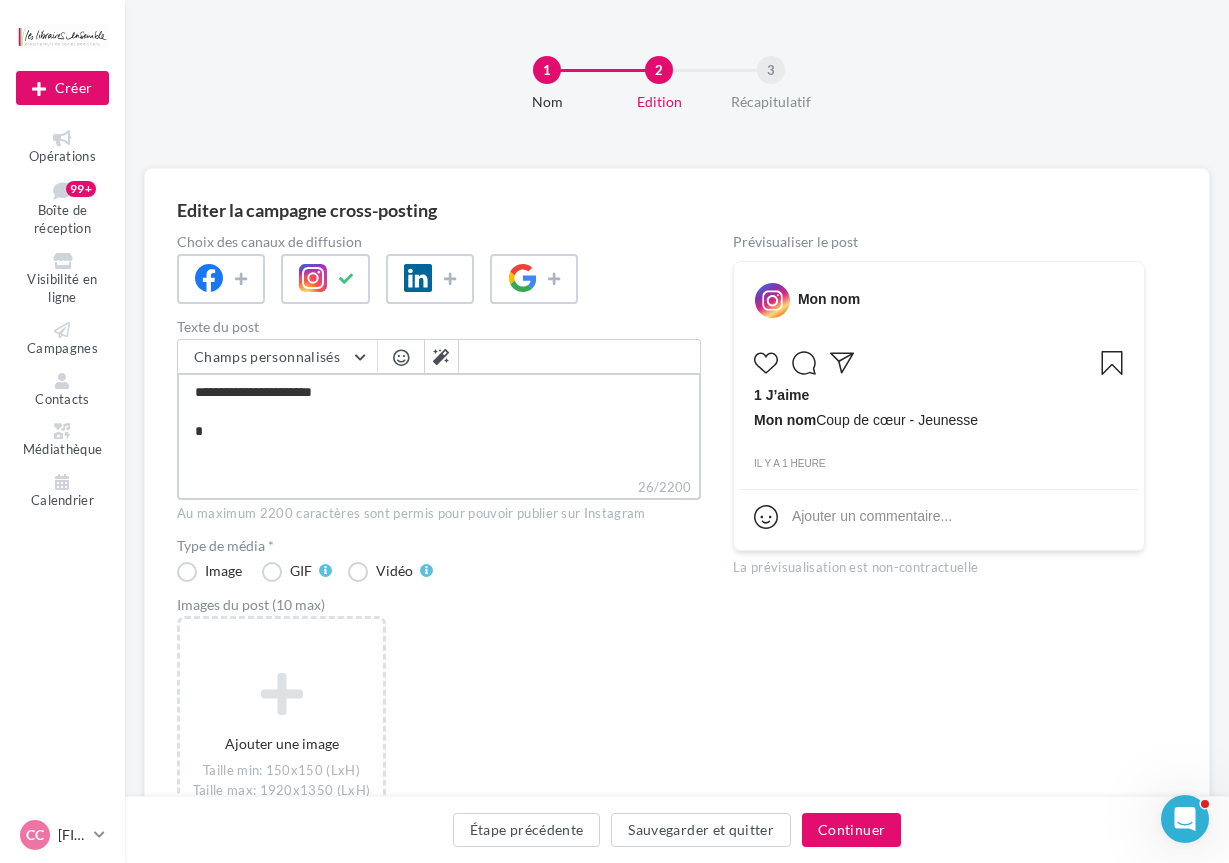 type on "**********" 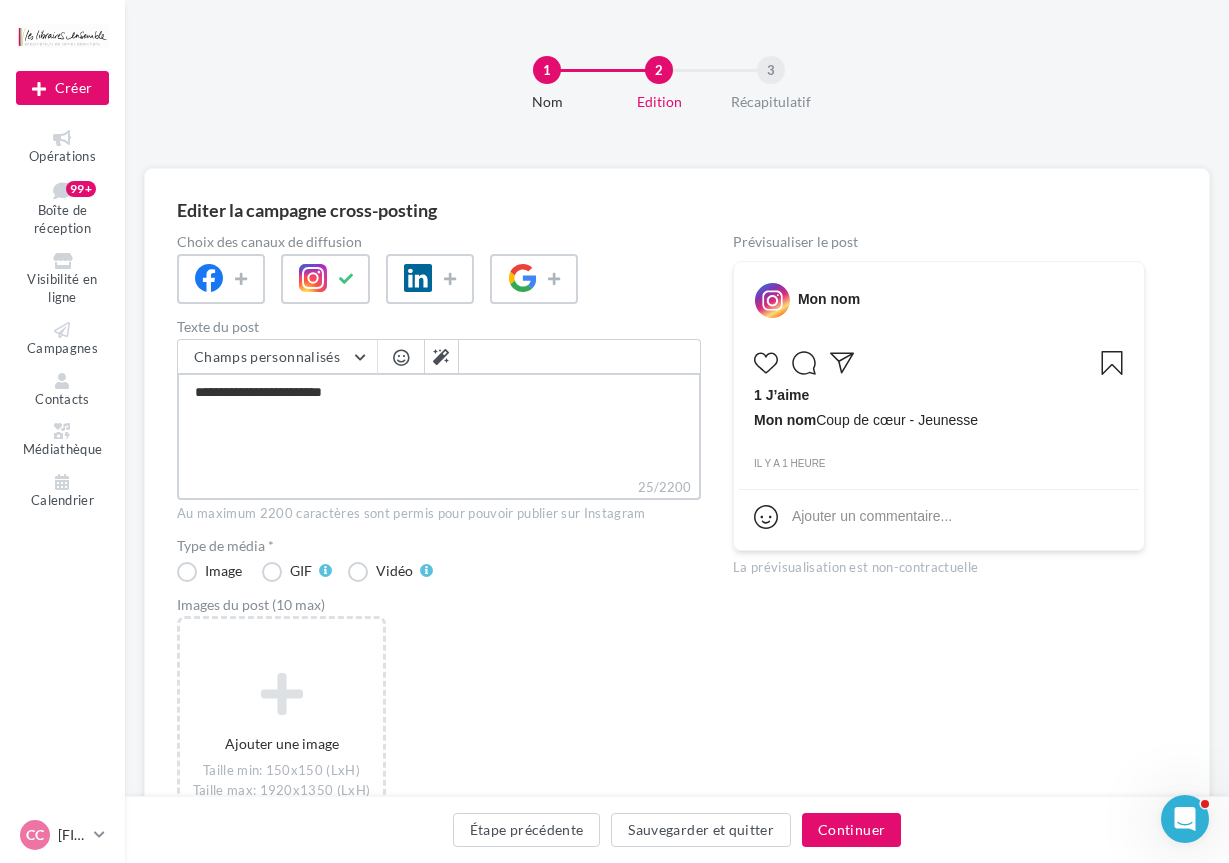 type on "**********" 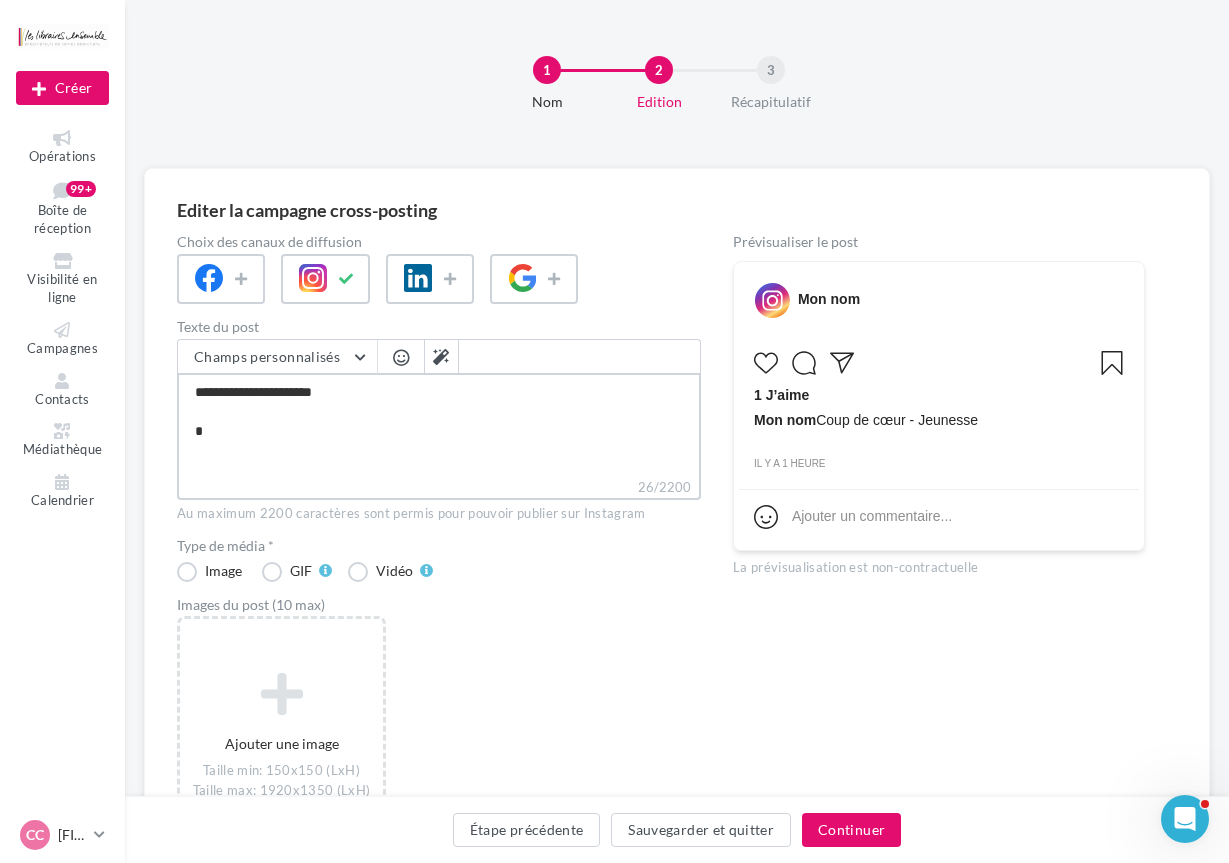 type on "**********" 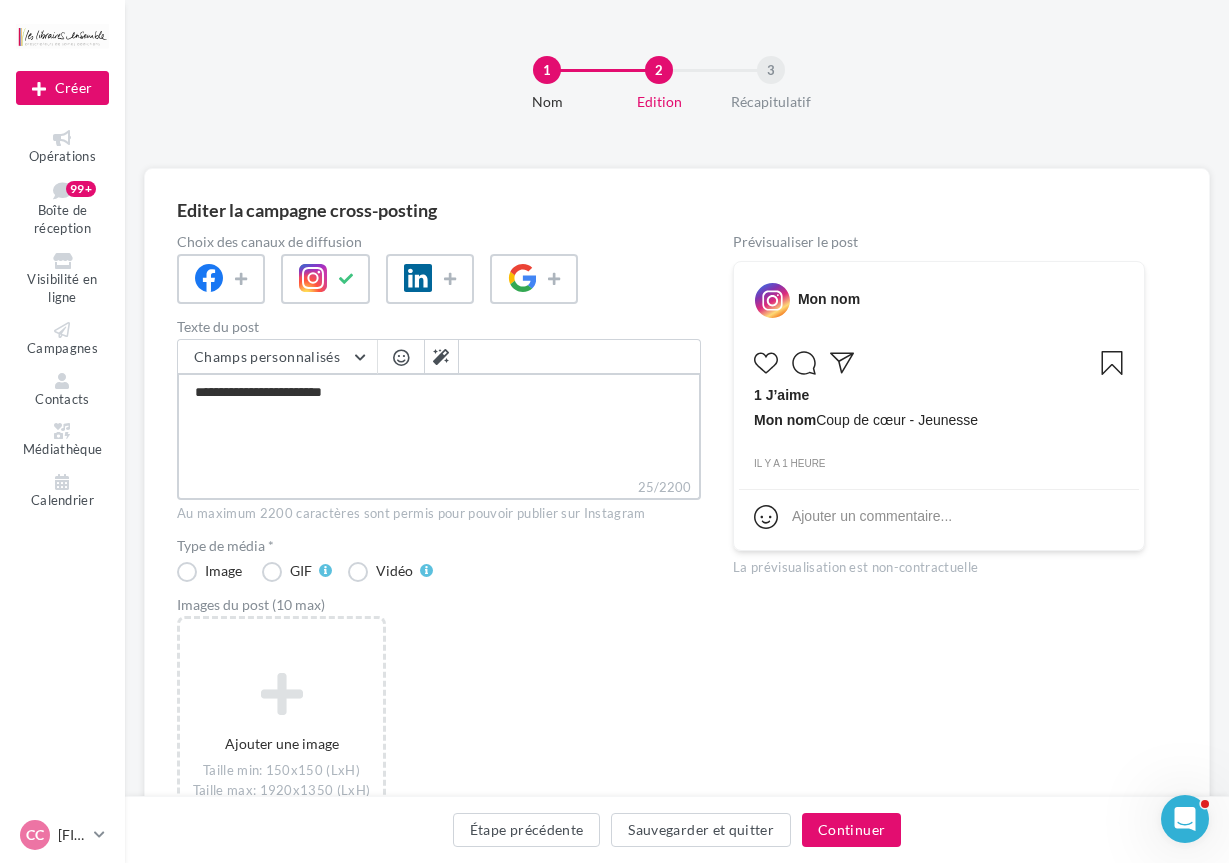 type on "**********" 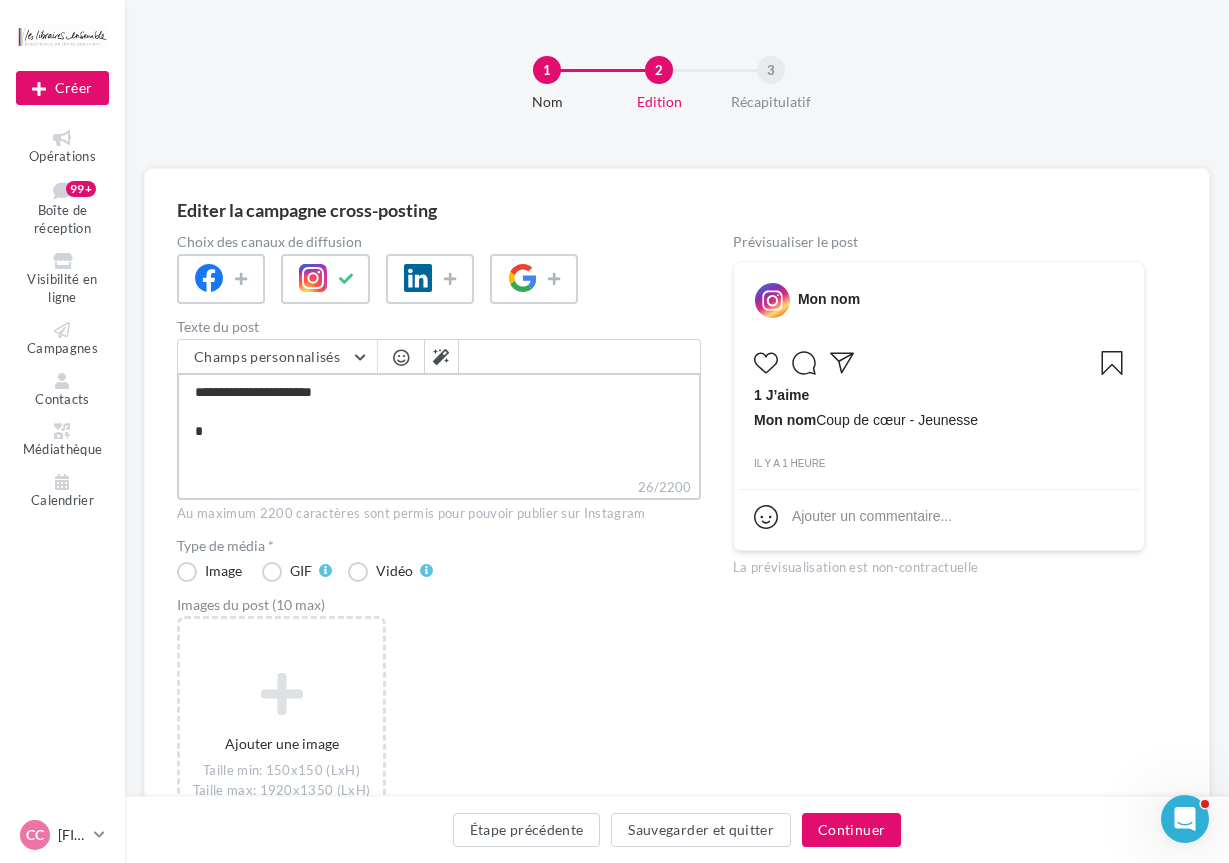 type on "**********" 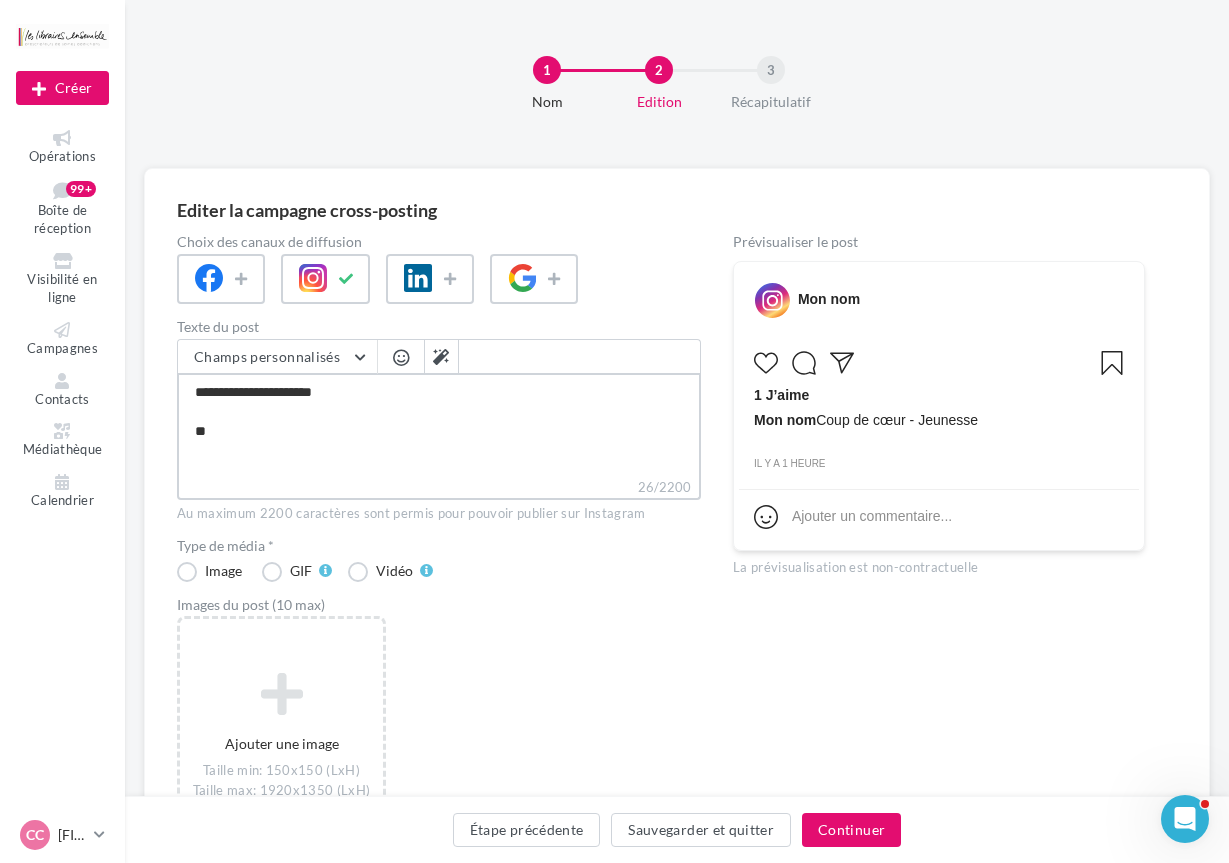 type on "**********" 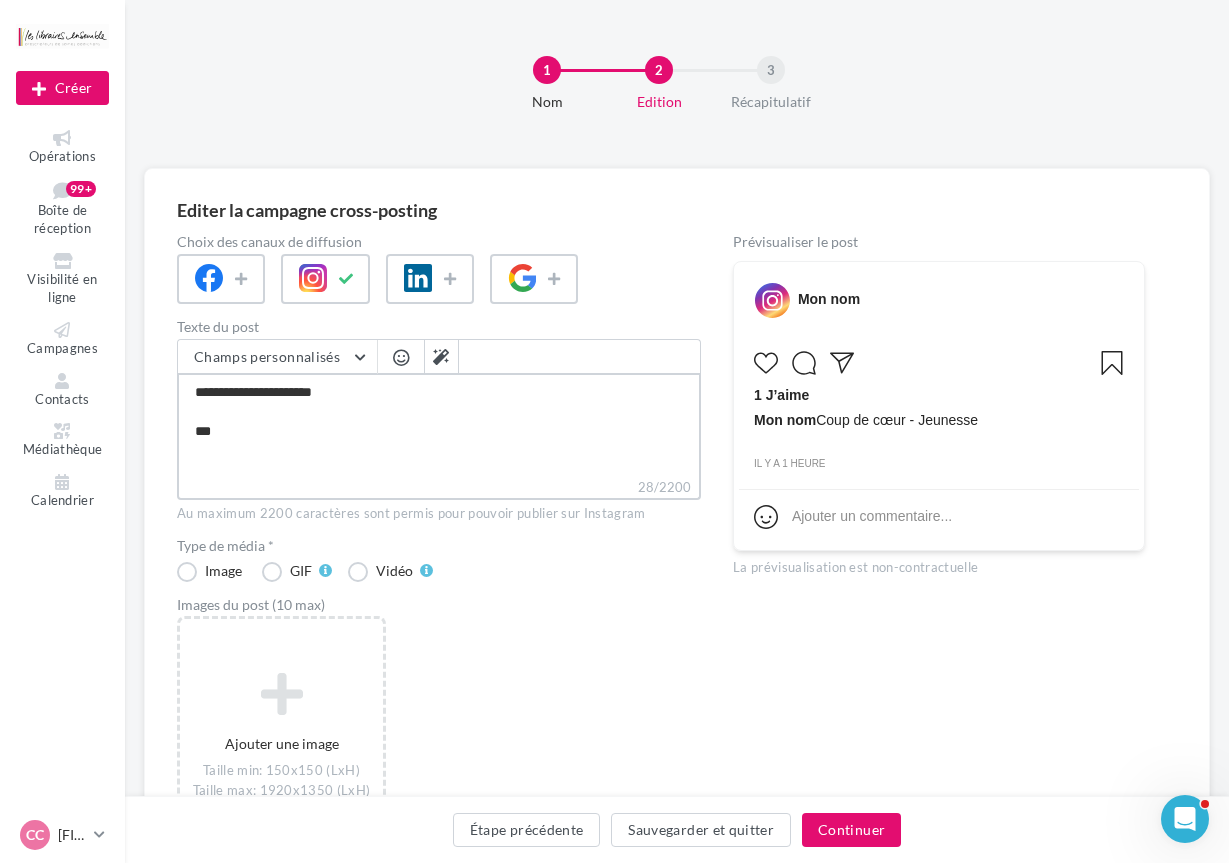 type on "**********" 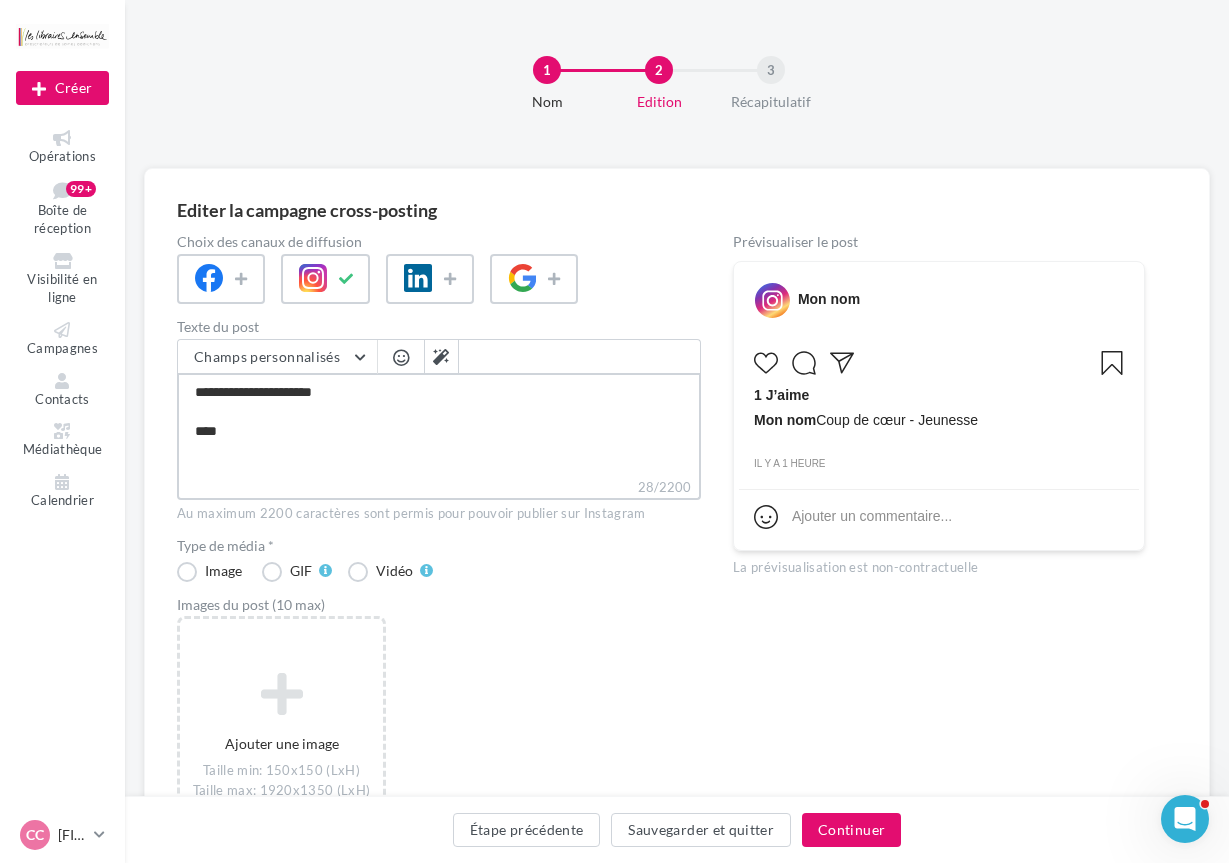 type on "**********" 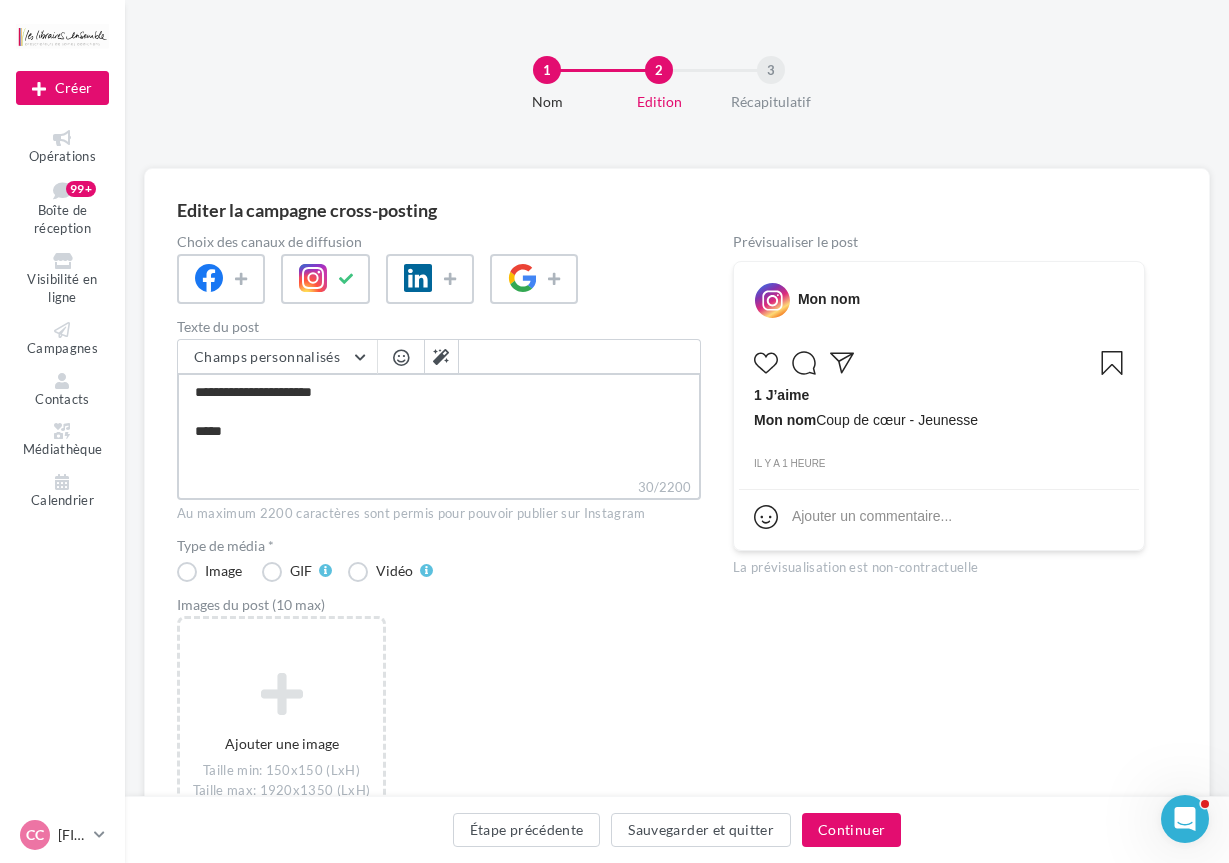 type on "**********" 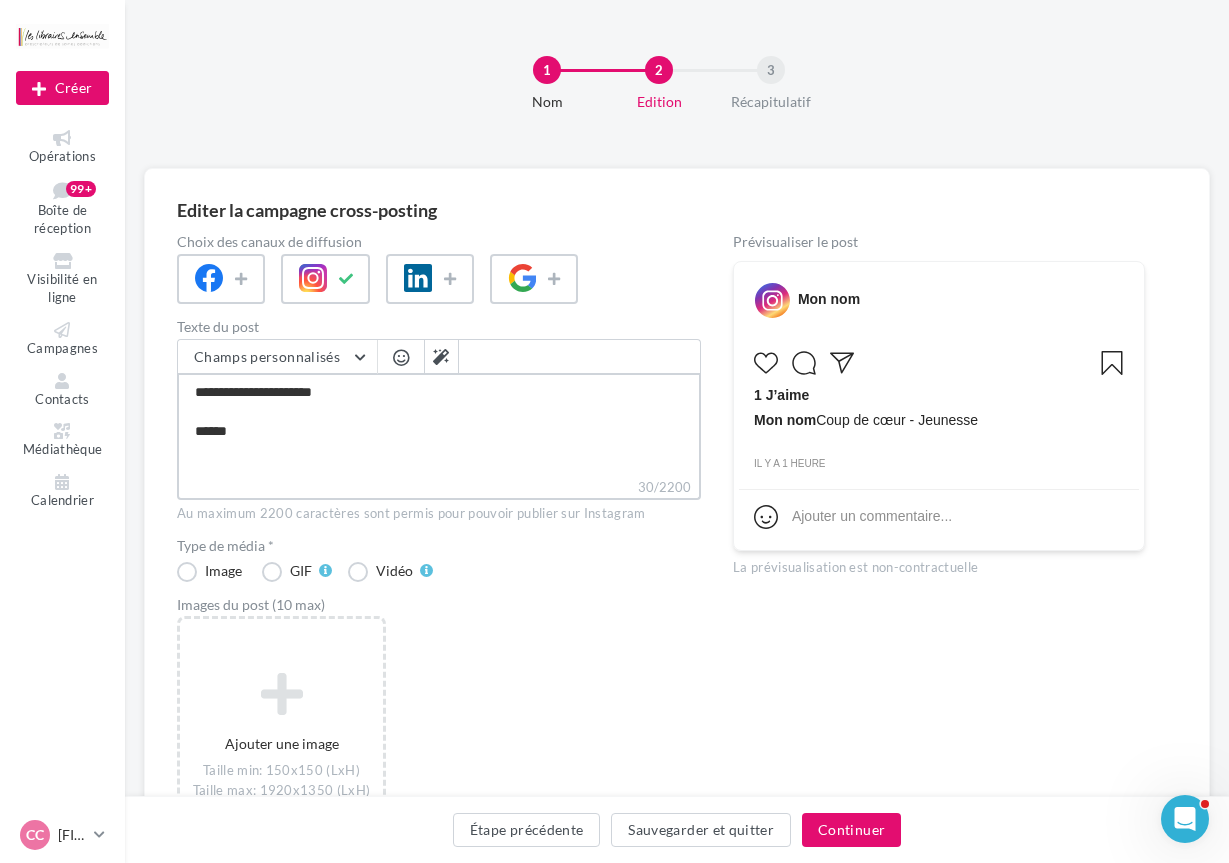 type on "**********" 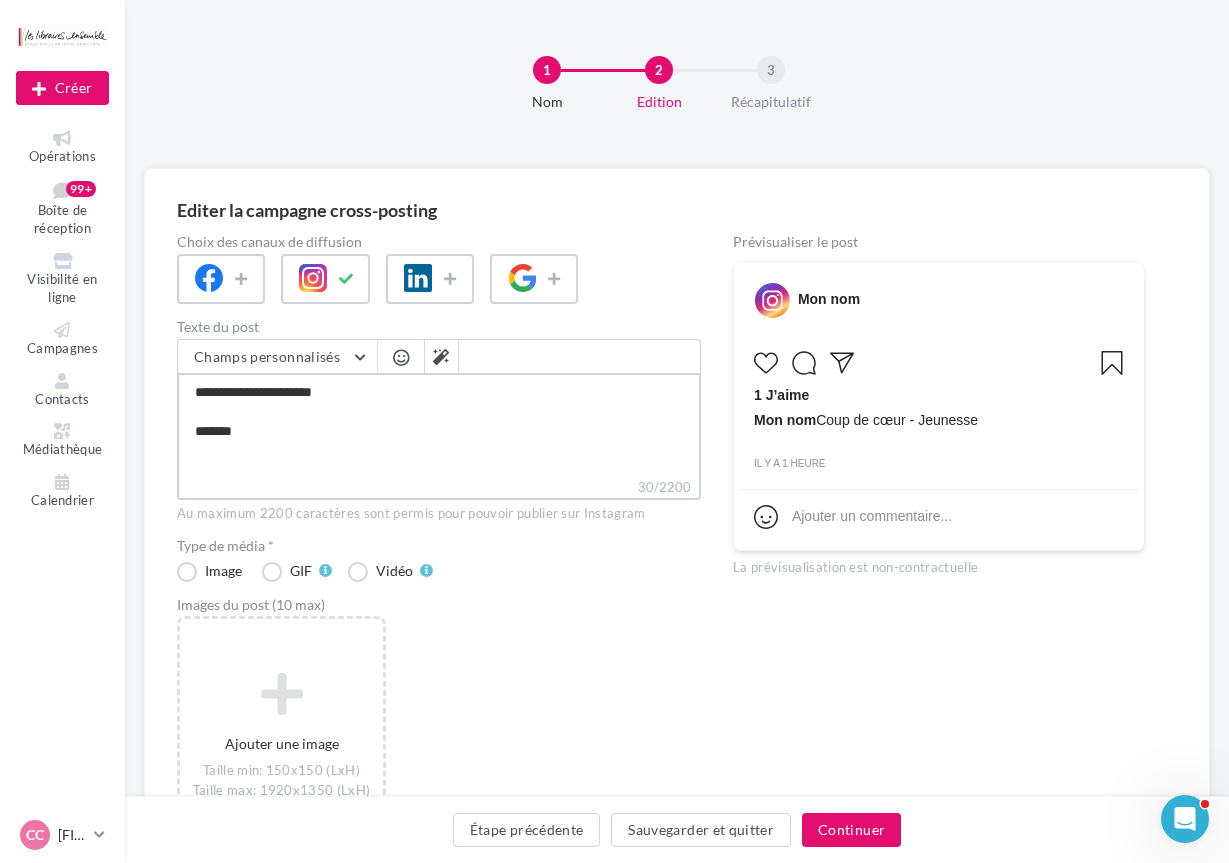 type on "**********" 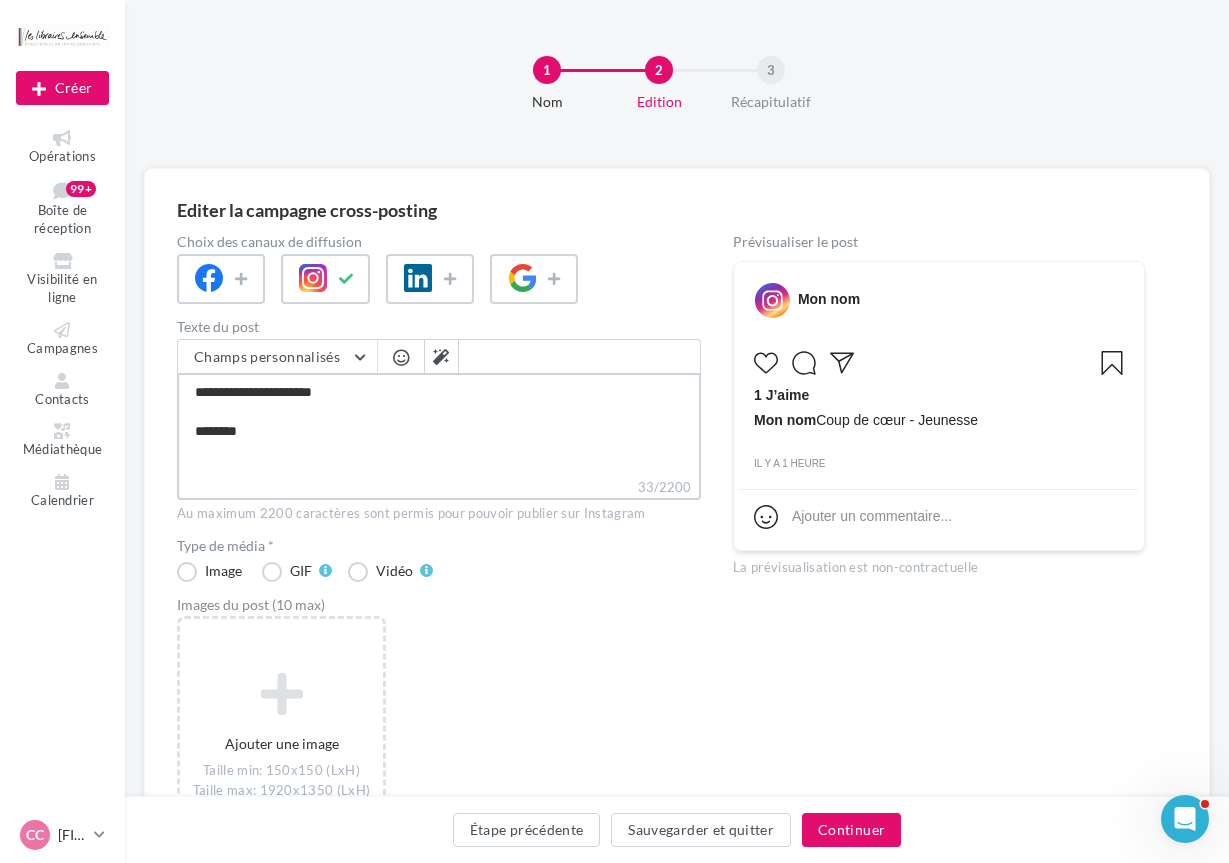 type on "**********" 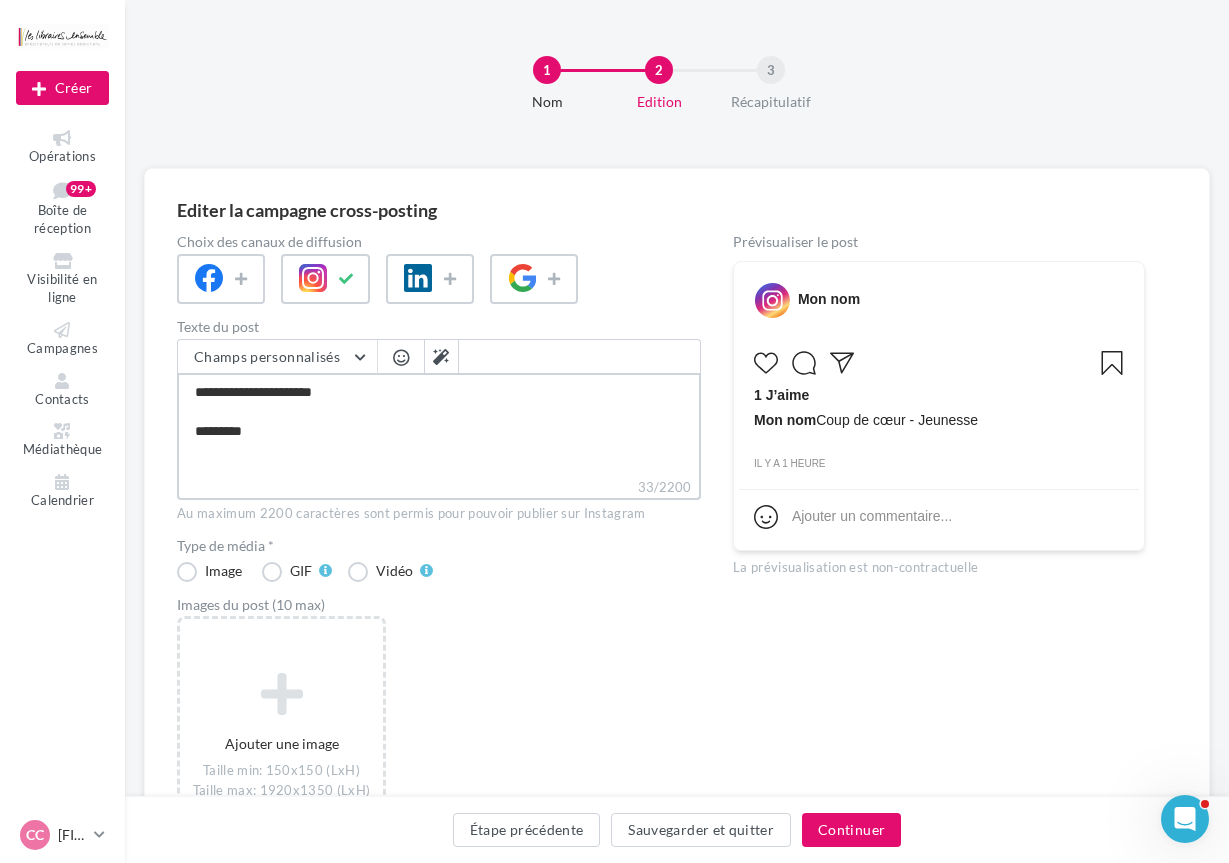 type on "**********" 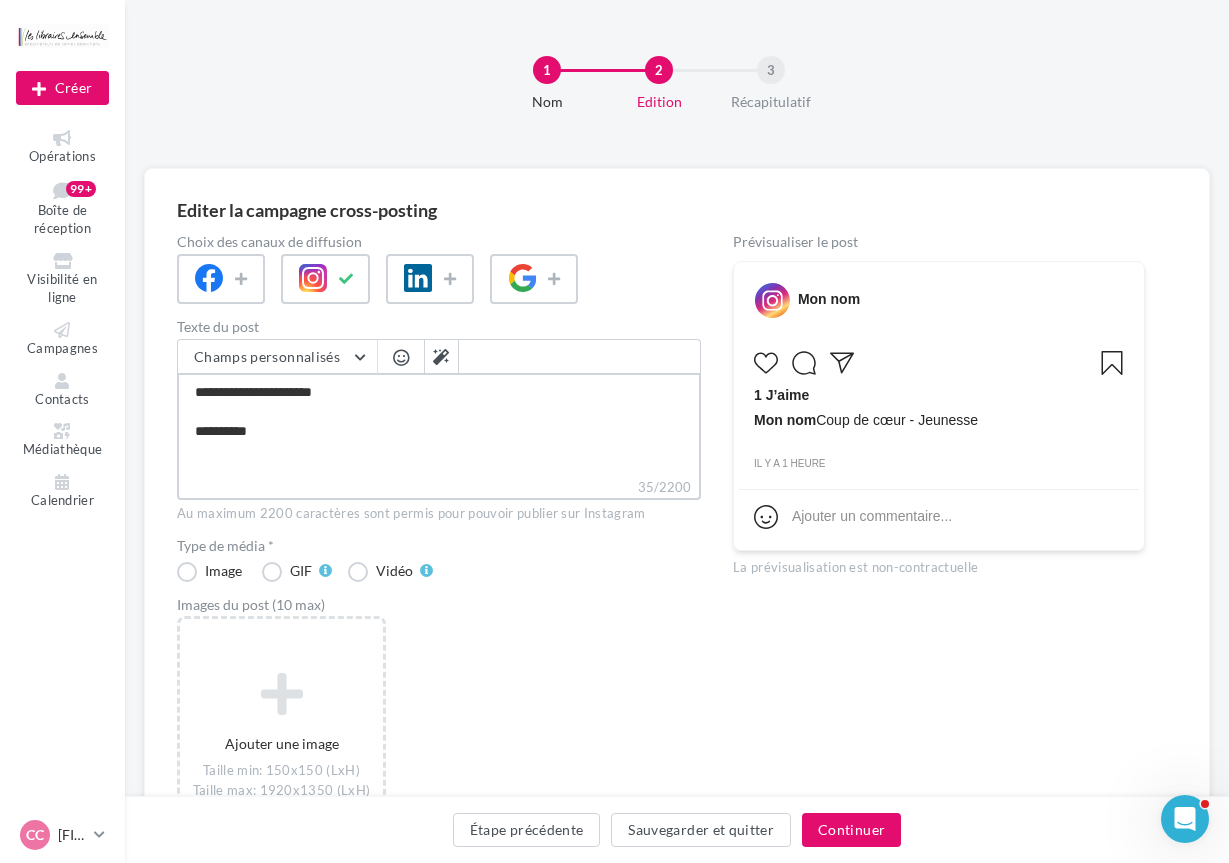 type on "**********" 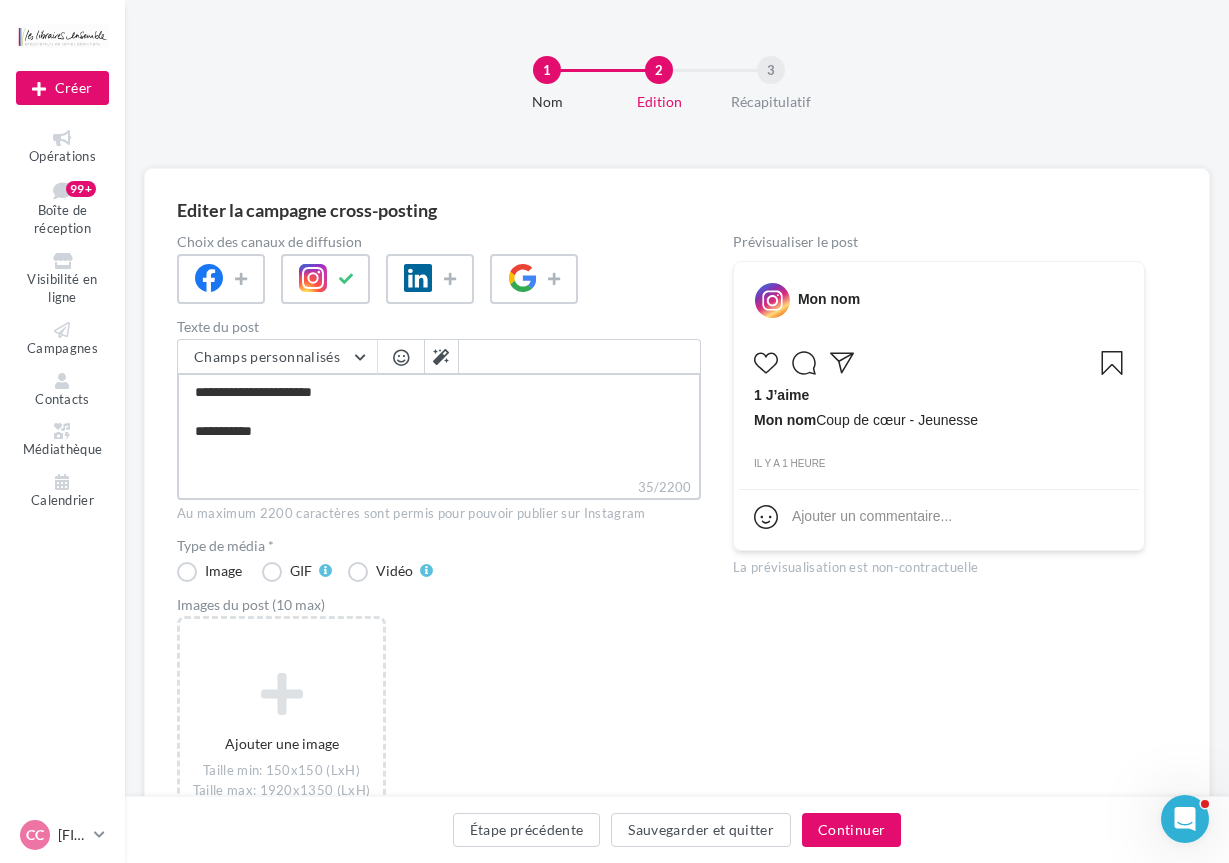 type on "**********" 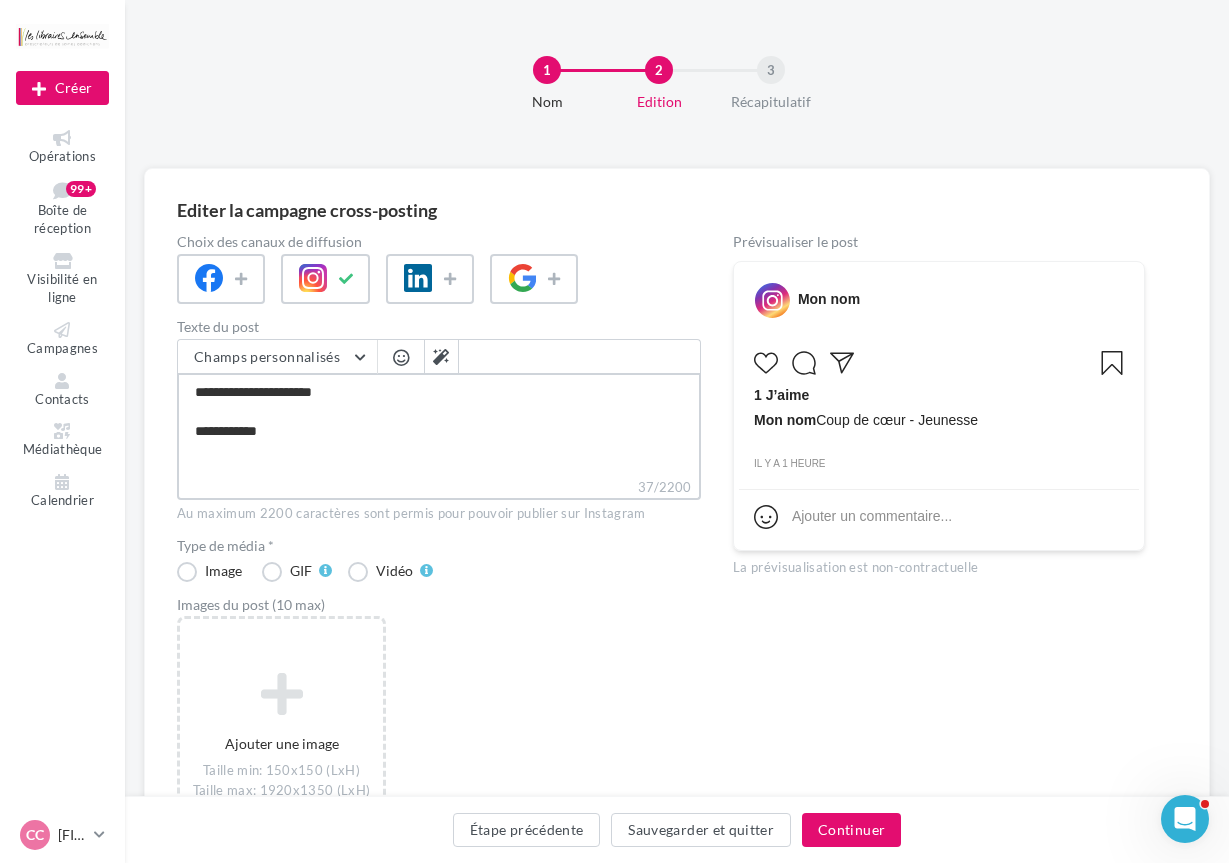 type on "**********" 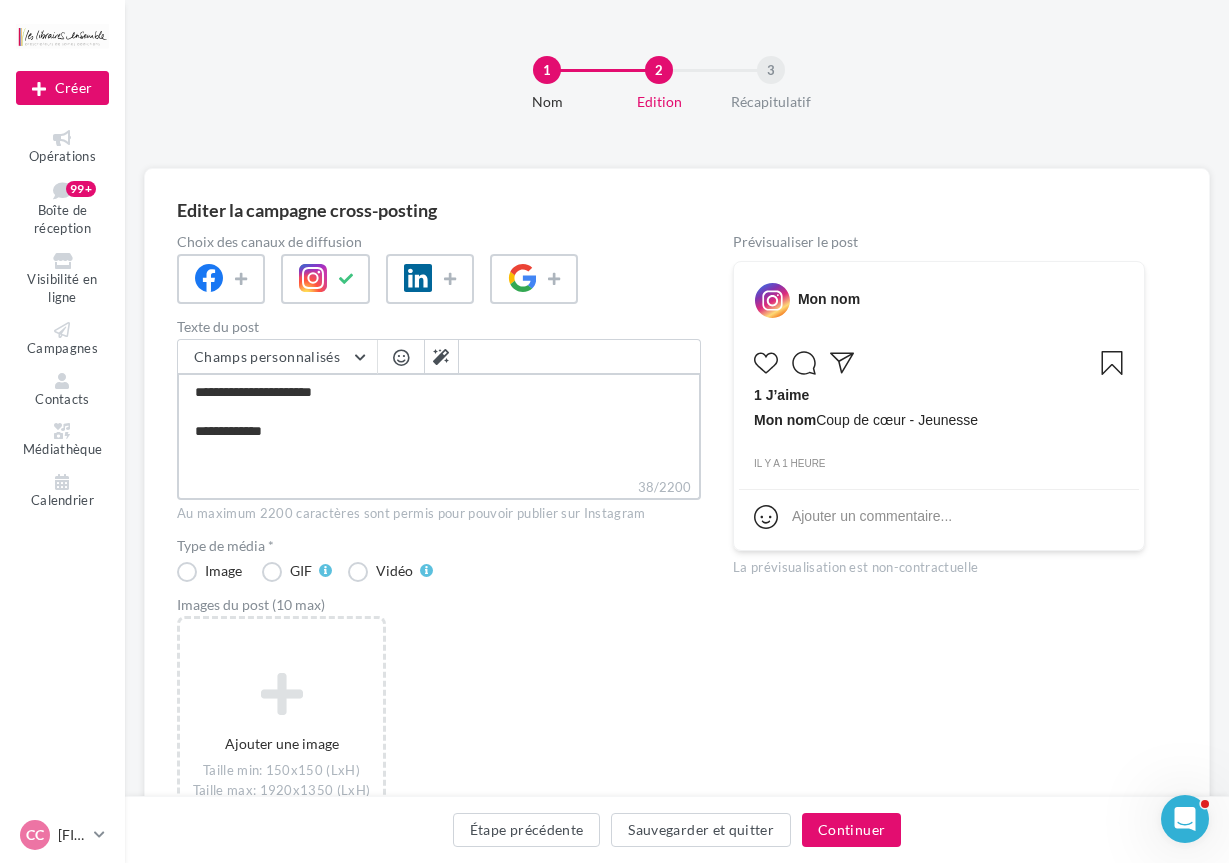 type on "**********" 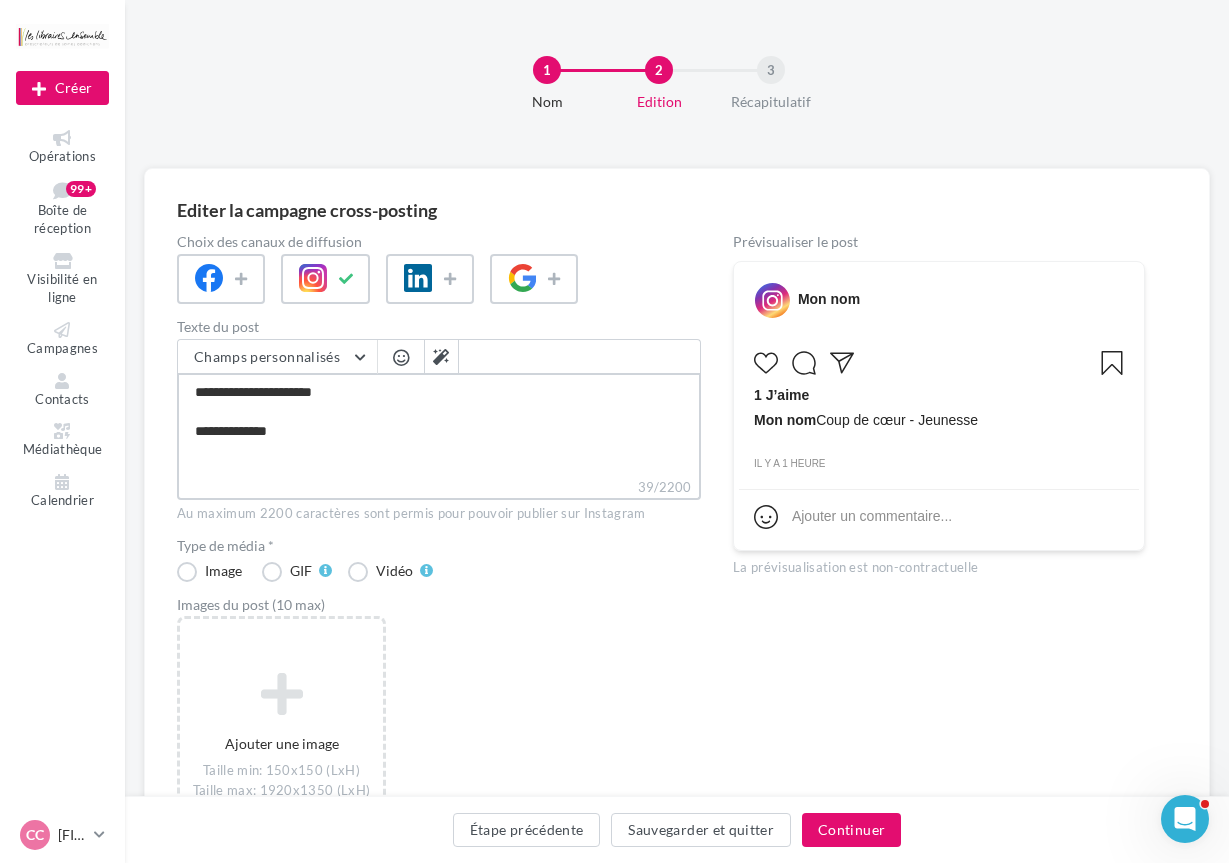 type on "**********" 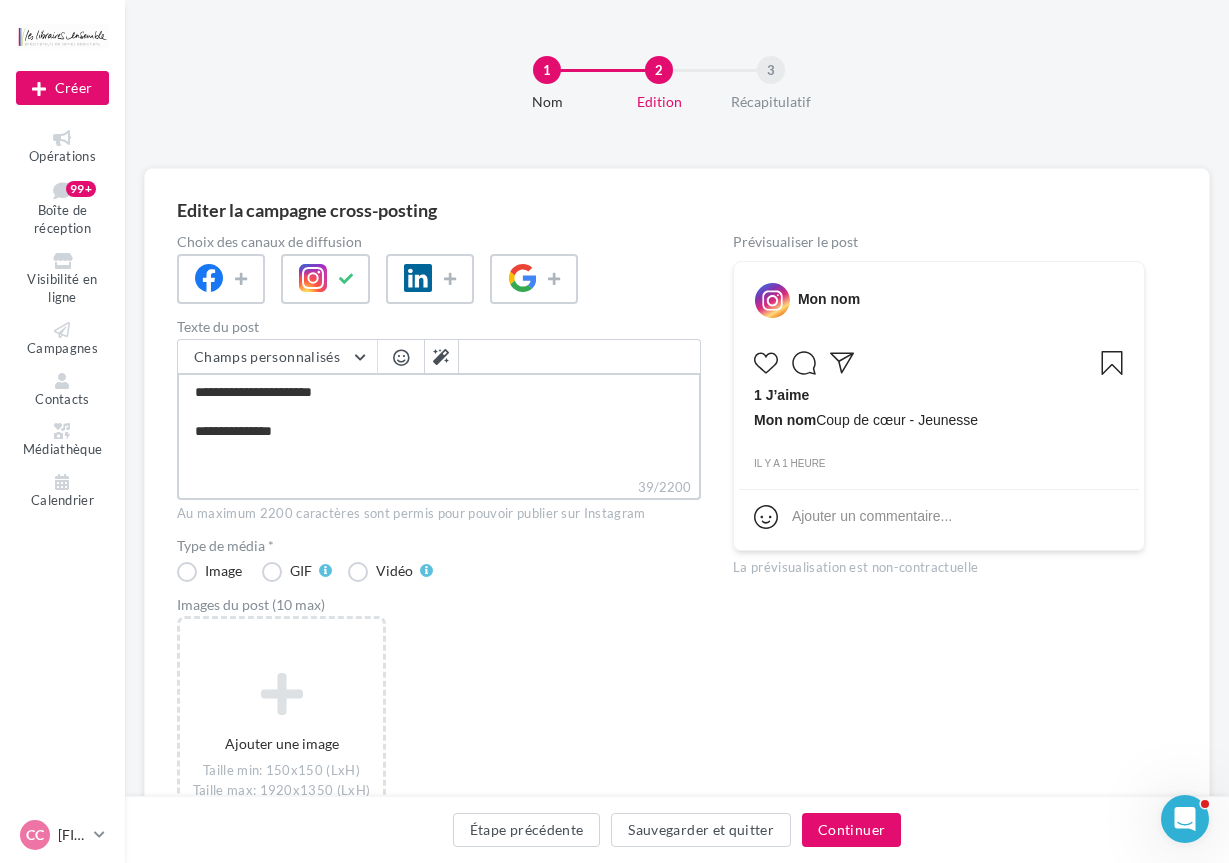 type on "**********" 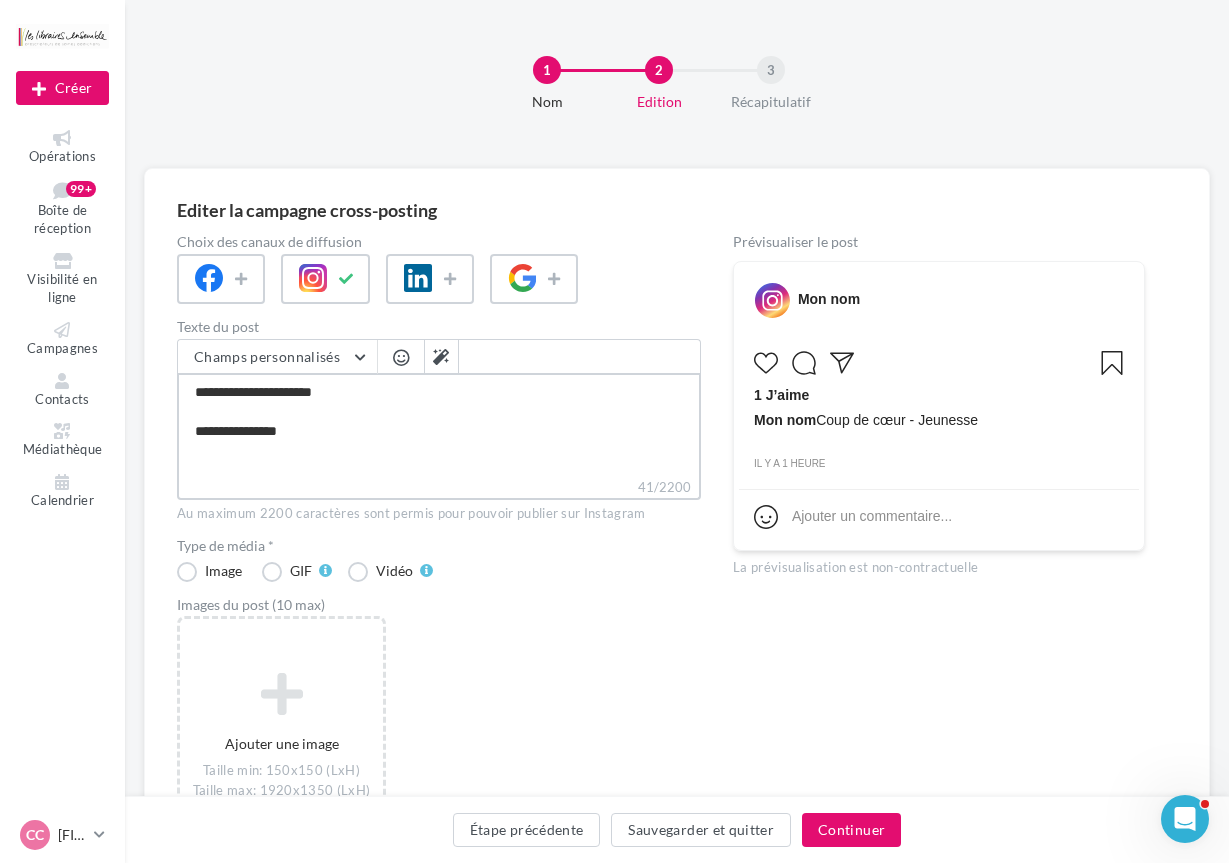 type on "**********" 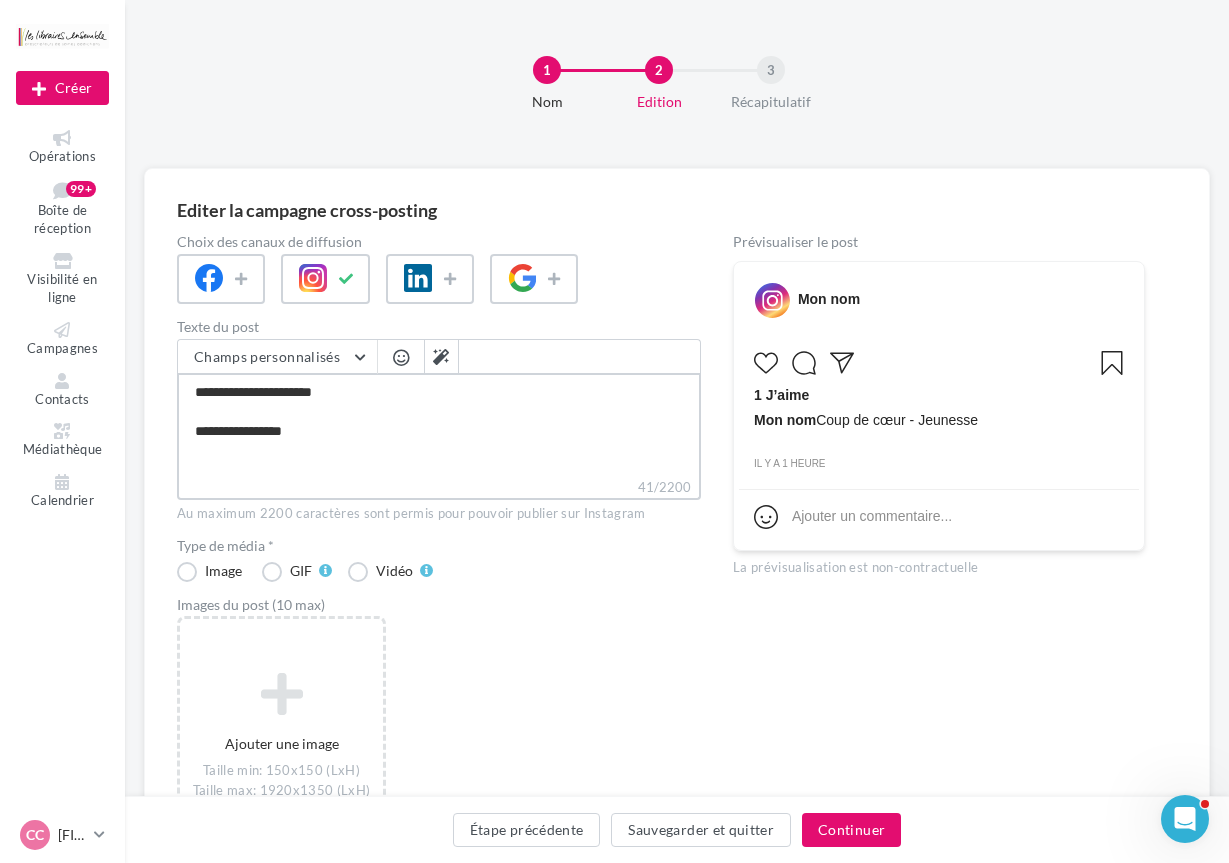 type on "**********" 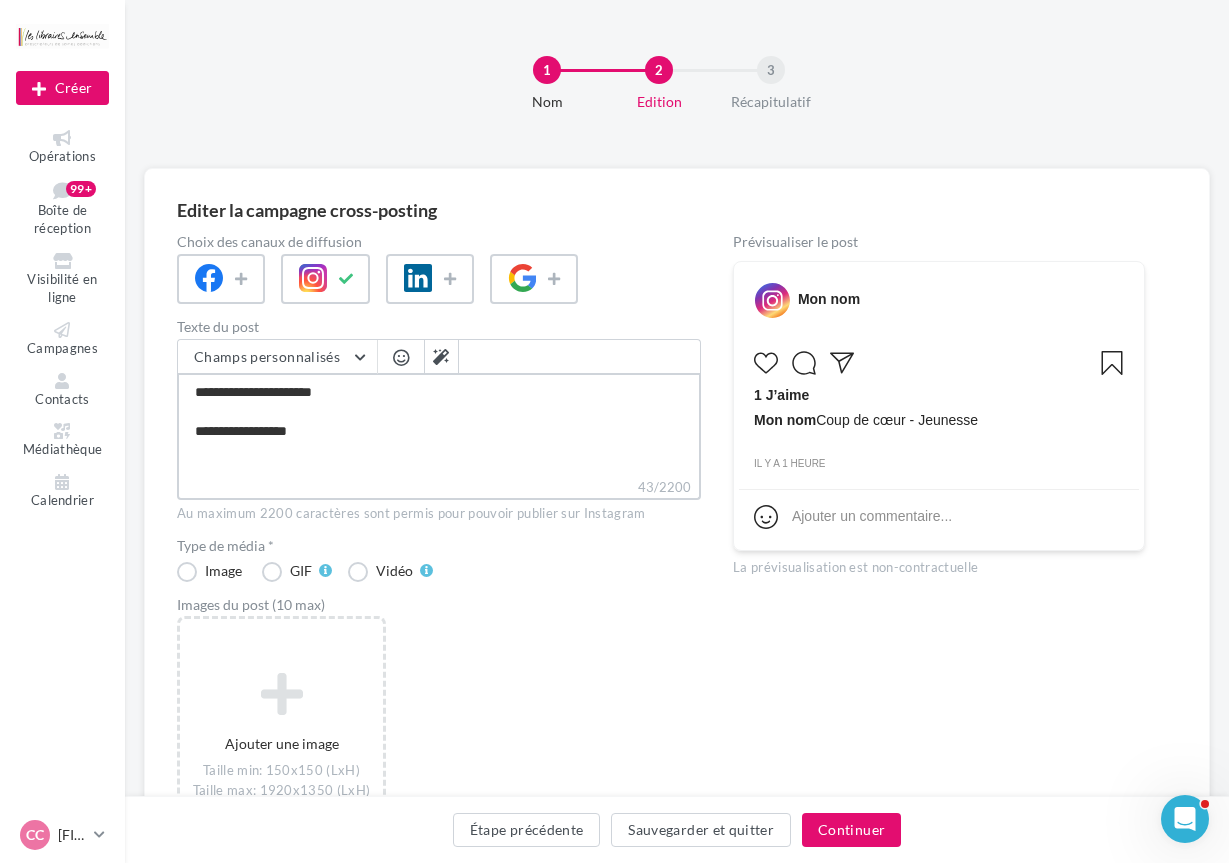 type on "**********" 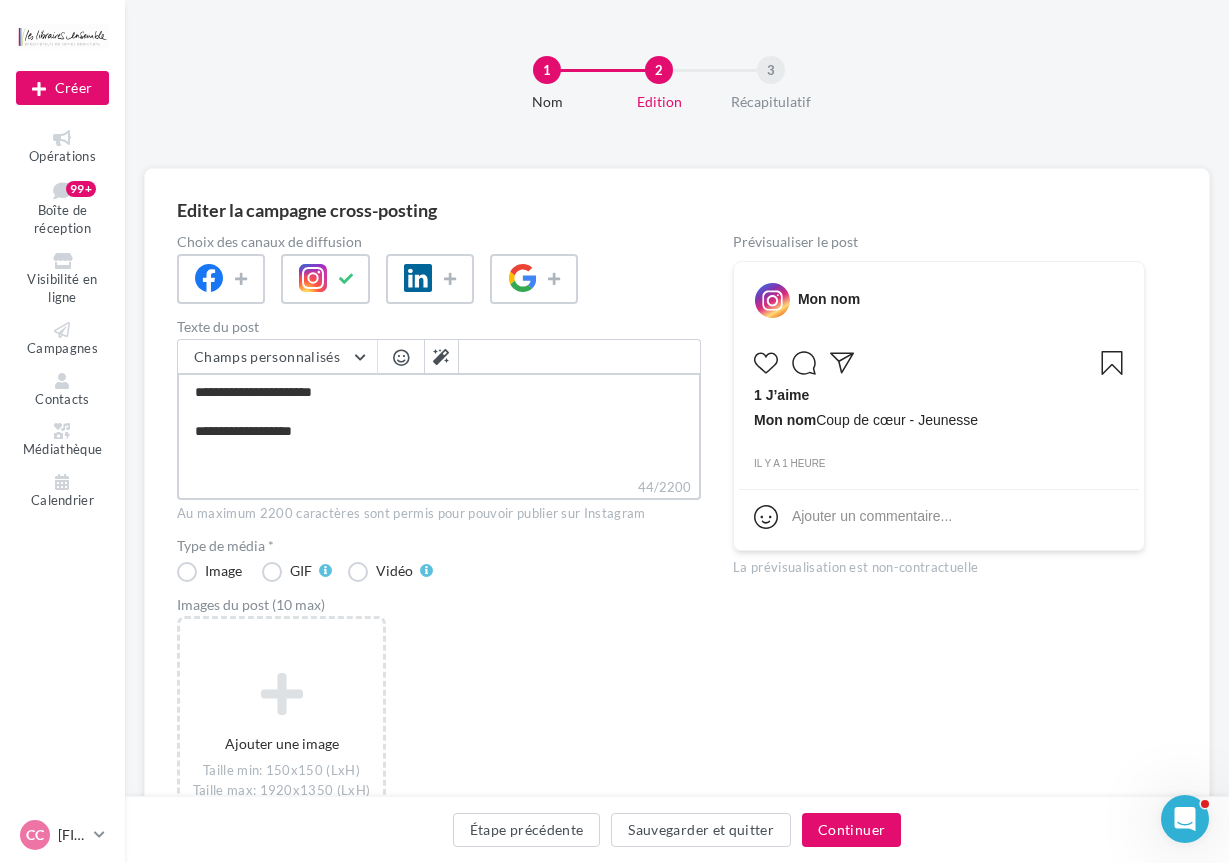 type on "**********" 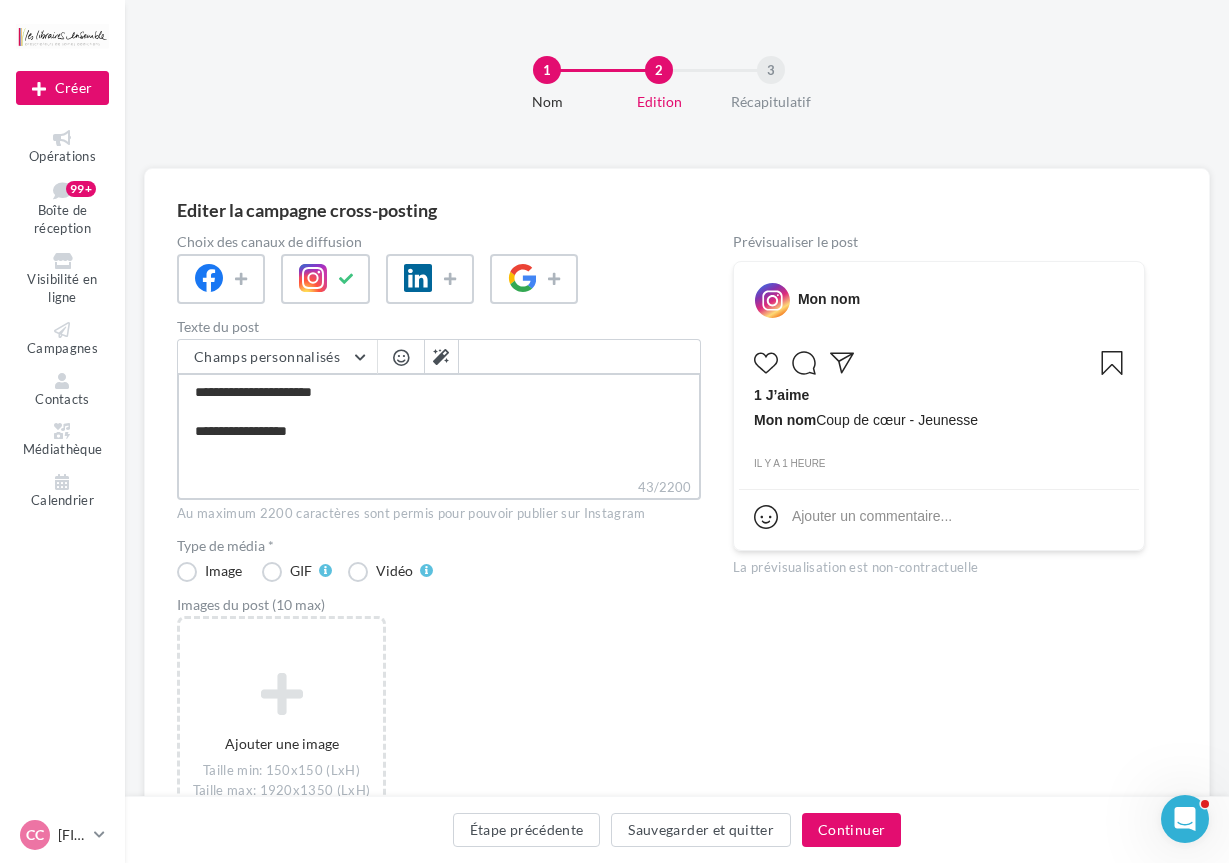 type on "**********" 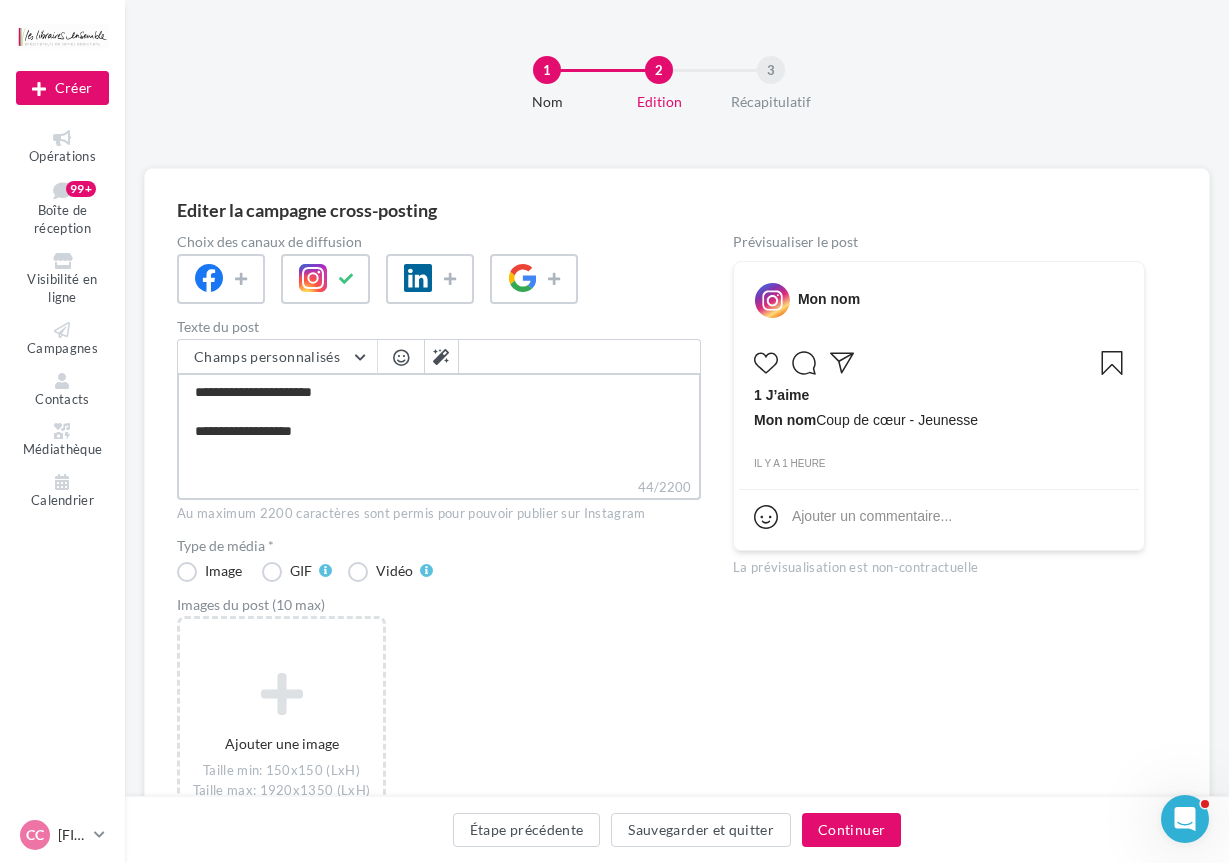 type on "**********" 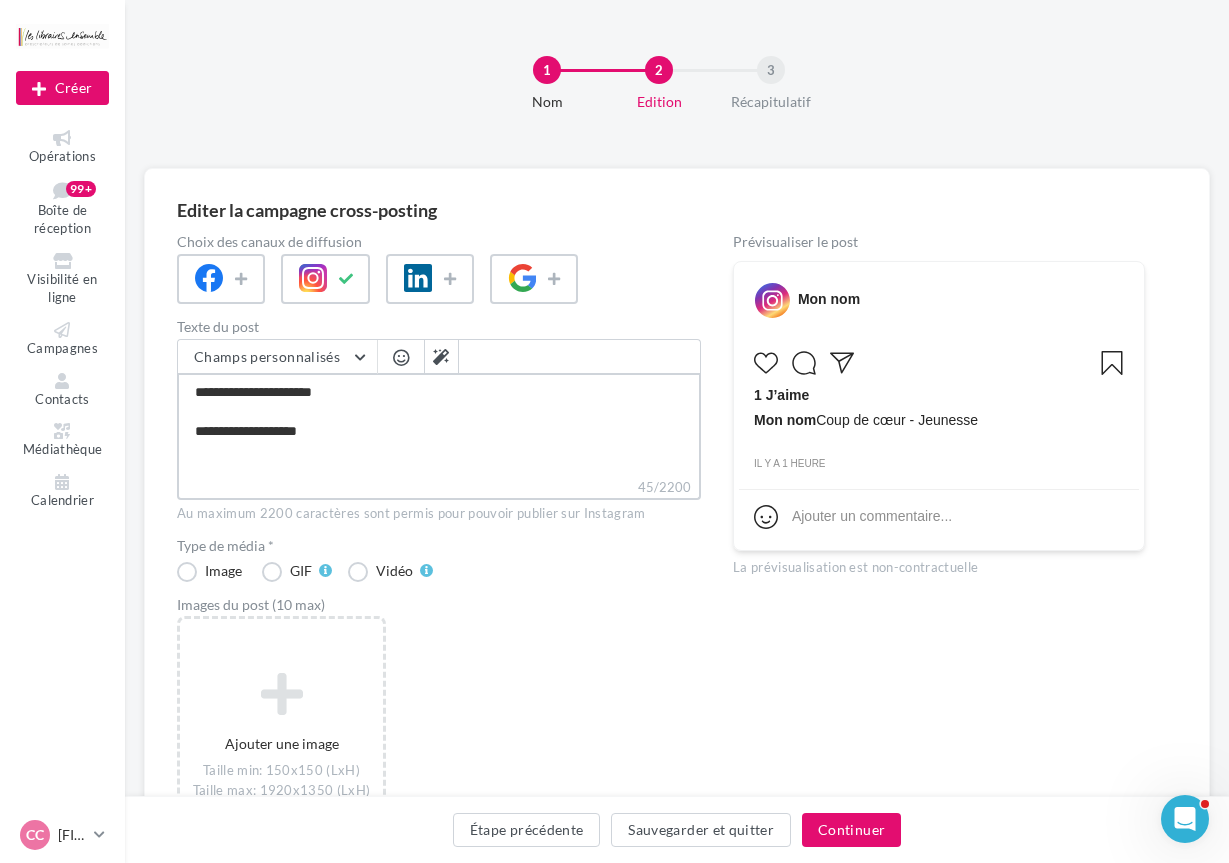 type on "**********" 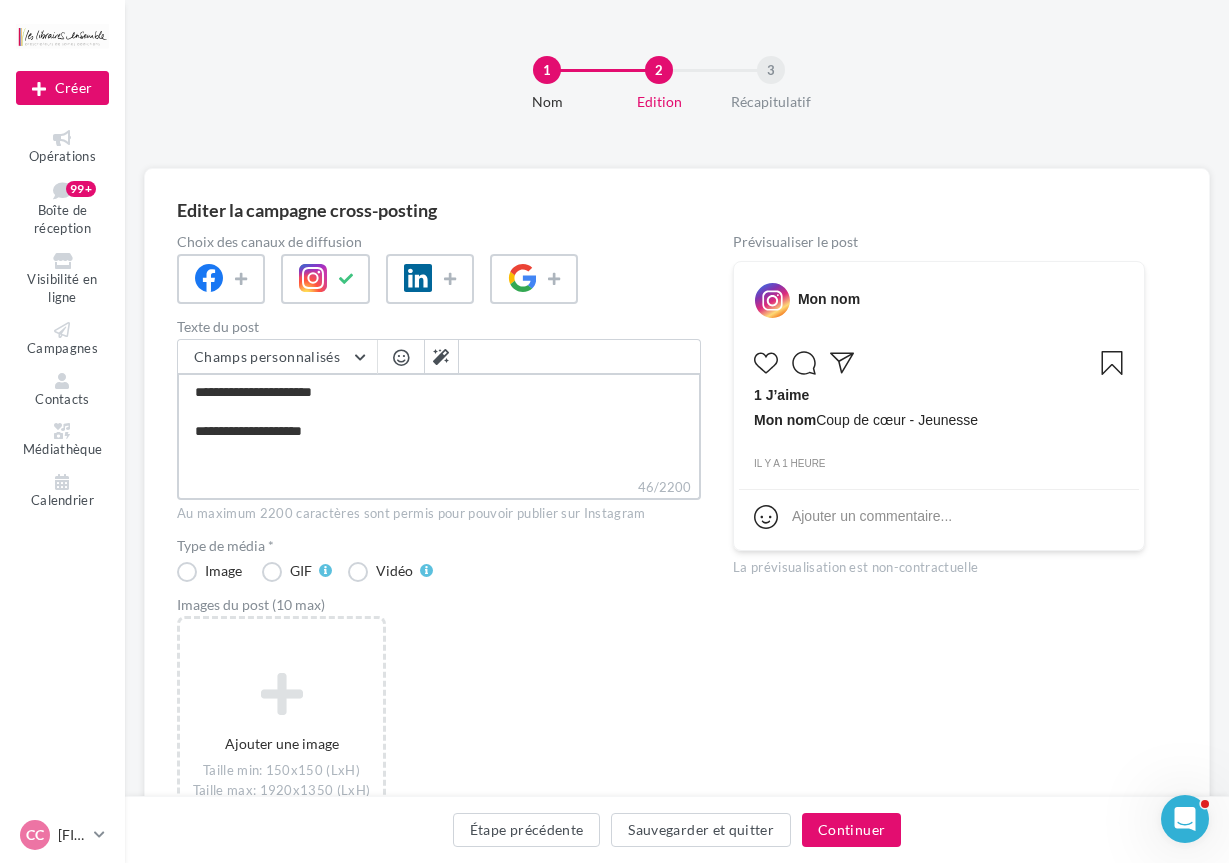 type on "**********" 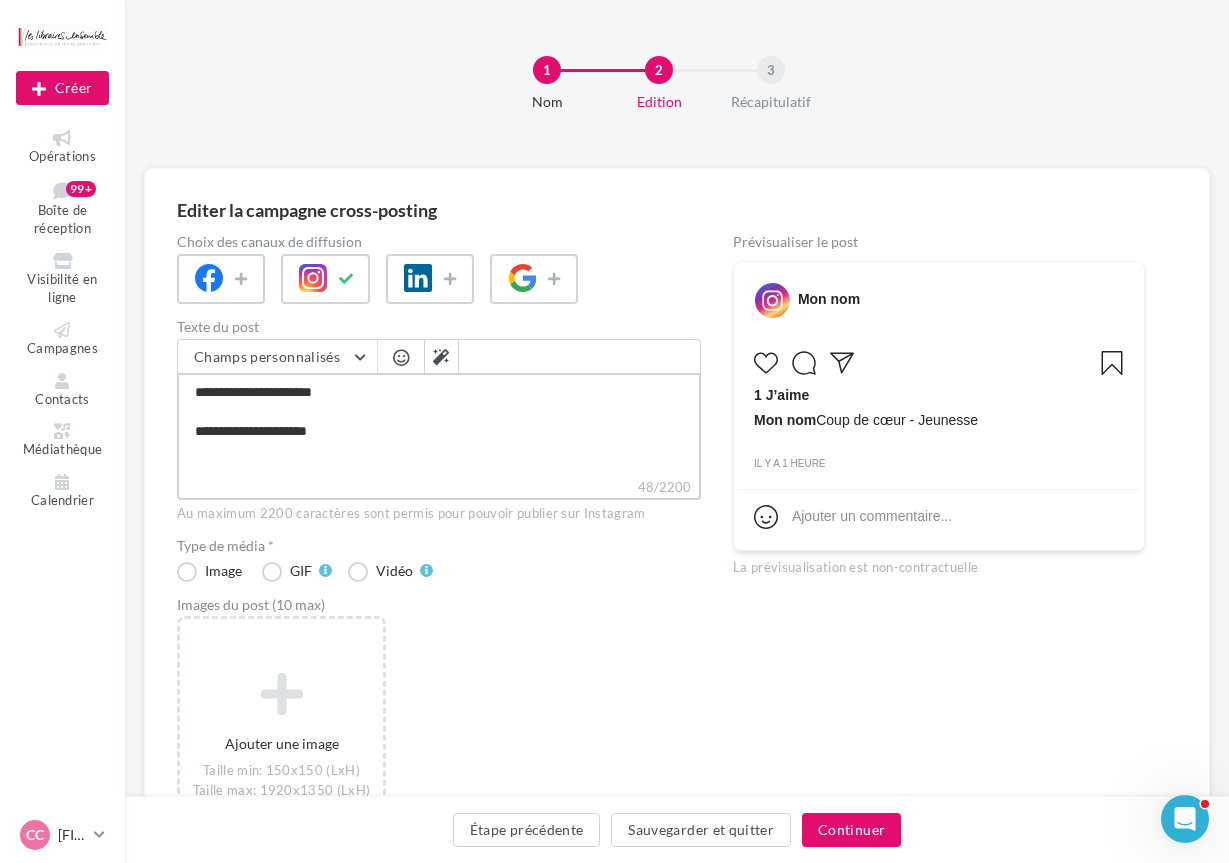 type on "**********" 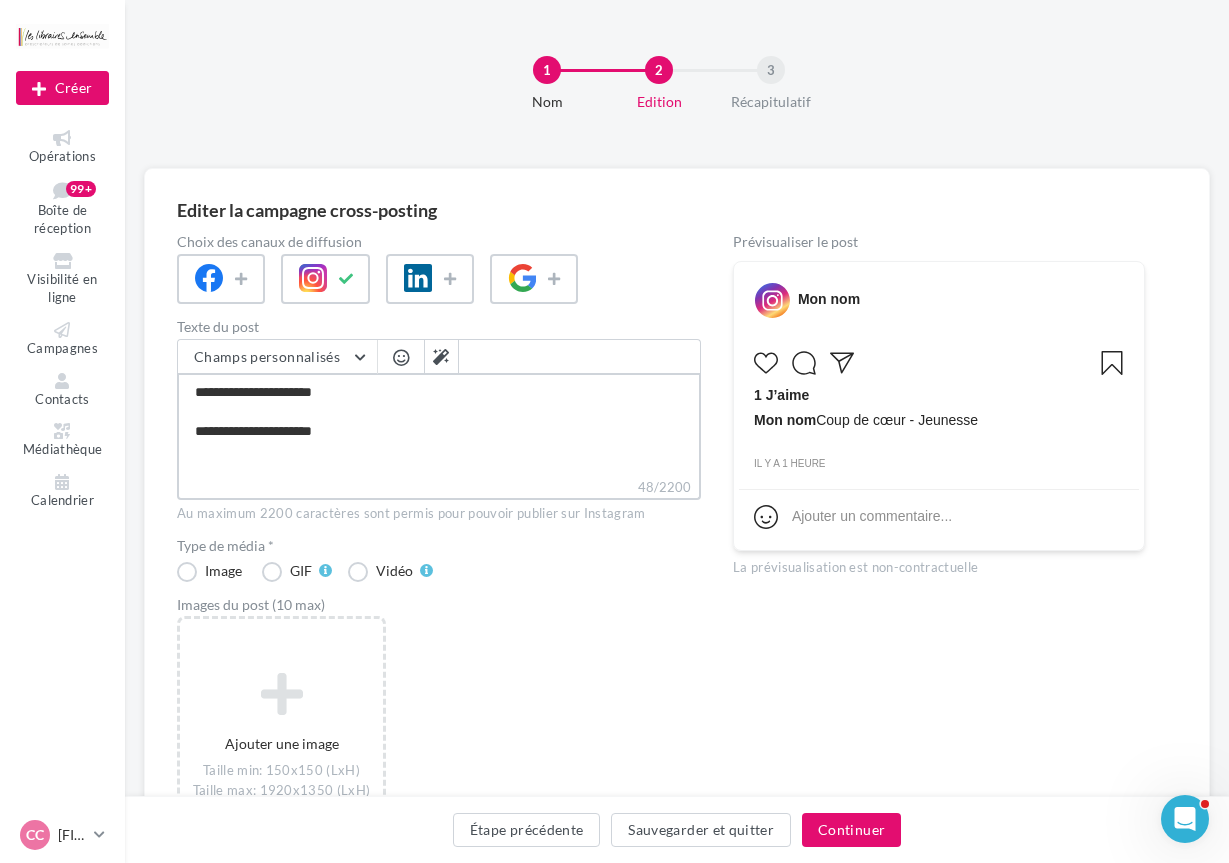 type on "**********" 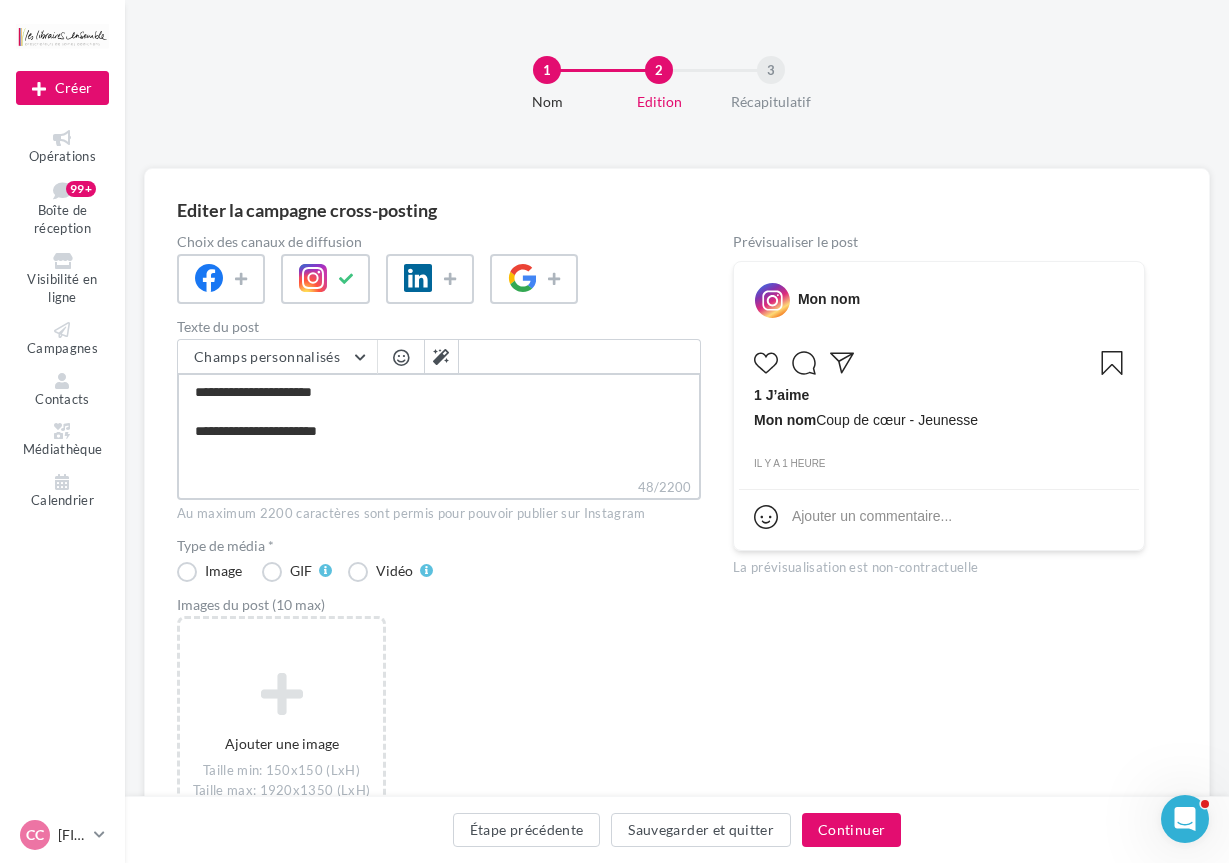 type on "**********" 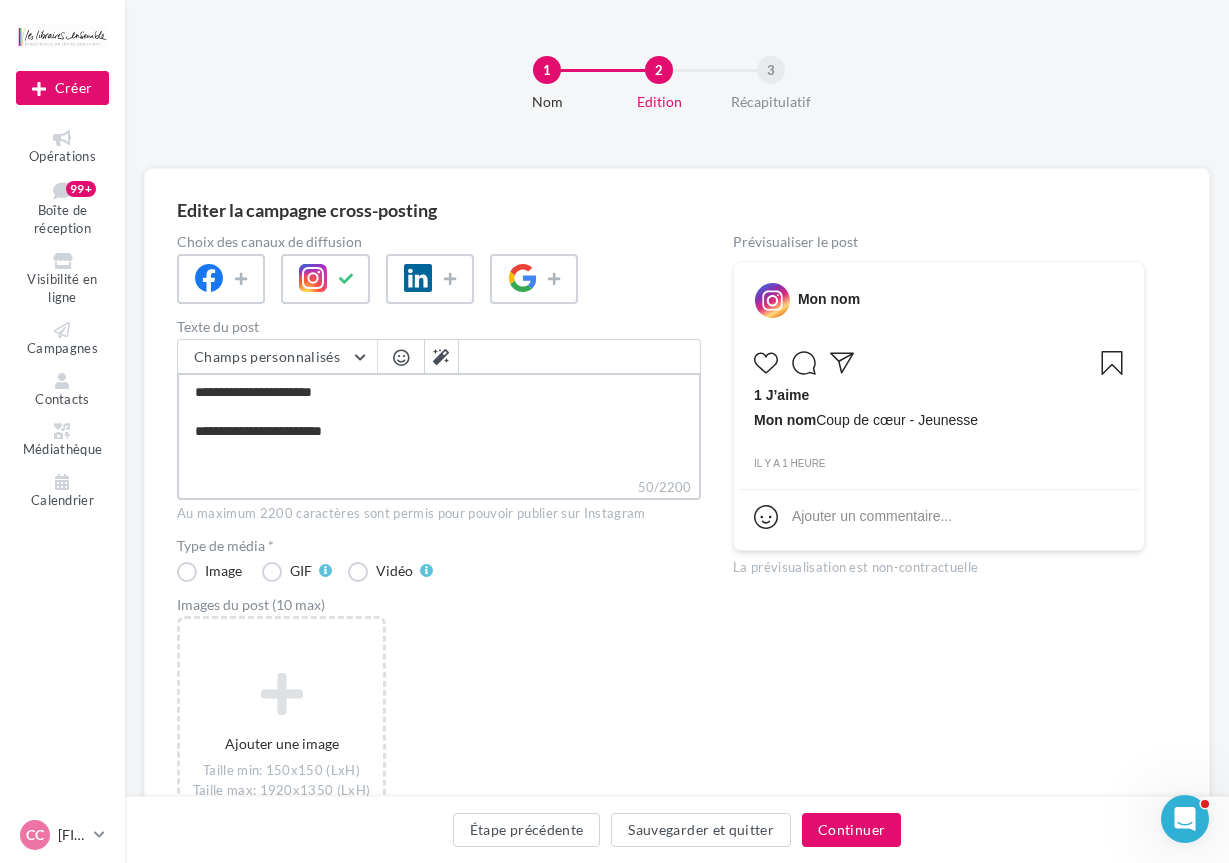 type on "**********" 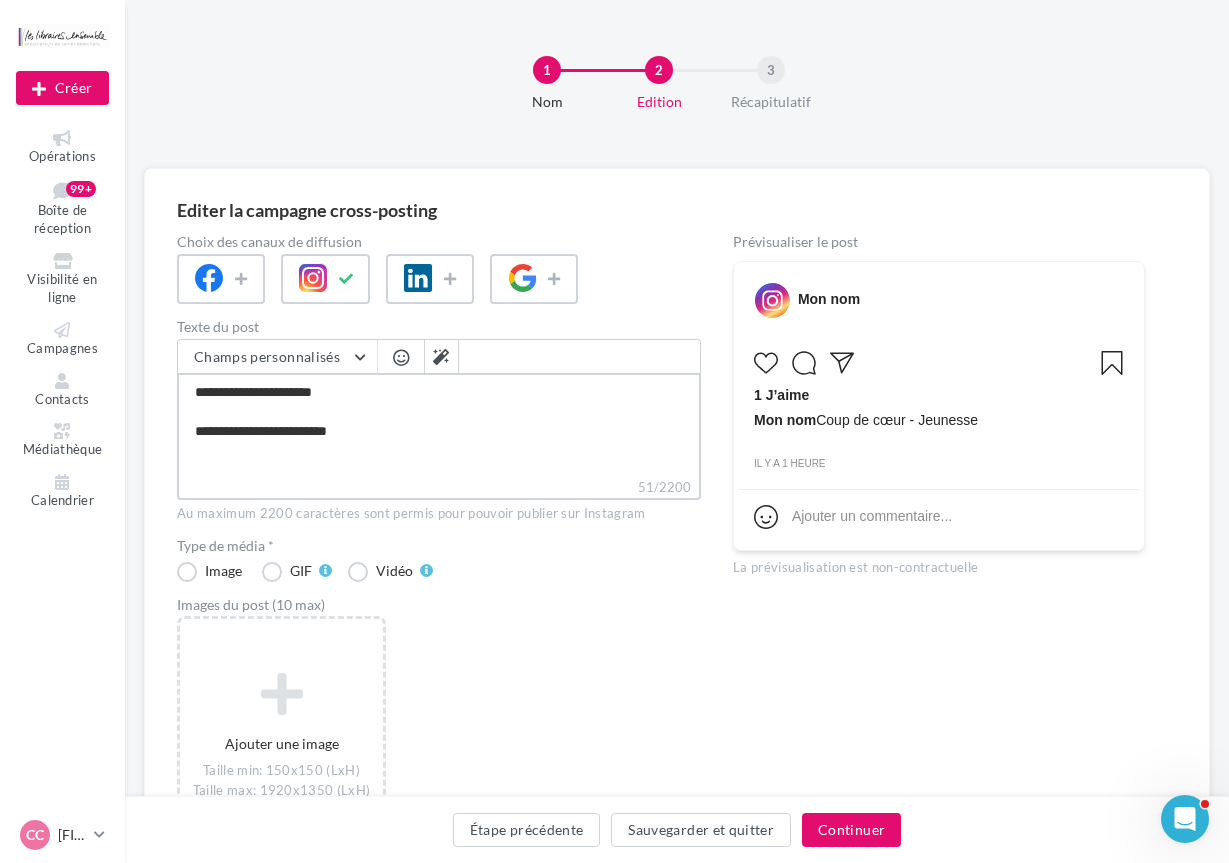 type on "**********" 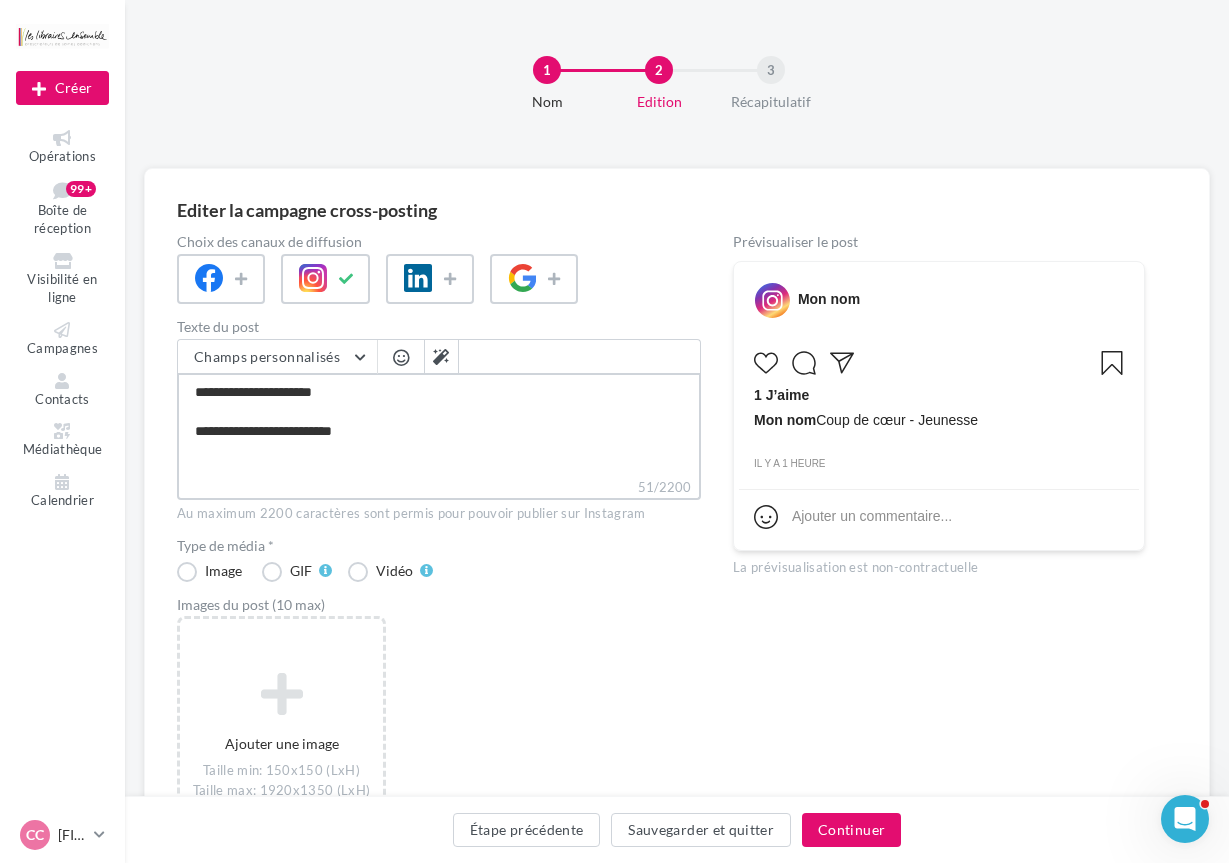 type on "**********" 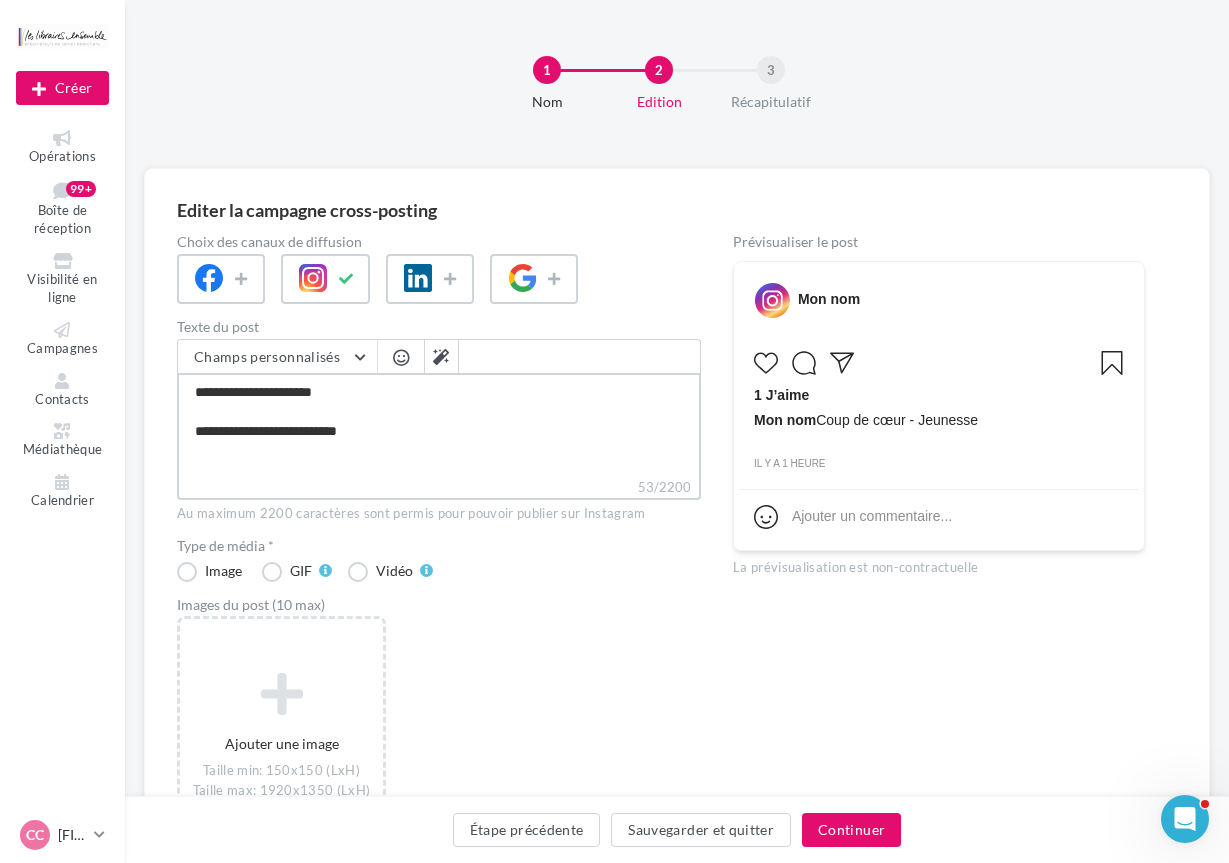 type on "**********" 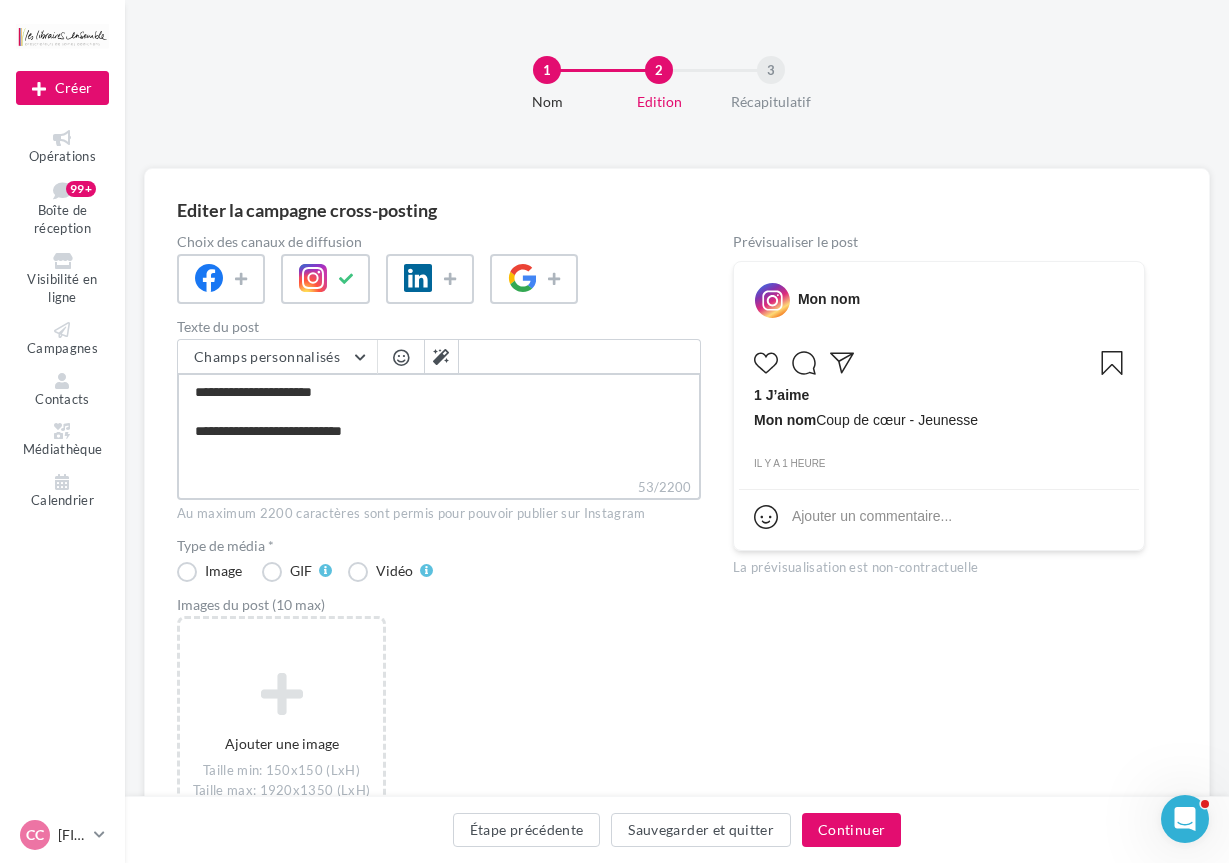 type on "**********" 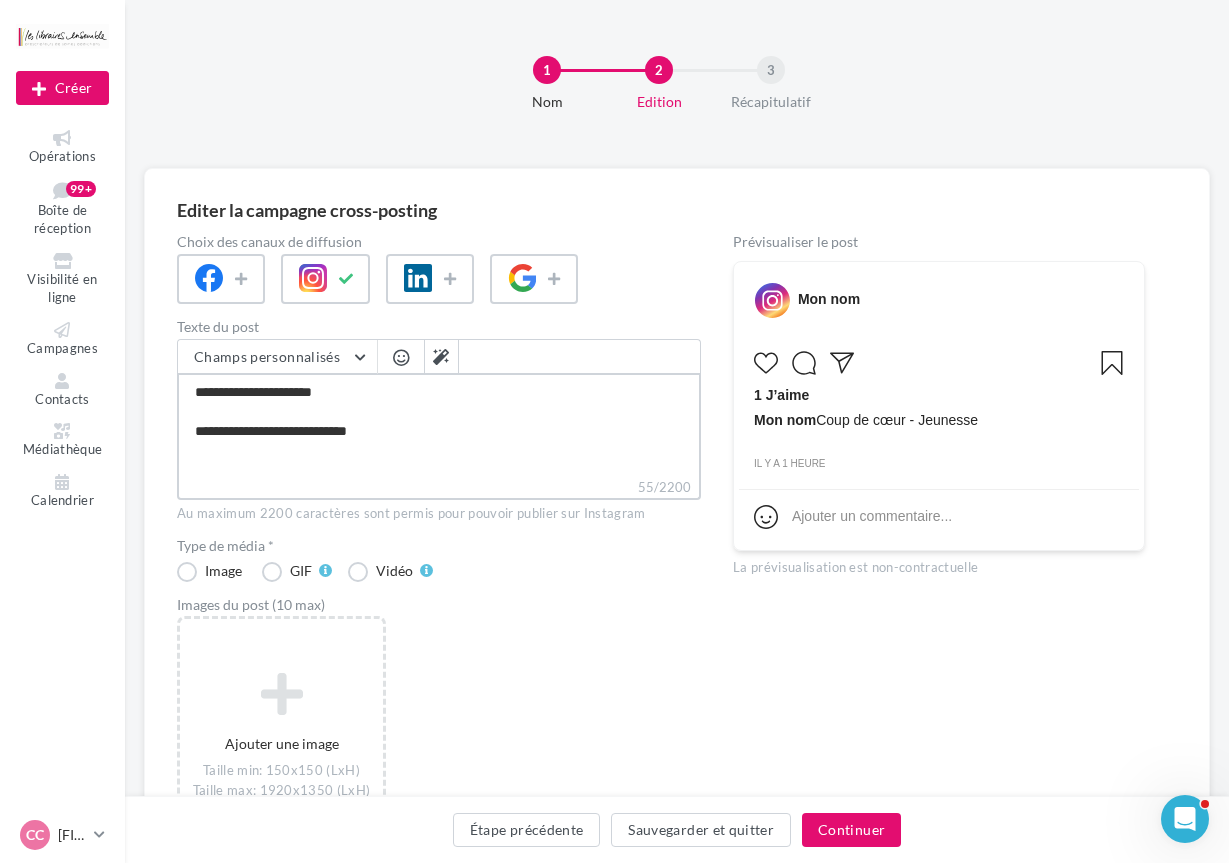 type on "**********" 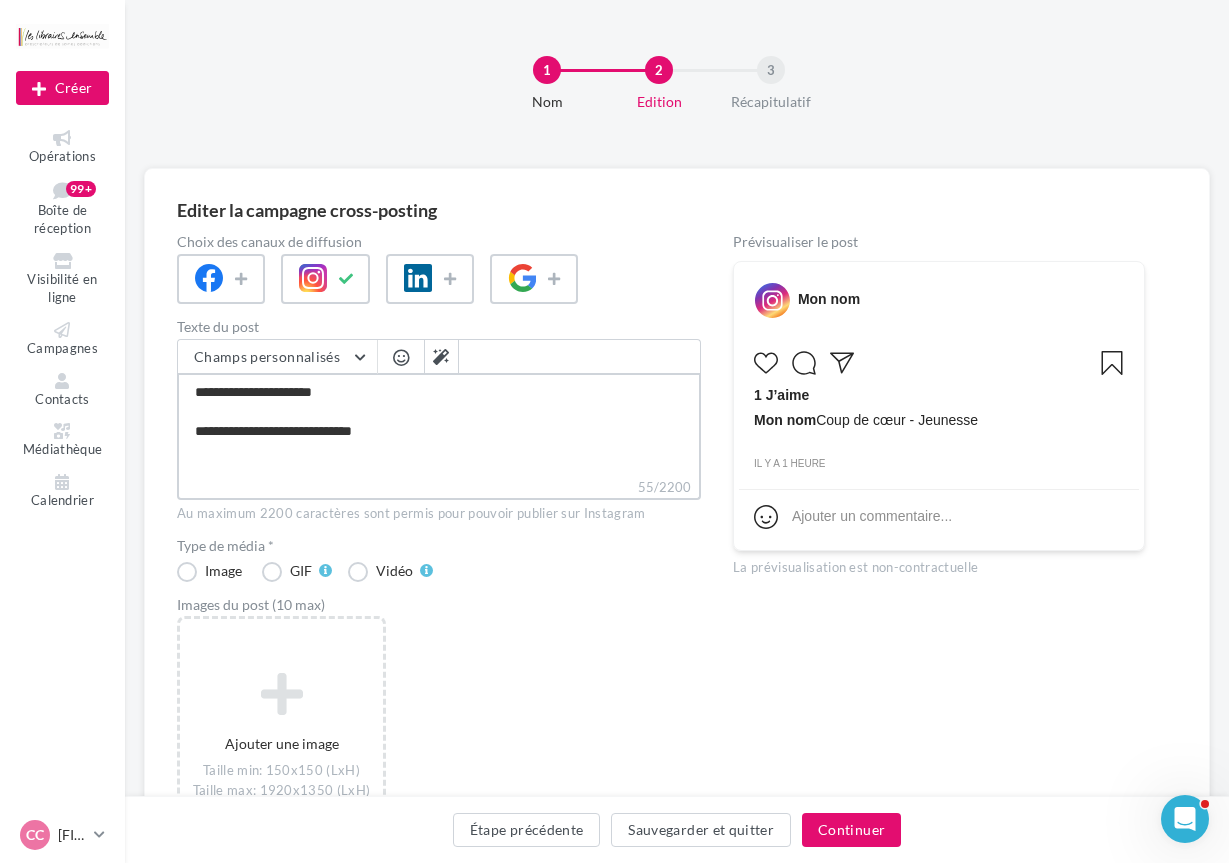 type on "**********" 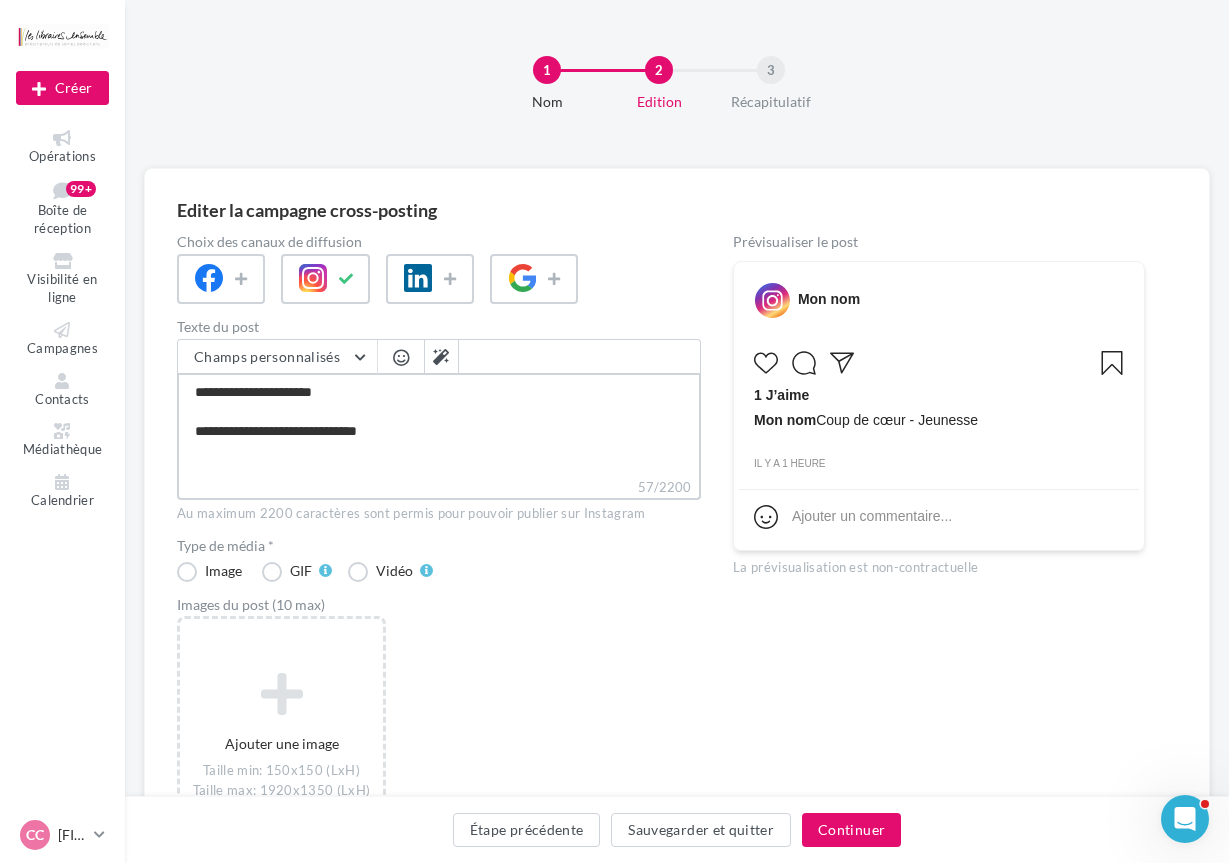 type on "**********" 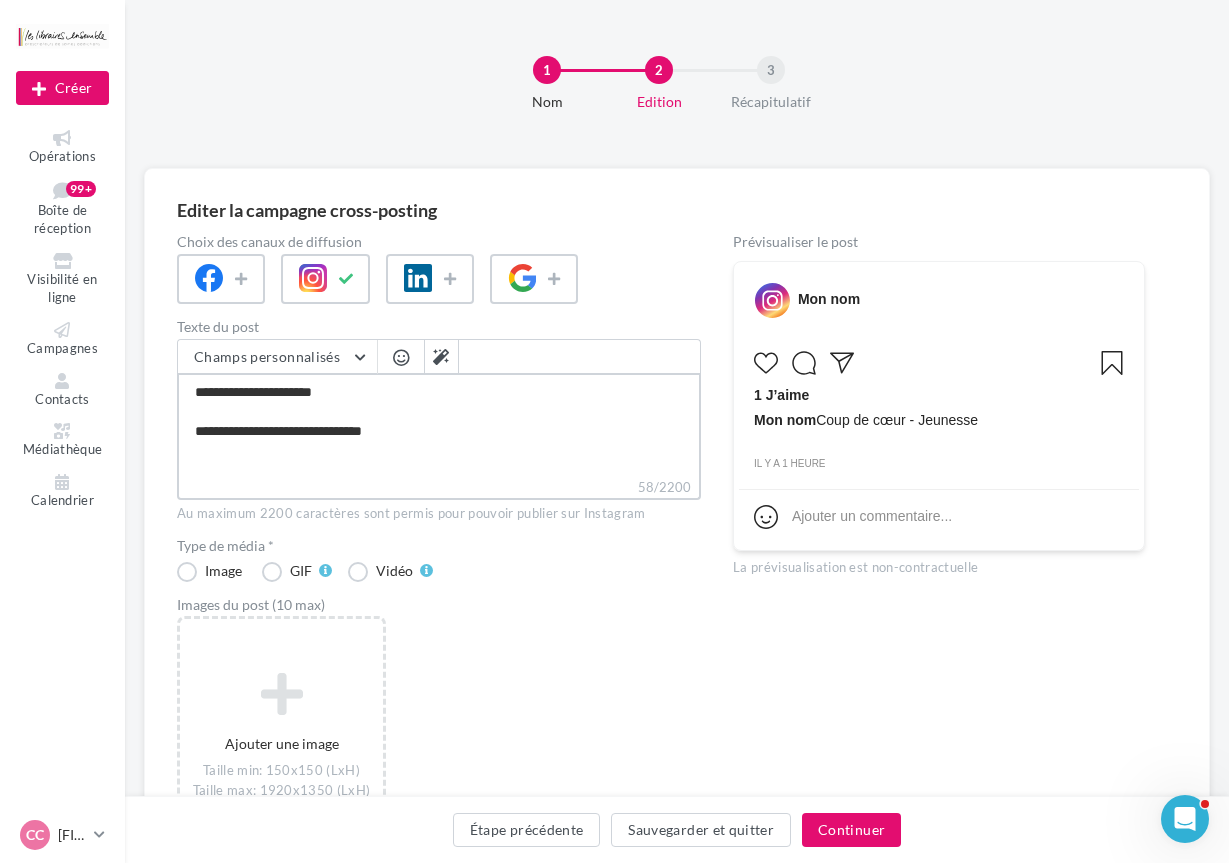 type on "**********" 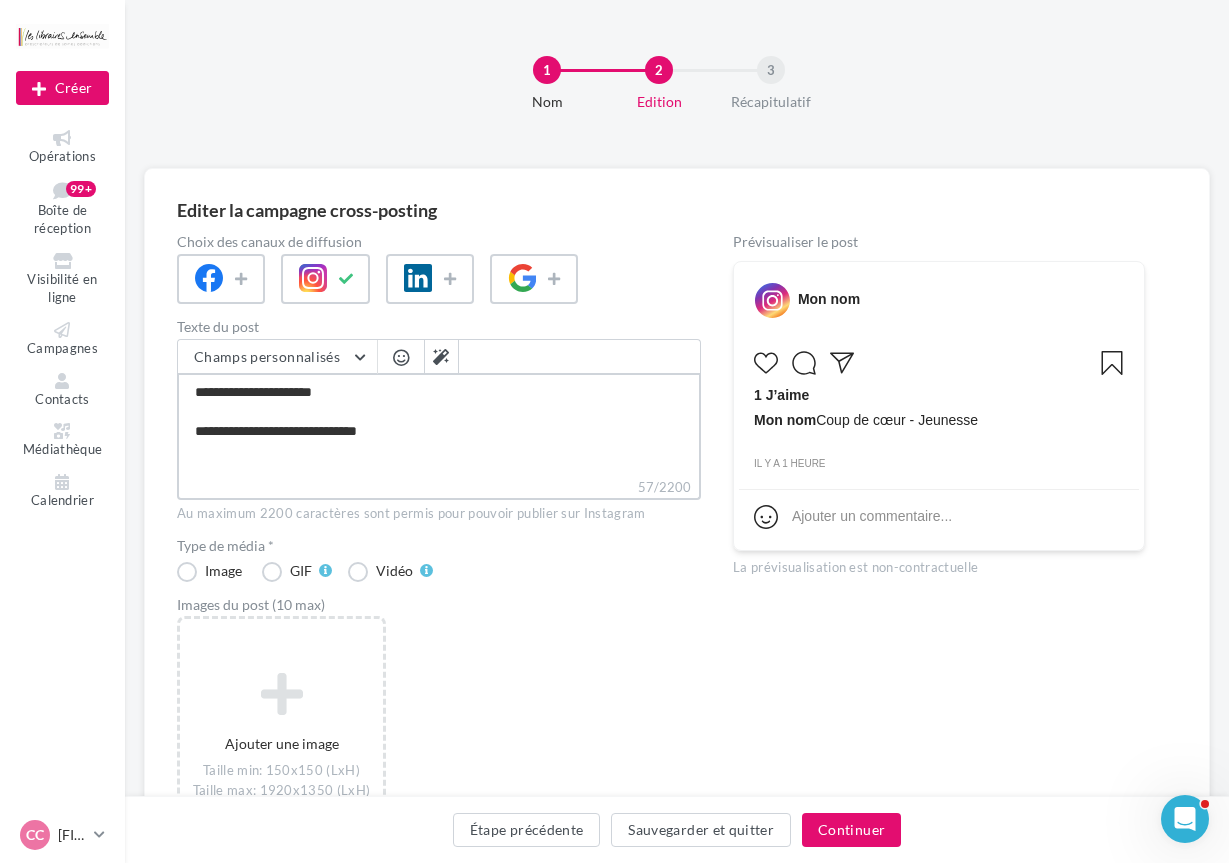 type on "**********" 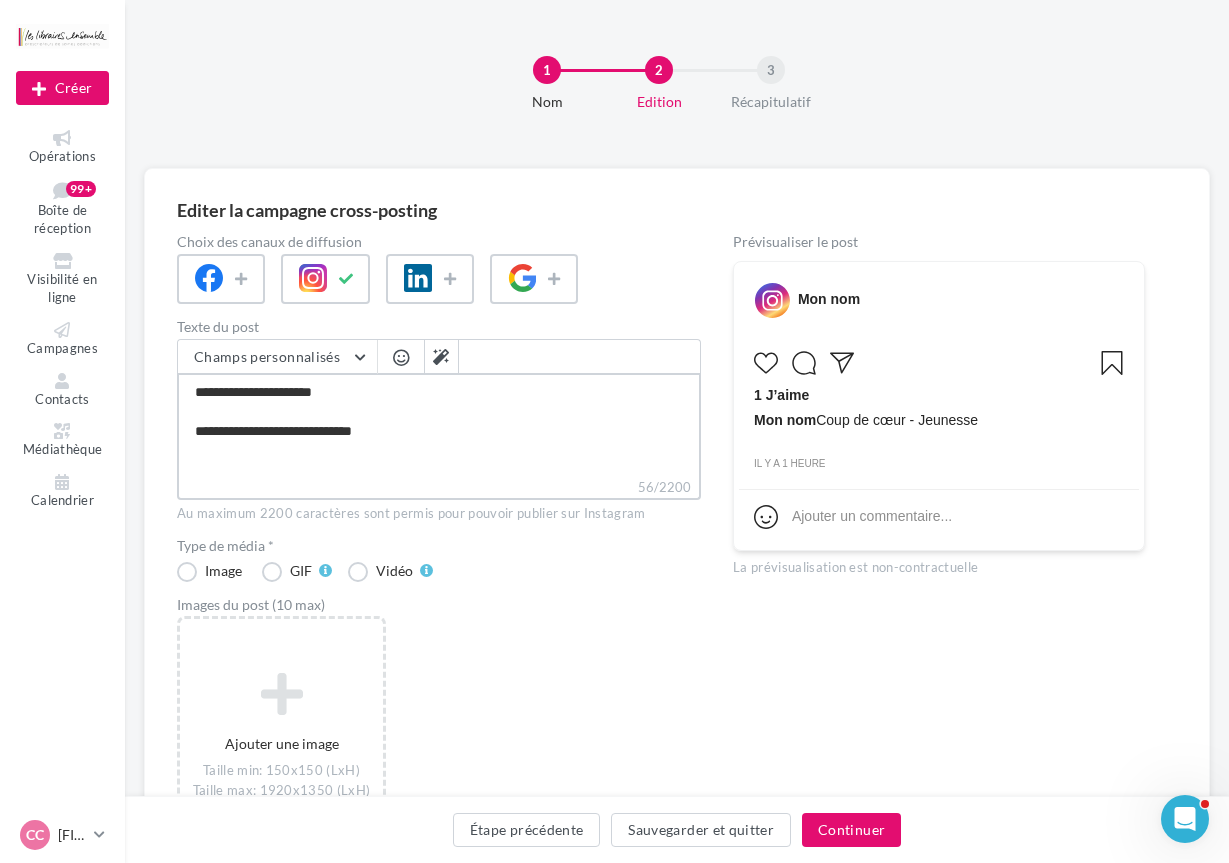 type on "**********" 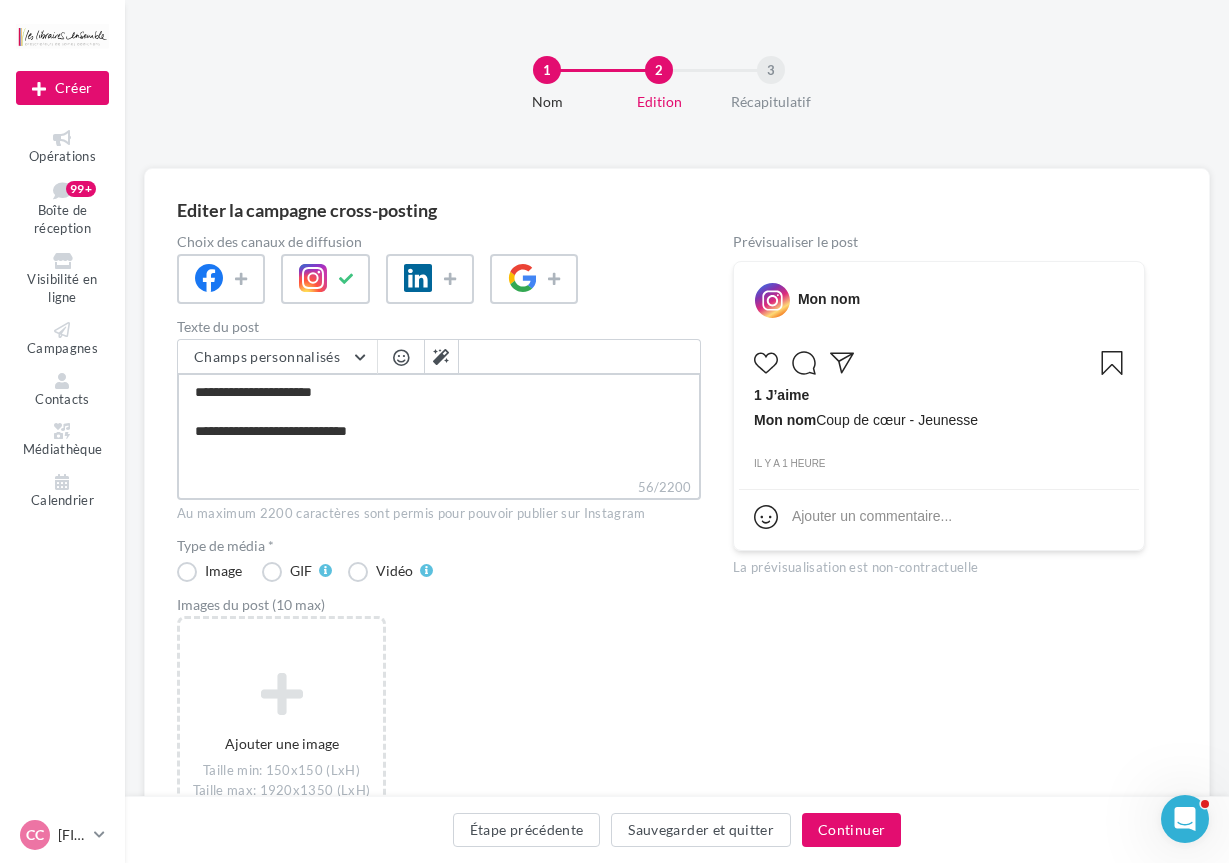 type on "**********" 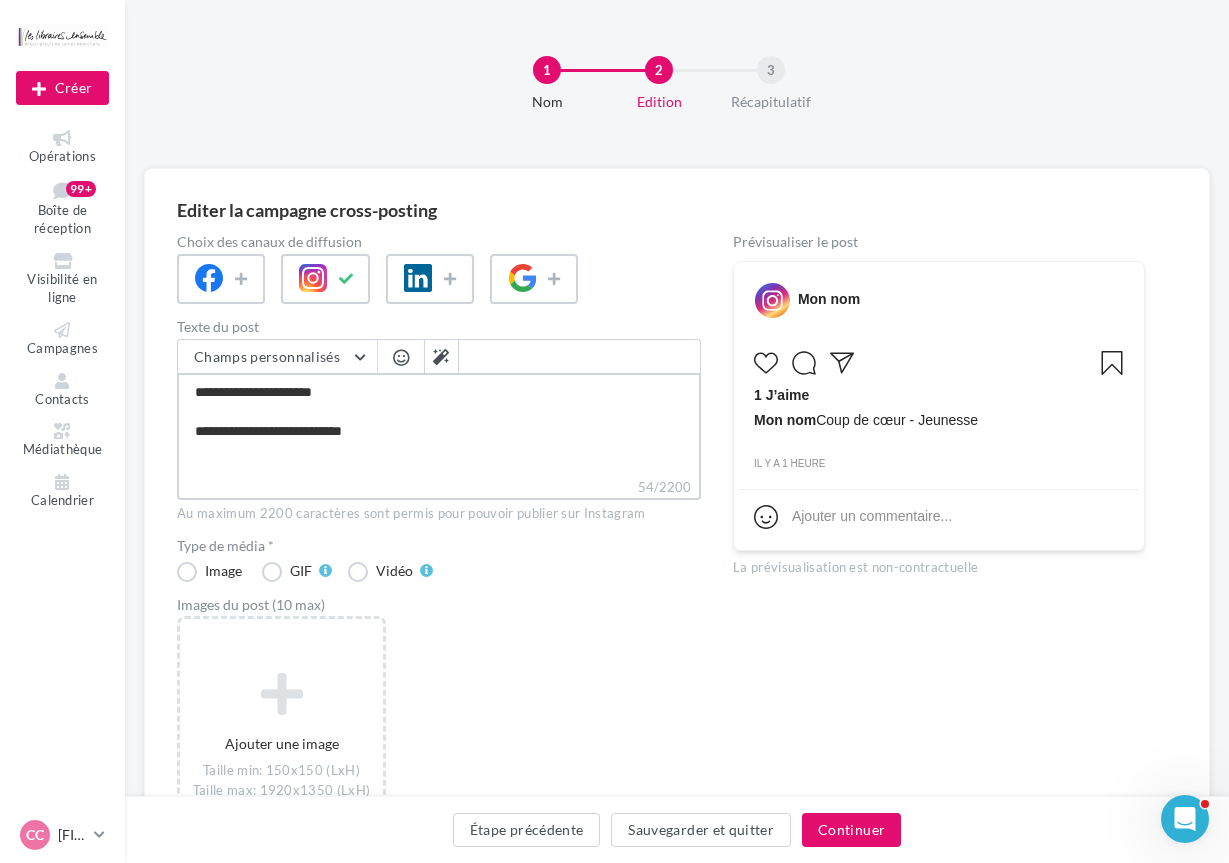 type on "**********" 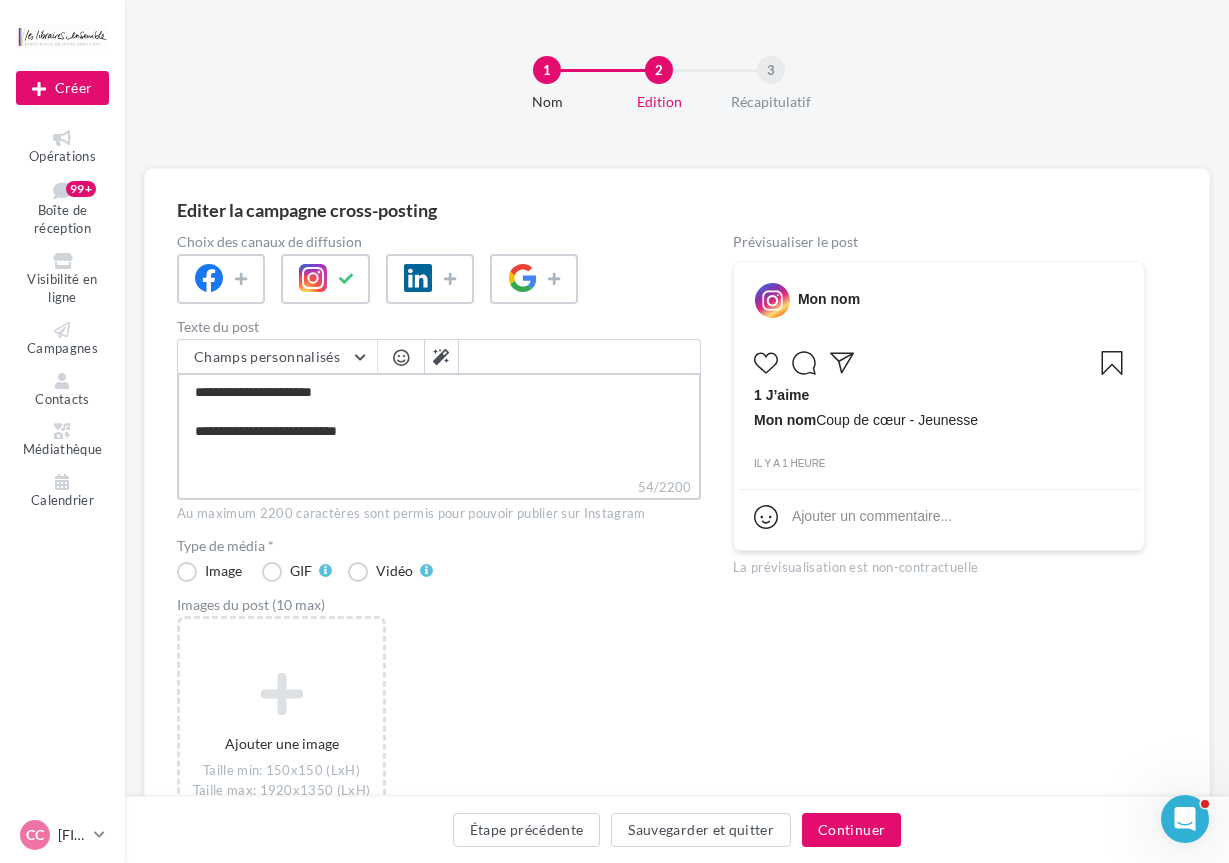 type on "**********" 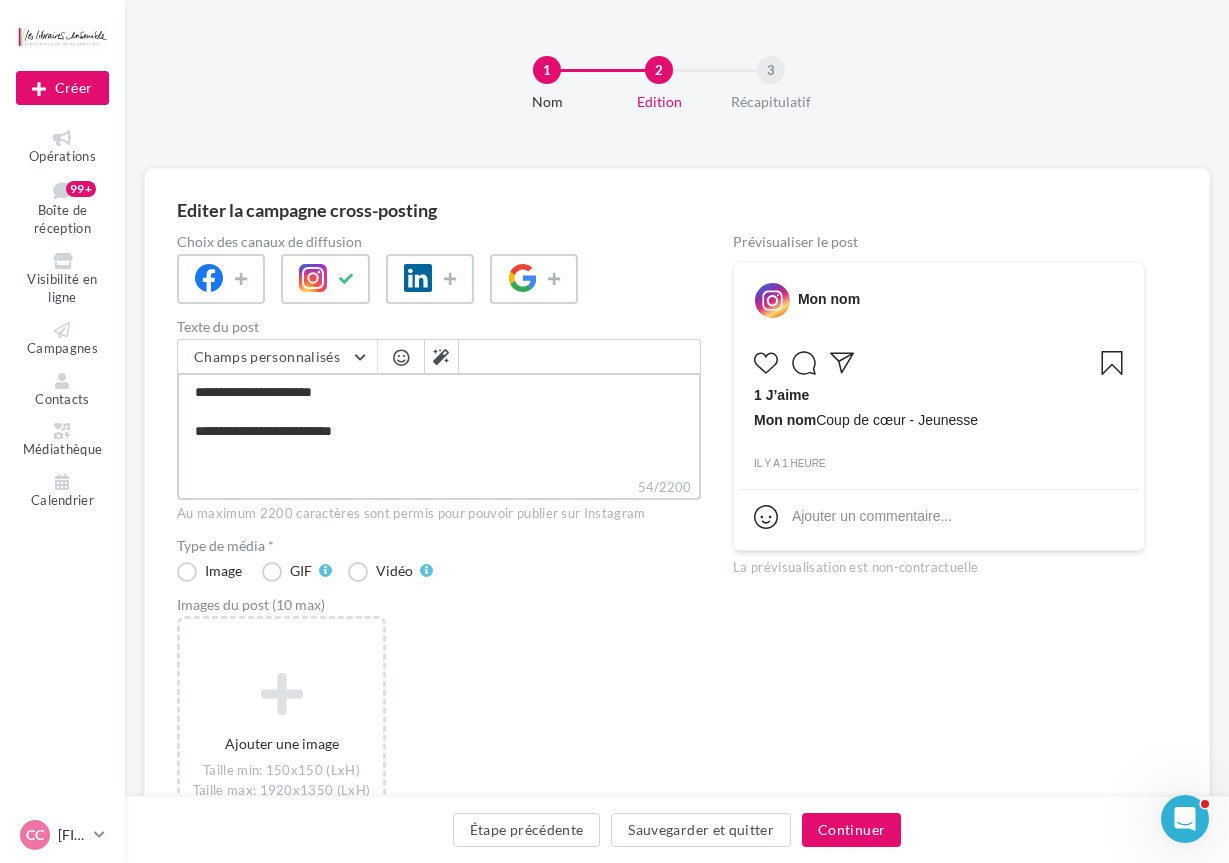 type on "**********" 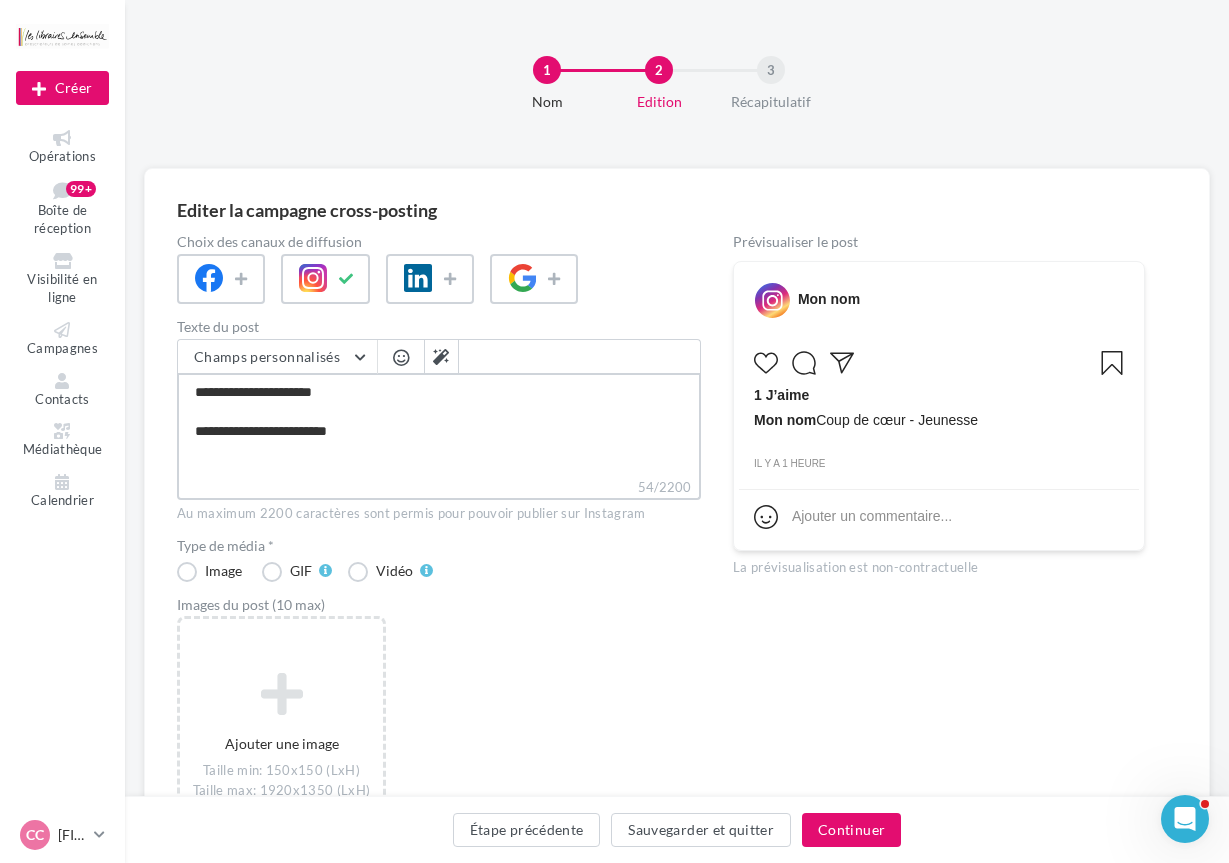 type on "**********" 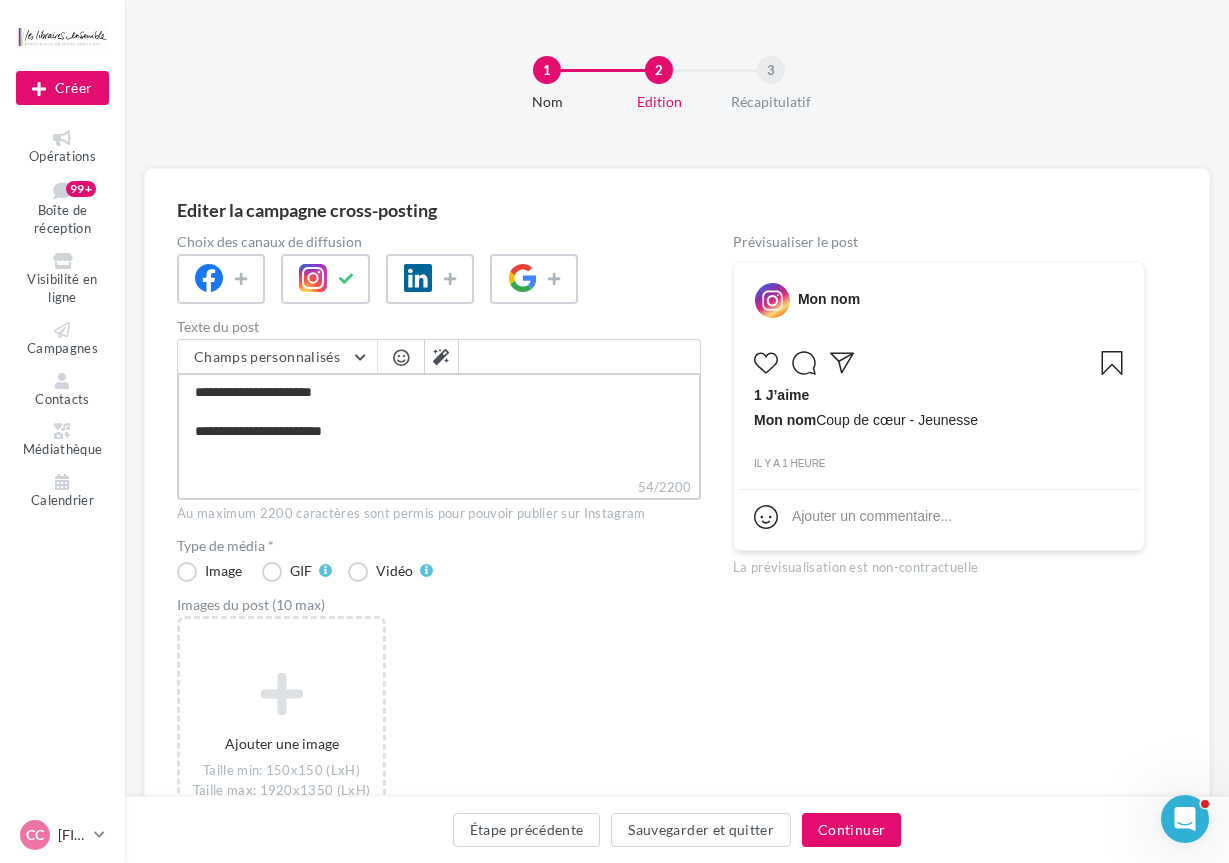 type on "**********" 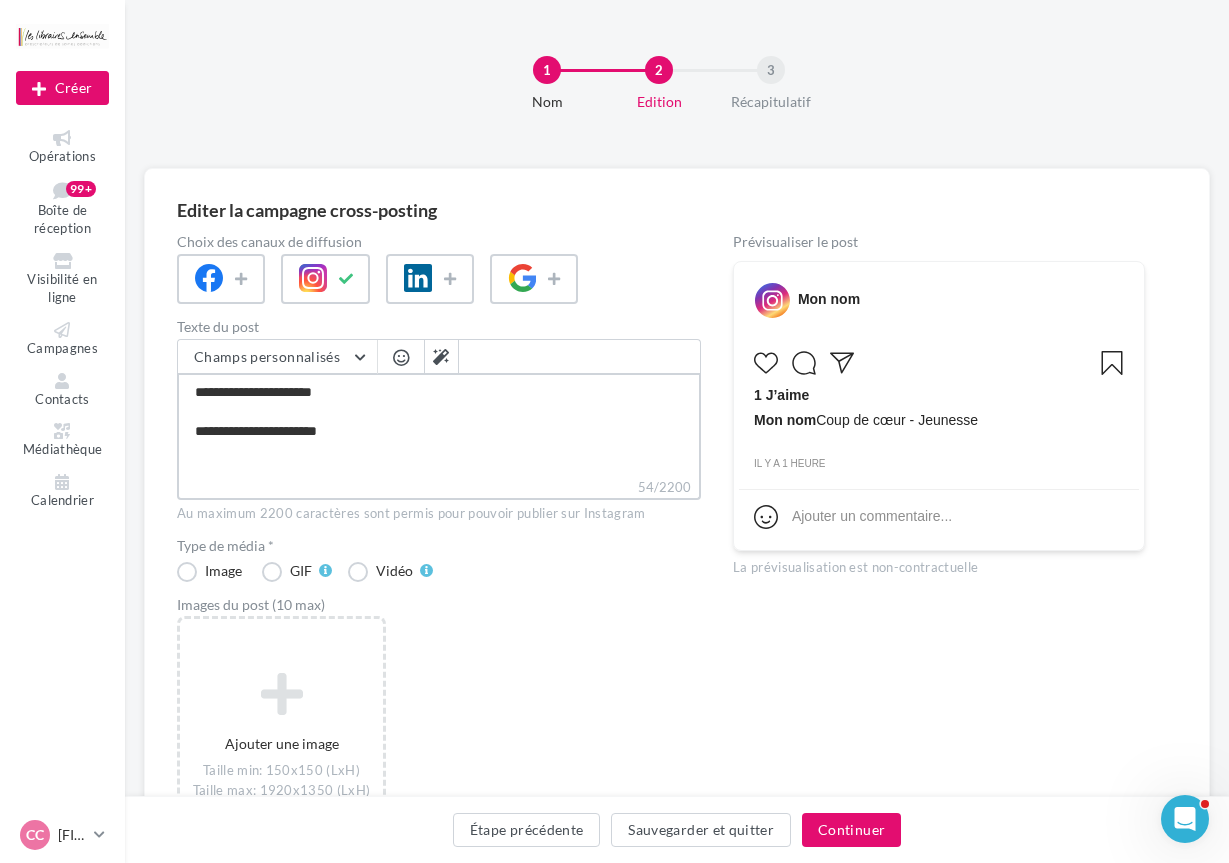 type on "**********" 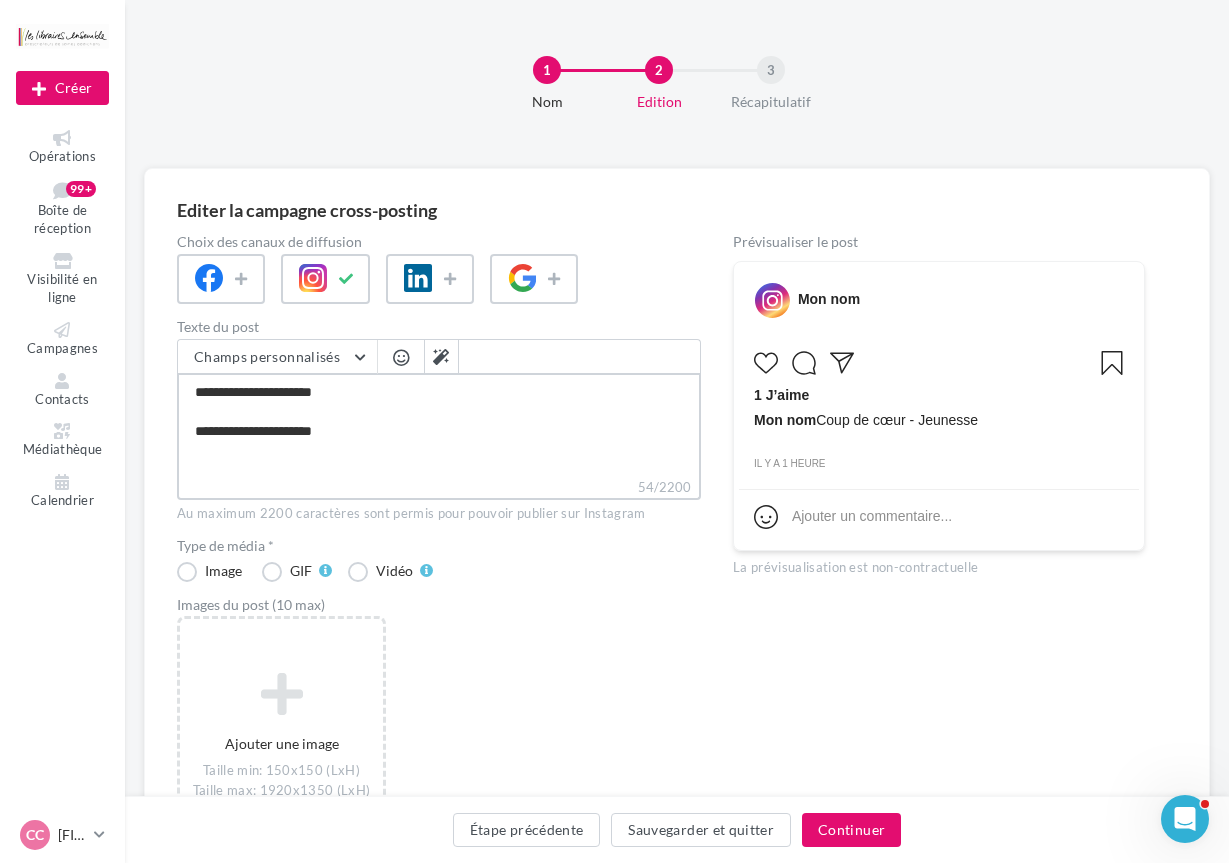 type on "**********" 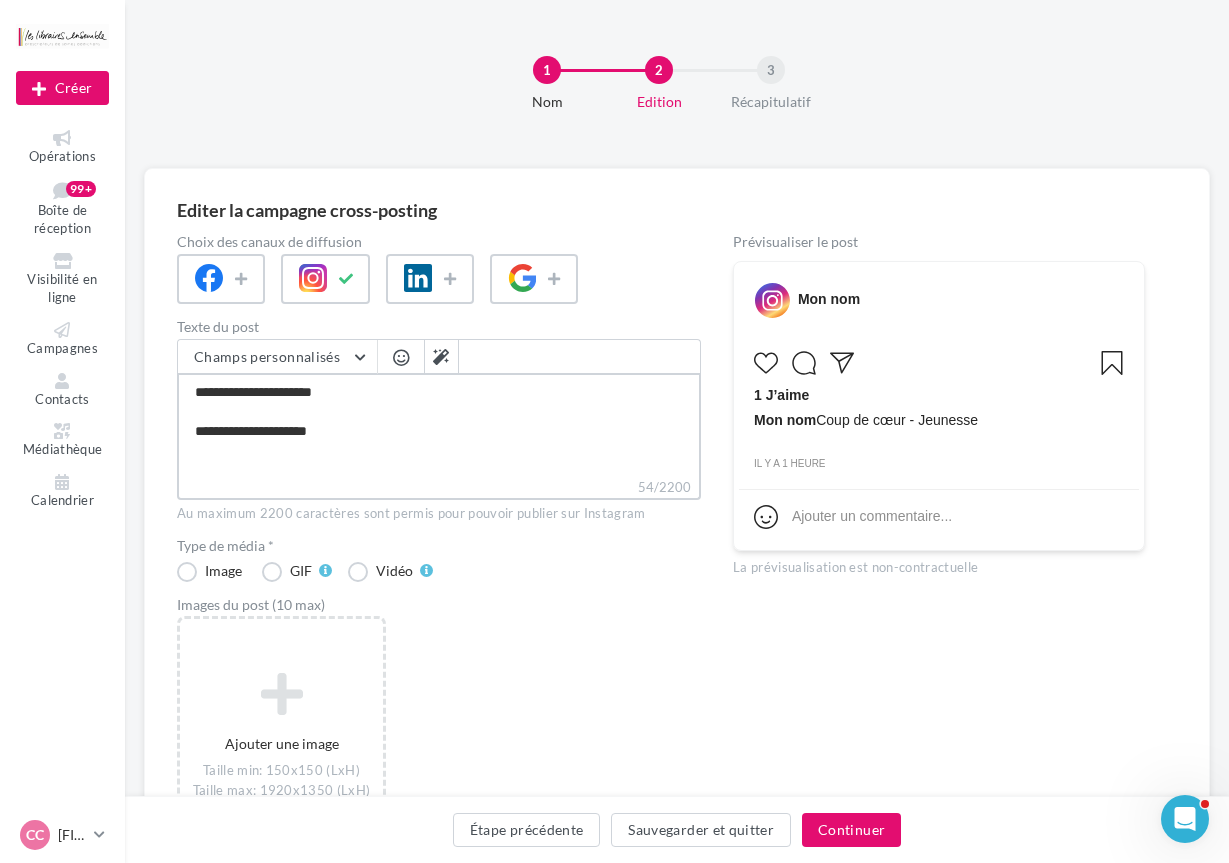 type on "**********" 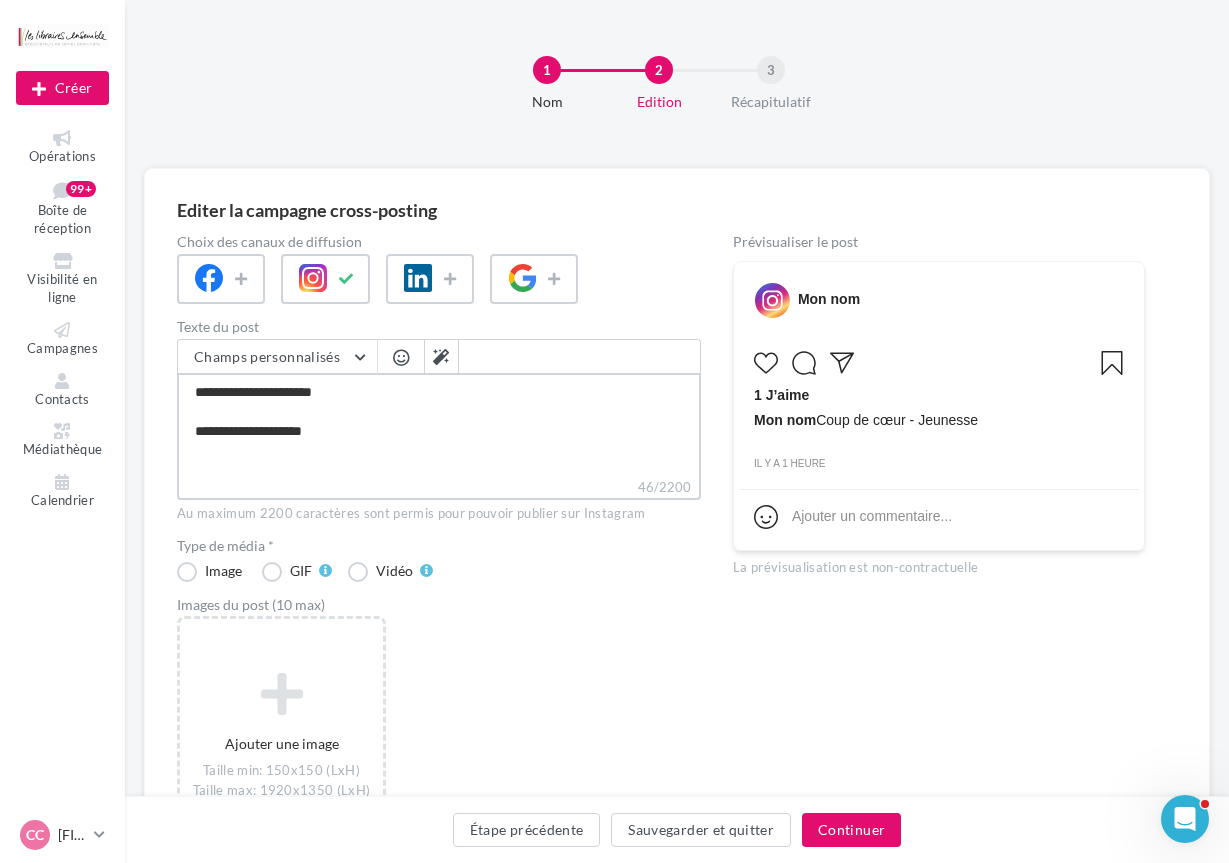 type on "**********" 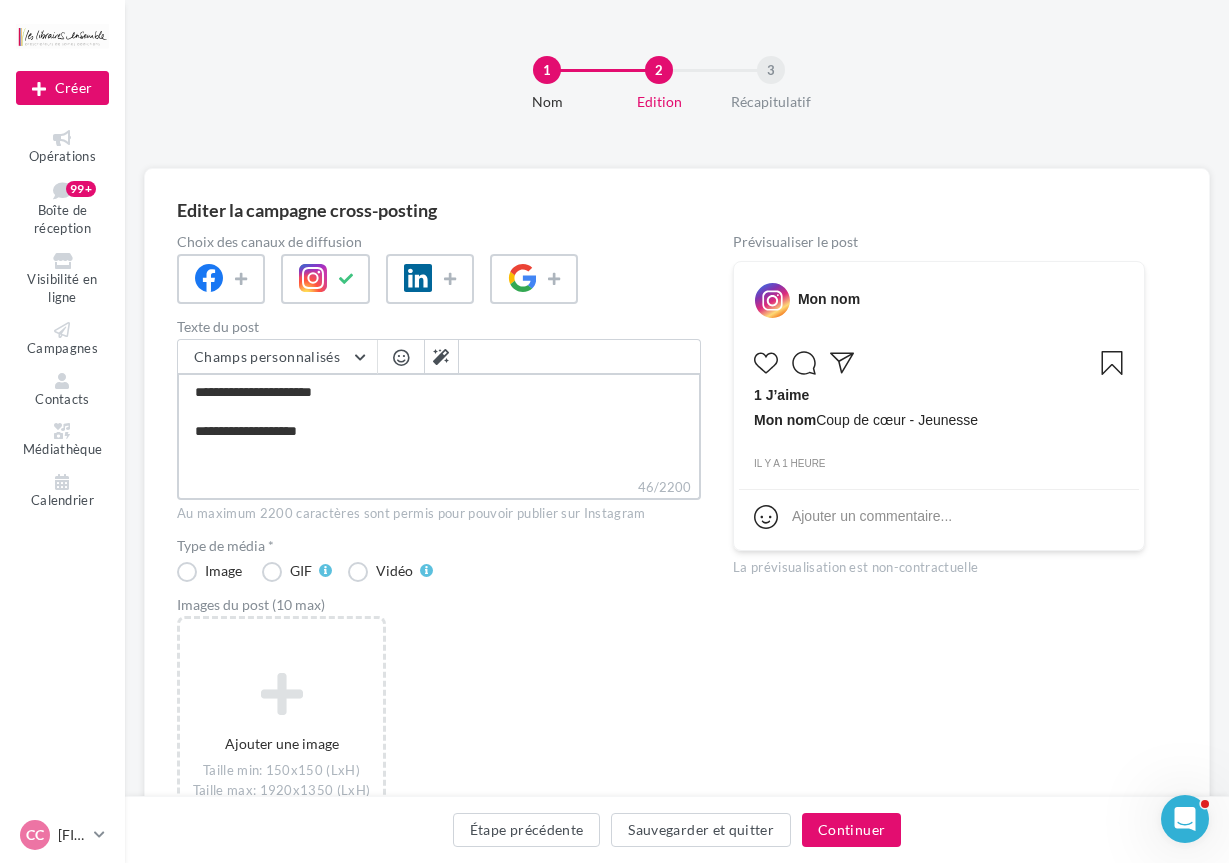 type on "**********" 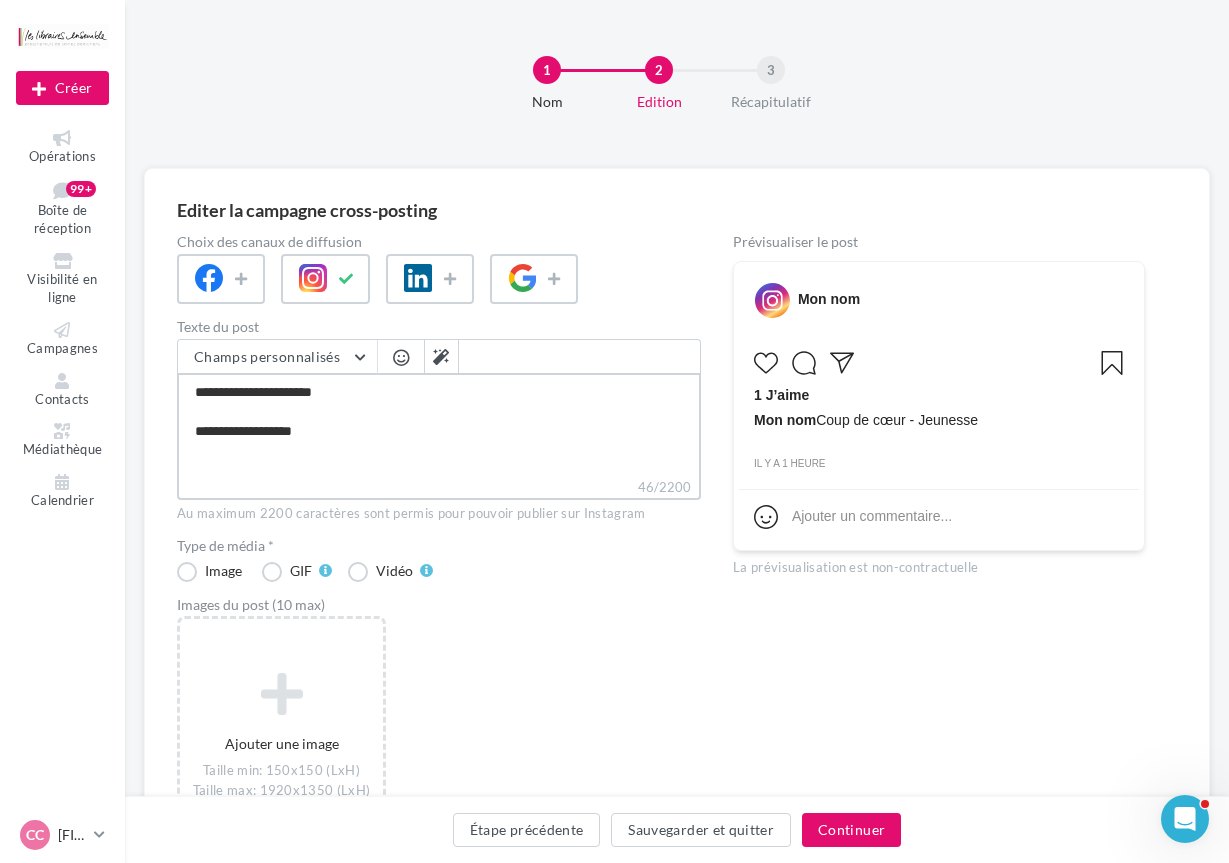 type on "**********" 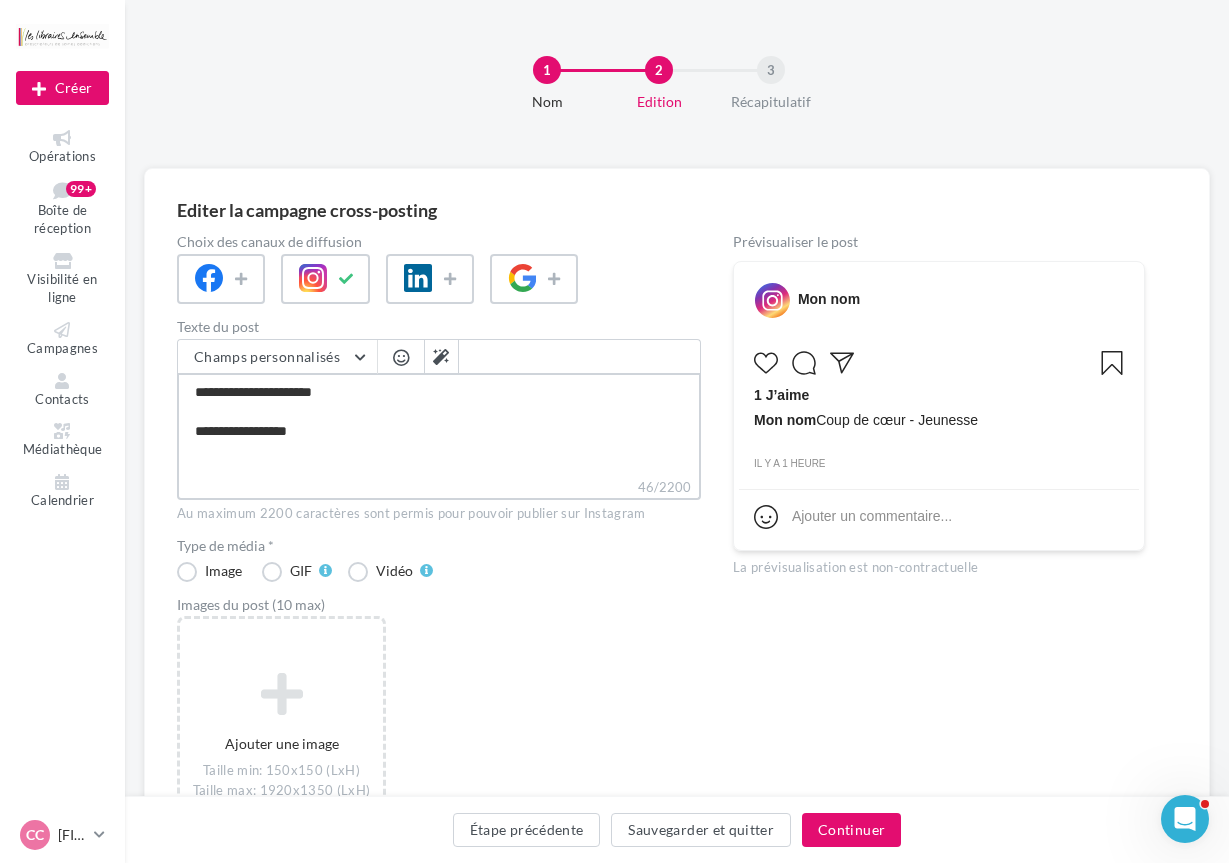 type on "**********" 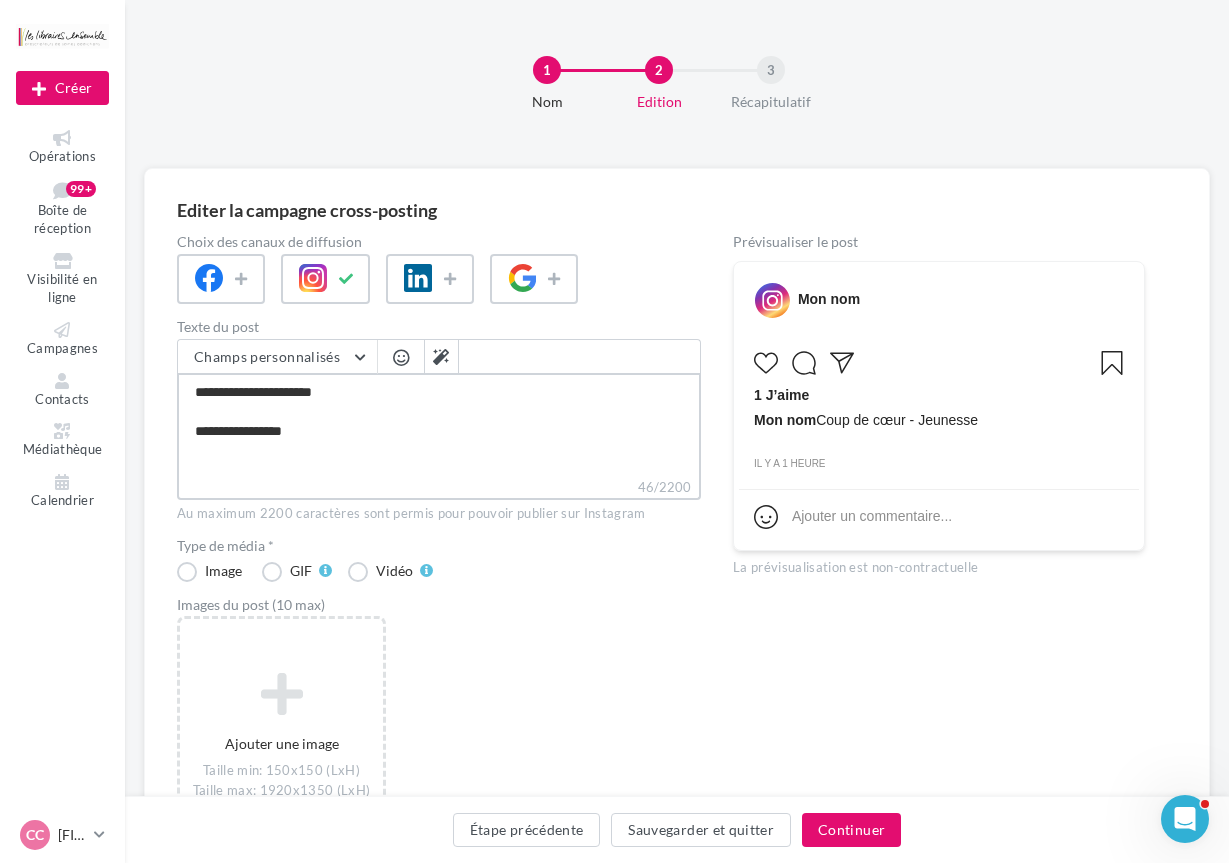 type on "**********" 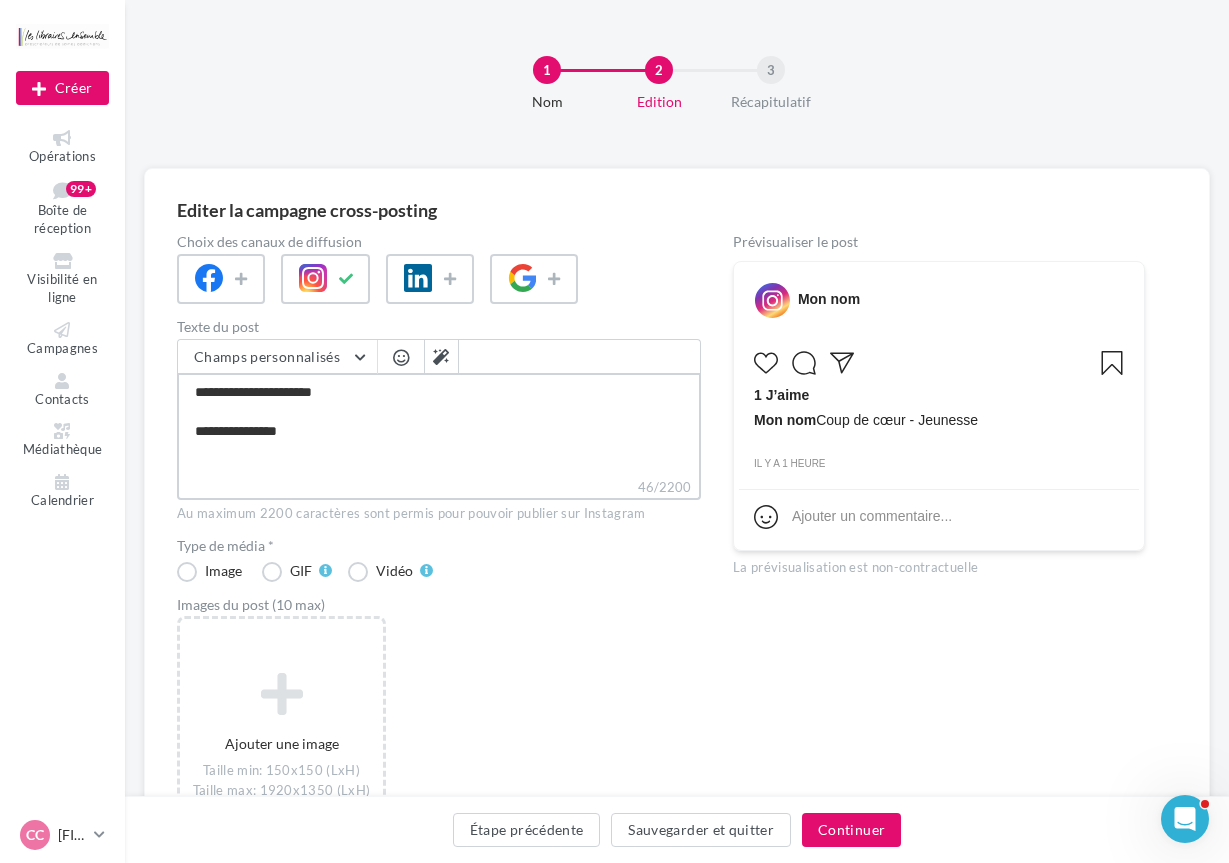 type on "**********" 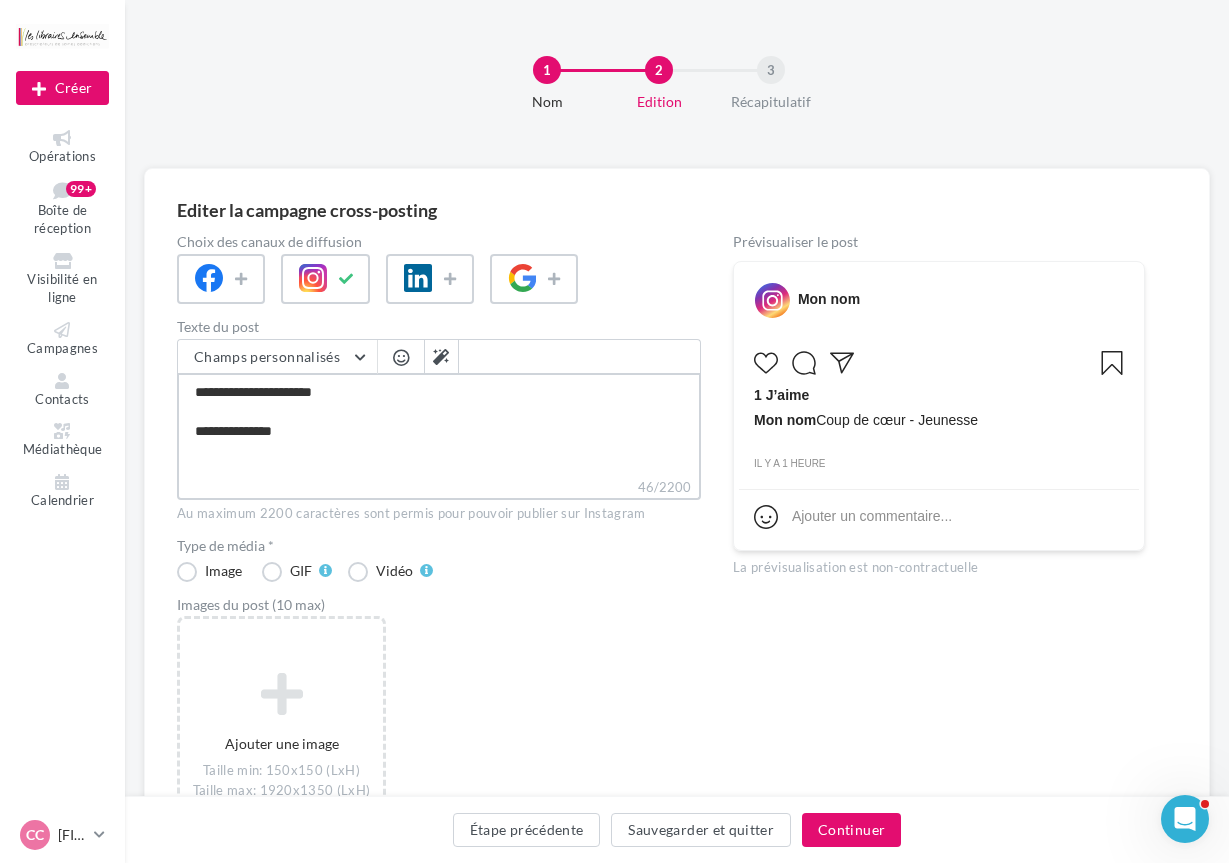 type on "**********" 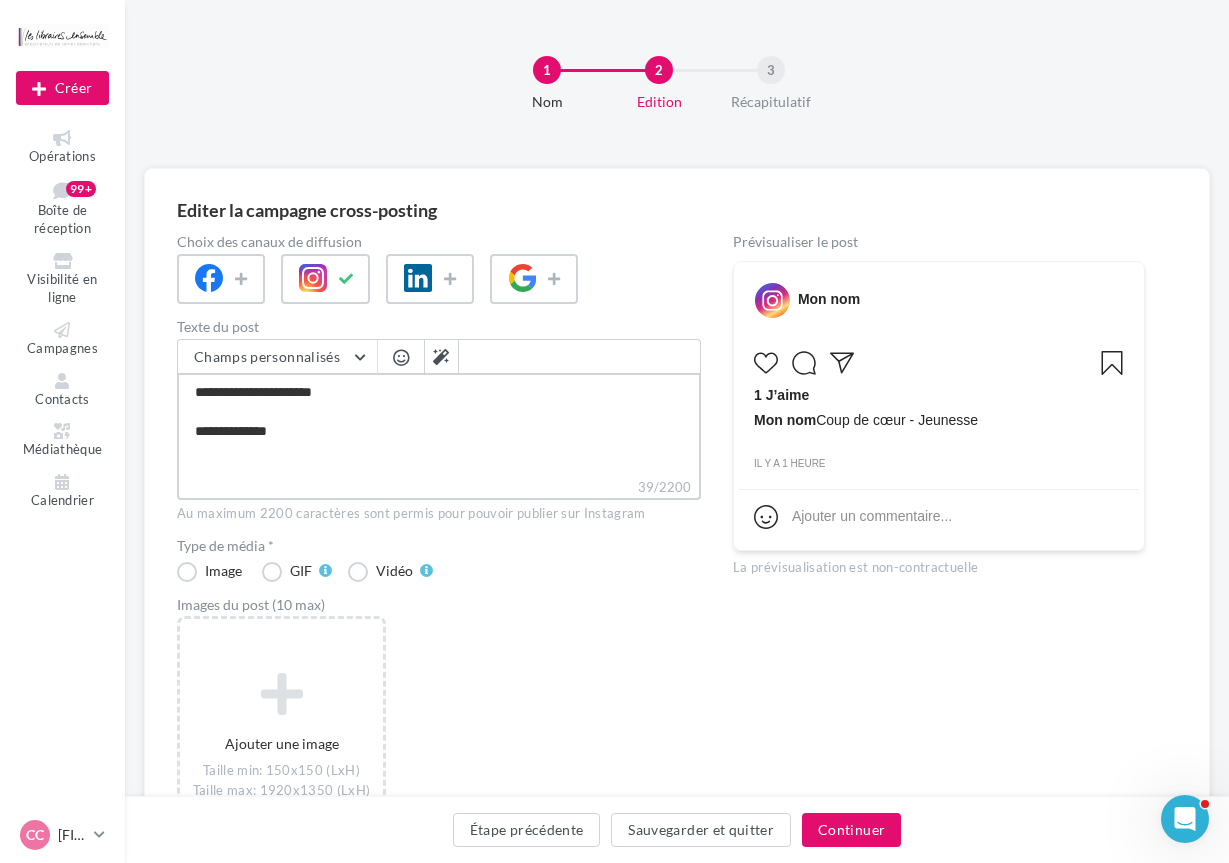 type on "**********" 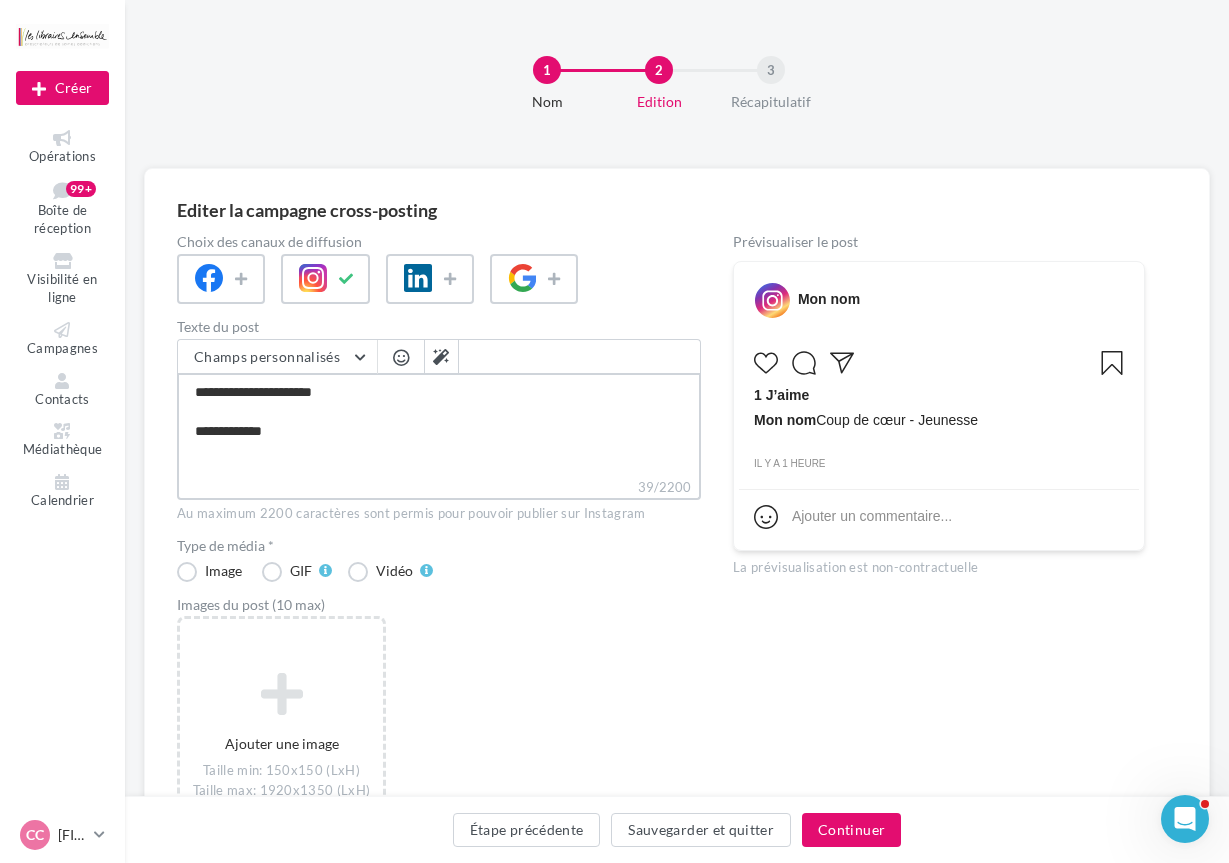 type on "**********" 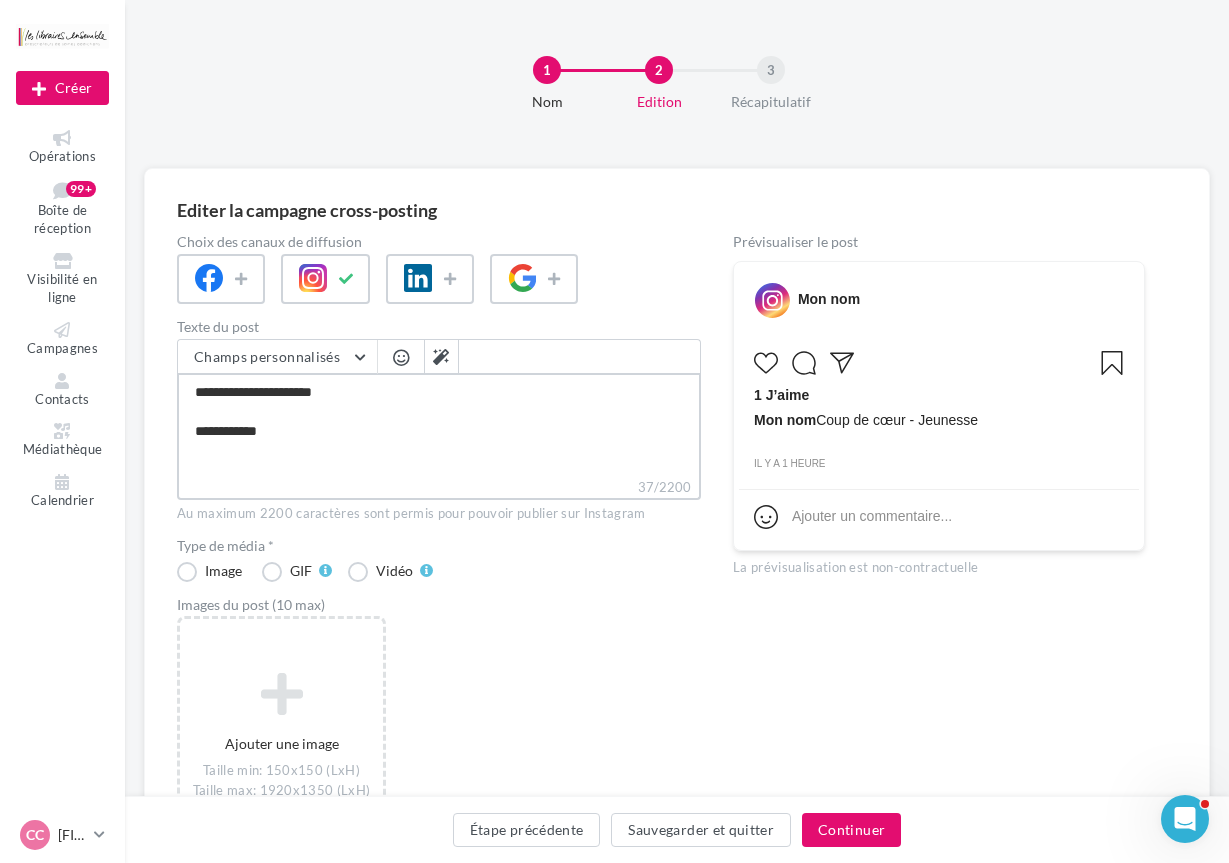 type on "**********" 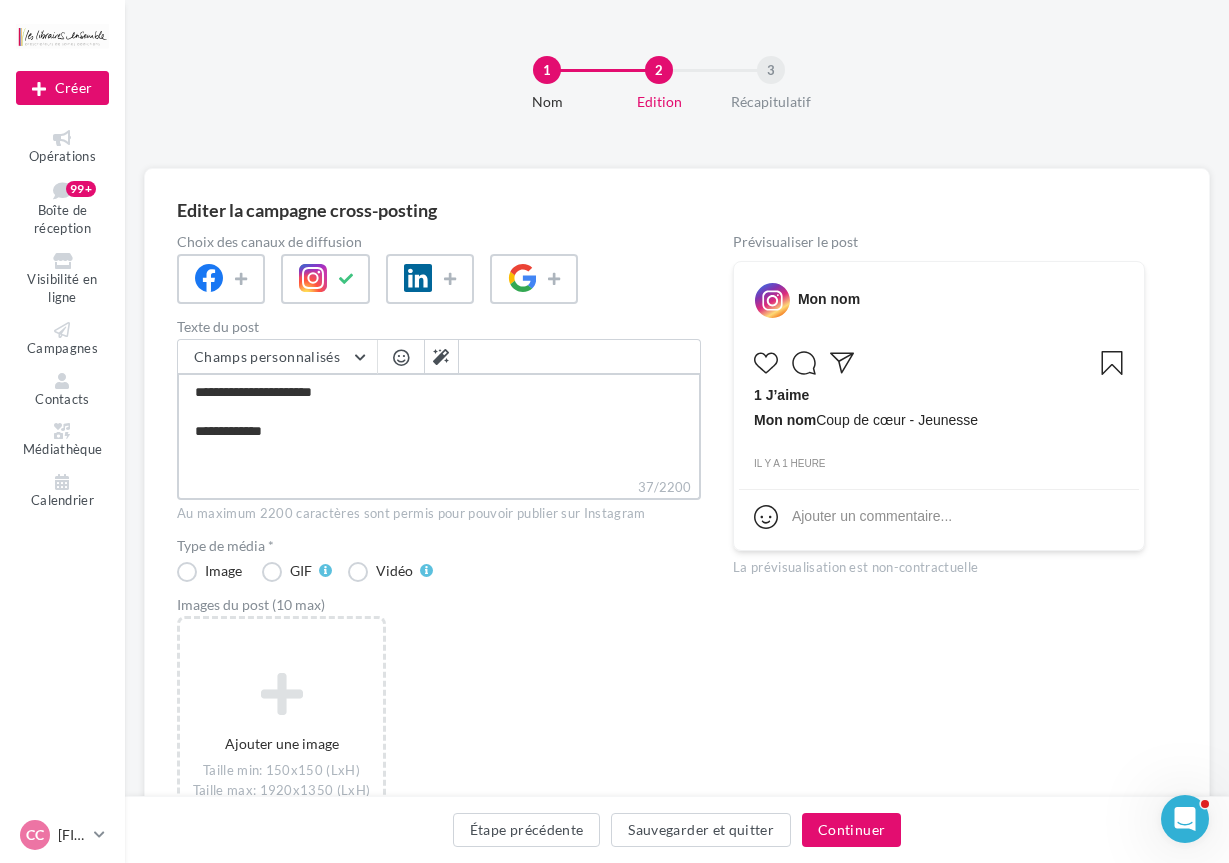 type on "**********" 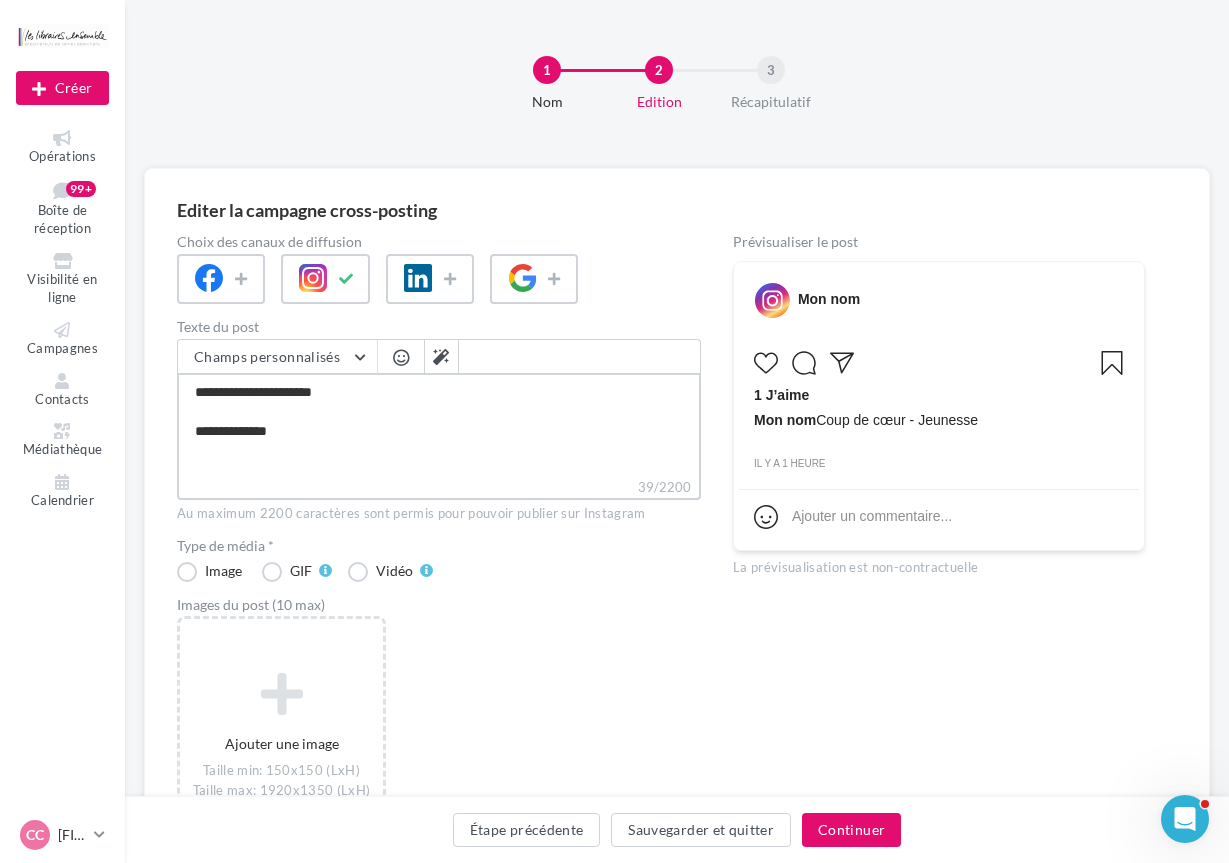 type on "**********" 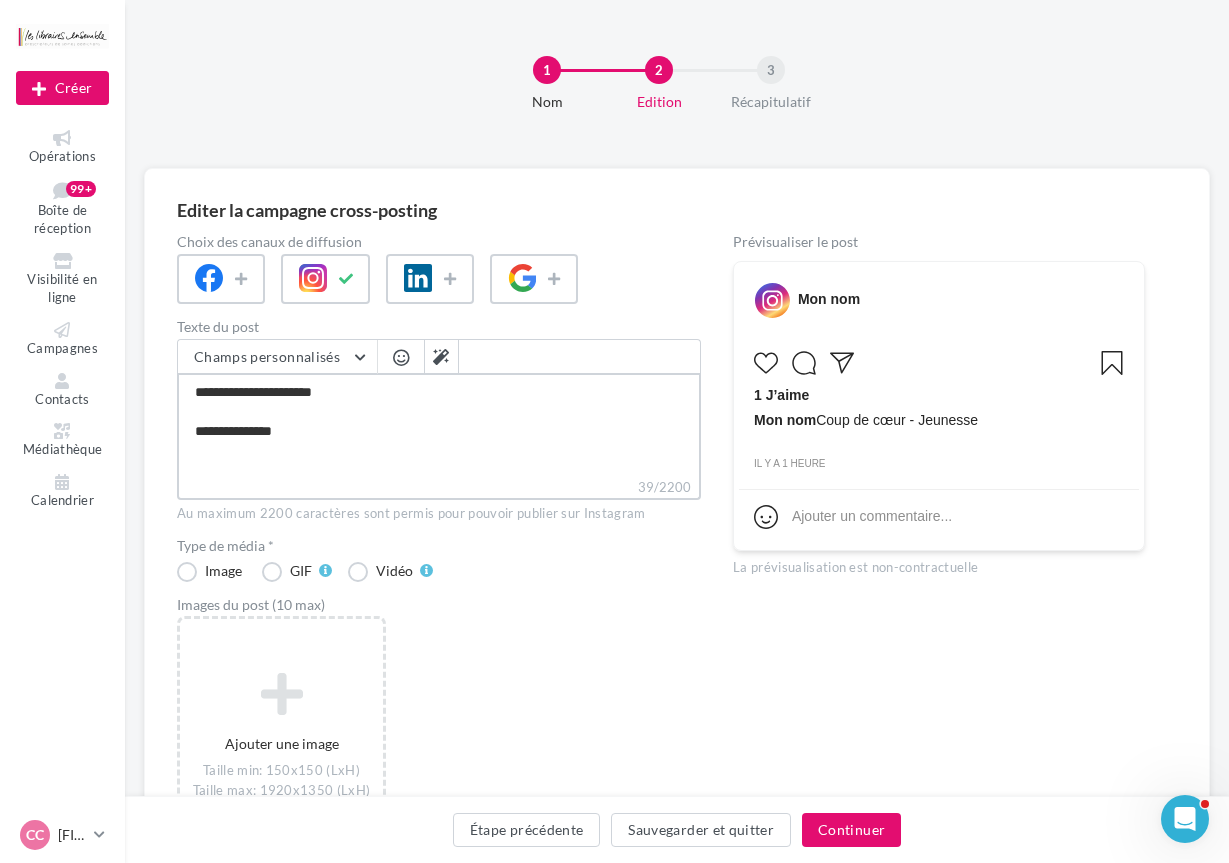 type on "**********" 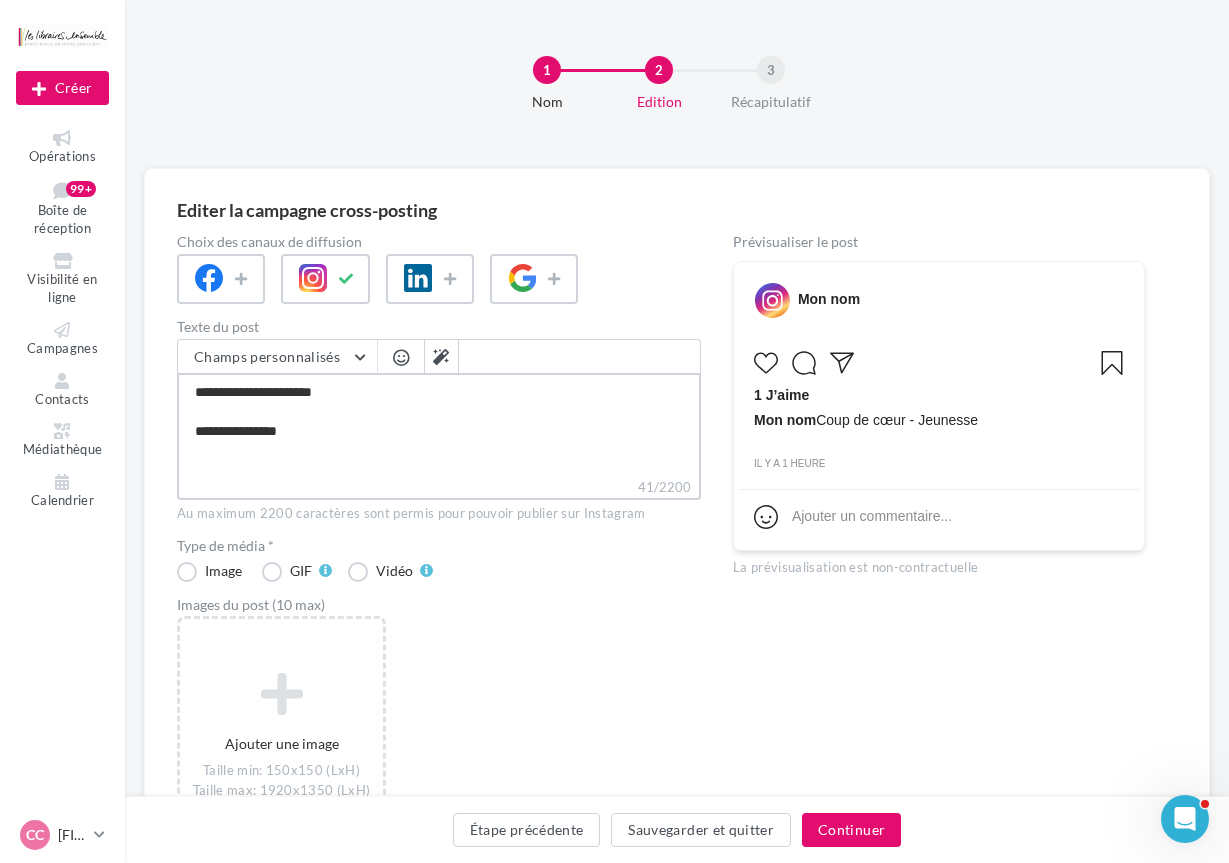 type on "**********" 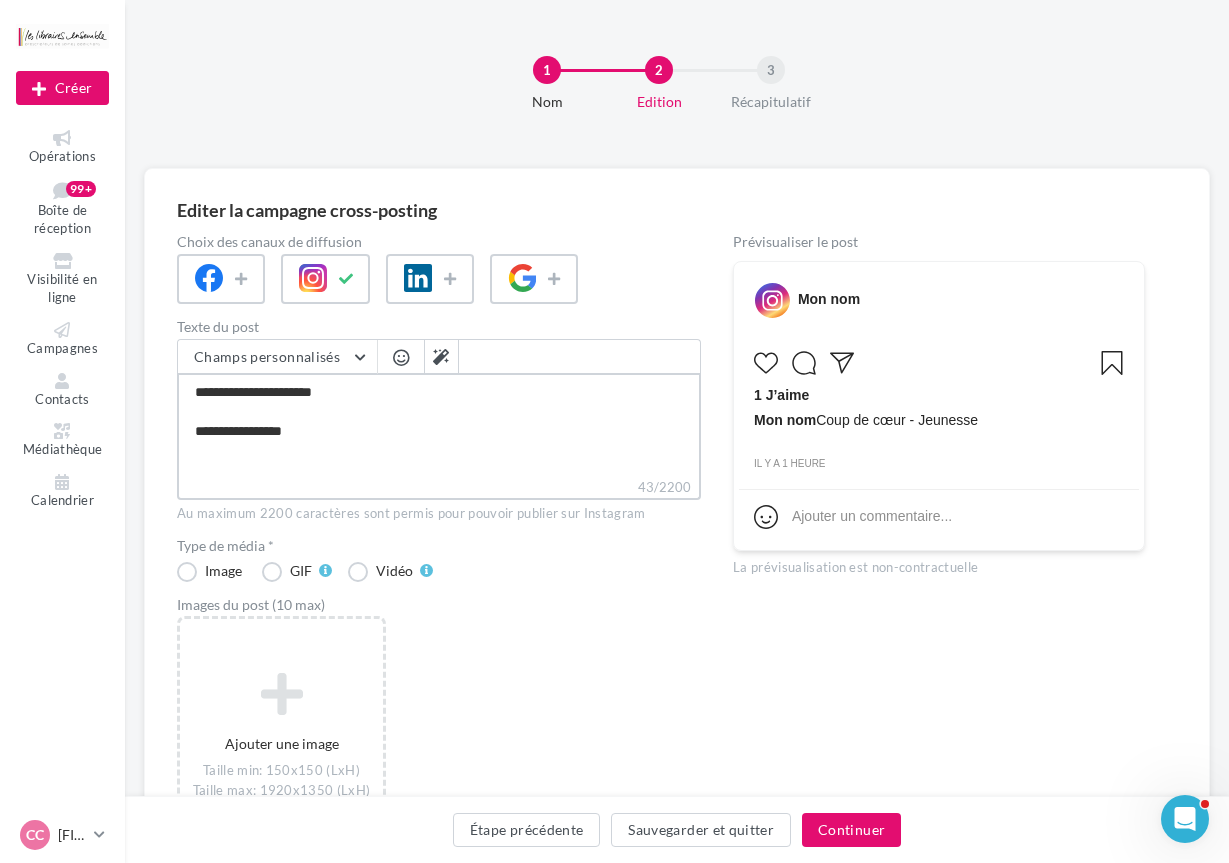 type on "**********" 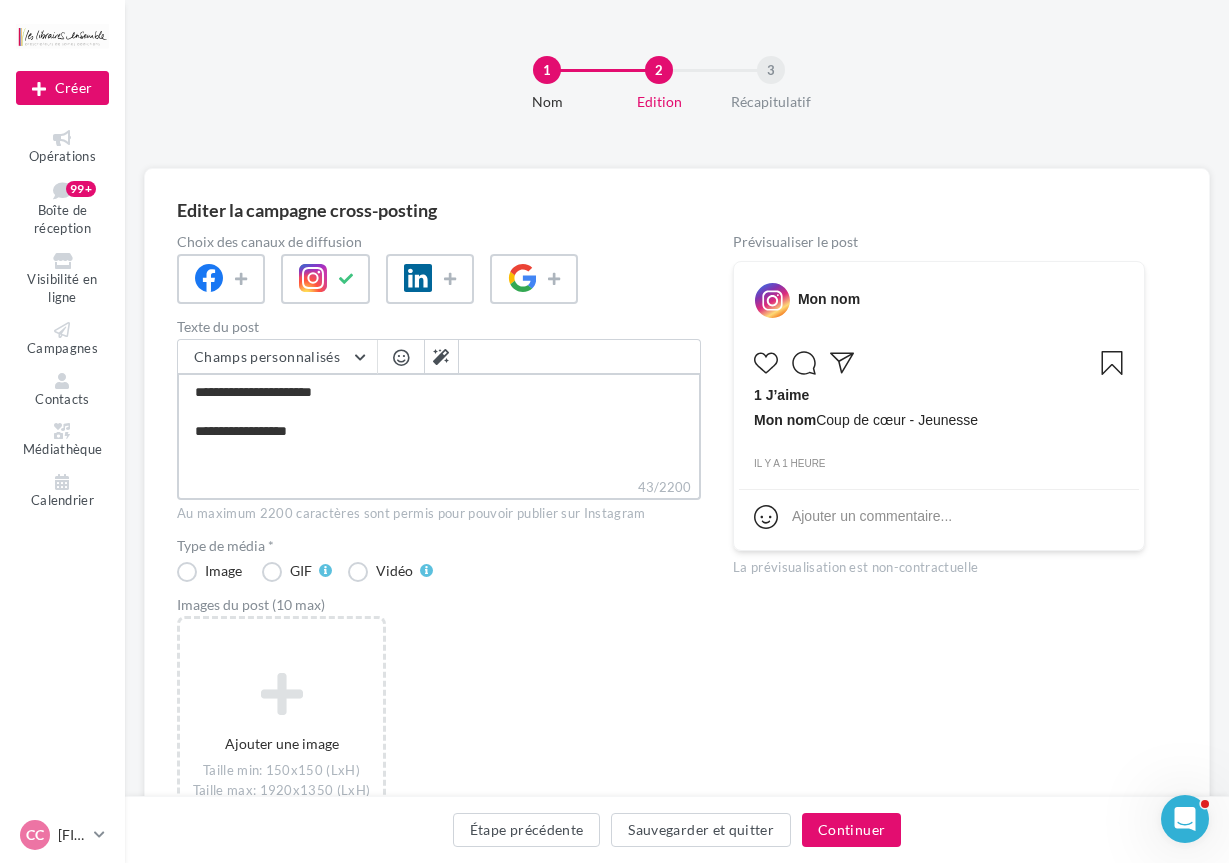 type on "**********" 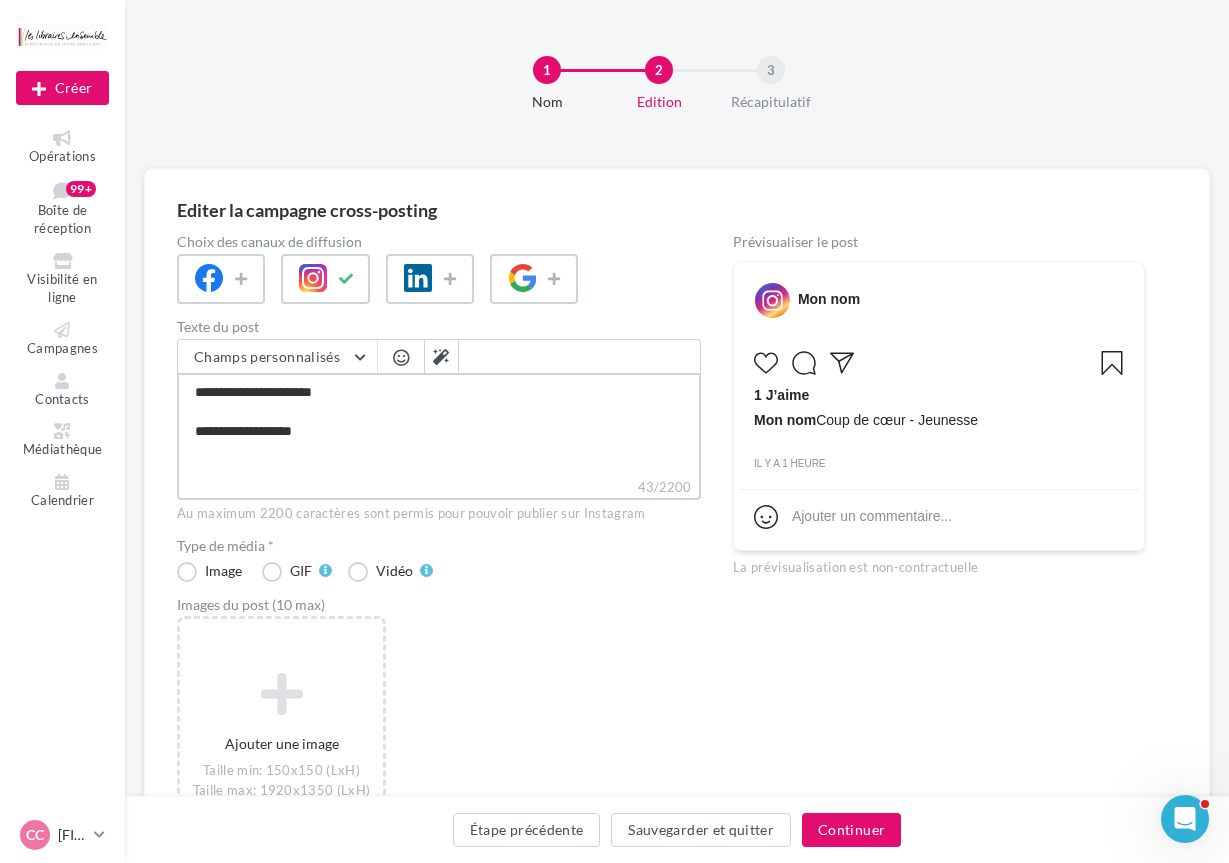 type on "**********" 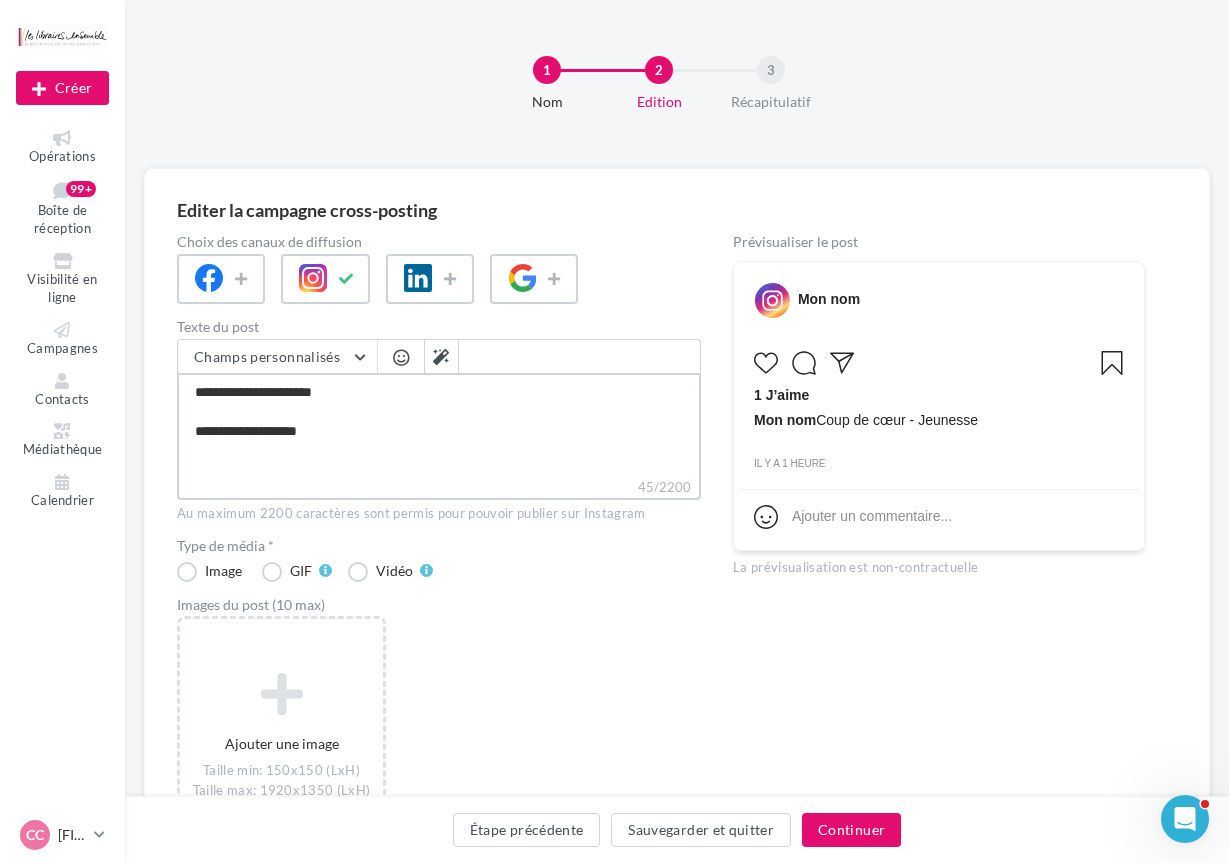 type on "**********" 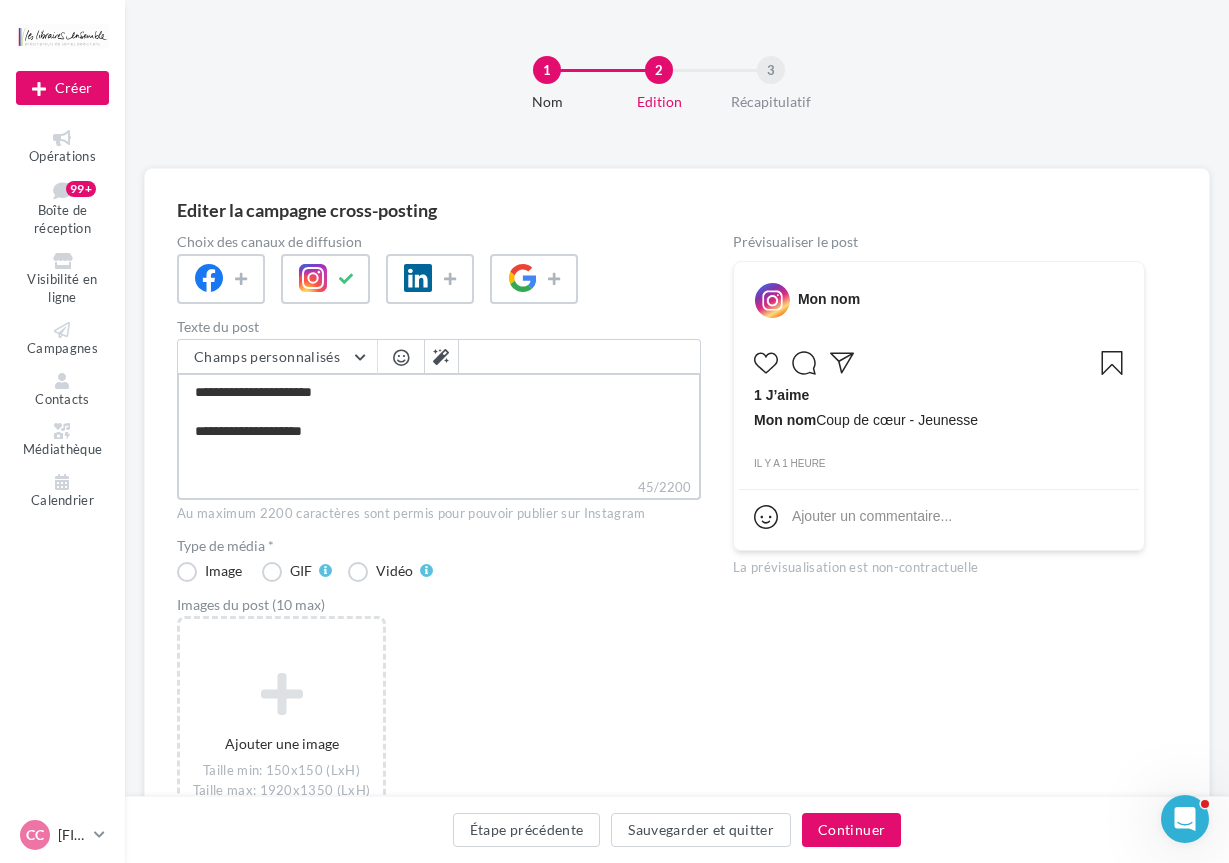type on "**********" 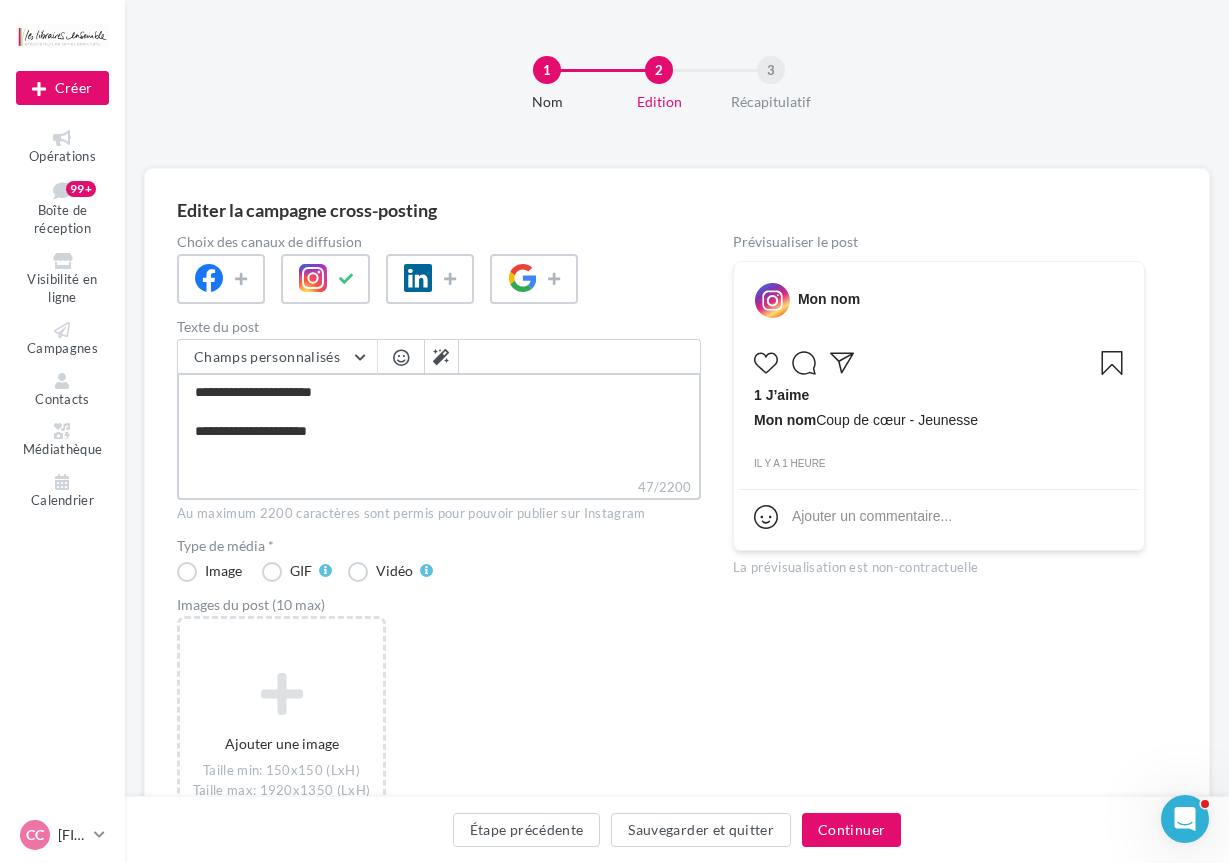type on "**********" 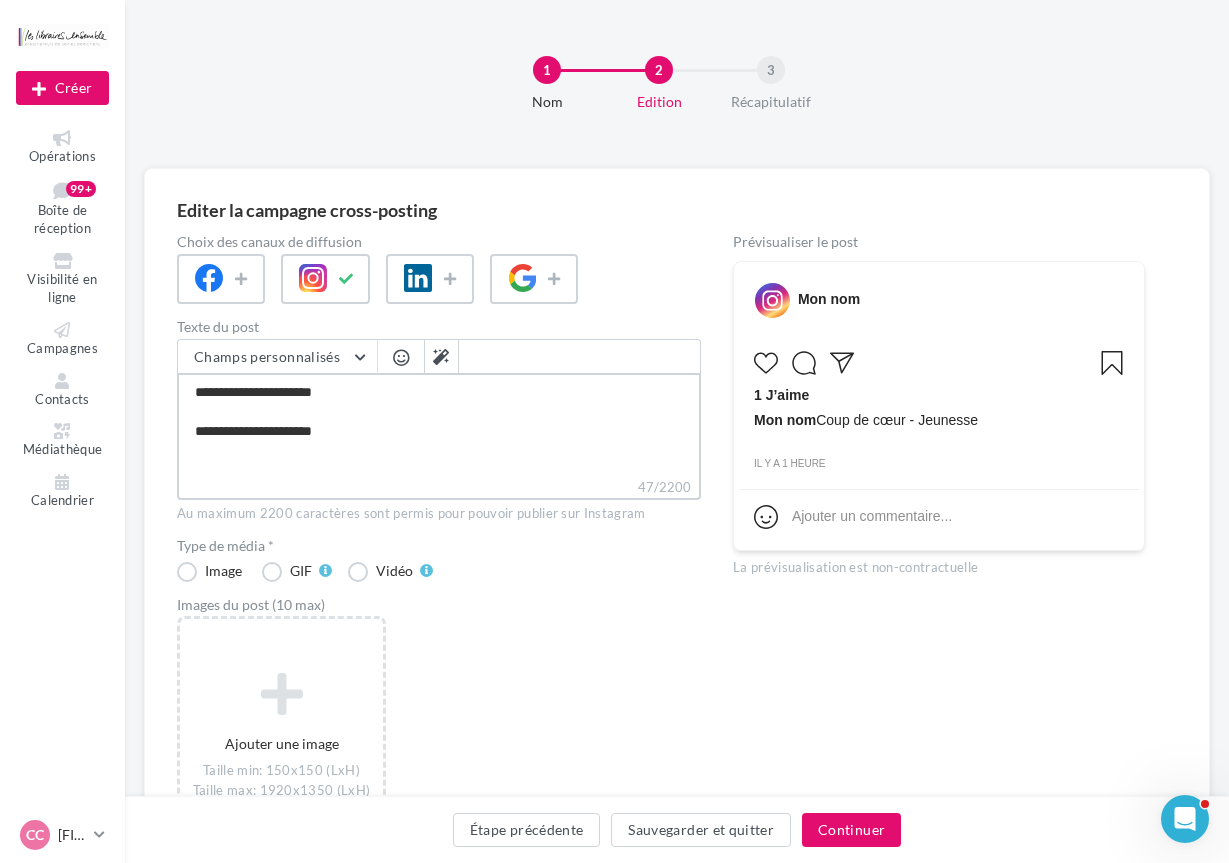 type on "**********" 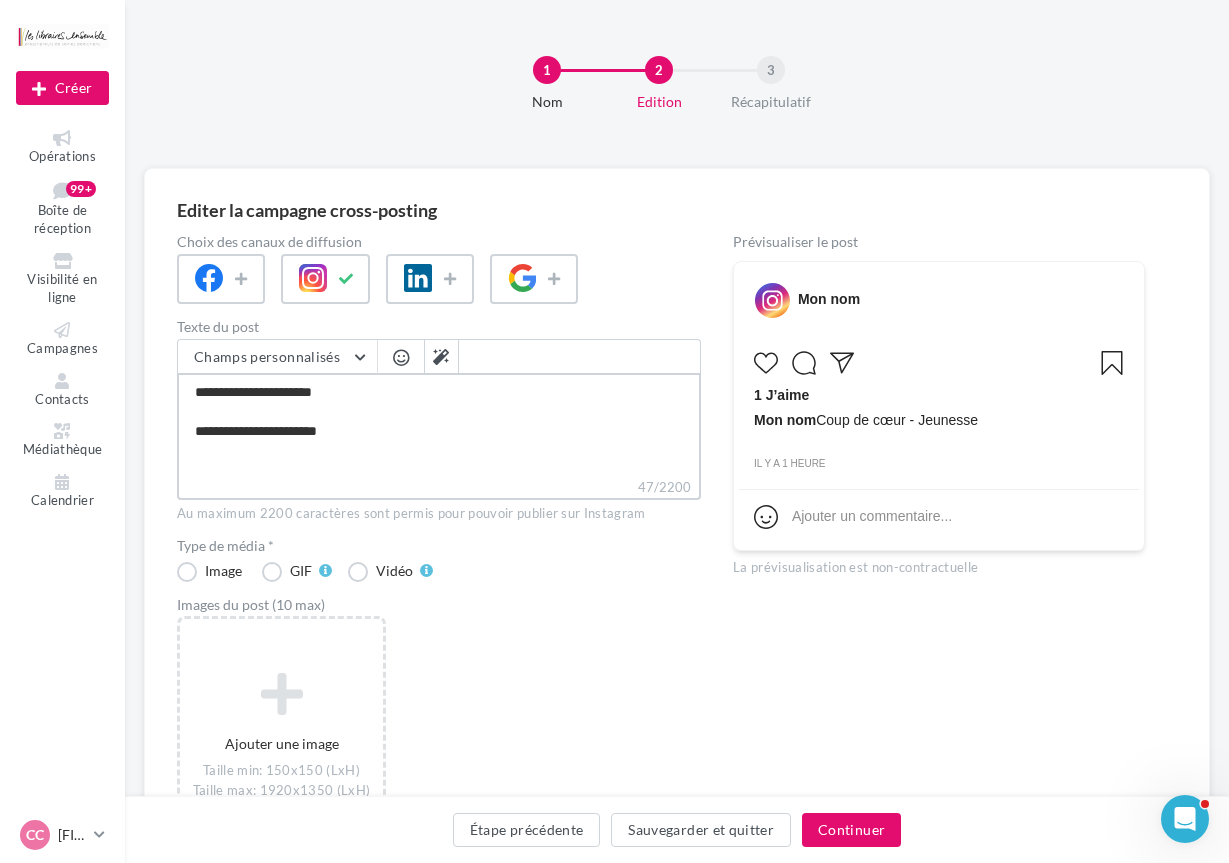 type on "**********" 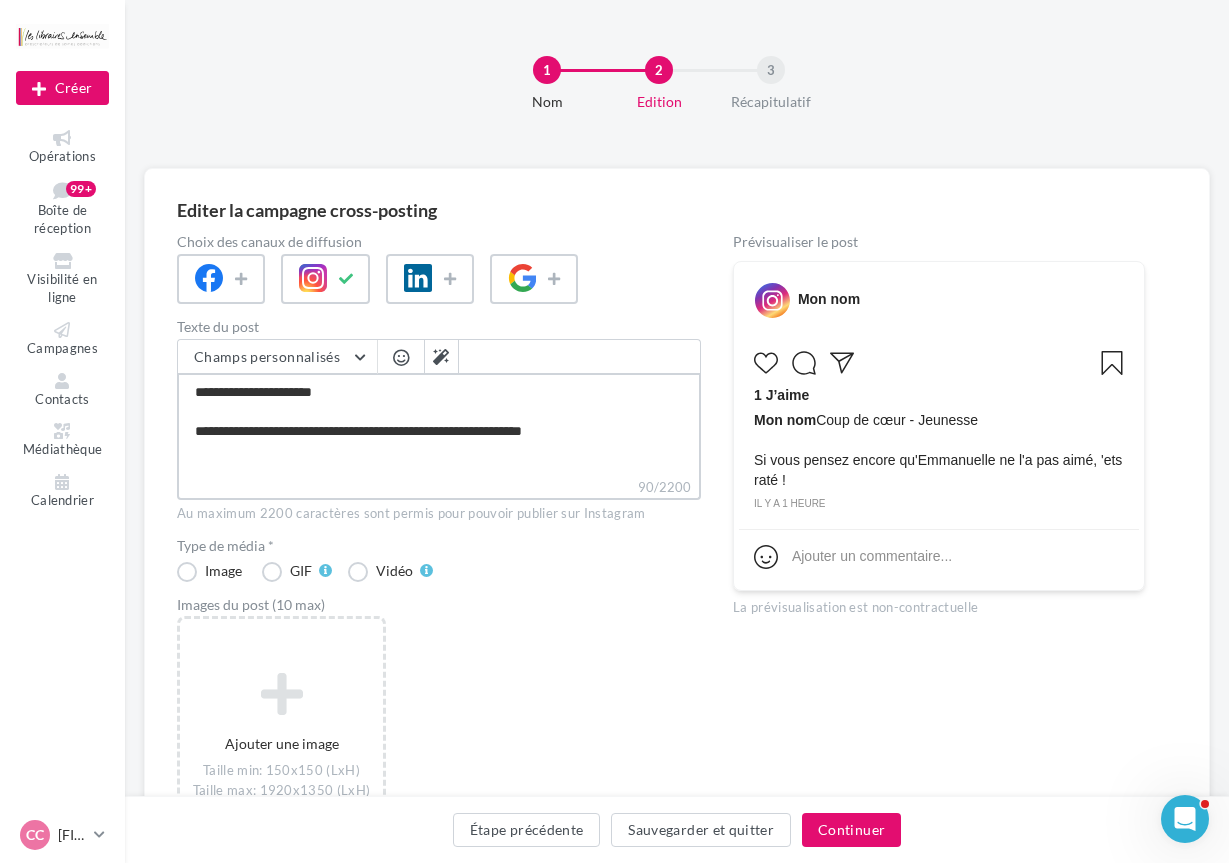 drag, startPoint x: 542, startPoint y: 426, endPoint x: 517, endPoint y: 434, distance: 26.24881 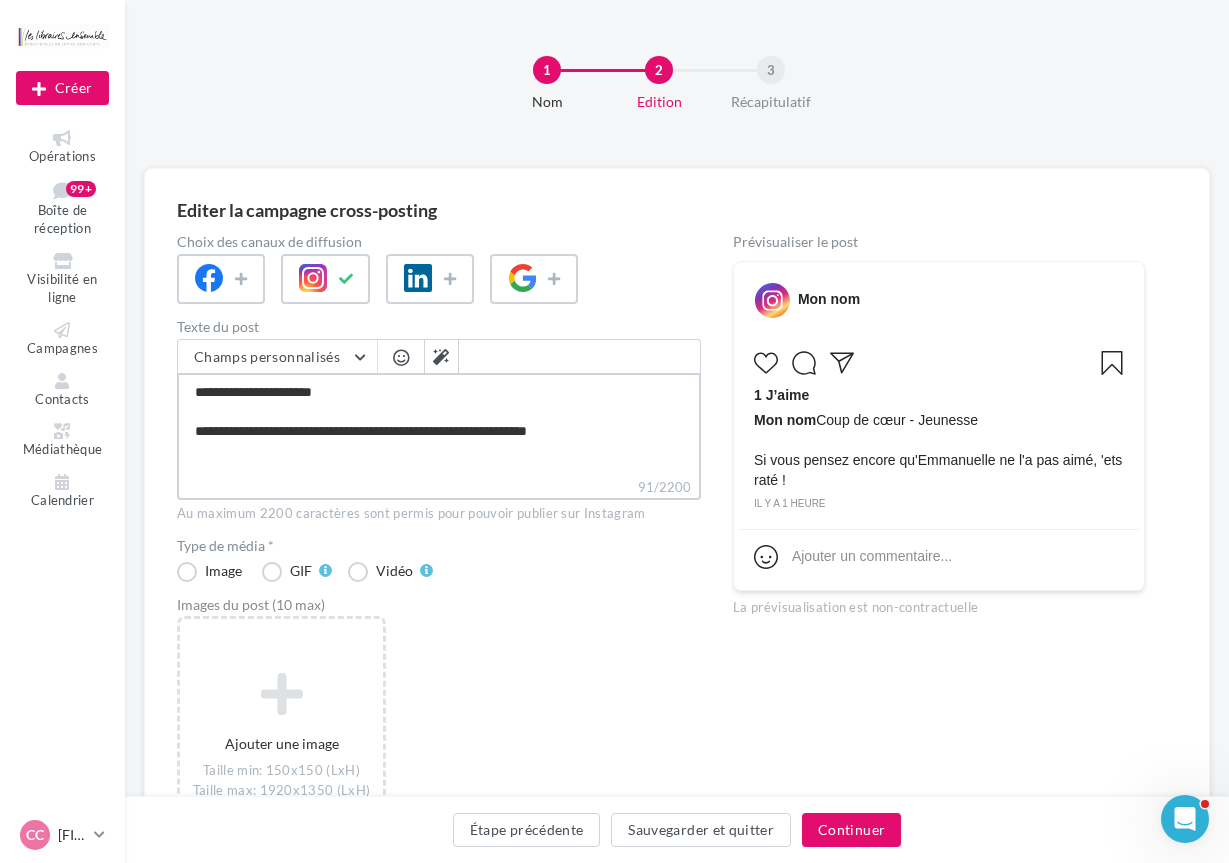 click on "**********" at bounding box center [439, 425] 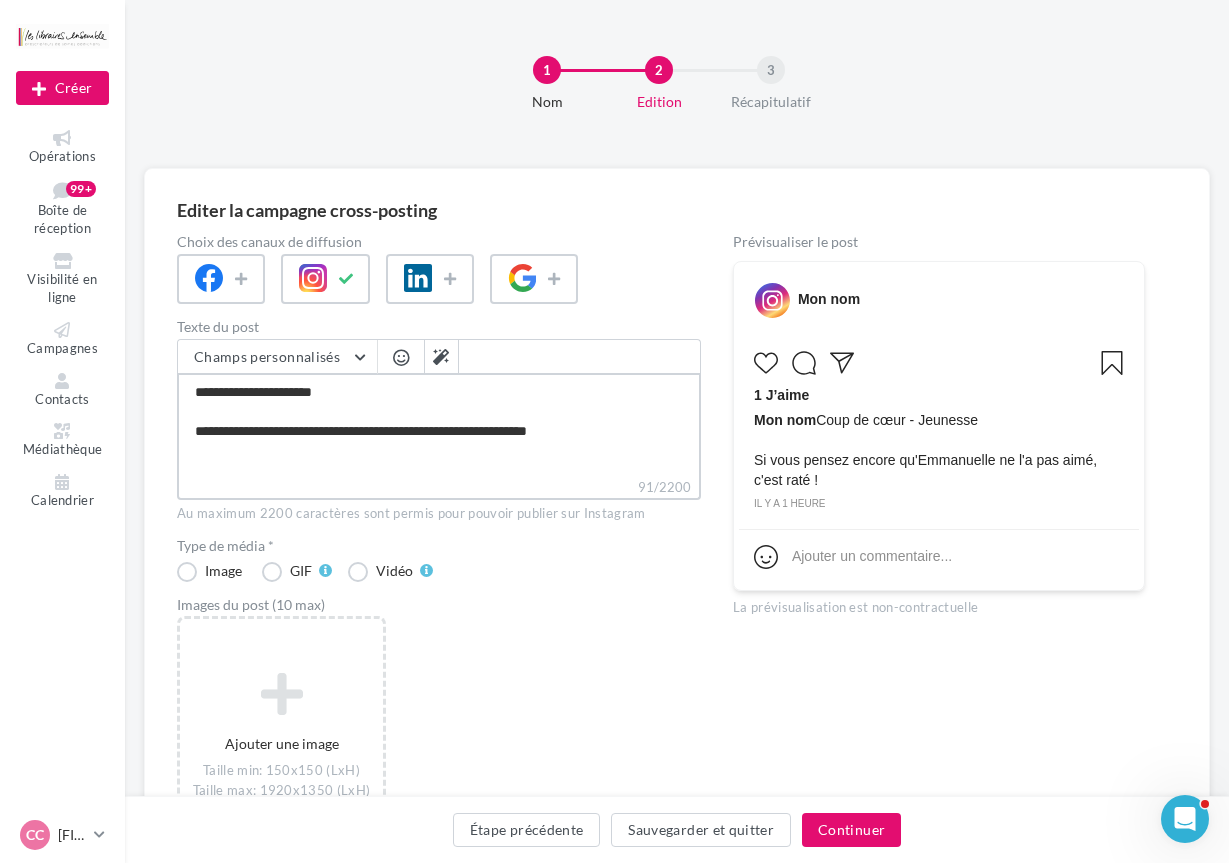 click on "**********" at bounding box center (439, 425) 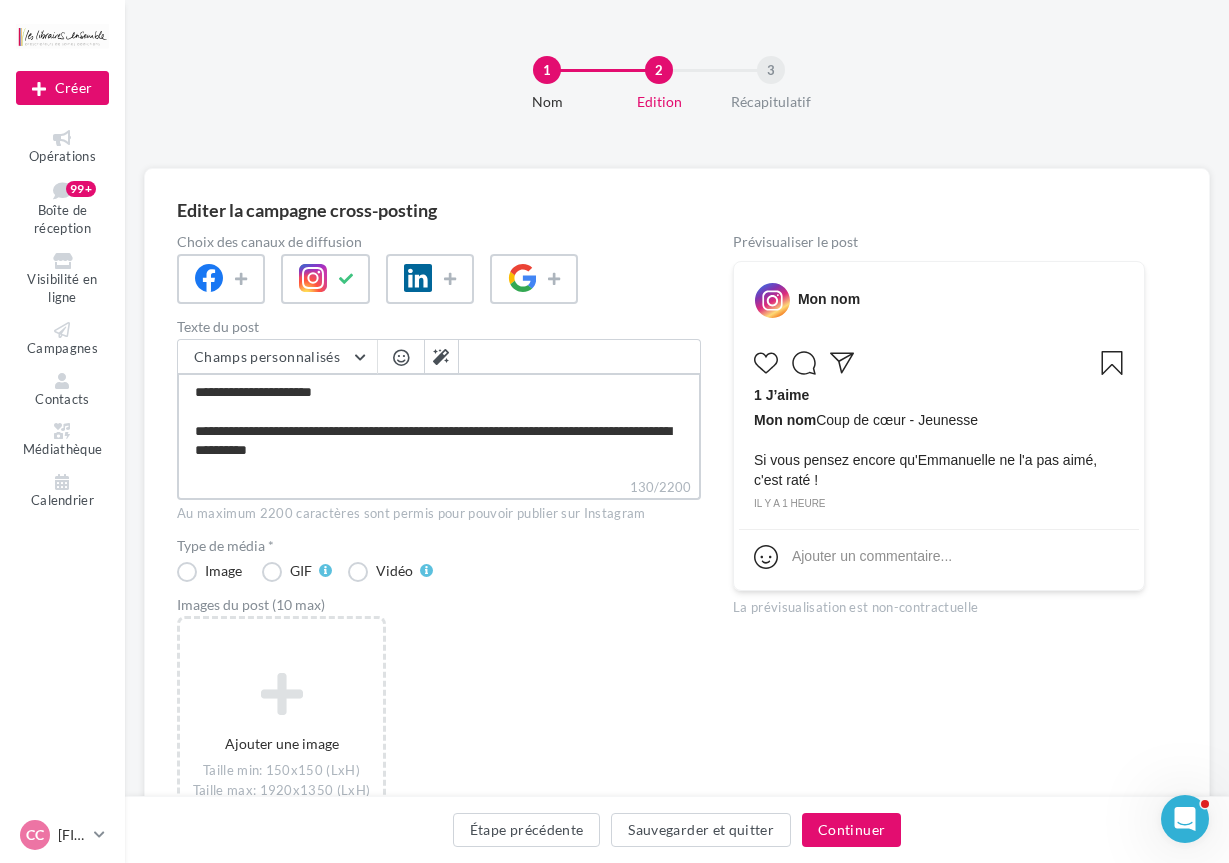 click on "**********" at bounding box center [439, 425] 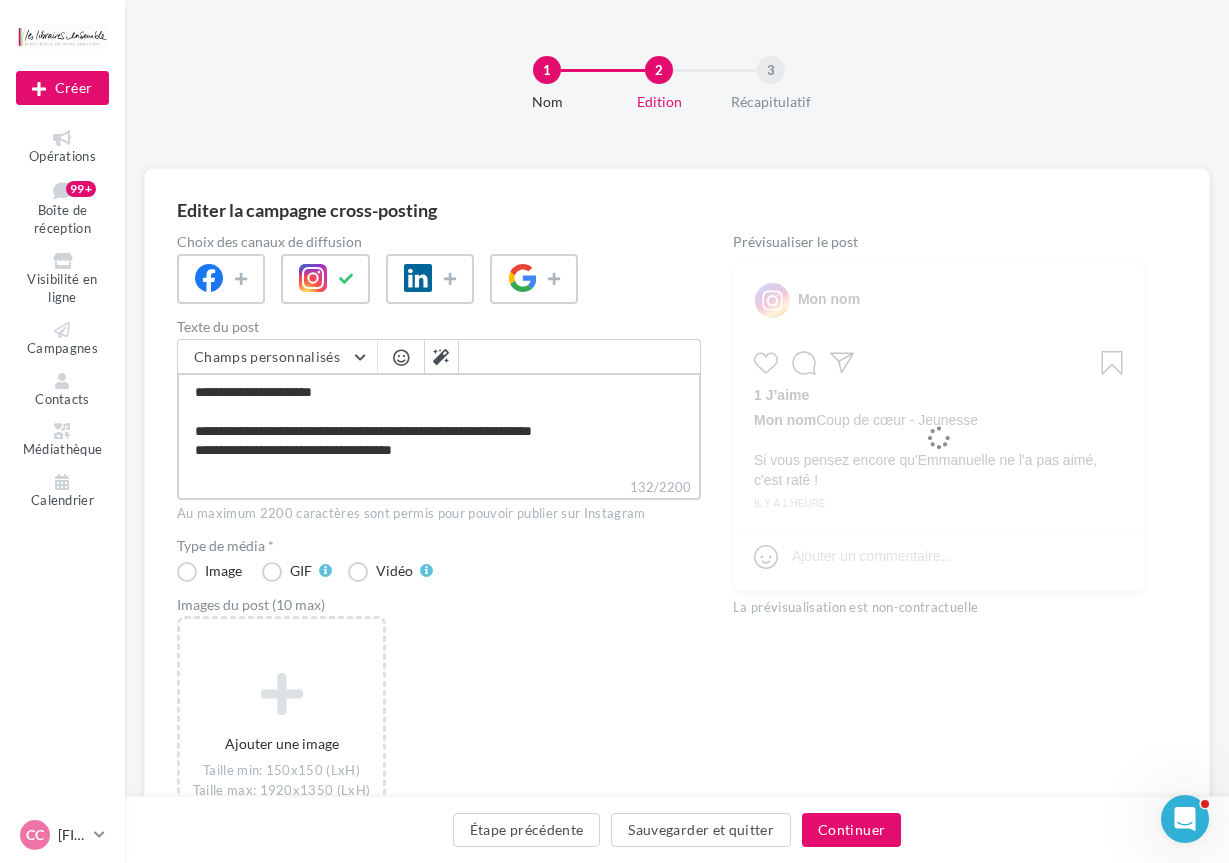 click on "**********" at bounding box center (439, 425) 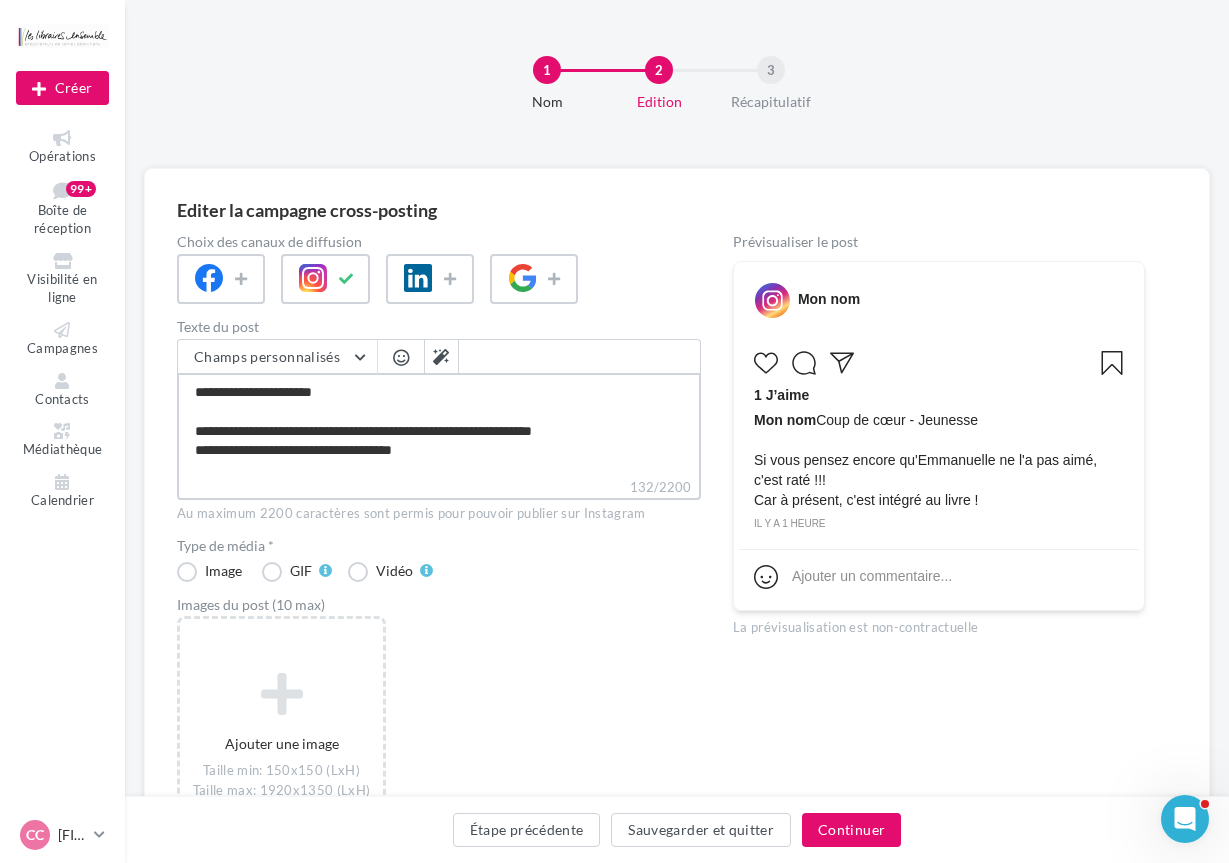 click on "**********" at bounding box center [439, 425] 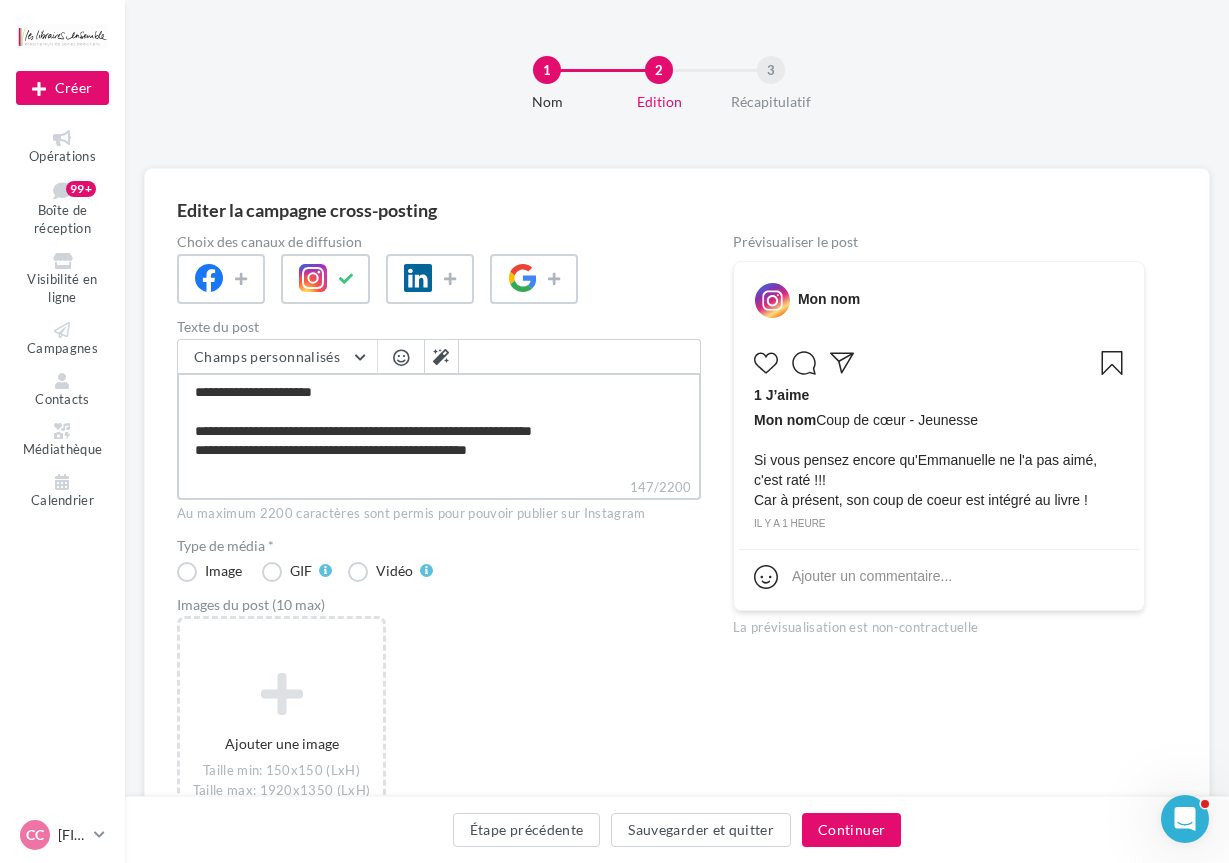 click on "**********" at bounding box center [439, 425] 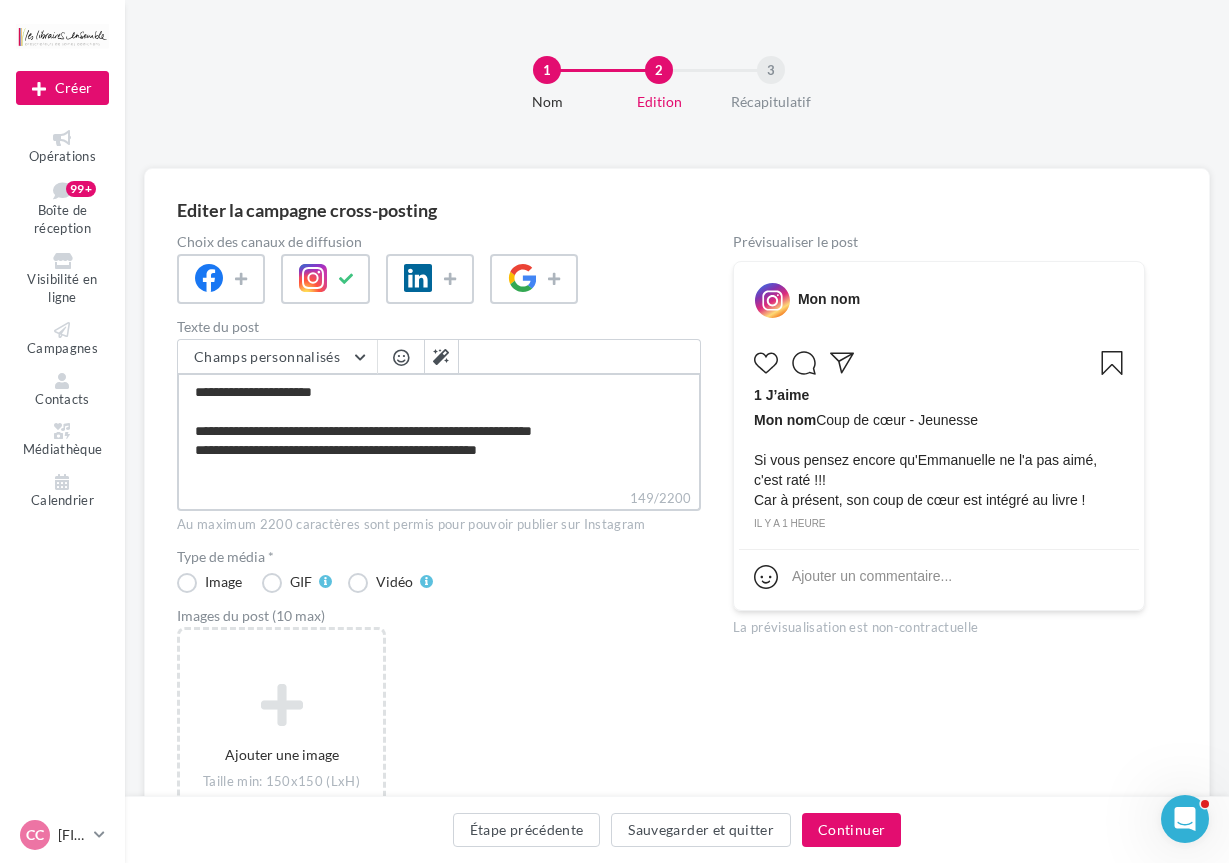 scroll, scrollTop: 11, scrollLeft: 0, axis: vertical 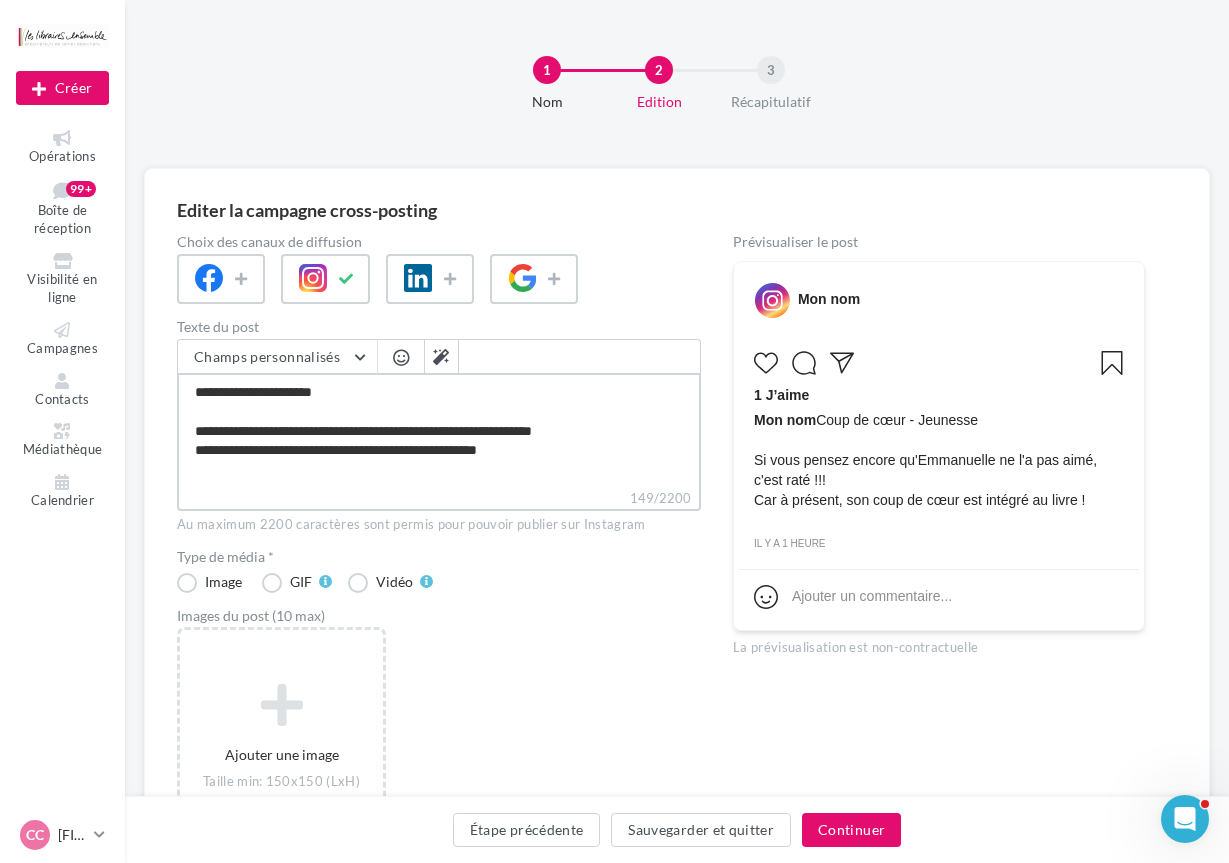 click on "**********" at bounding box center (439, 430) 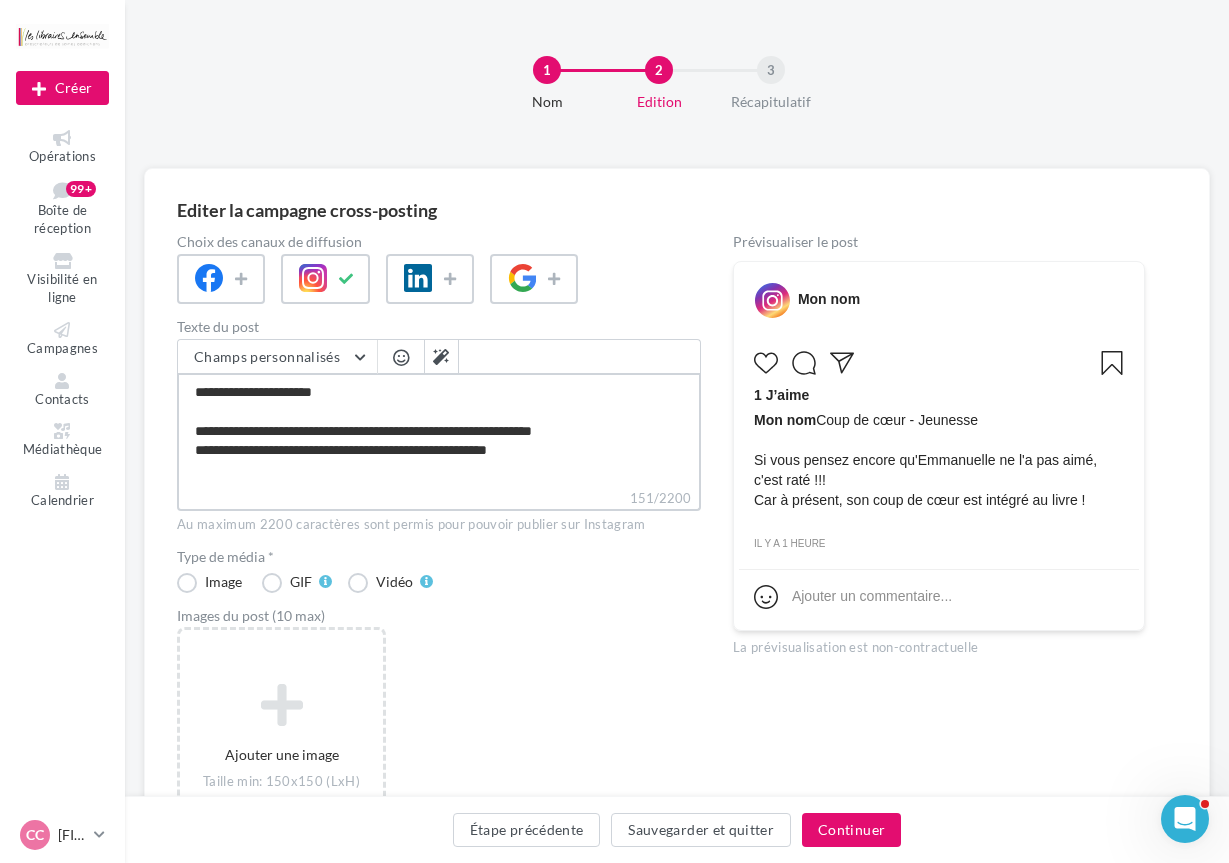 paste on "**" 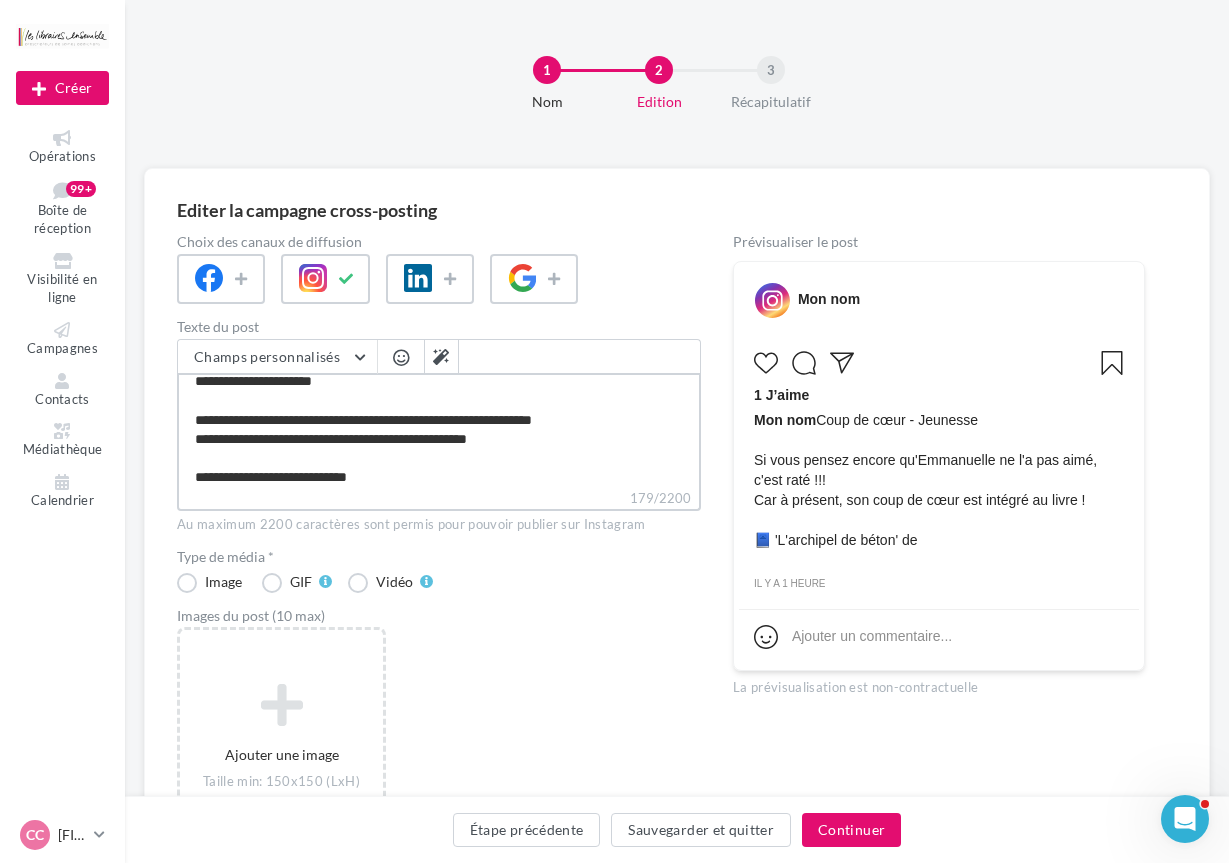 paste on "**********" 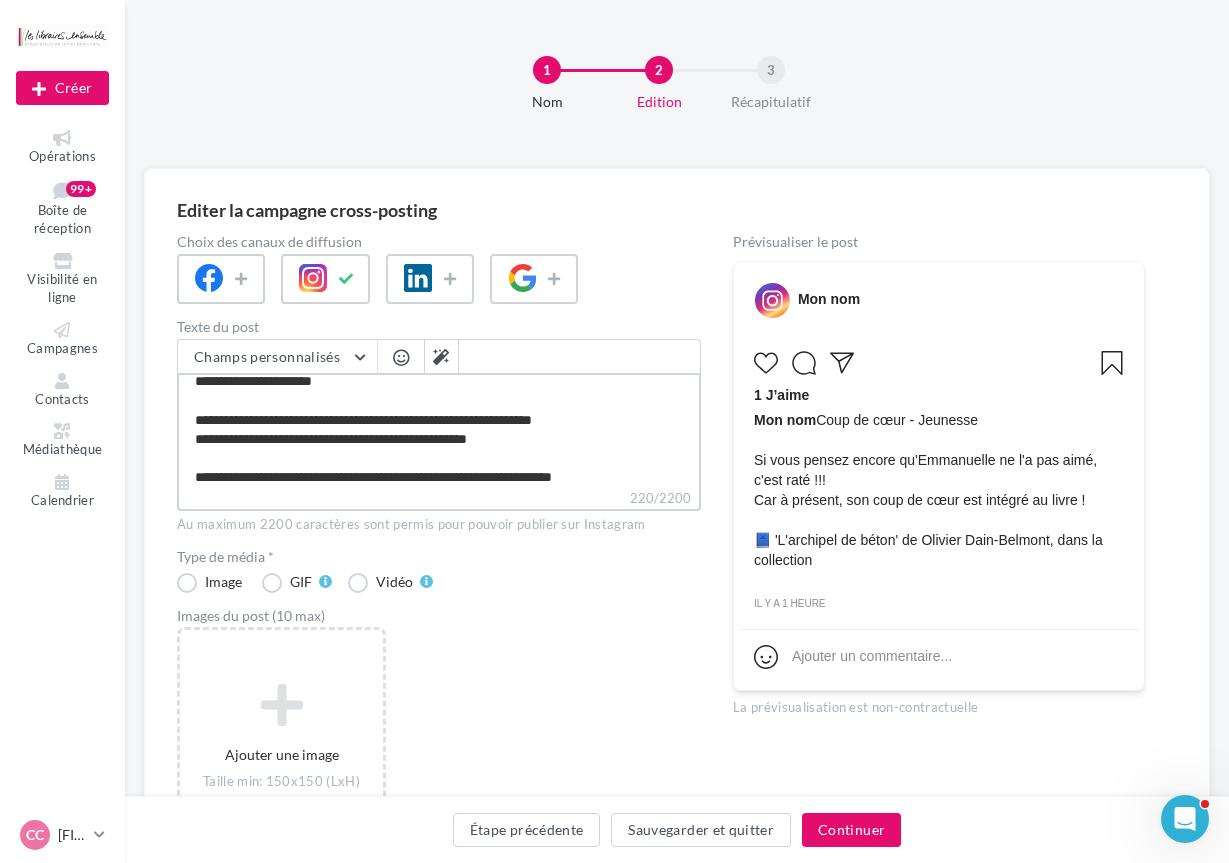 paste on "********" 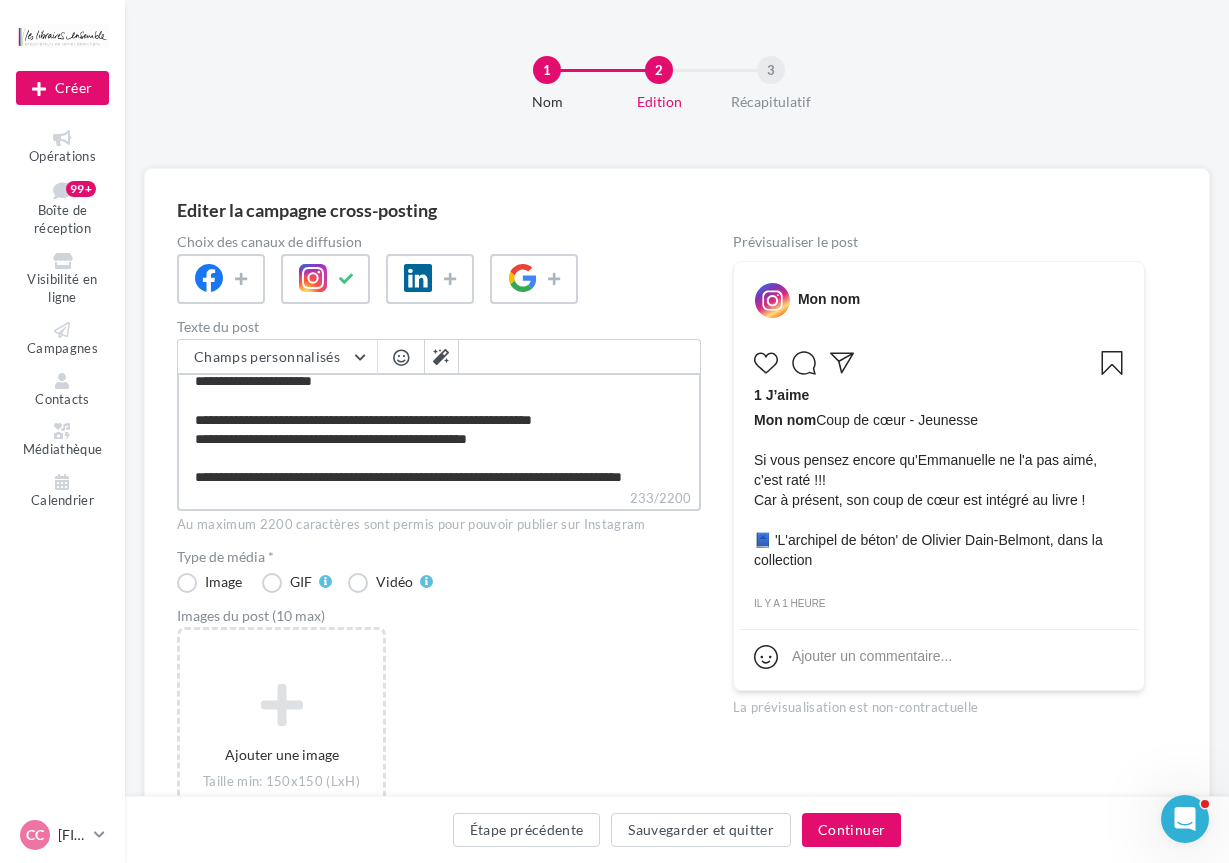 scroll, scrollTop: 29, scrollLeft: 0, axis: vertical 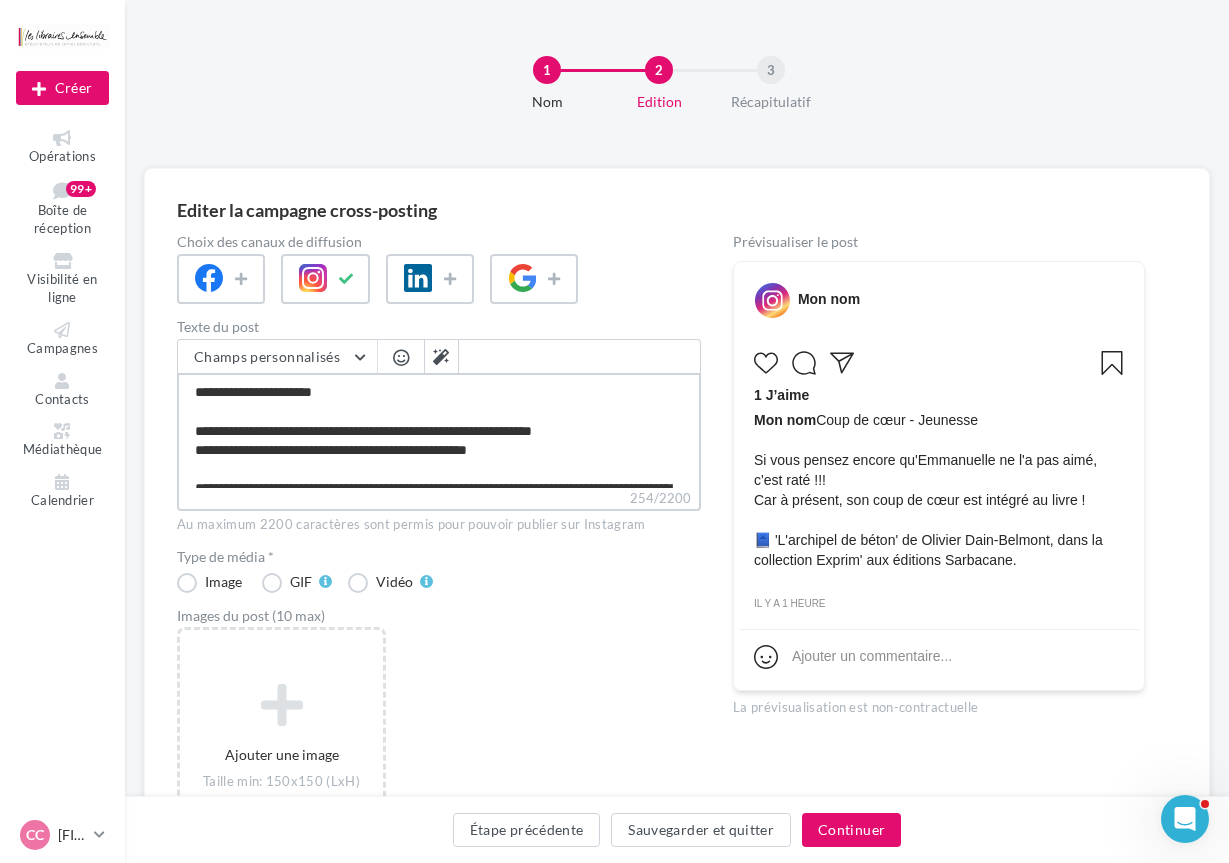 click on "**********" at bounding box center [439, 430] 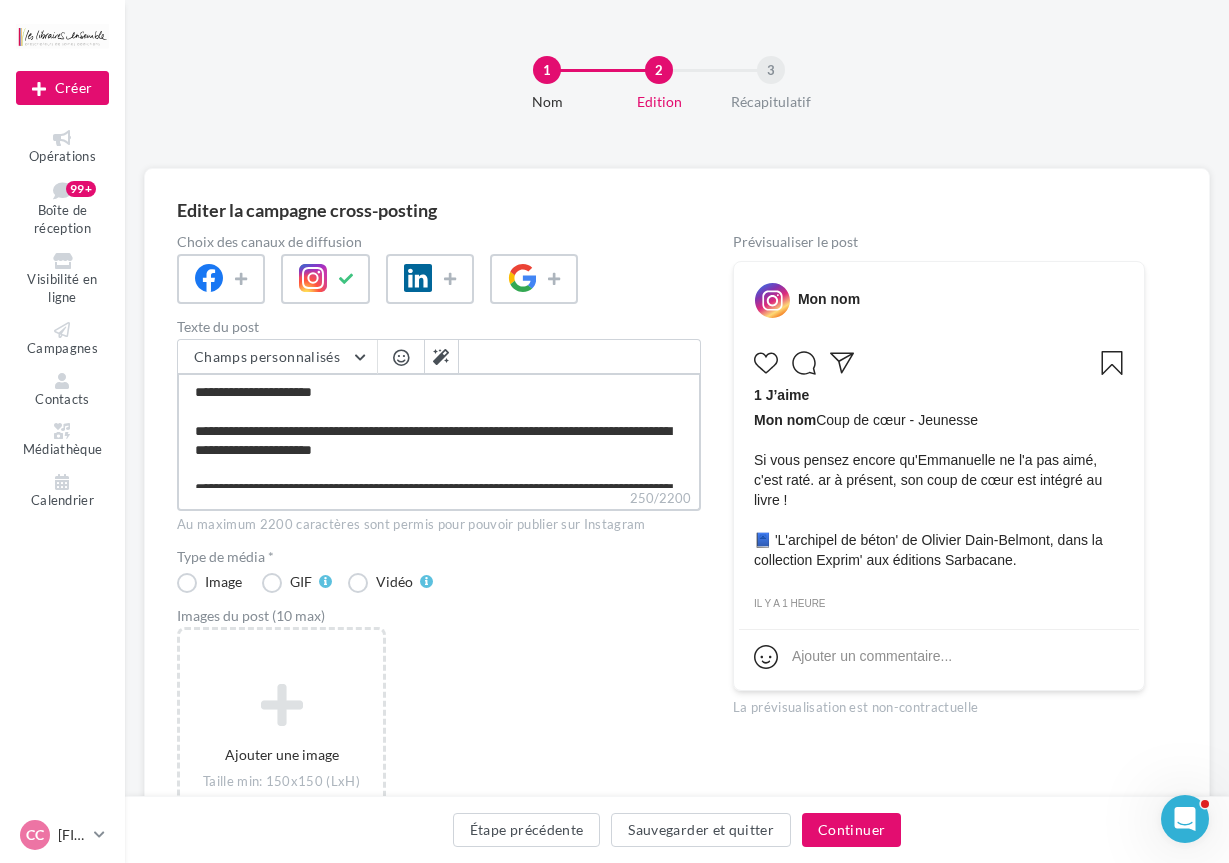 paste on "*" 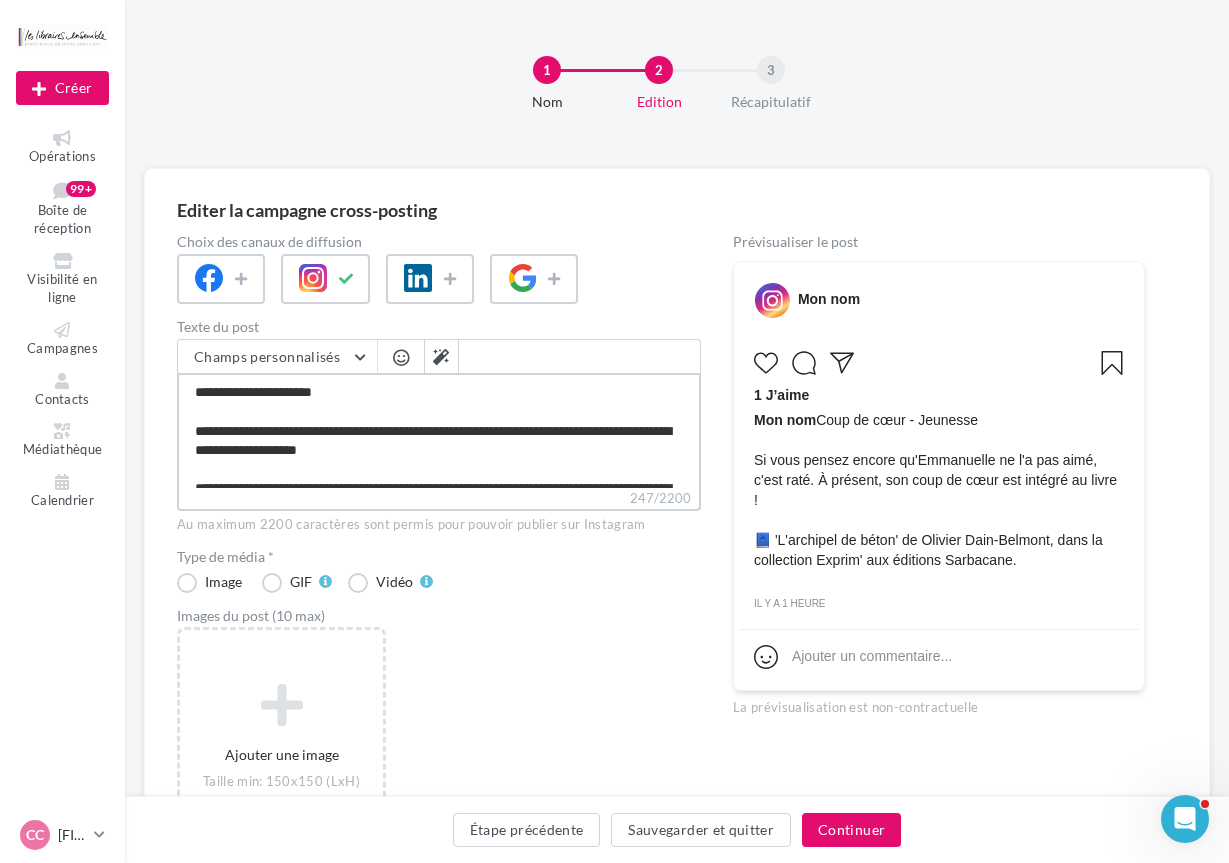 click on "**********" at bounding box center [439, 430] 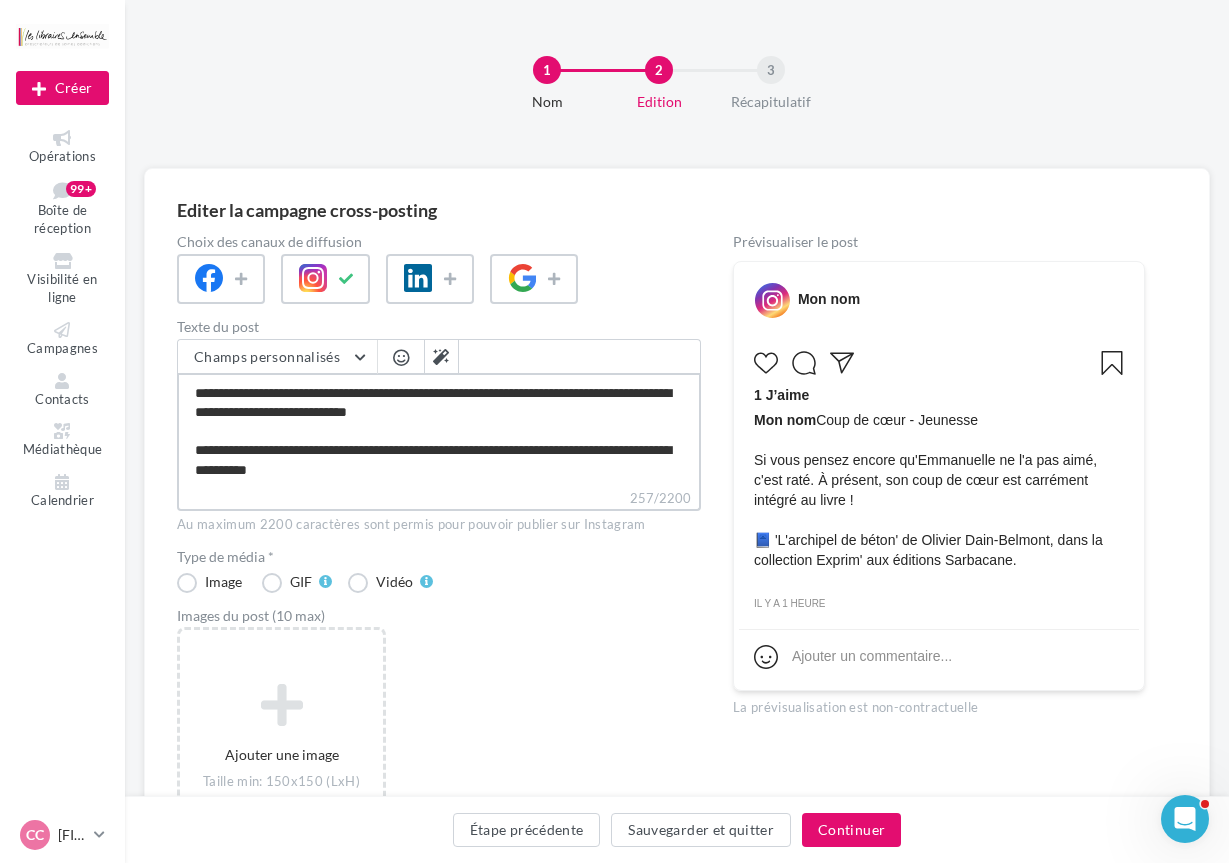 scroll, scrollTop: 0, scrollLeft: 0, axis: both 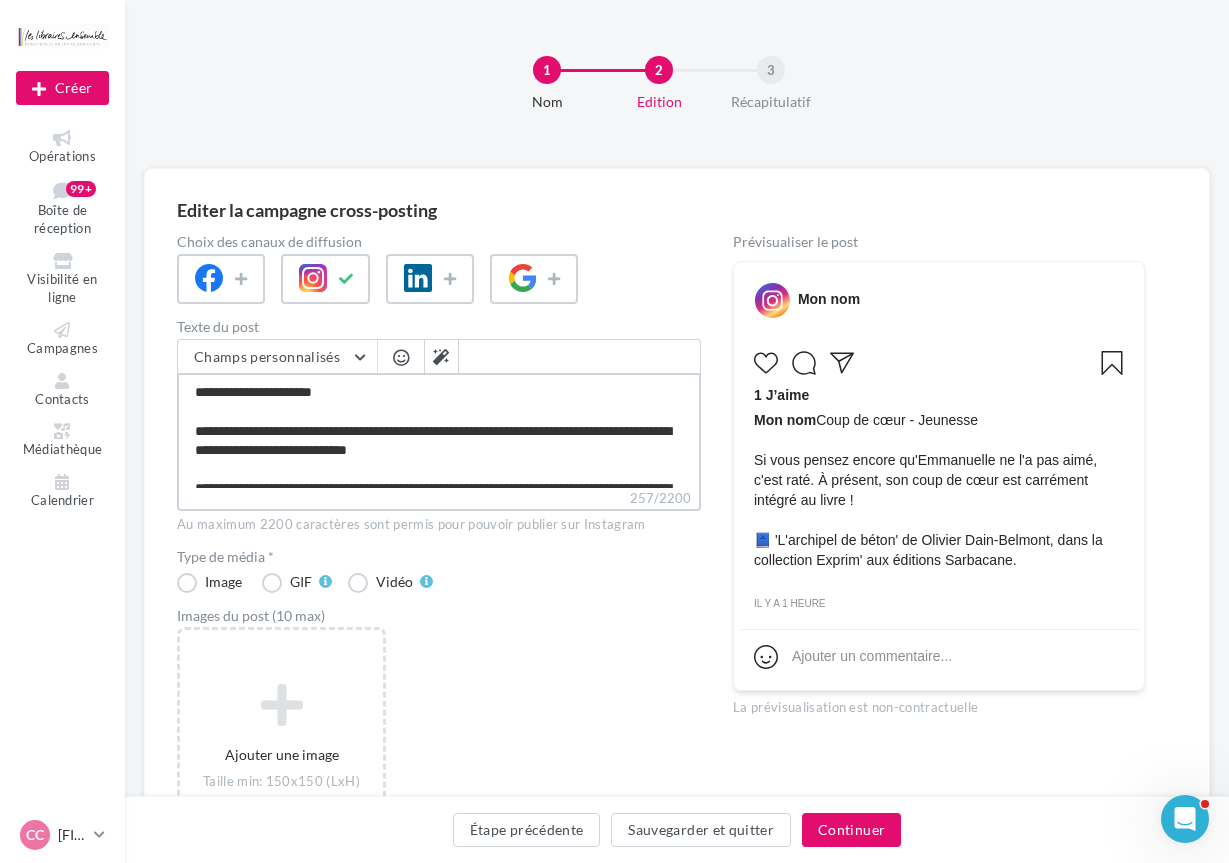 click on "**********" at bounding box center (439, 430) 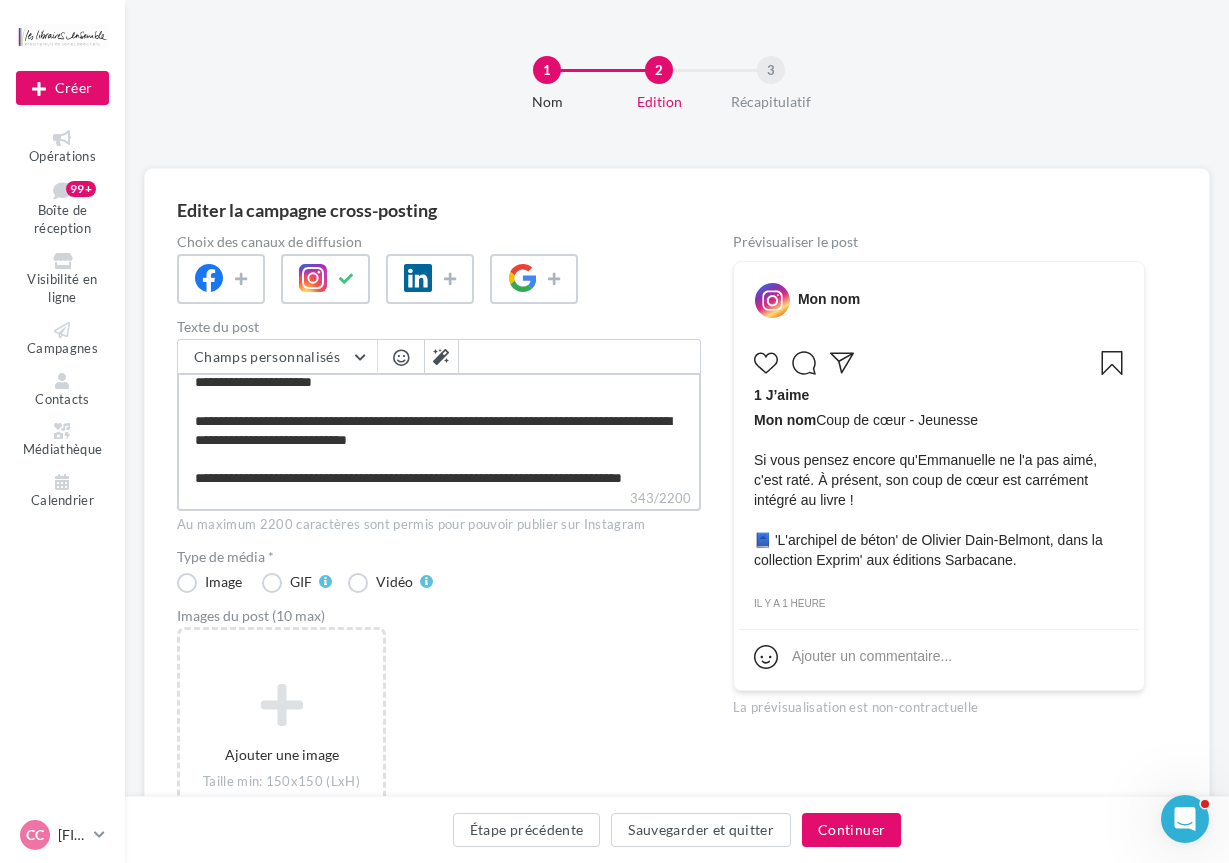 scroll, scrollTop: 29, scrollLeft: 0, axis: vertical 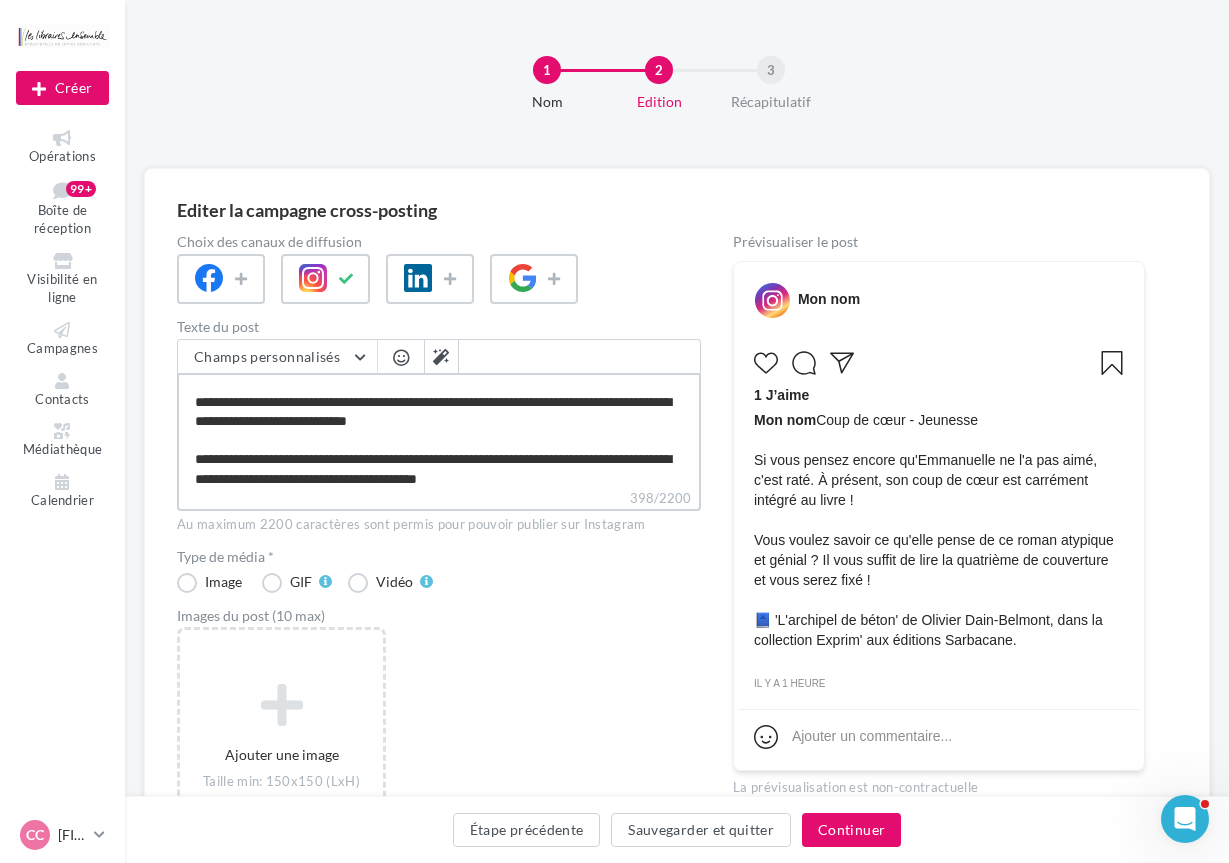 drag, startPoint x: 523, startPoint y: 480, endPoint x: 194, endPoint y: 458, distance: 329.73474 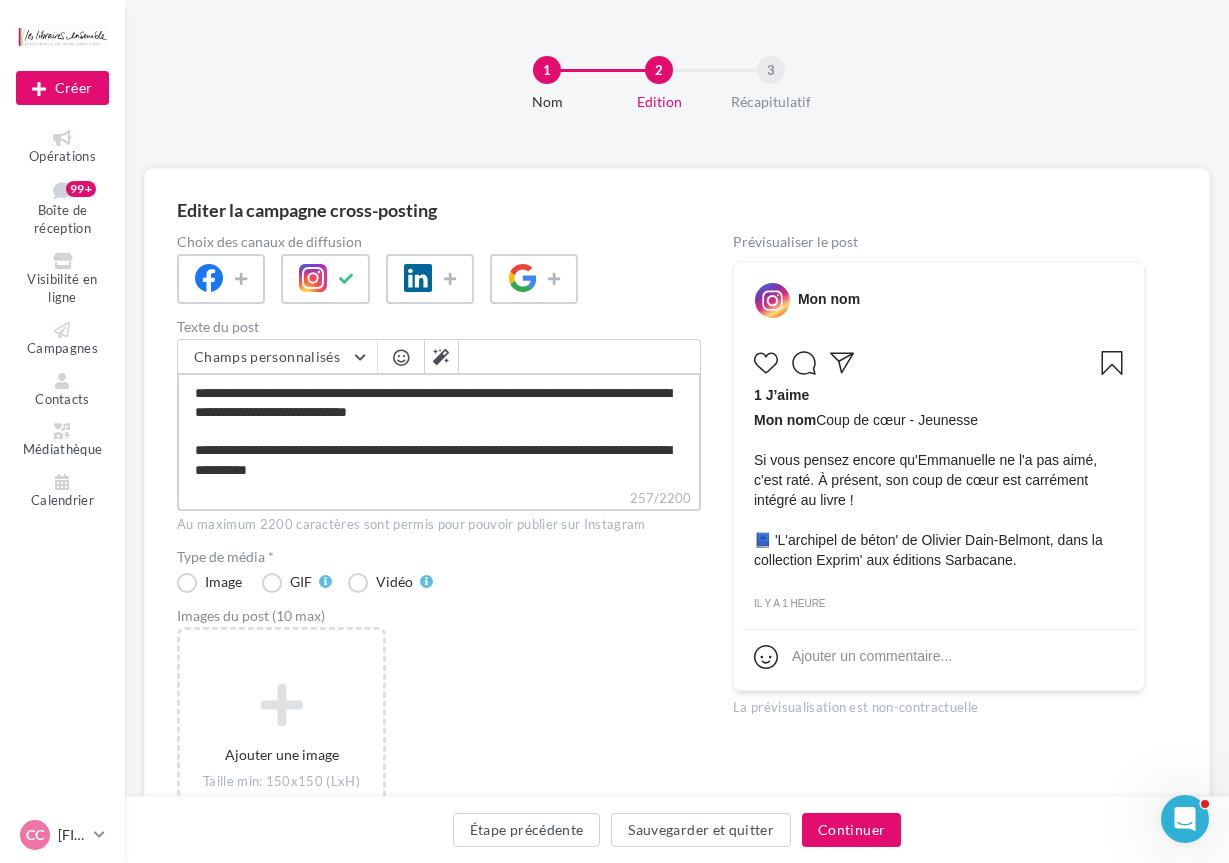 scroll, scrollTop: 114, scrollLeft: 0, axis: vertical 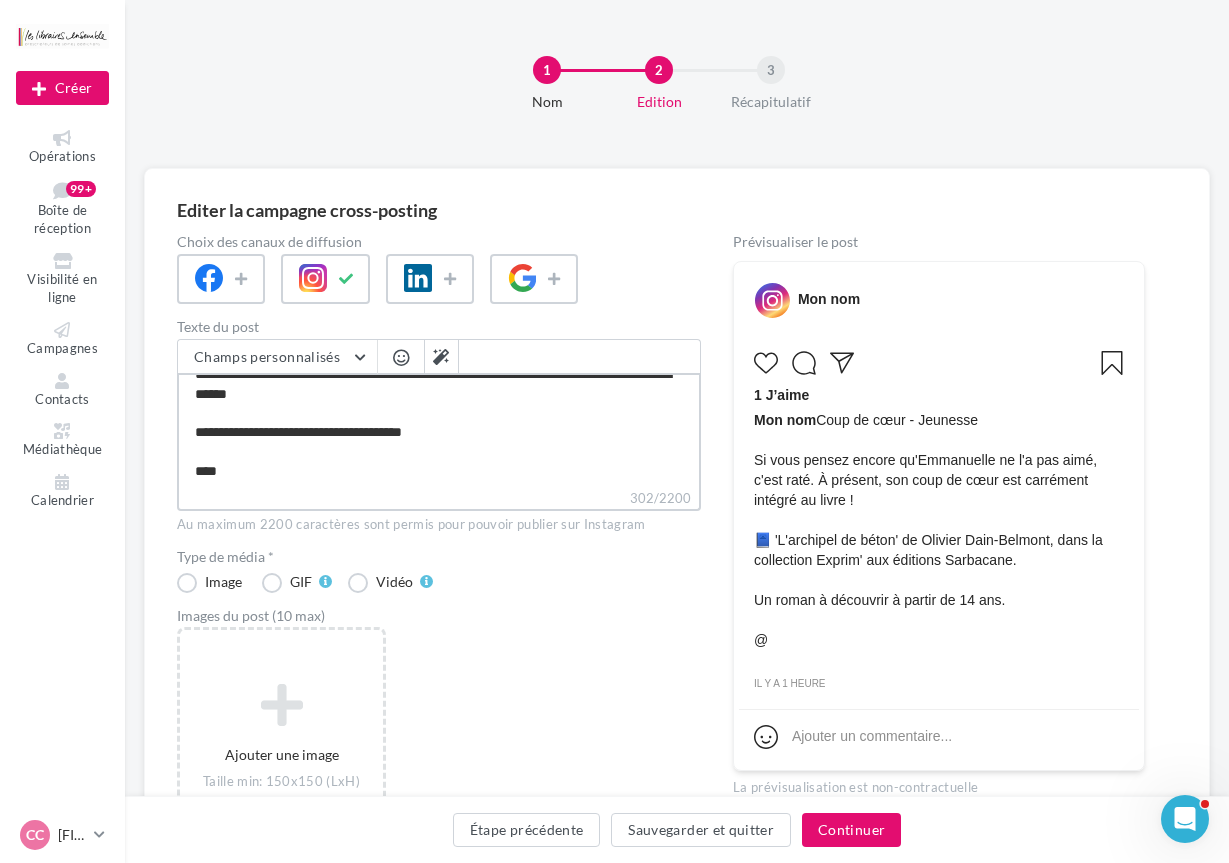 paste on "**********" 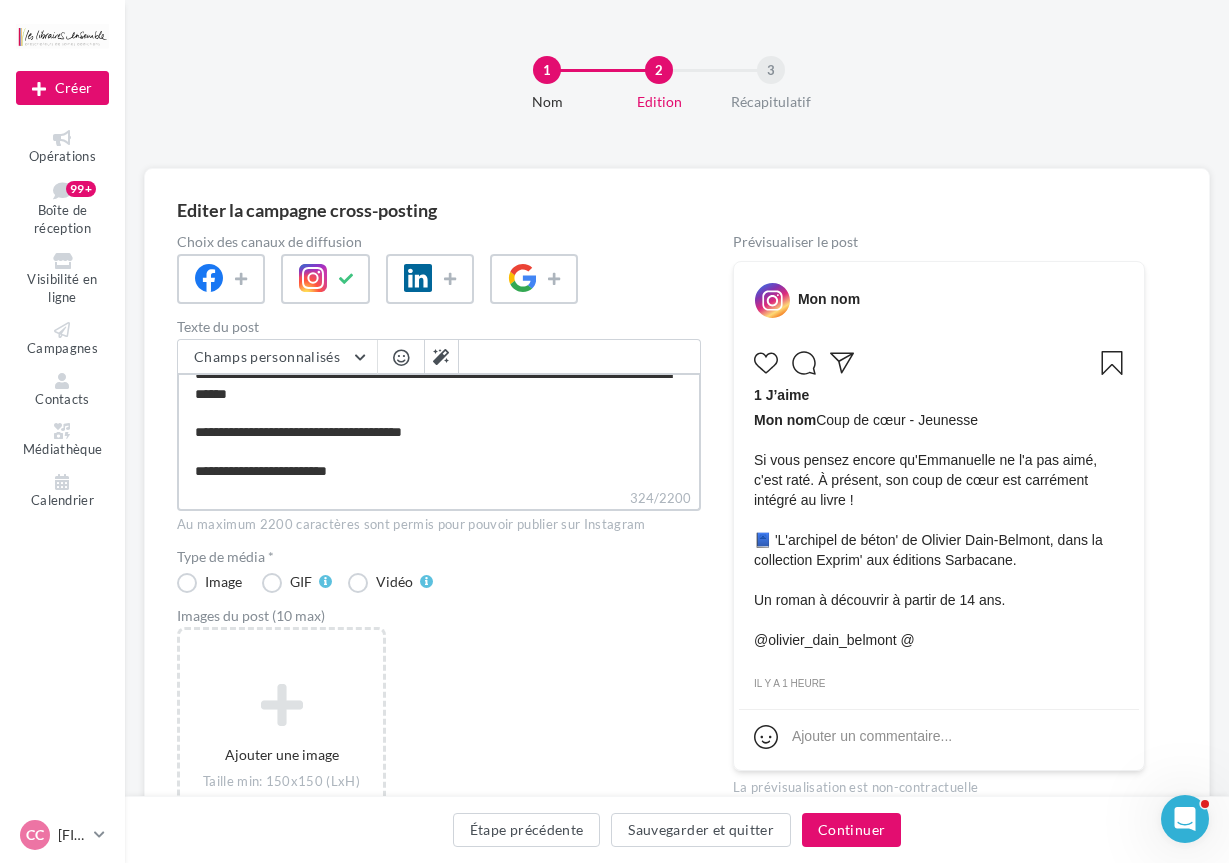 paste on "**********" 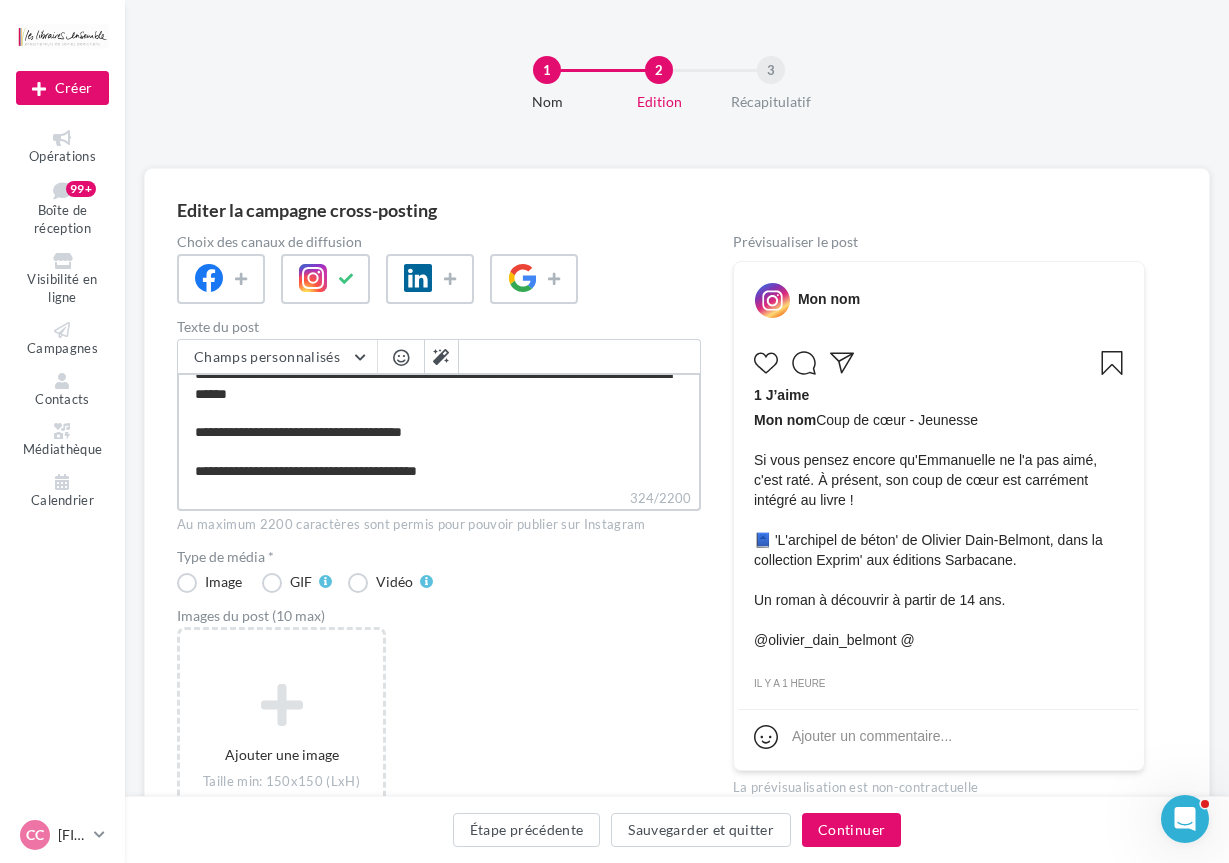 scroll, scrollTop: 125, scrollLeft: 0, axis: vertical 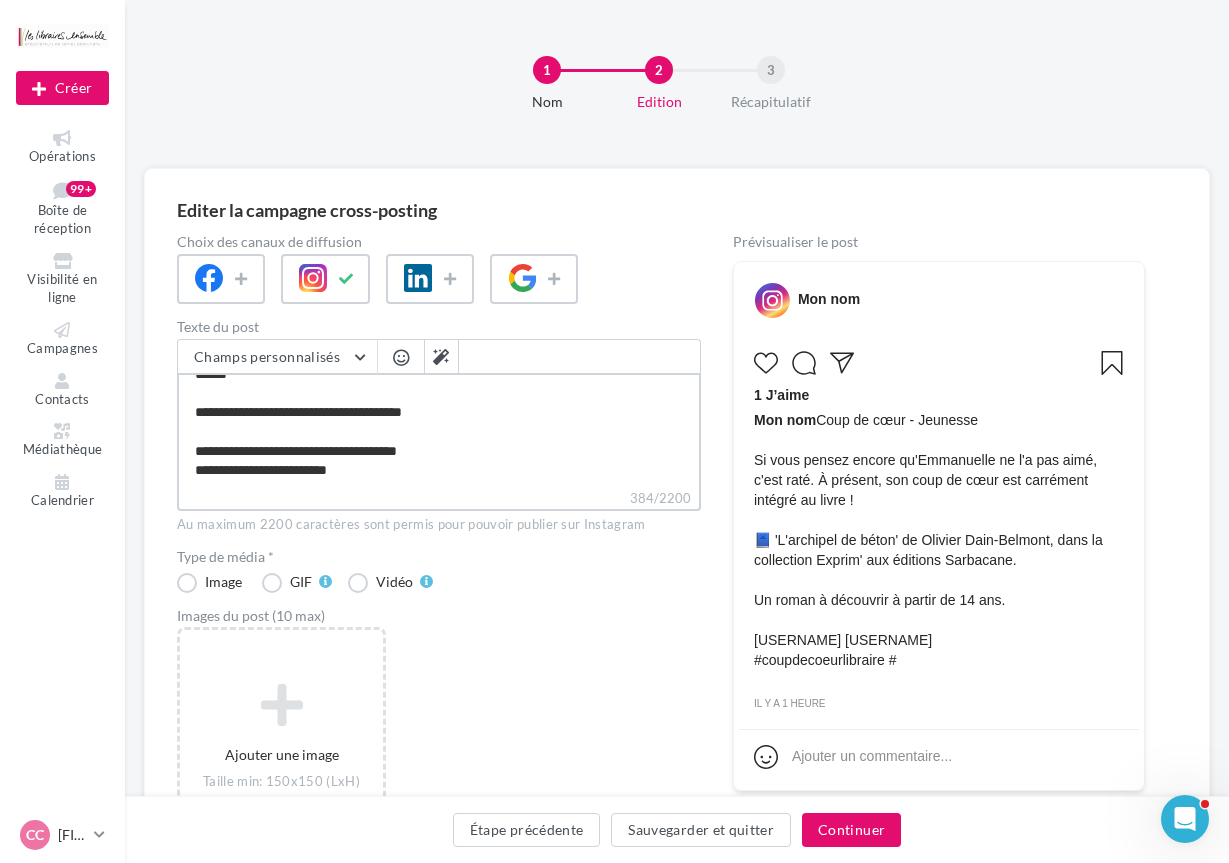 paste on "**********" 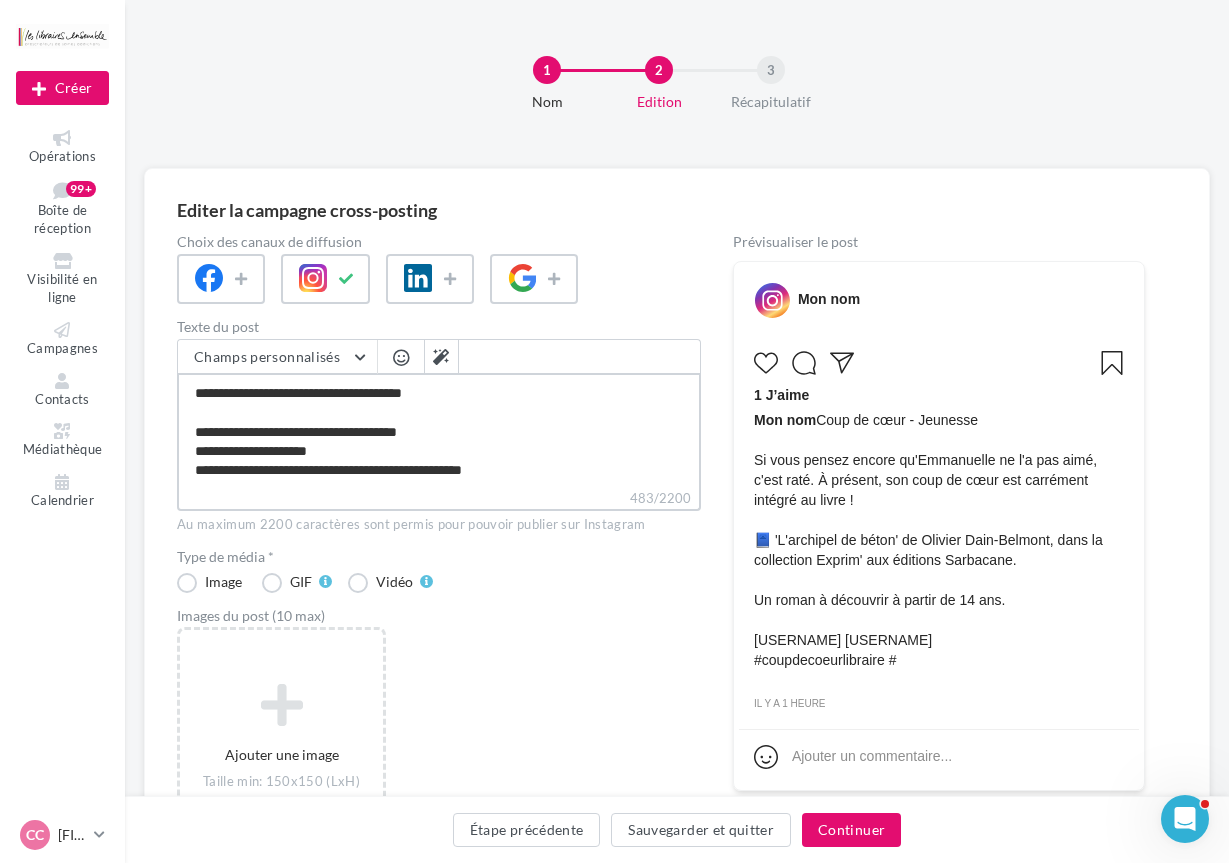 click on "**********" at bounding box center (439, 430) 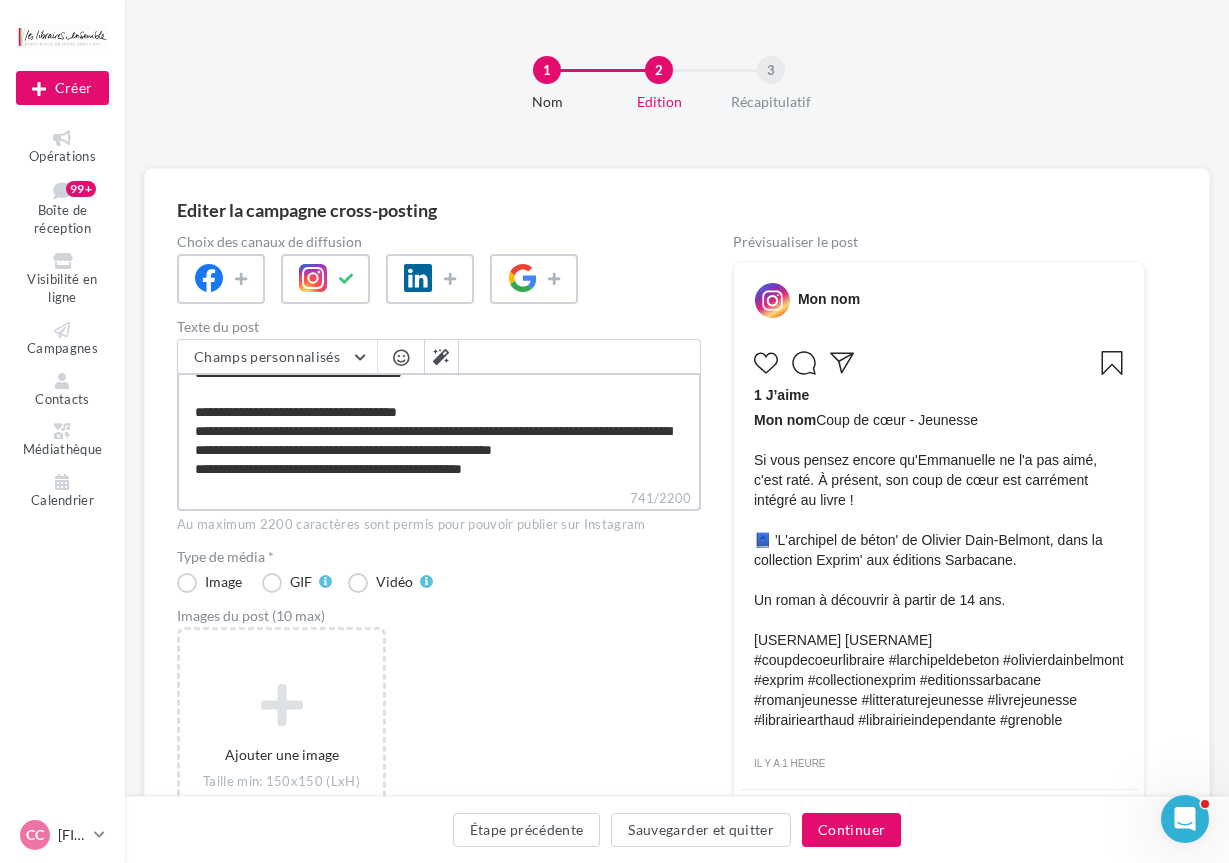 click on "**********" at bounding box center (439, 430) 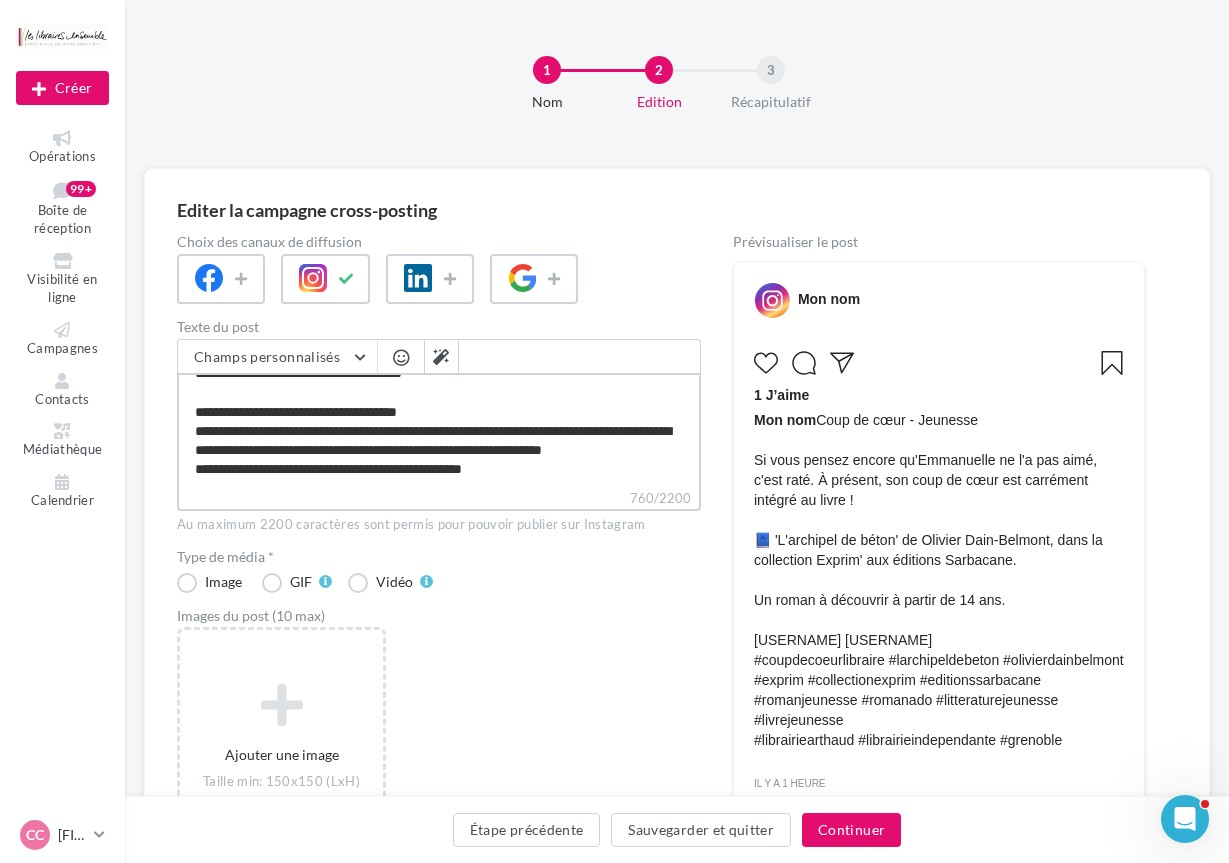 drag, startPoint x: 517, startPoint y: 482, endPoint x: 426, endPoint y: 451, distance: 96.13532 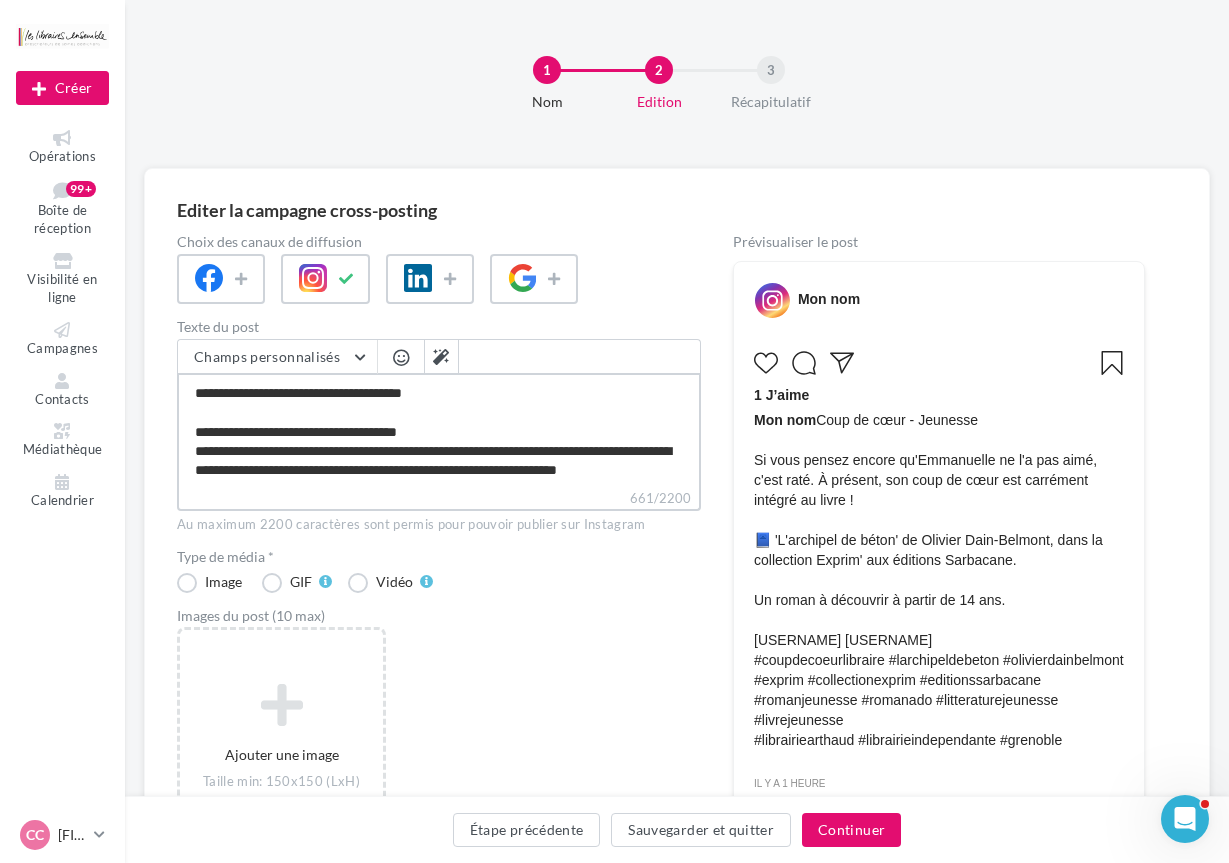 paste on "**********" 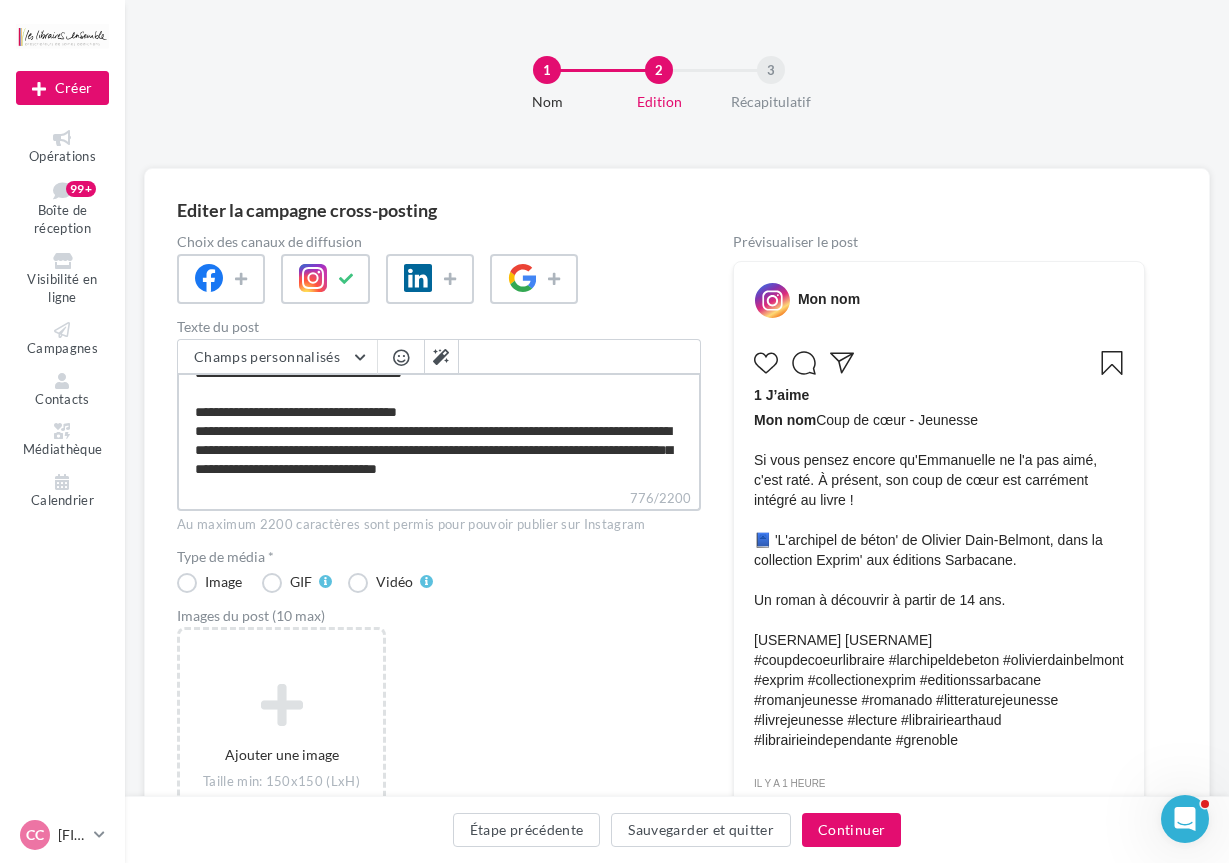 click on "**********" at bounding box center [439, 430] 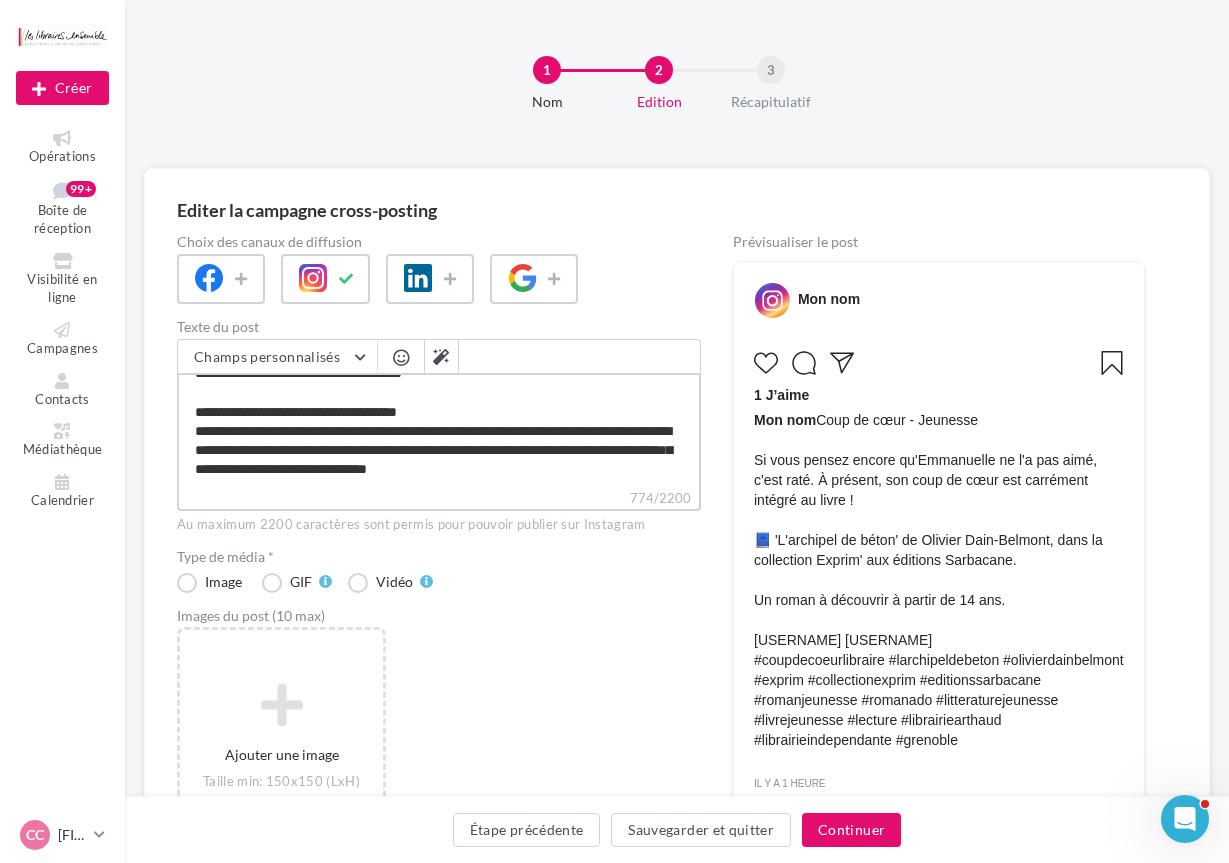 scroll, scrollTop: 191, scrollLeft: 0, axis: vertical 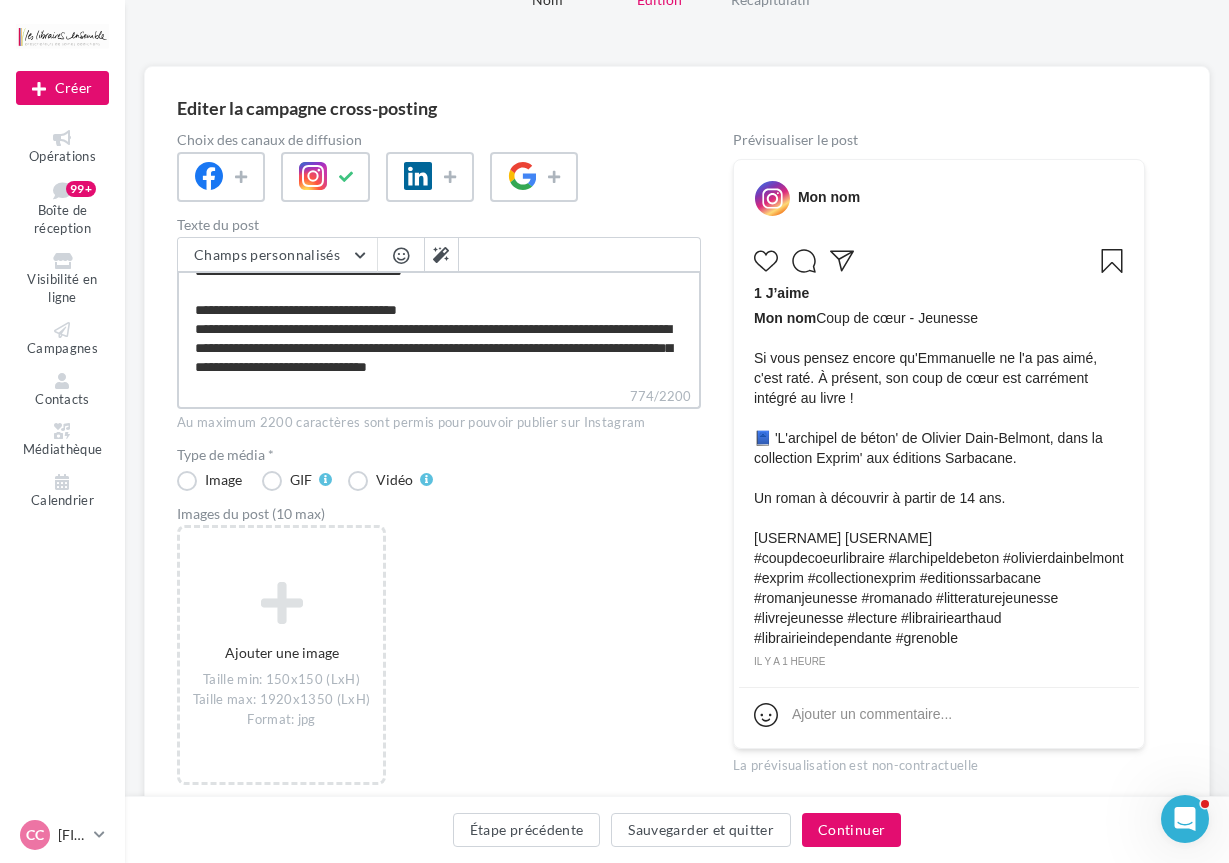 click on "**********" at bounding box center (439, 328) 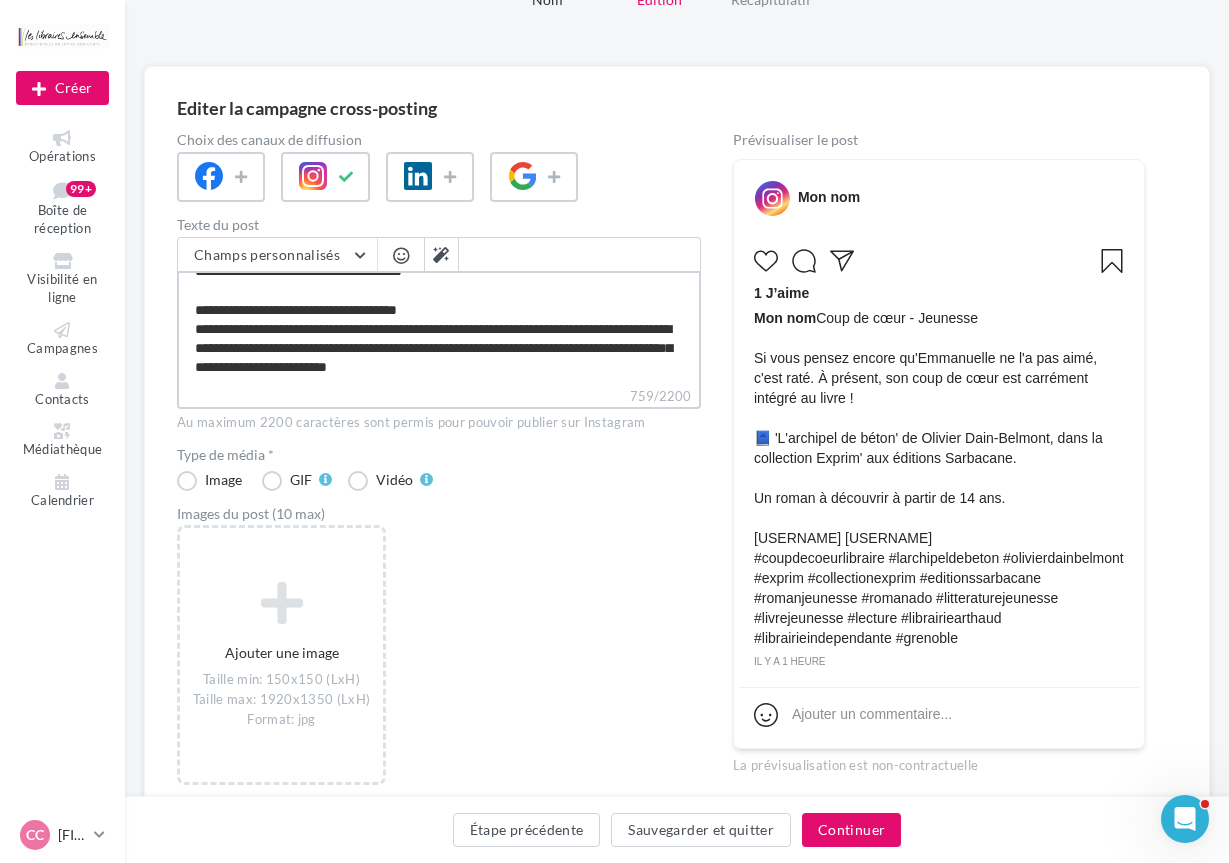 scroll, scrollTop: 172, scrollLeft: 0, axis: vertical 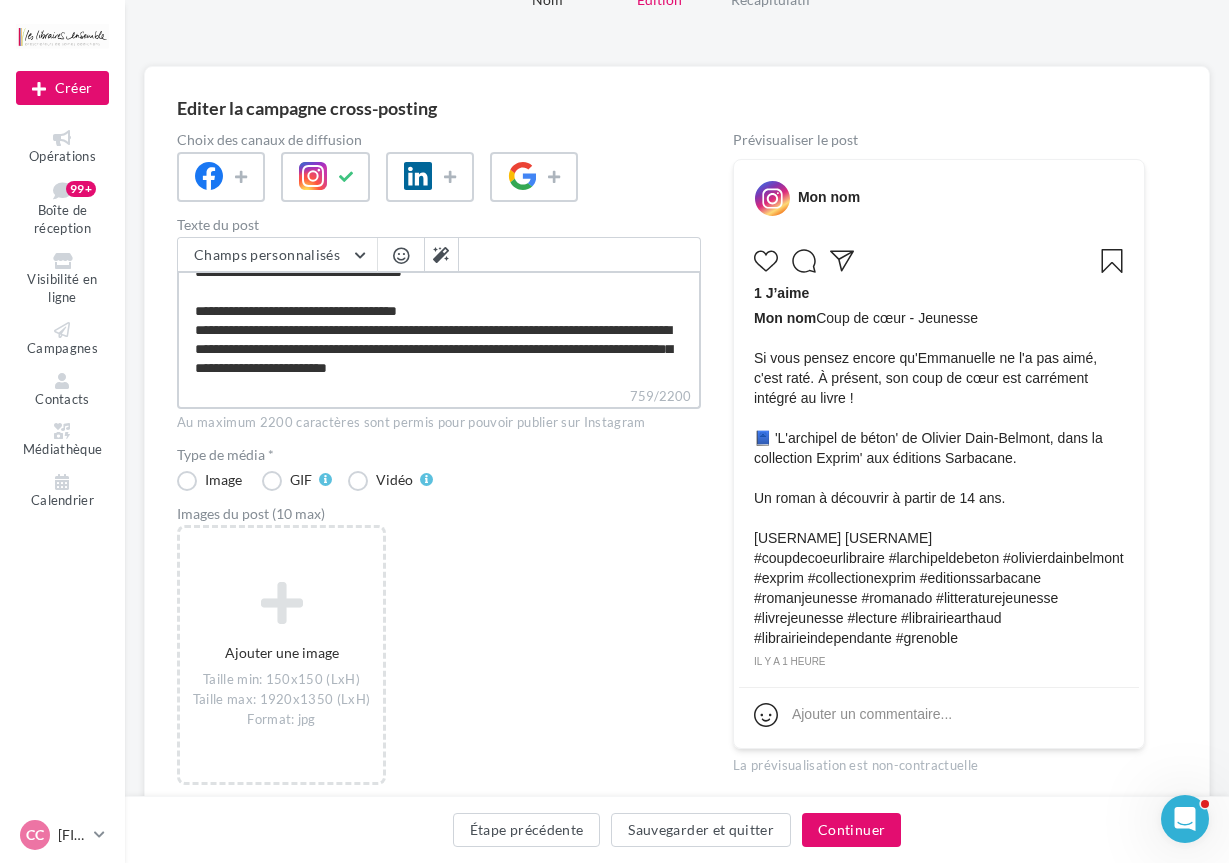 click on "**********" at bounding box center (439, 328) 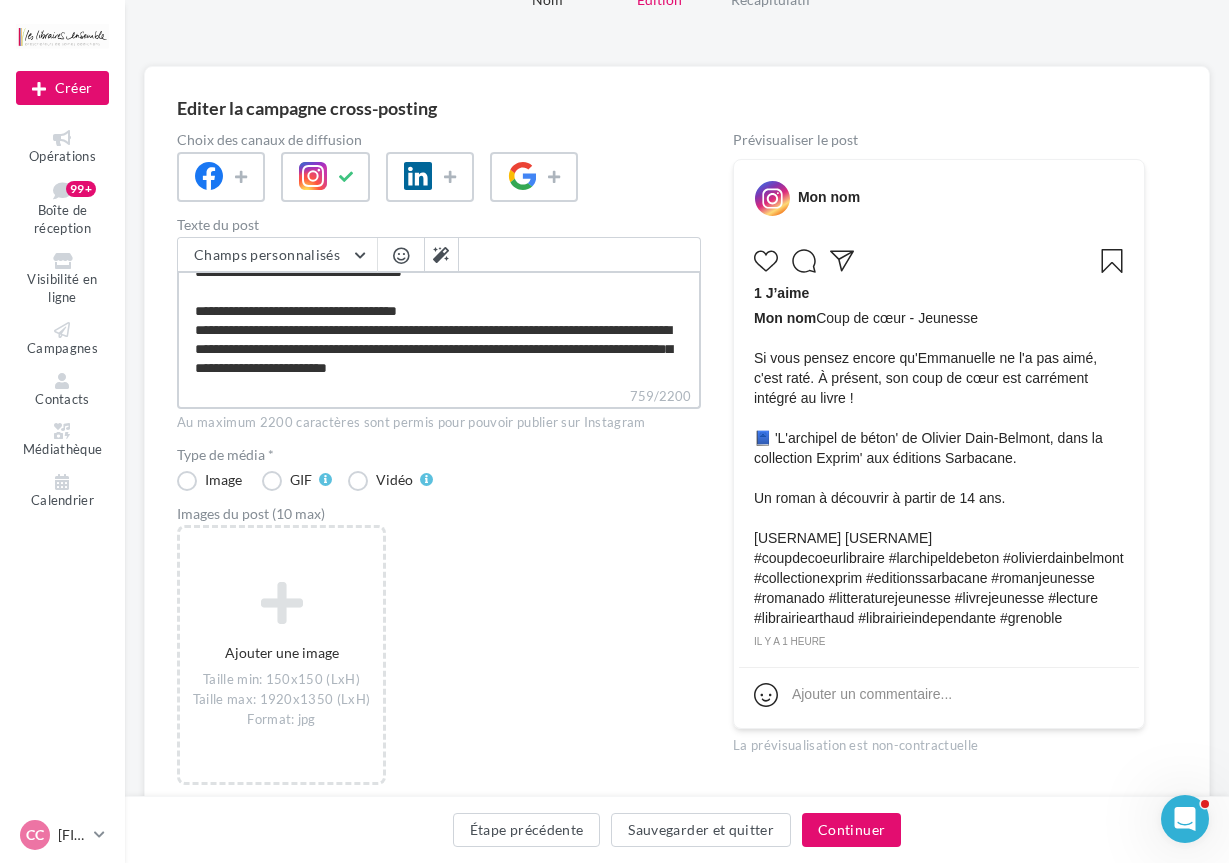 click on "**********" at bounding box center (439, 328) 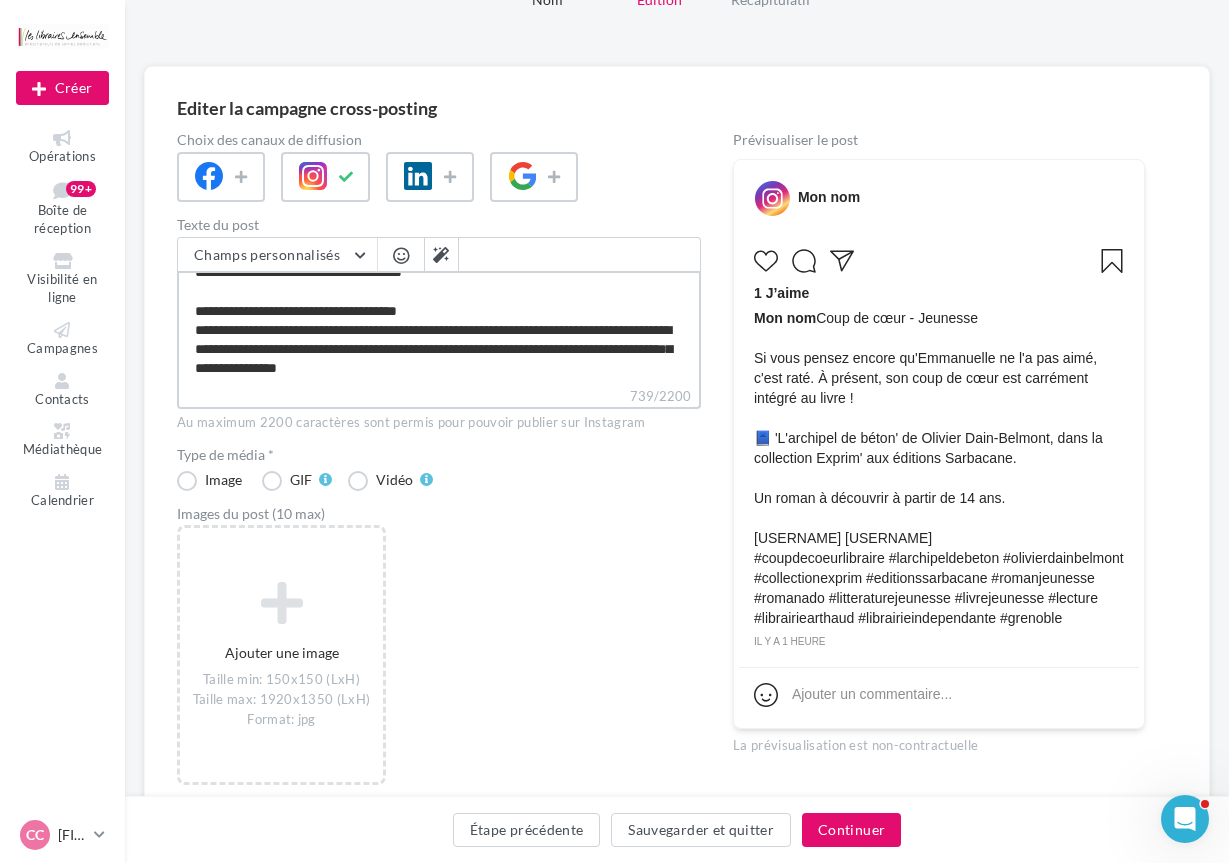 click on "**********" at bounding box center (439, 328) 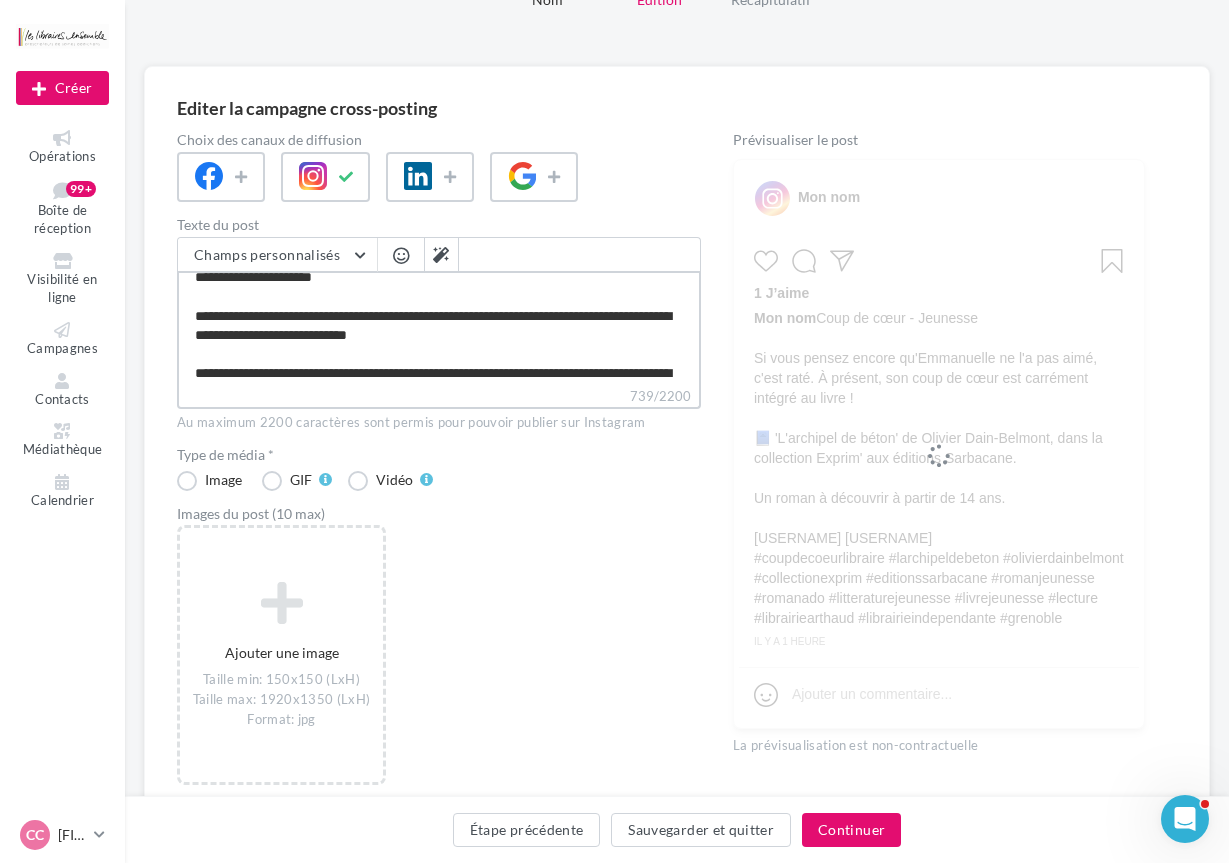 scroll, scrollTop: 0, scrollLeft: 0, axis: both 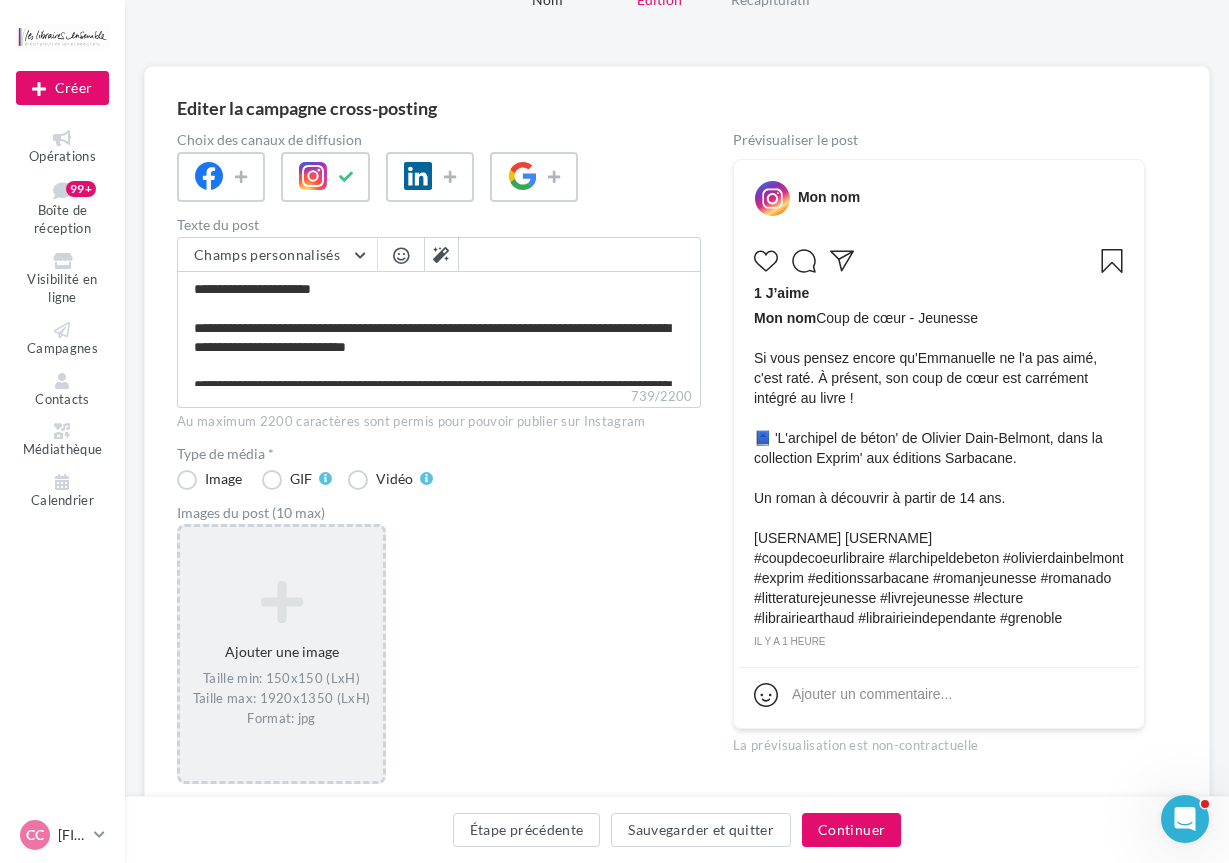 click at bounding box center [281, 602] 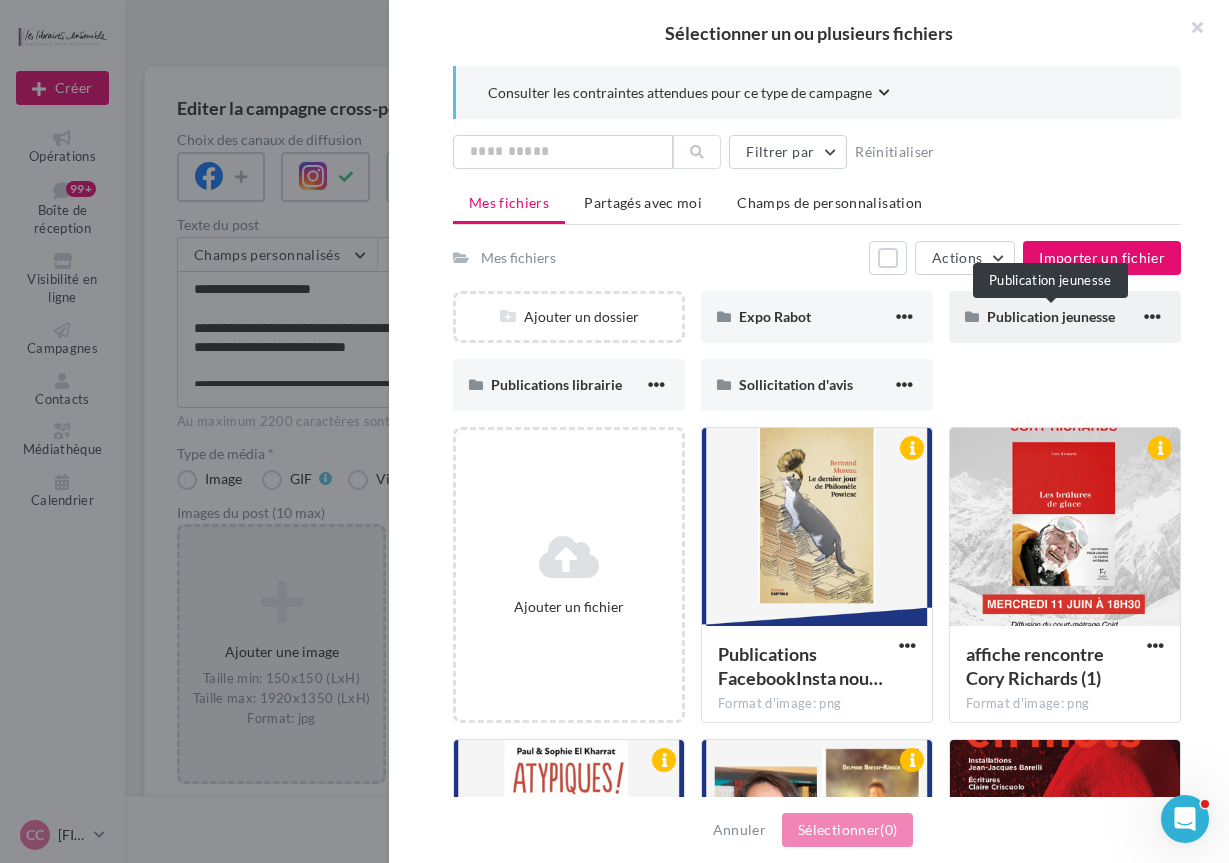 click on "Publication jeunesse" at bounding box center [1051, 316] 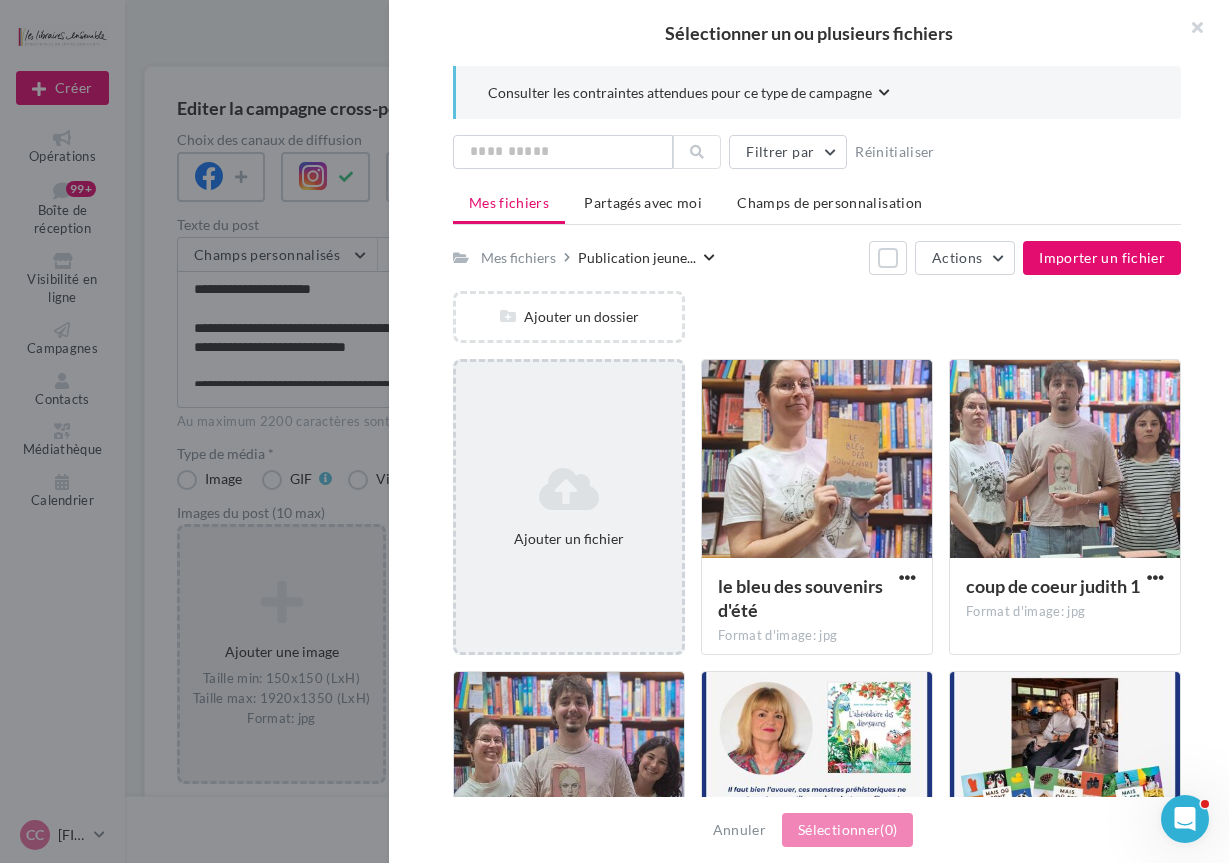 click at bounding box center (569, 489) 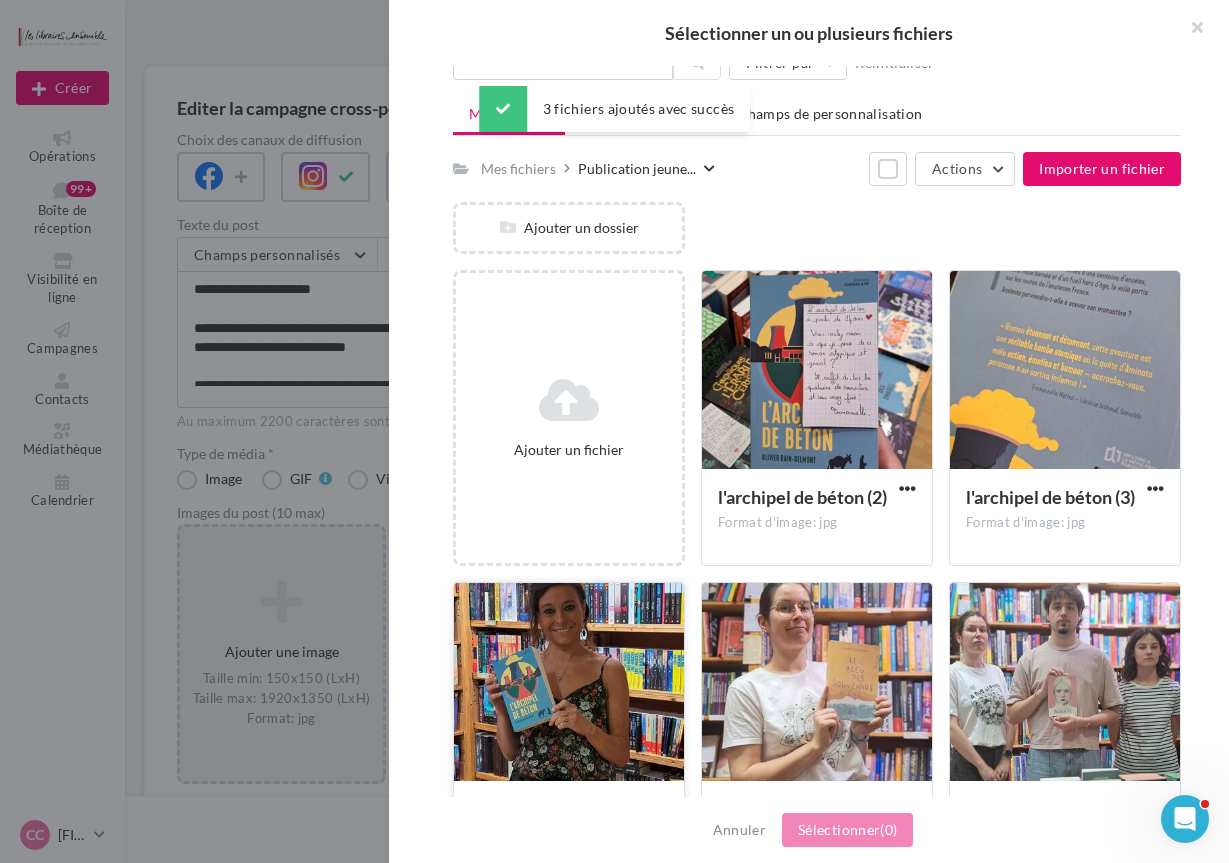 scroll, scrollTop: 102, scrollLeft: 0, axis: vertical 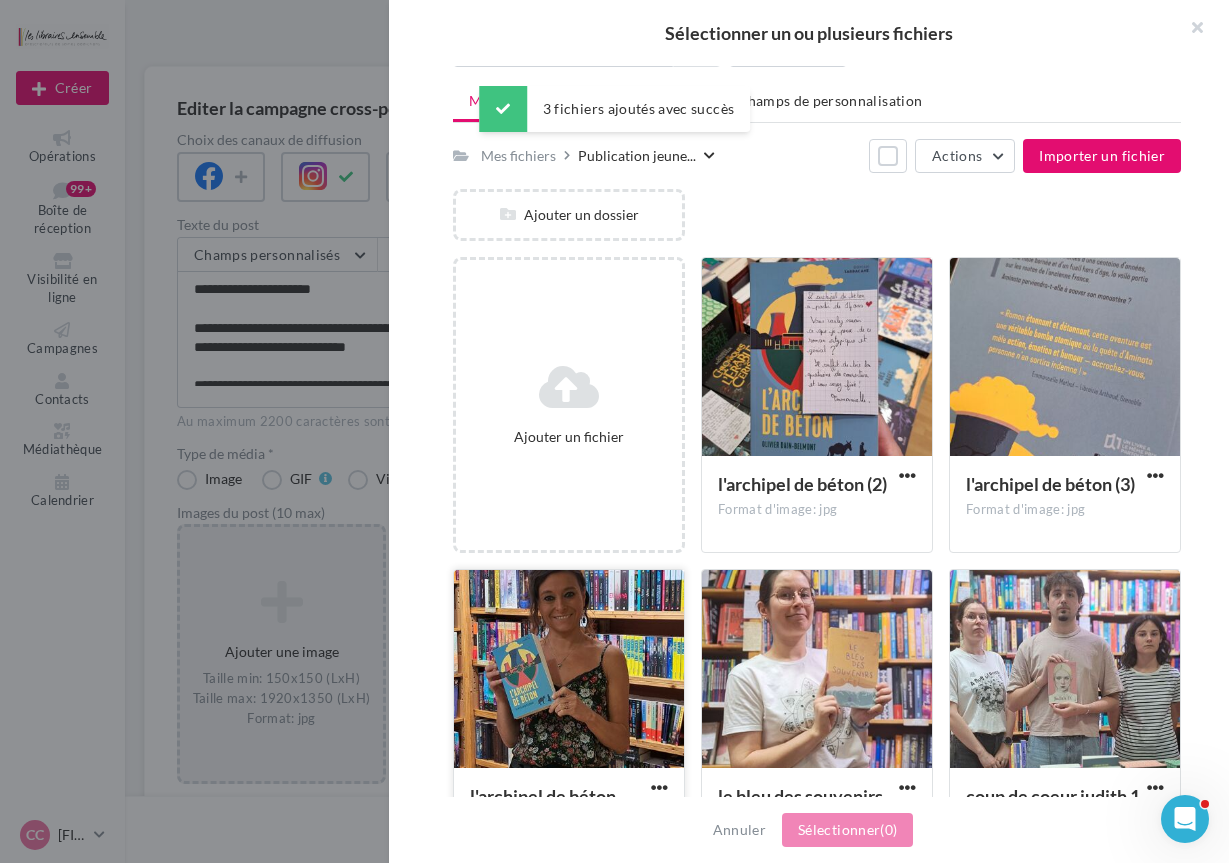 click at bounding box center (569, 670) 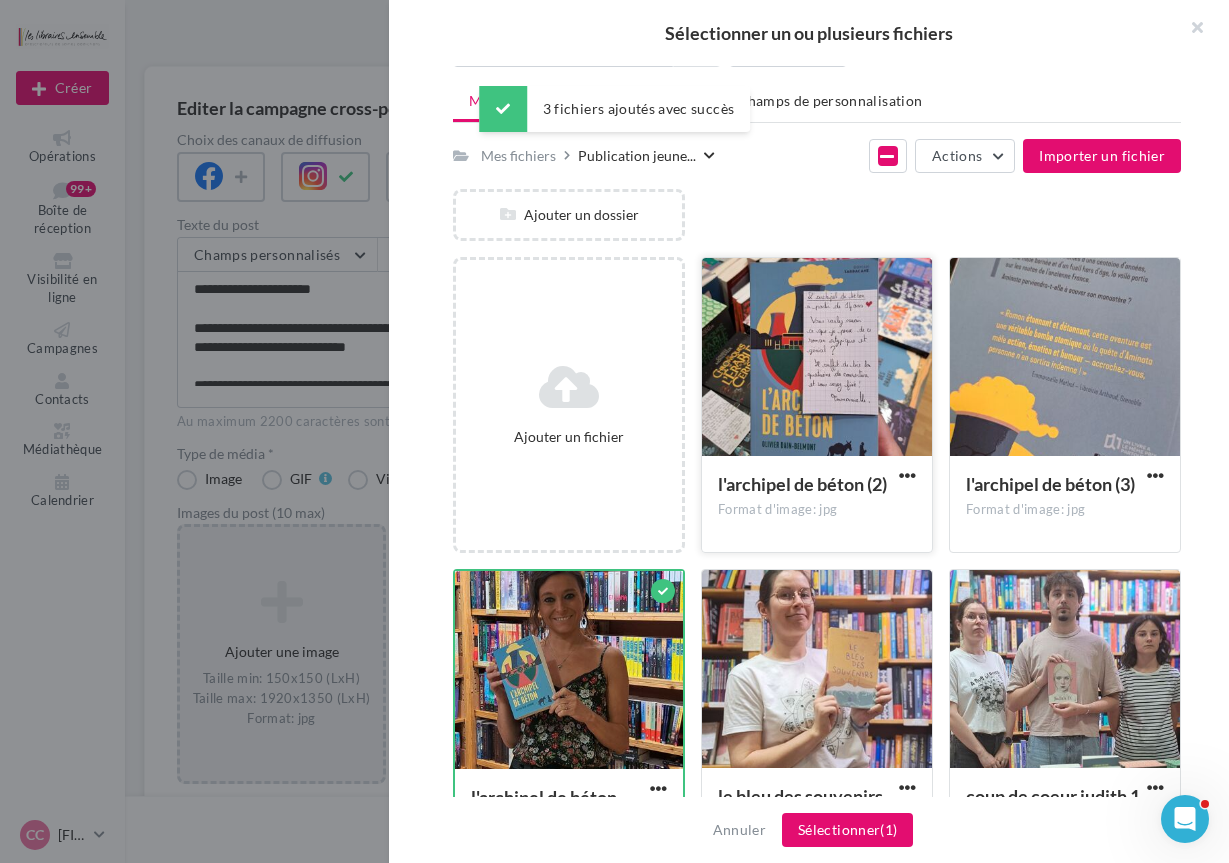 click at bounding box center [817, 358] 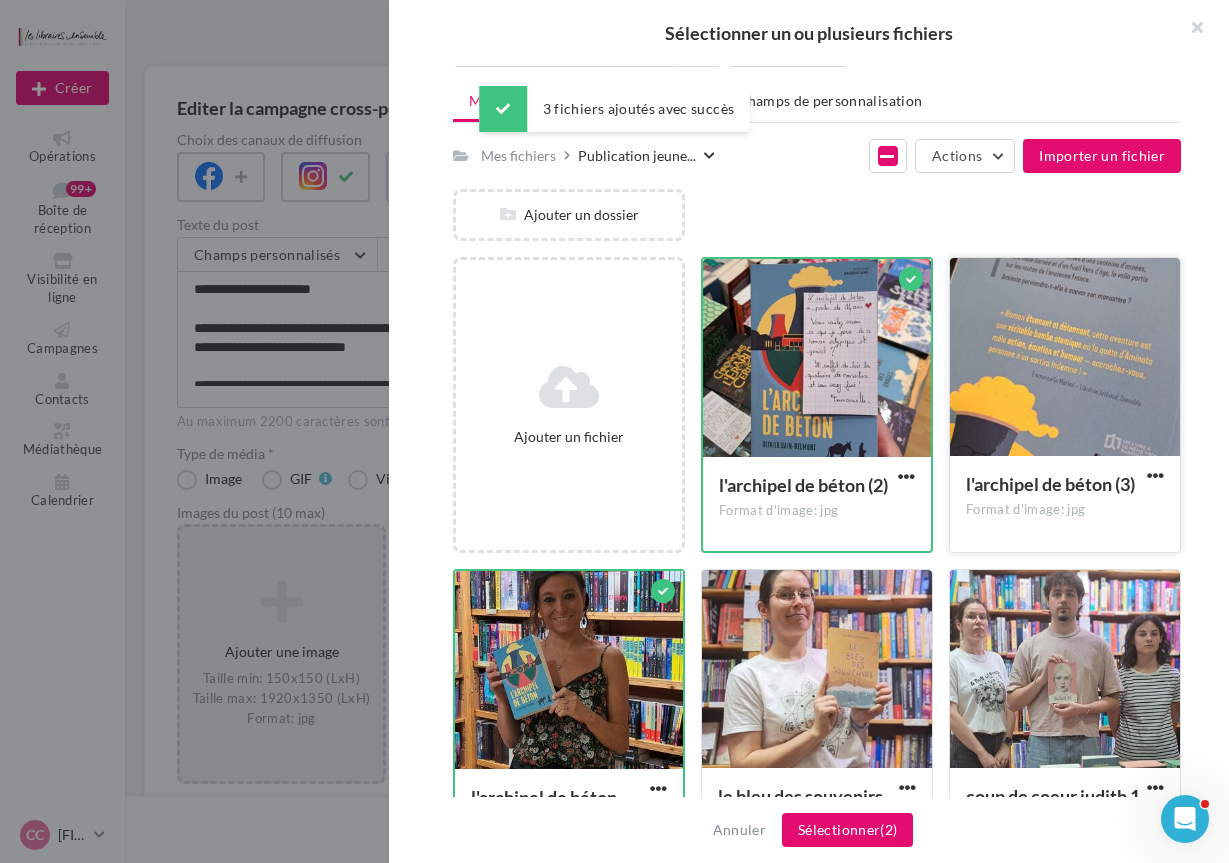 click at bounding box center [1065, 358] 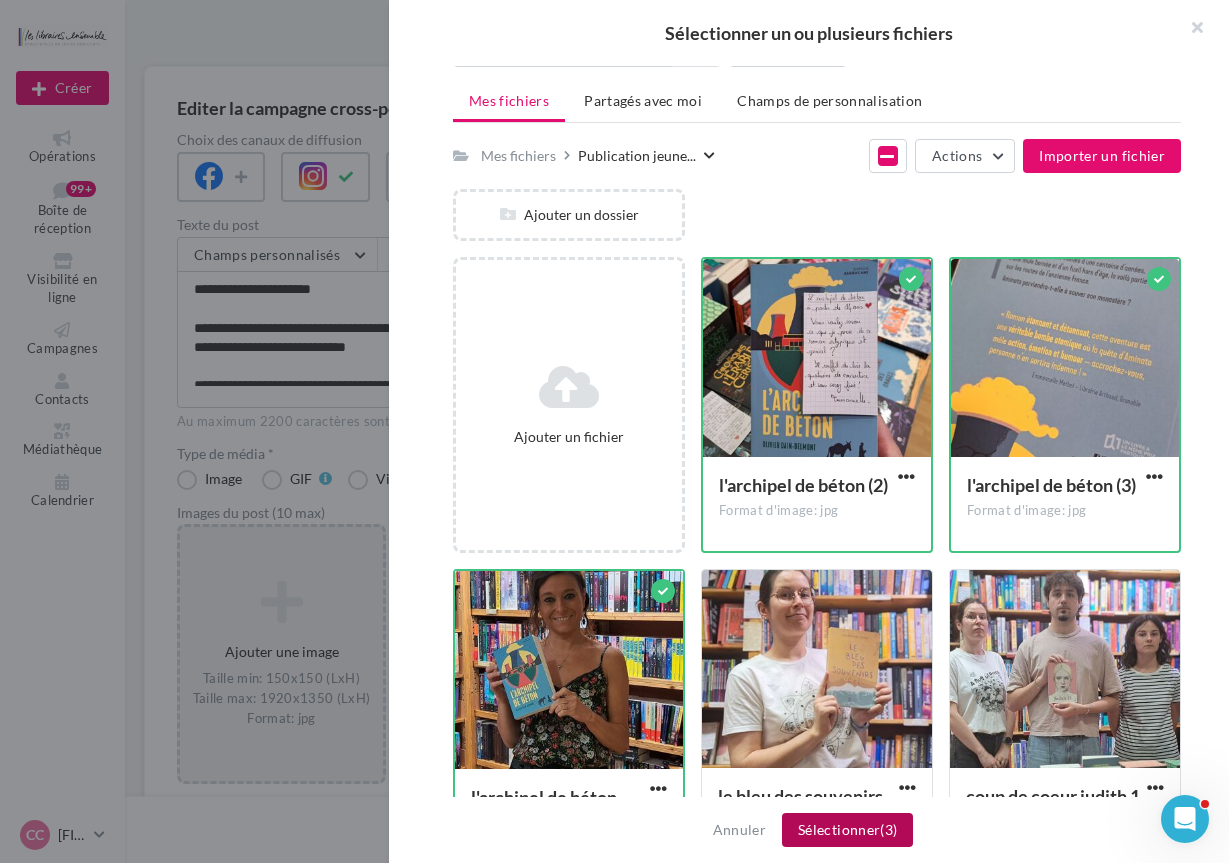 click on "Sélectionner   (3)" at bounding box center (847, 830) 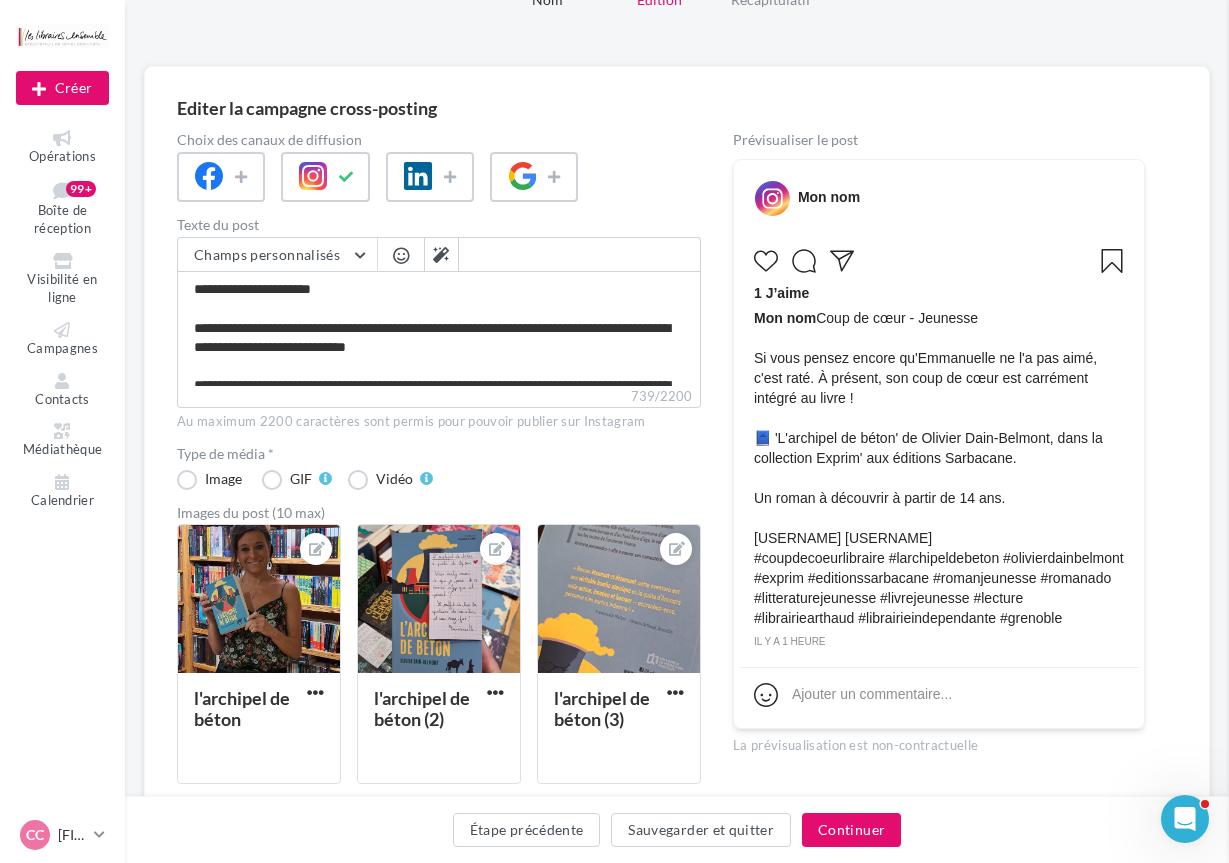 scroll, scrollTop: 102, scrollLeft: 0, axis: vertical 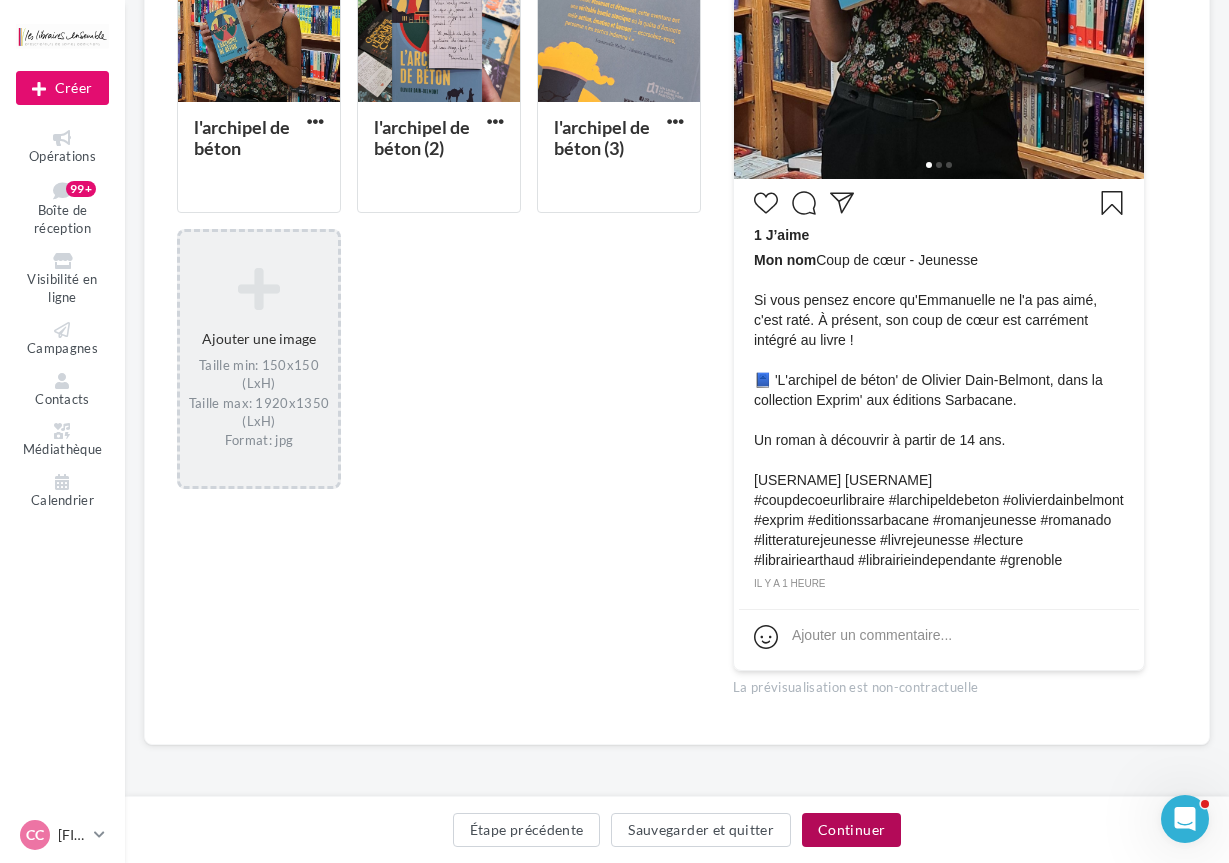 click on "Continuer" at bounding box center (851, 830) 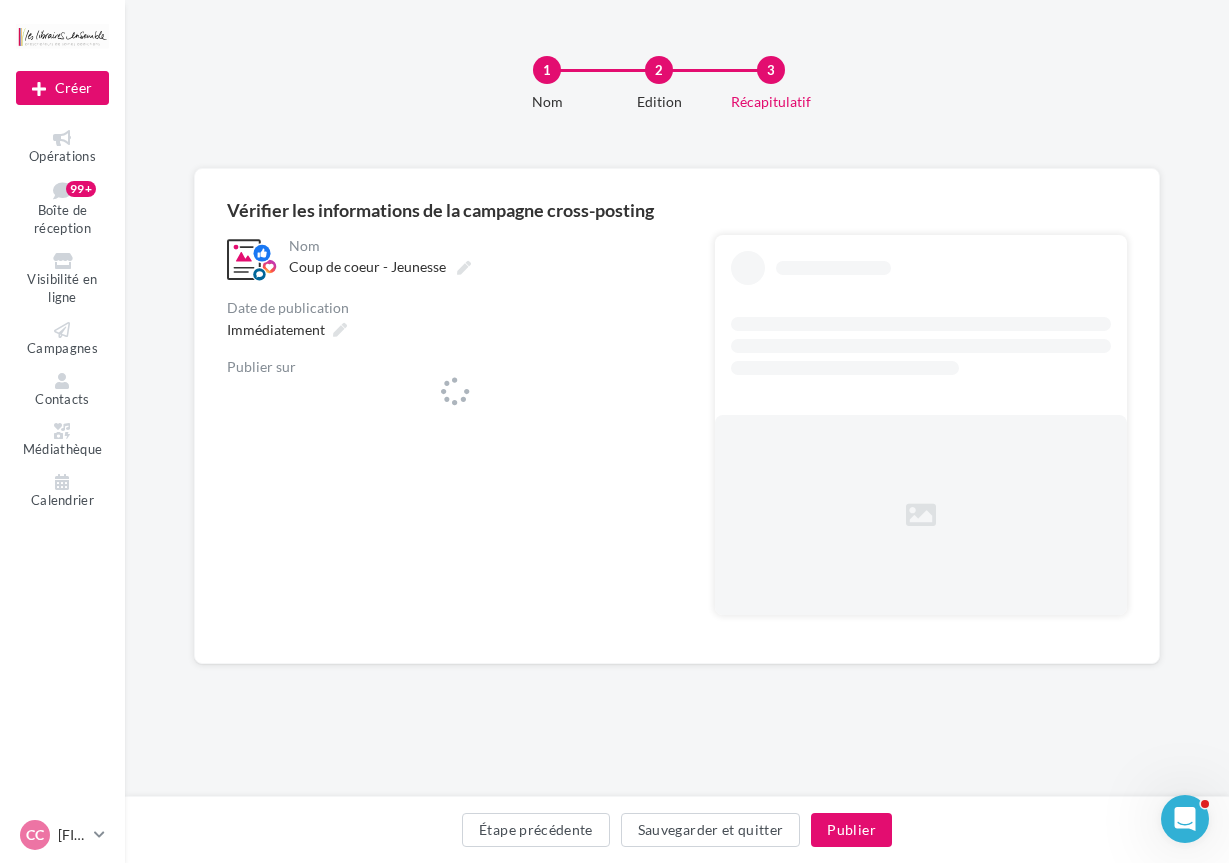 scroll, scrollTop: 0, scrollLeft: 0, axis: both 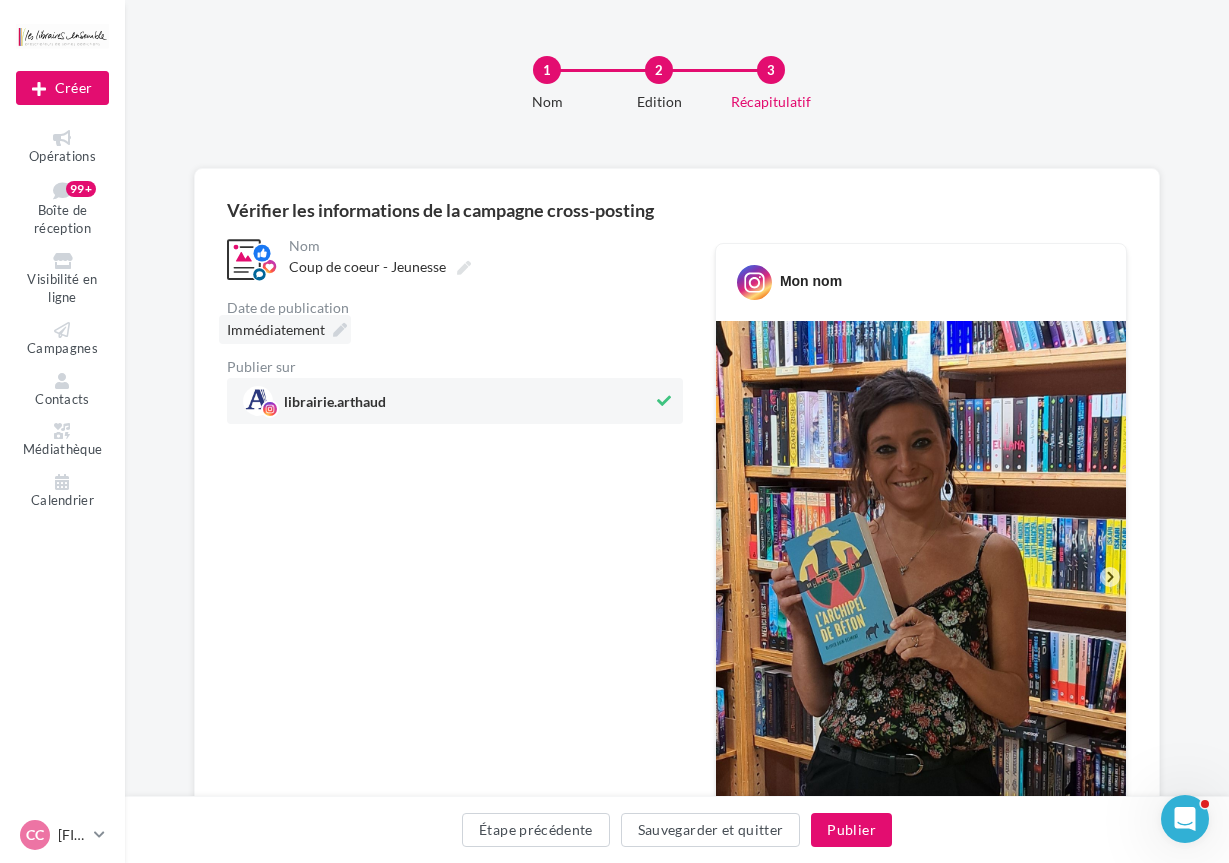 click at bounding box center [340, 330] 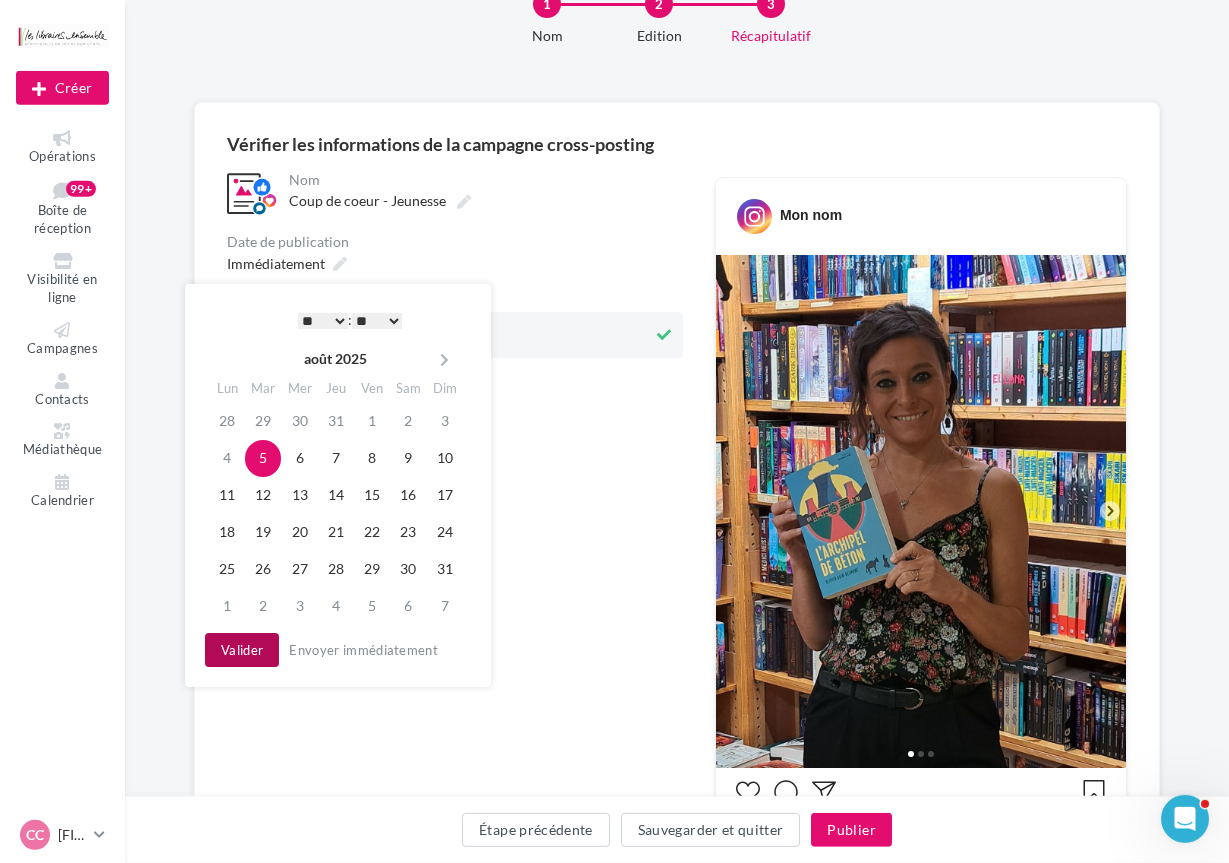 scroll, scrollTop: 102, scrollLeft: 0, axis: vertical 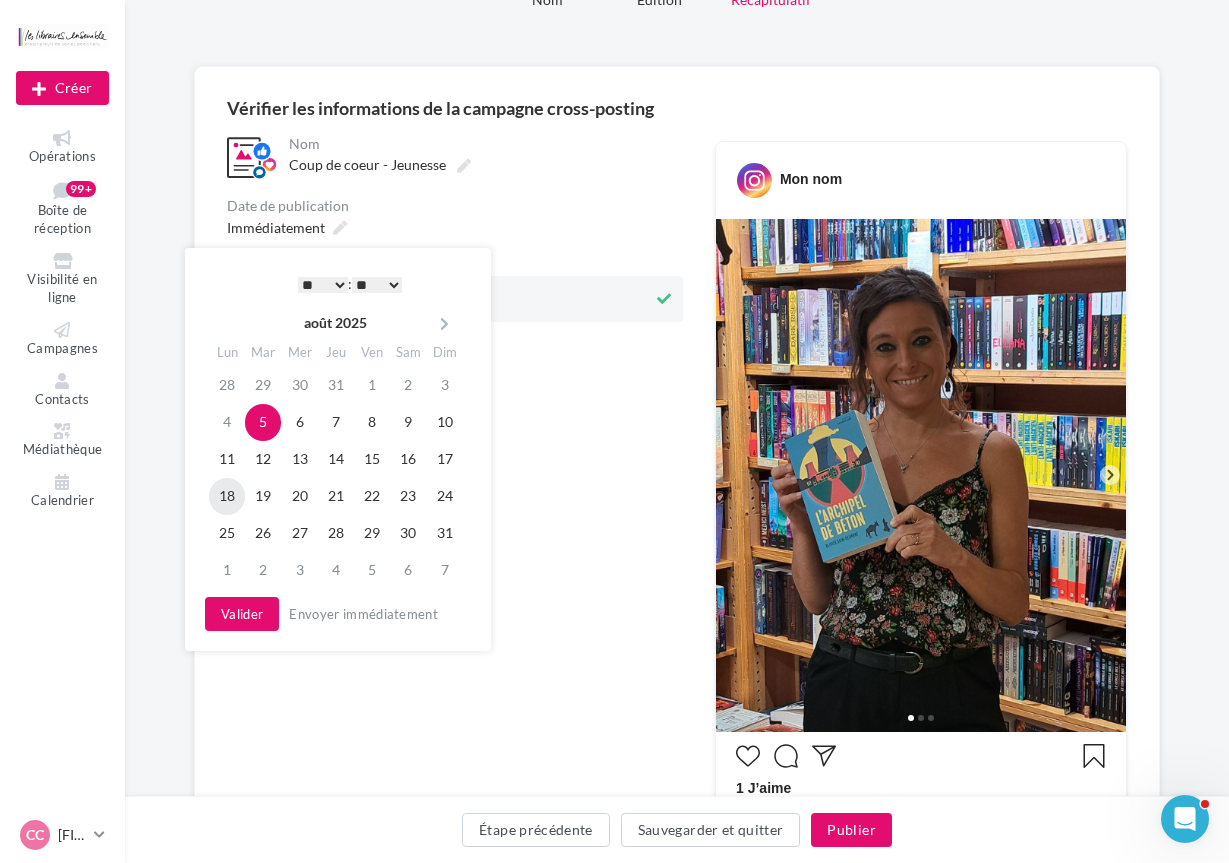 click on "18" at bounding box center (227, 496) 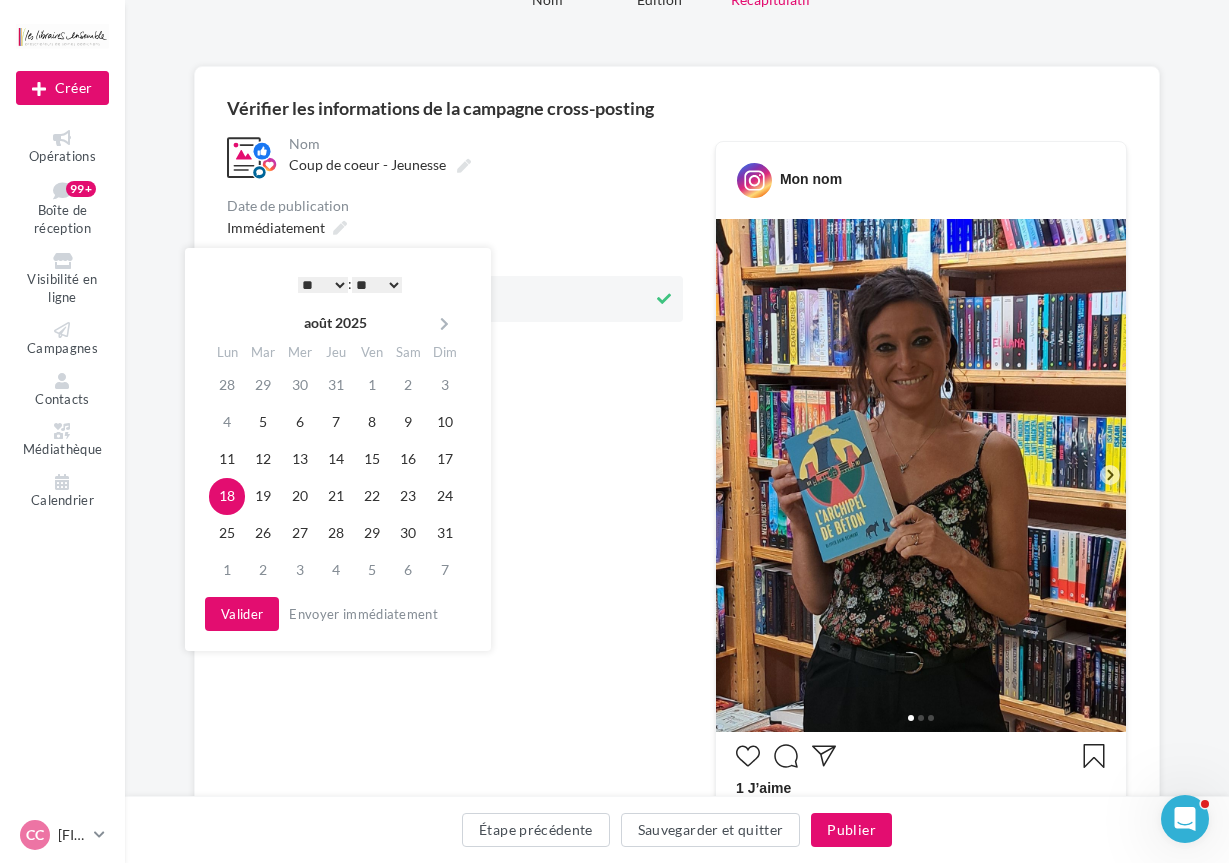 click on "* * * * * * * * * * ** ** ** ** ** ** ** ** ** ** ** ** ** **  :  ** ** ** ** ** **" at bounding box center (350, 284) 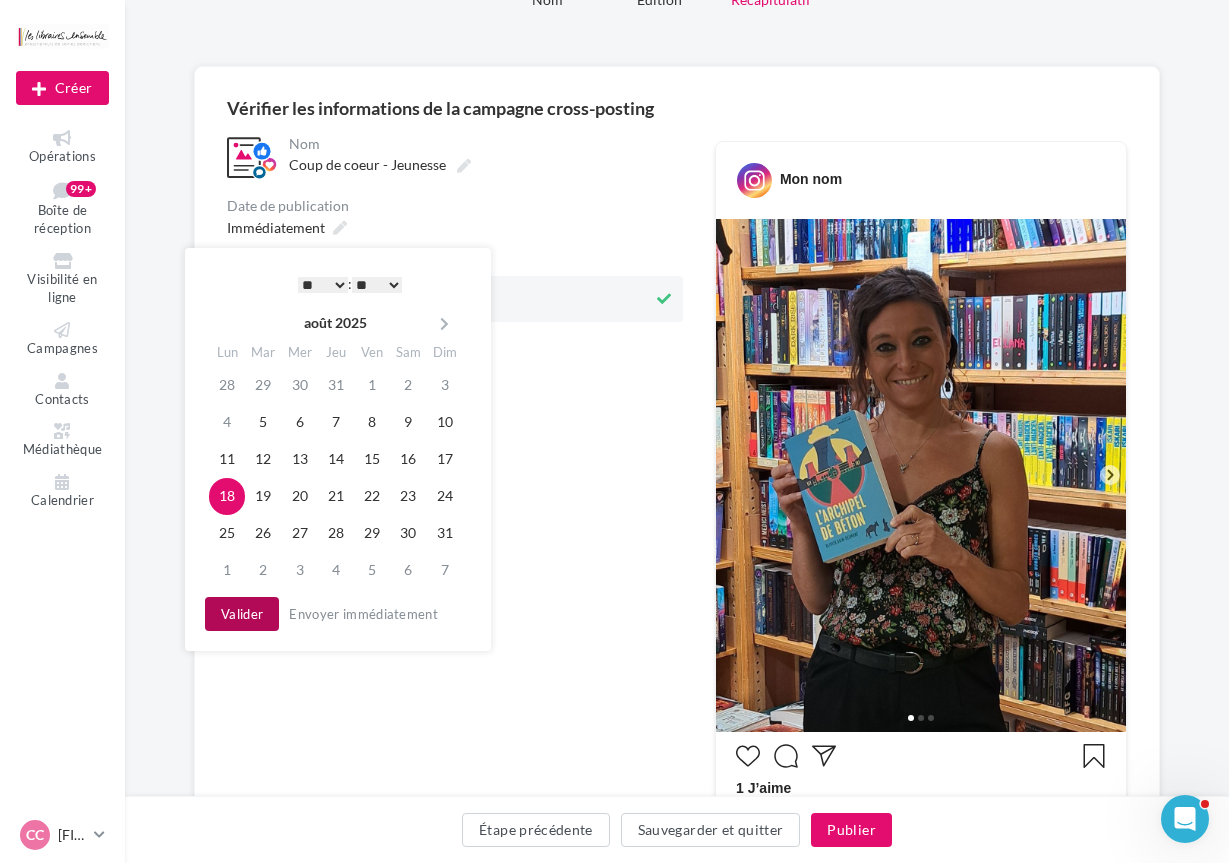 click on "Valider" at bounding box center (242, 614) 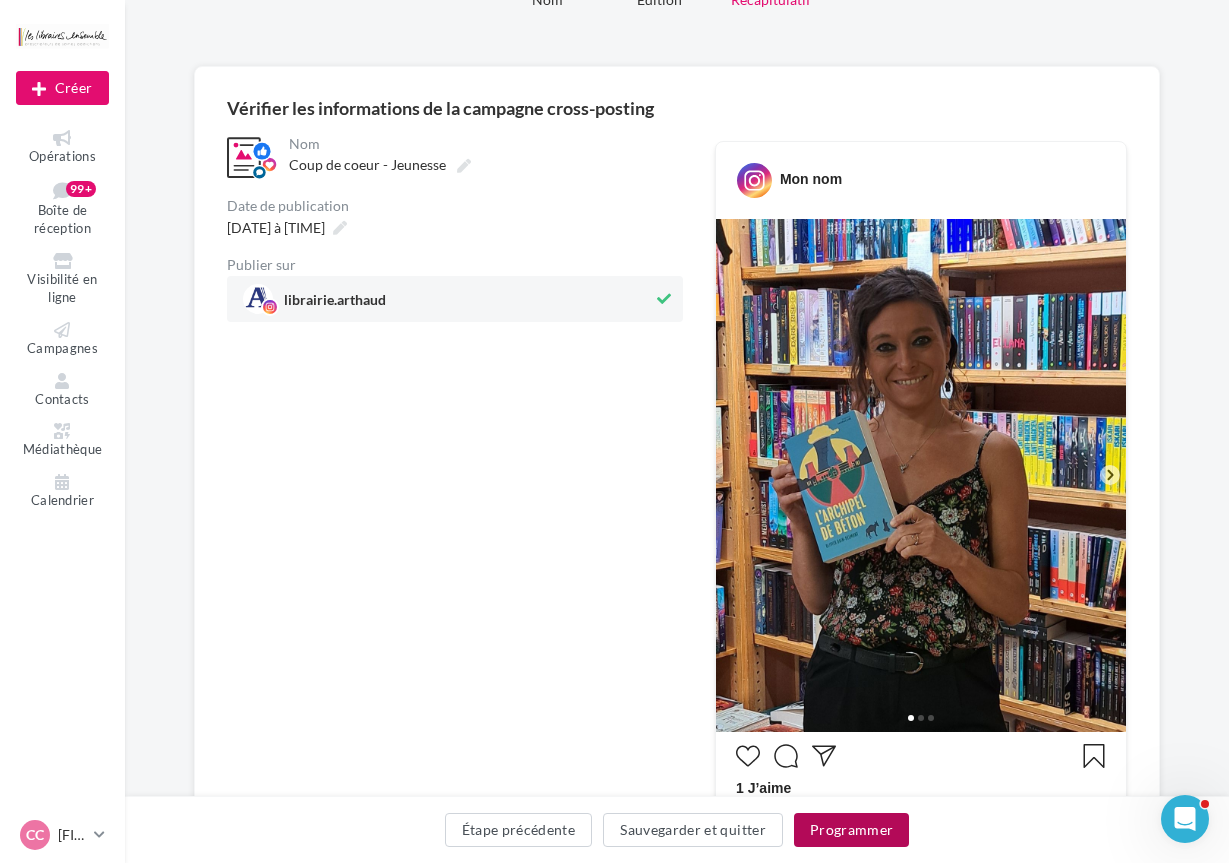 click on "Programmer" at bounding box center (852, 830) 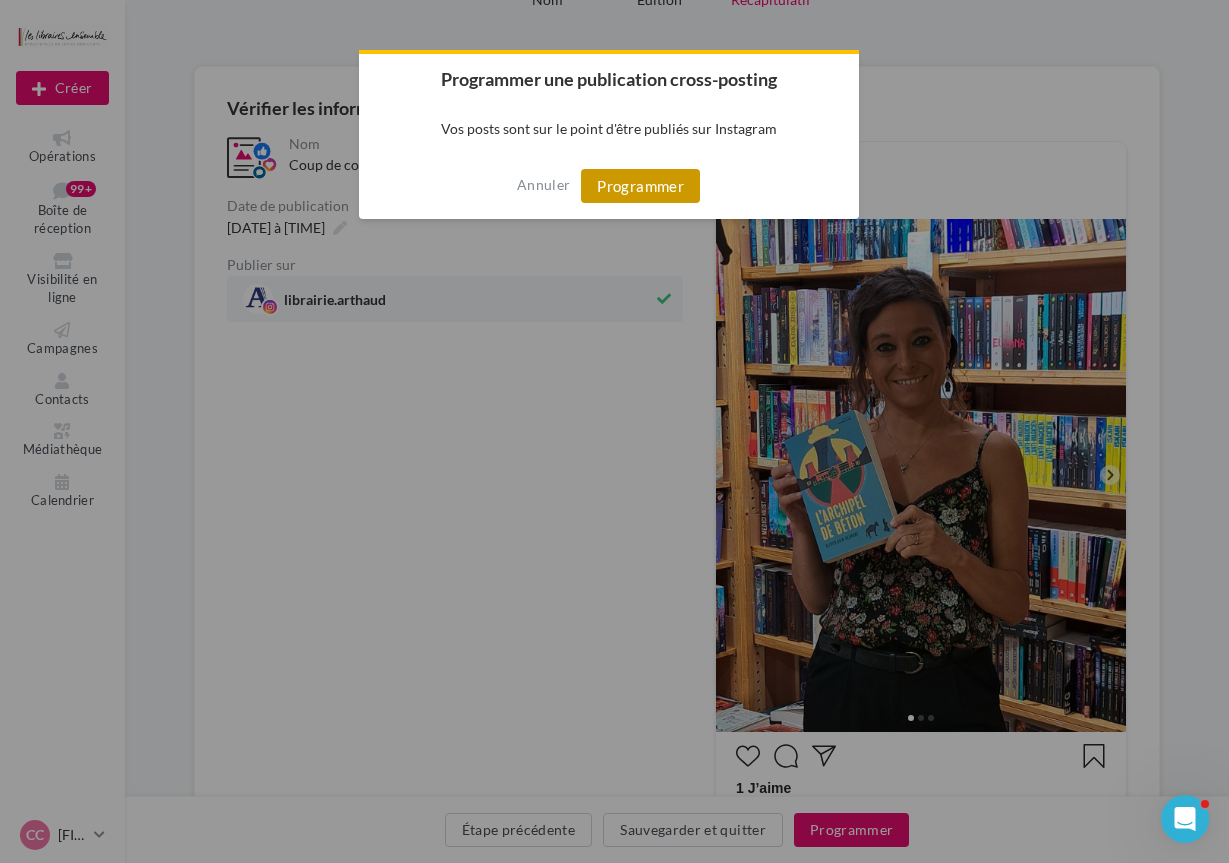 click on "Programmer" at bounding box center (640, 186) 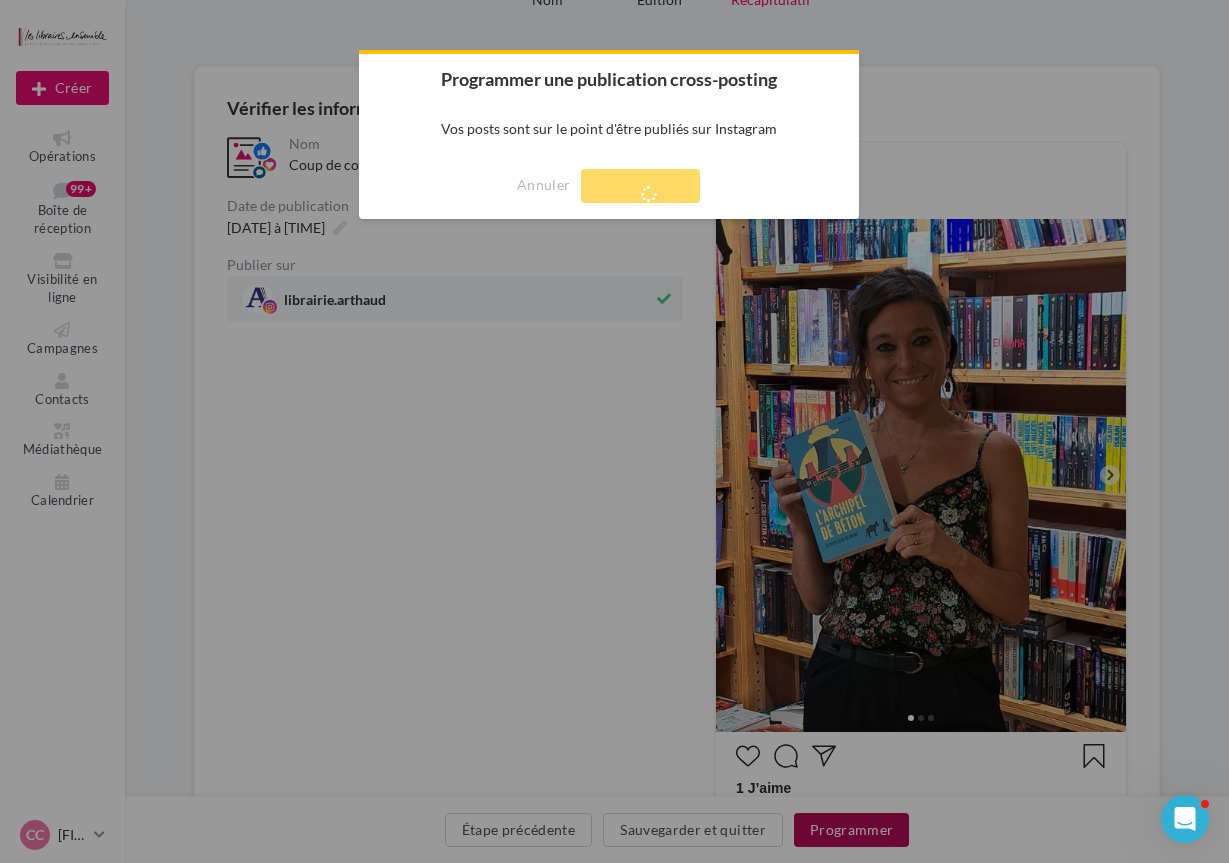 scroll, scrollTop: 32, scrollLeft: 0, axis: vertical 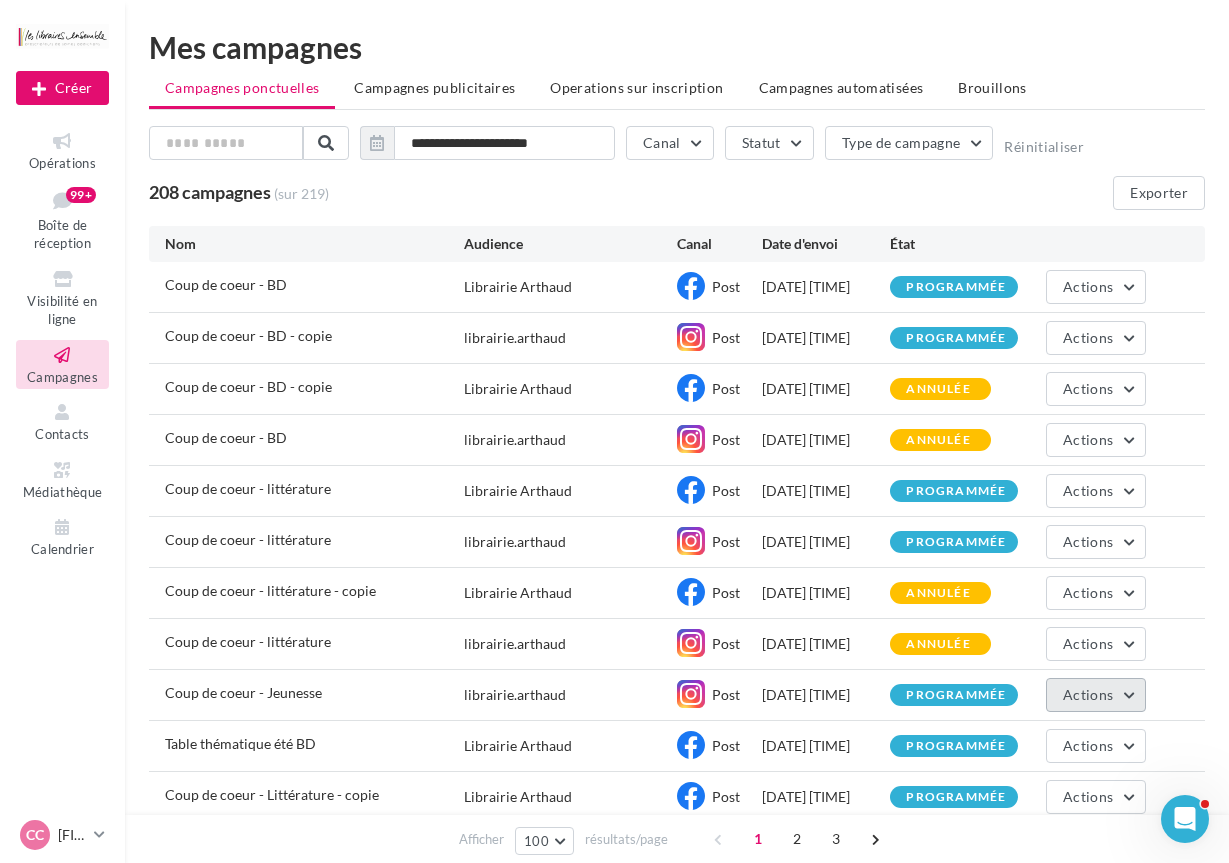 click on "Actions" at bounding box center (1088, 694) 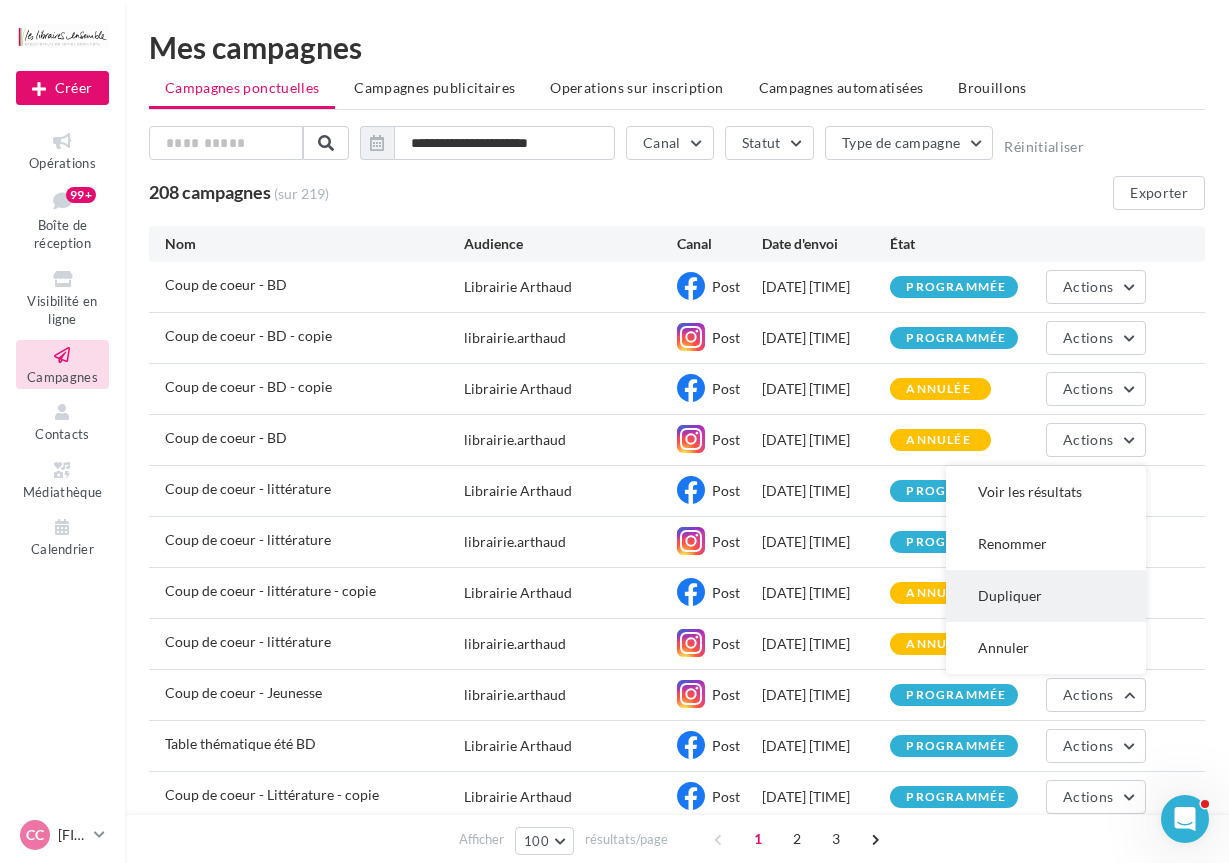 click on "Dupliquer" at bounding box center (1046, 596) 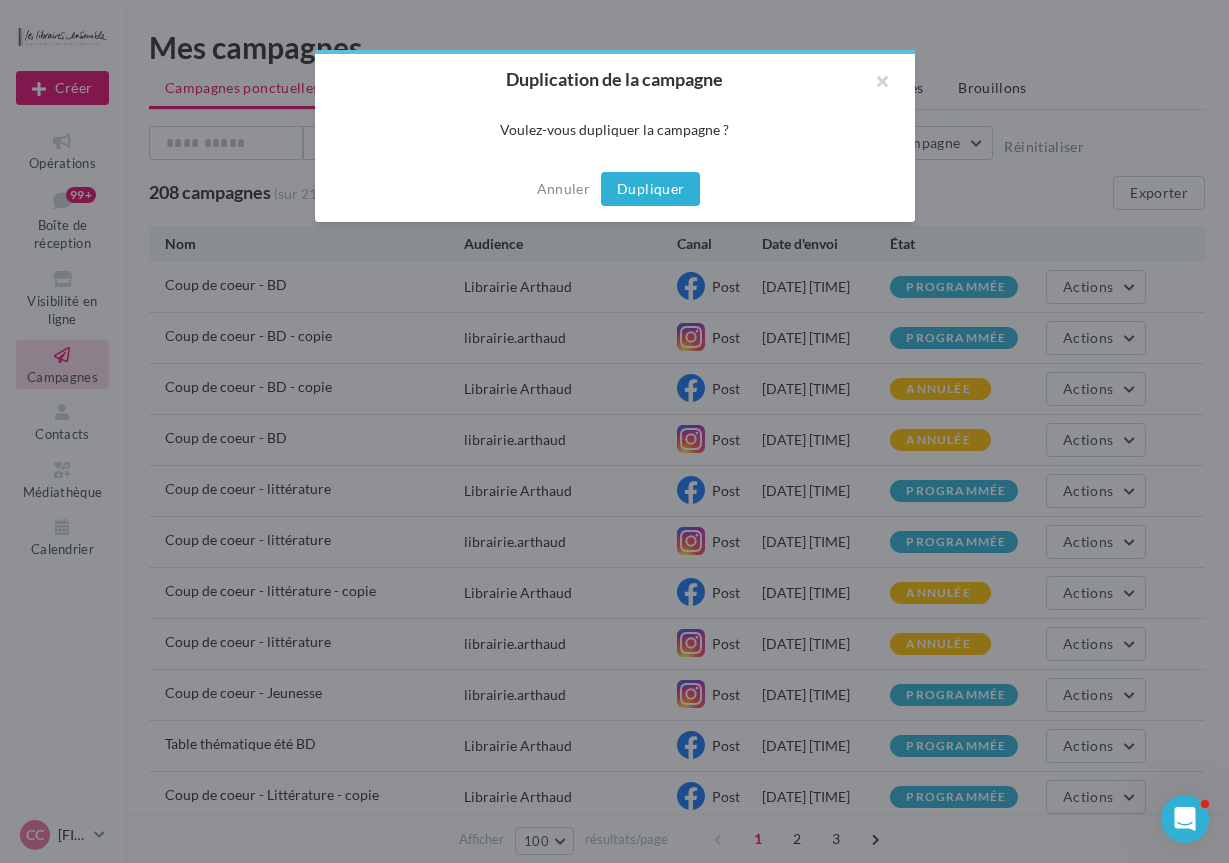 click on "Annuler   Dupliquer" at bounding box center [615, 189] 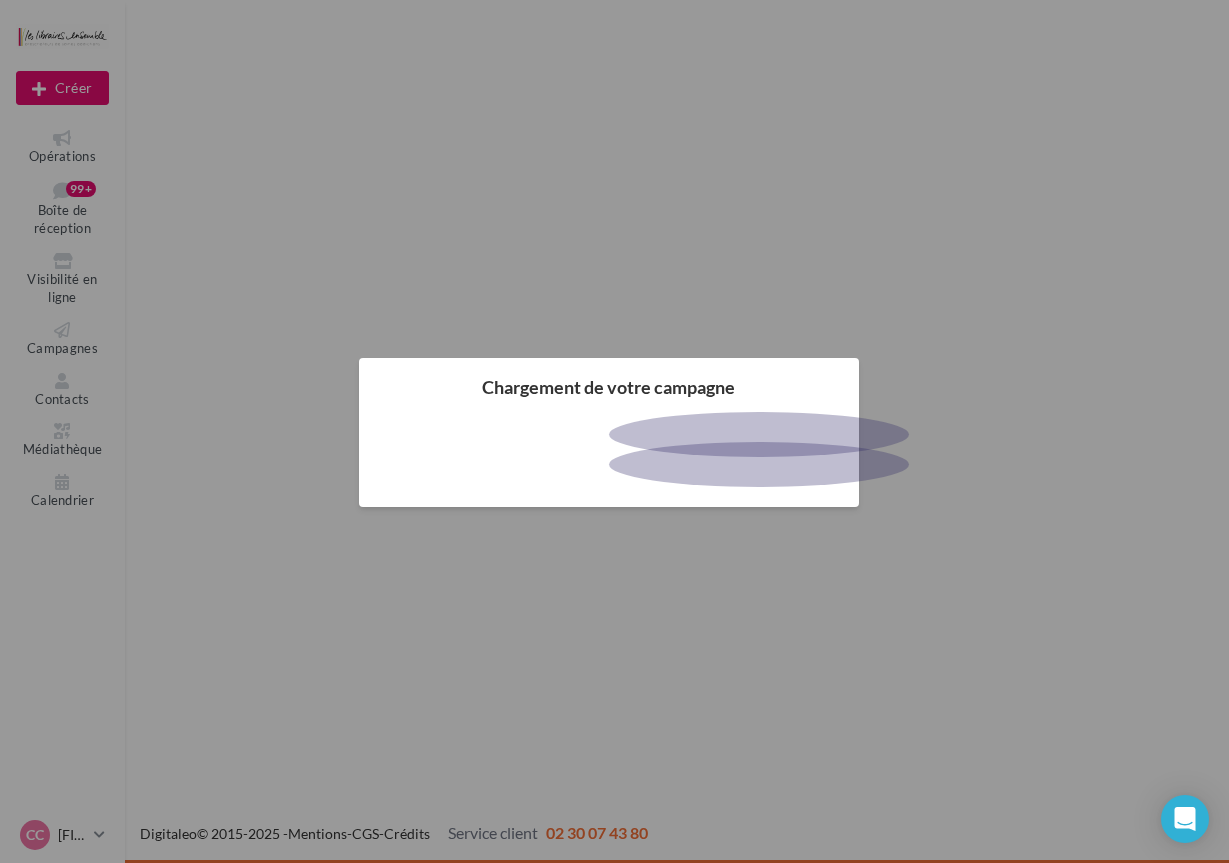 scroll, scrollTop: 0, scrollLeft: 0, axis: both 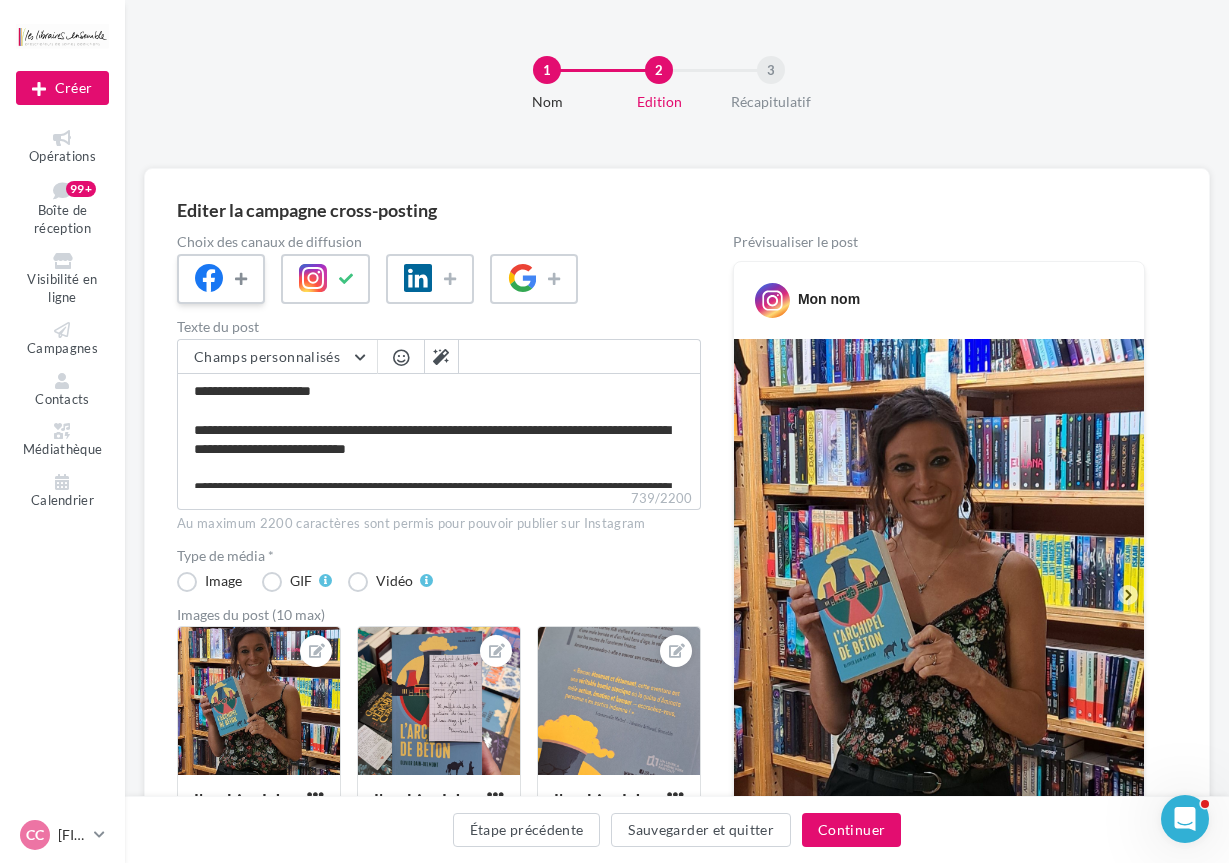 click at bounding box center [243, 279] 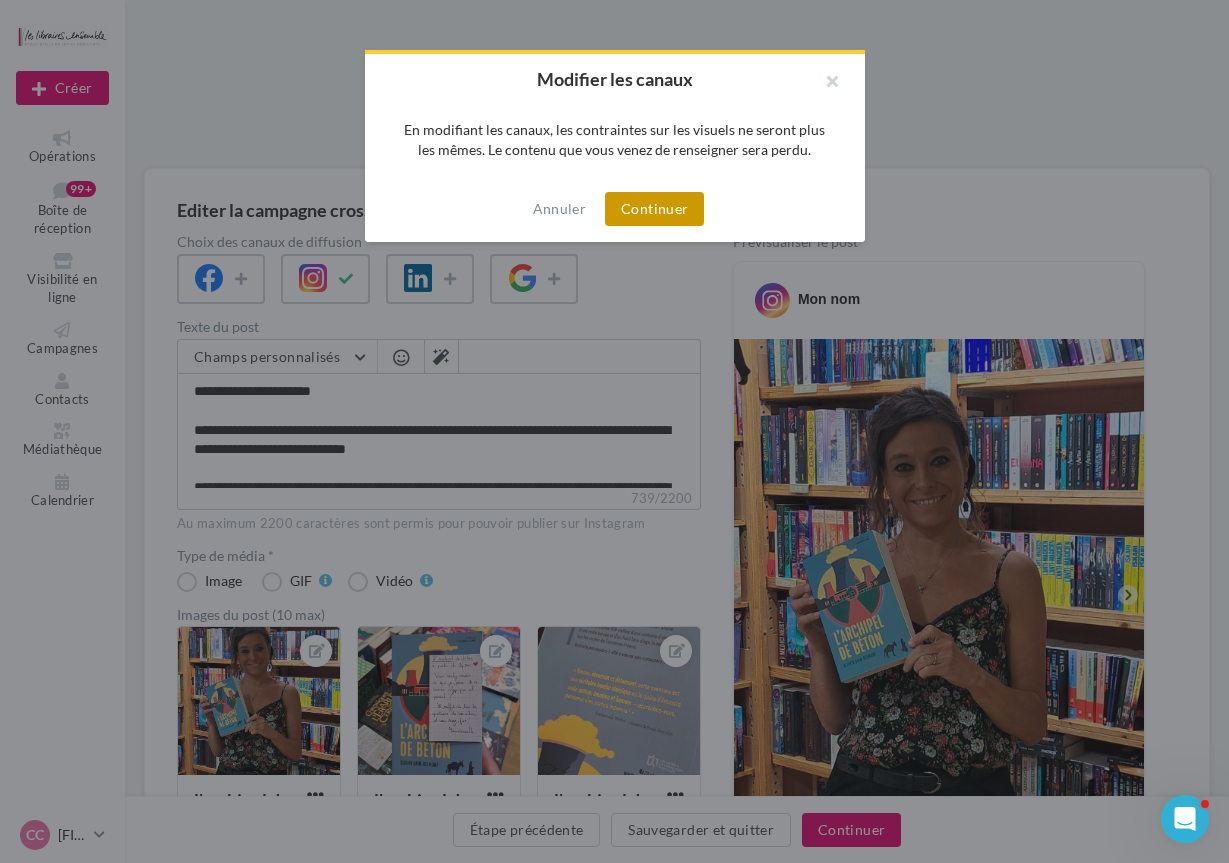 click on "Continuer" at bounding box center (654, 209) 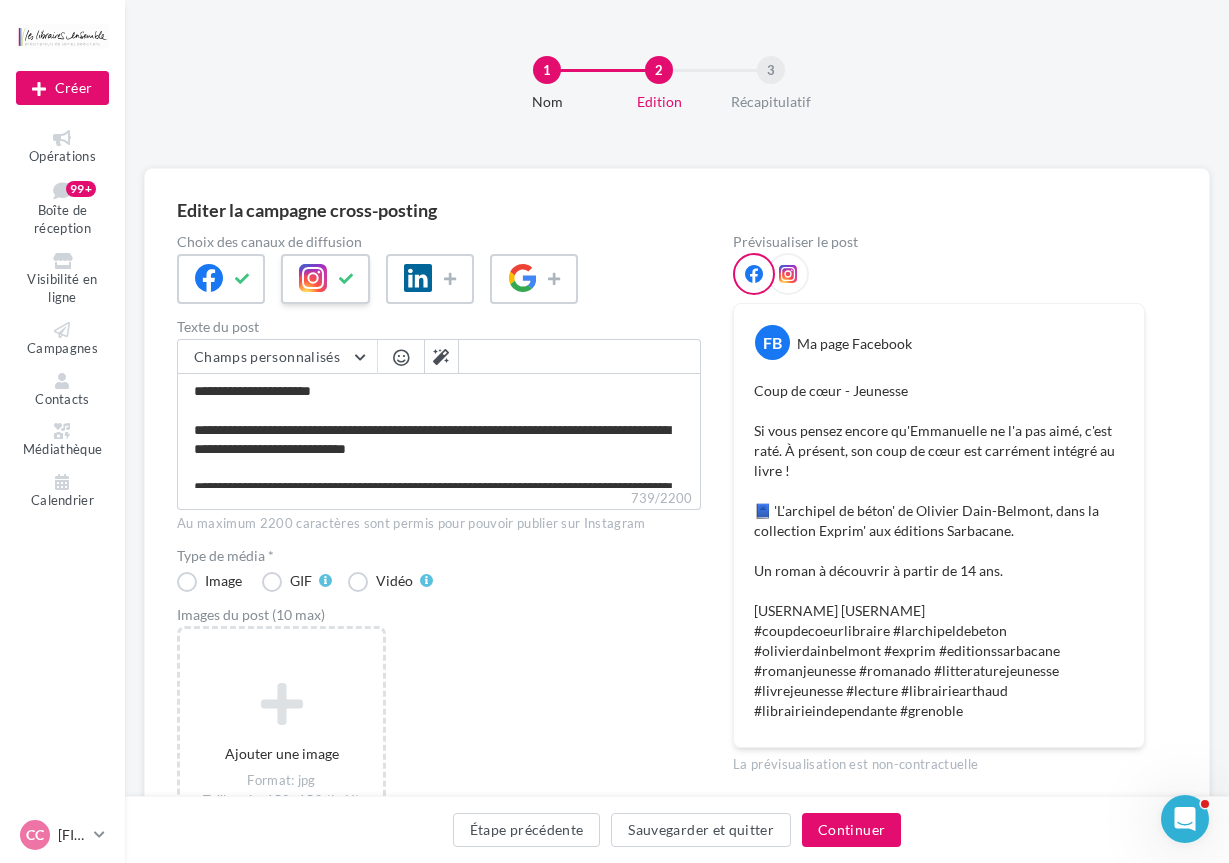 click at bounding box center (313, 278) 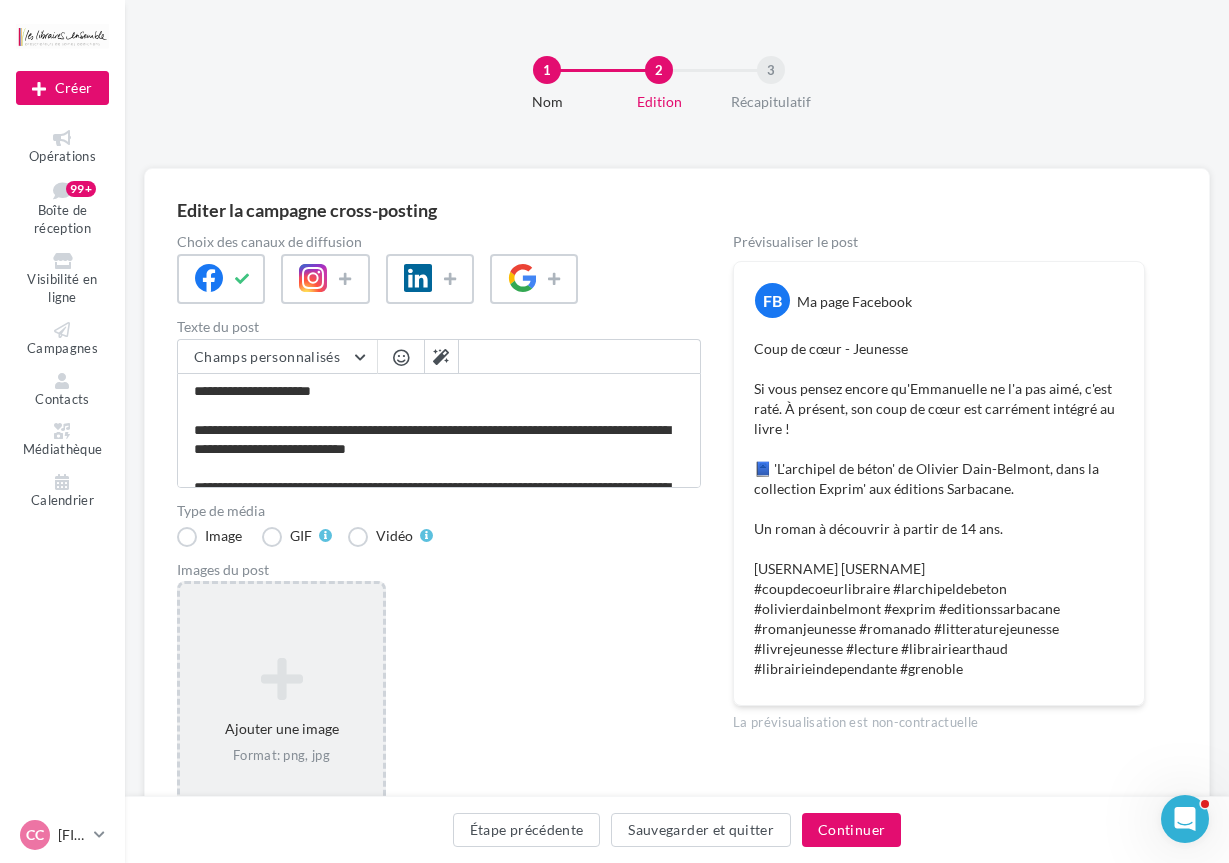 click on "Ajouter une image     Format: png, jpg" at bounding box center [281, 711] 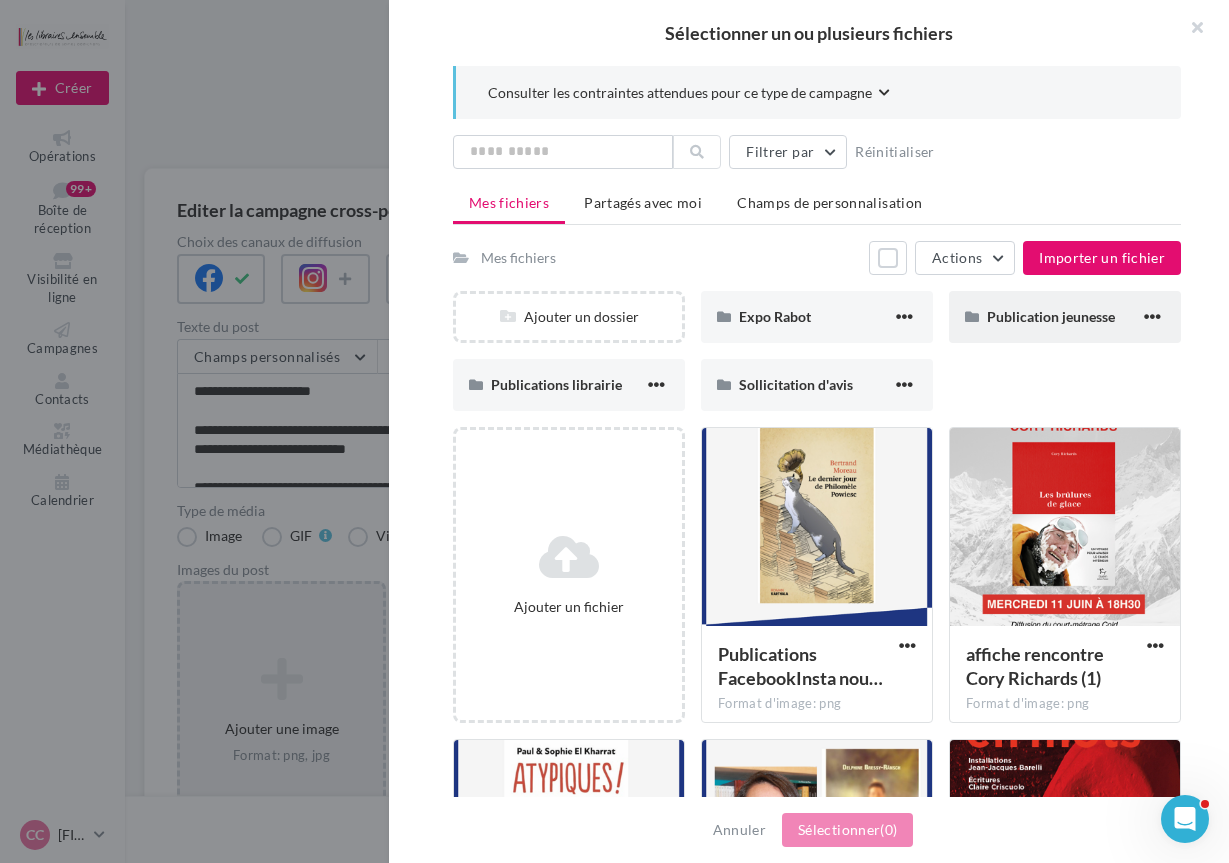 click on "Publication jeunesse" at bounding box center (1065, 317) 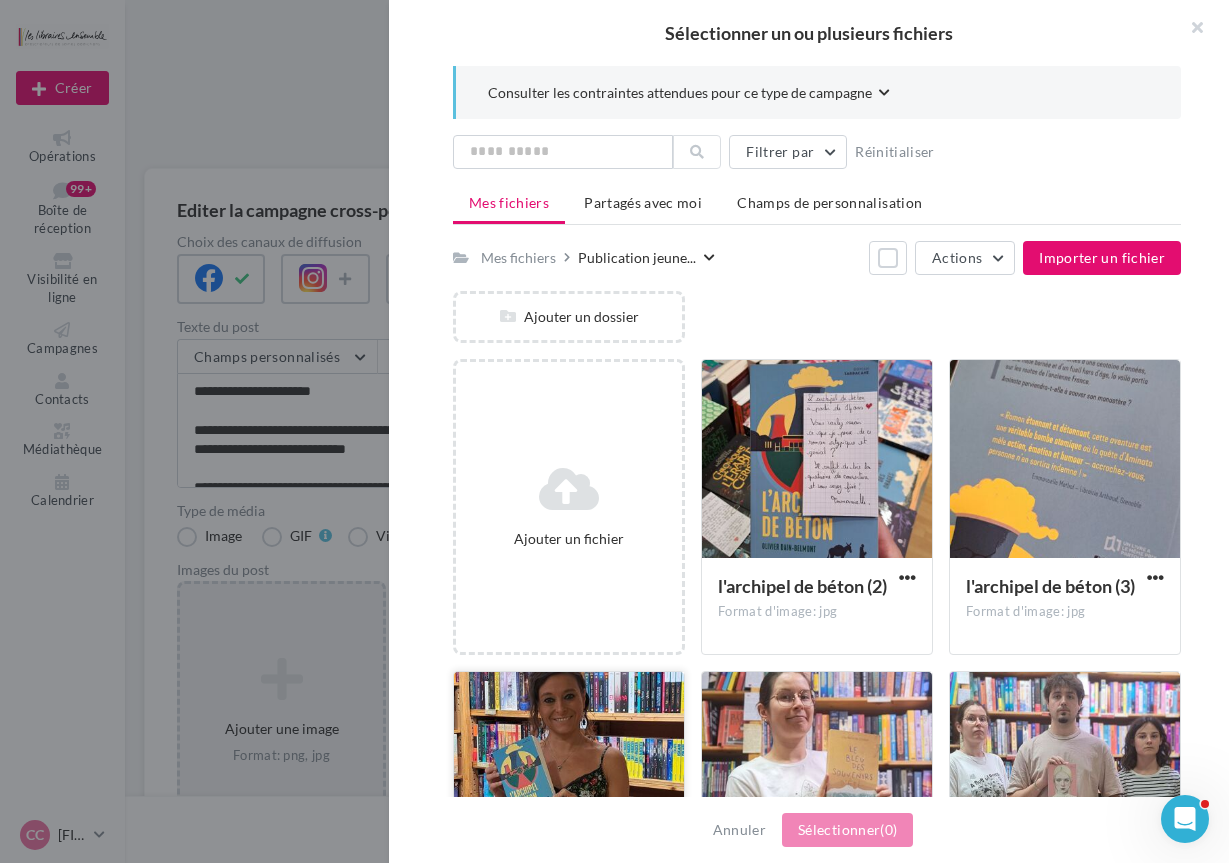 click at bounding box center [569, 772] 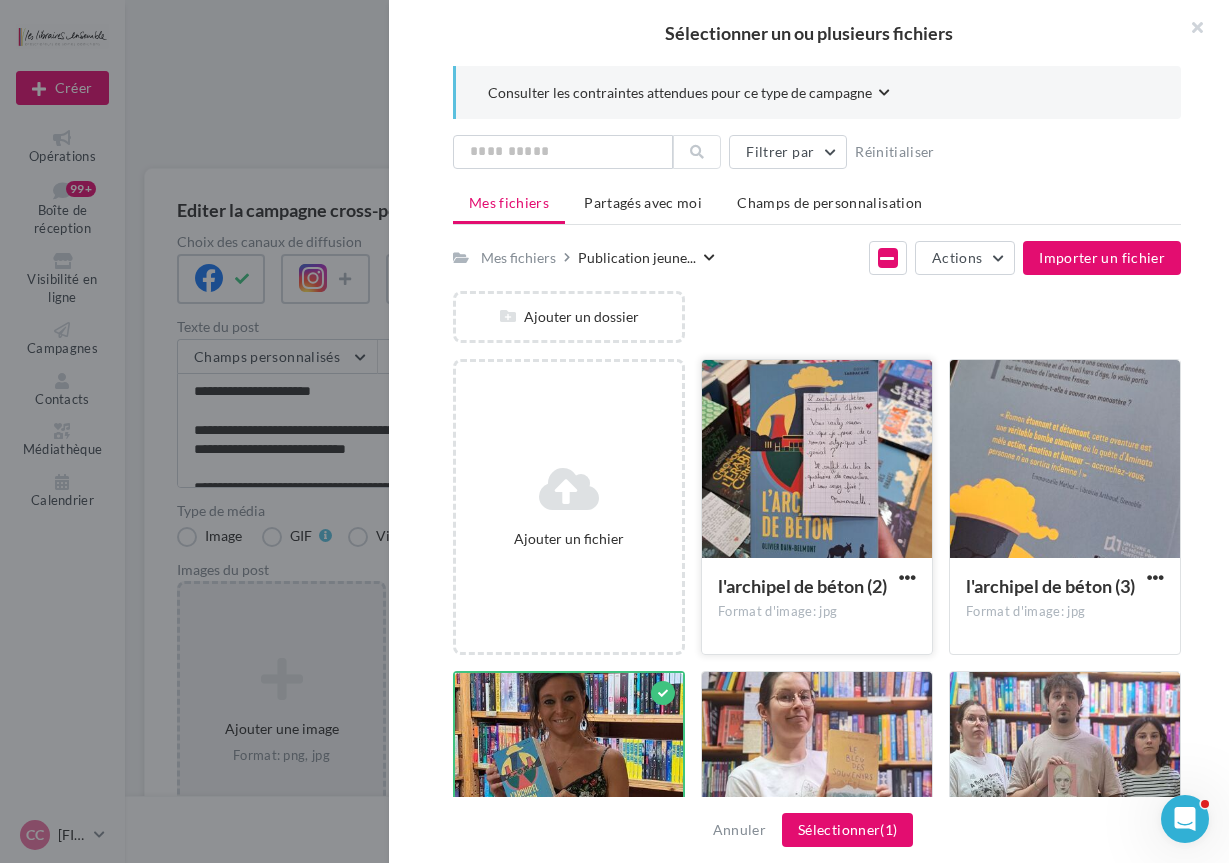 click at bounding box center [817, 460] 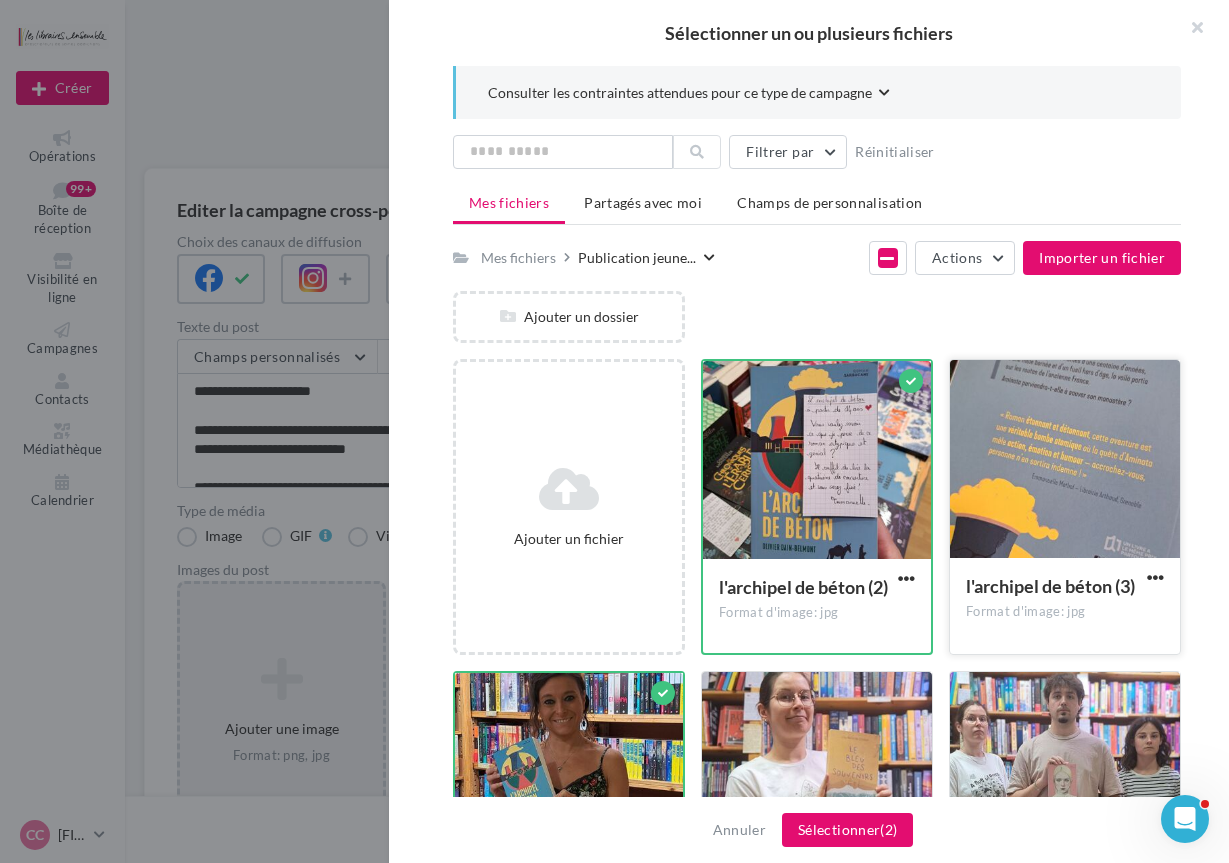 click at bounding box center (1065, 460) 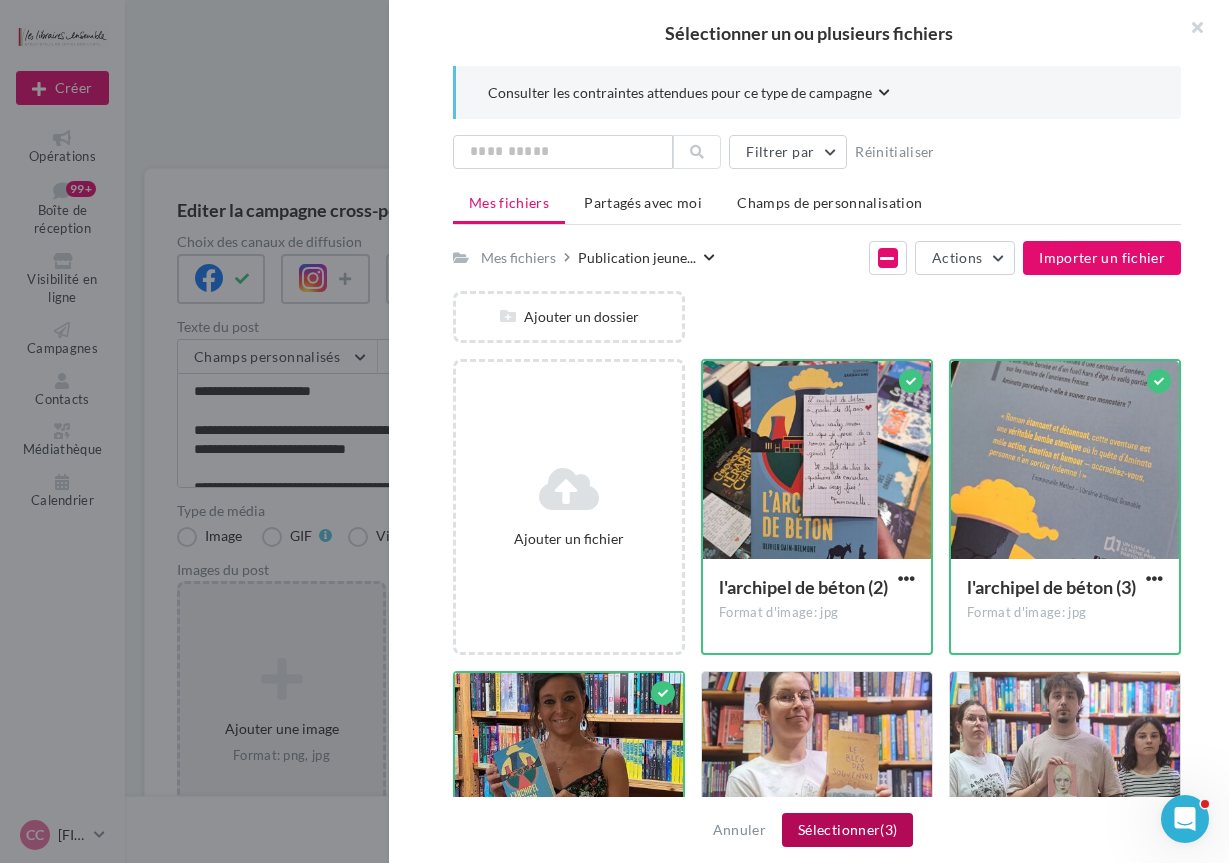 click on "Sélectionner   (3)" at bounding box center (847, 830) 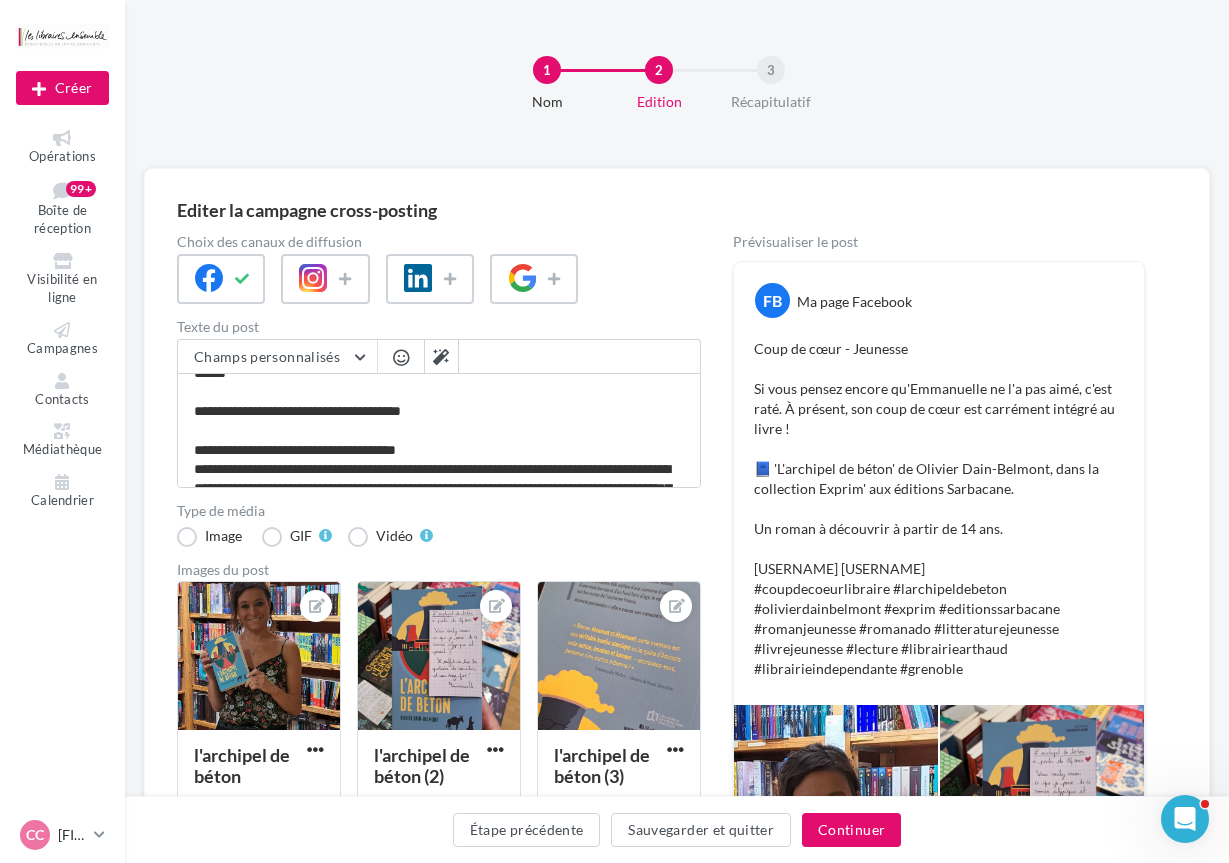 scroll, scrollTop: 172, scrollLeft: 0, axis: vertical 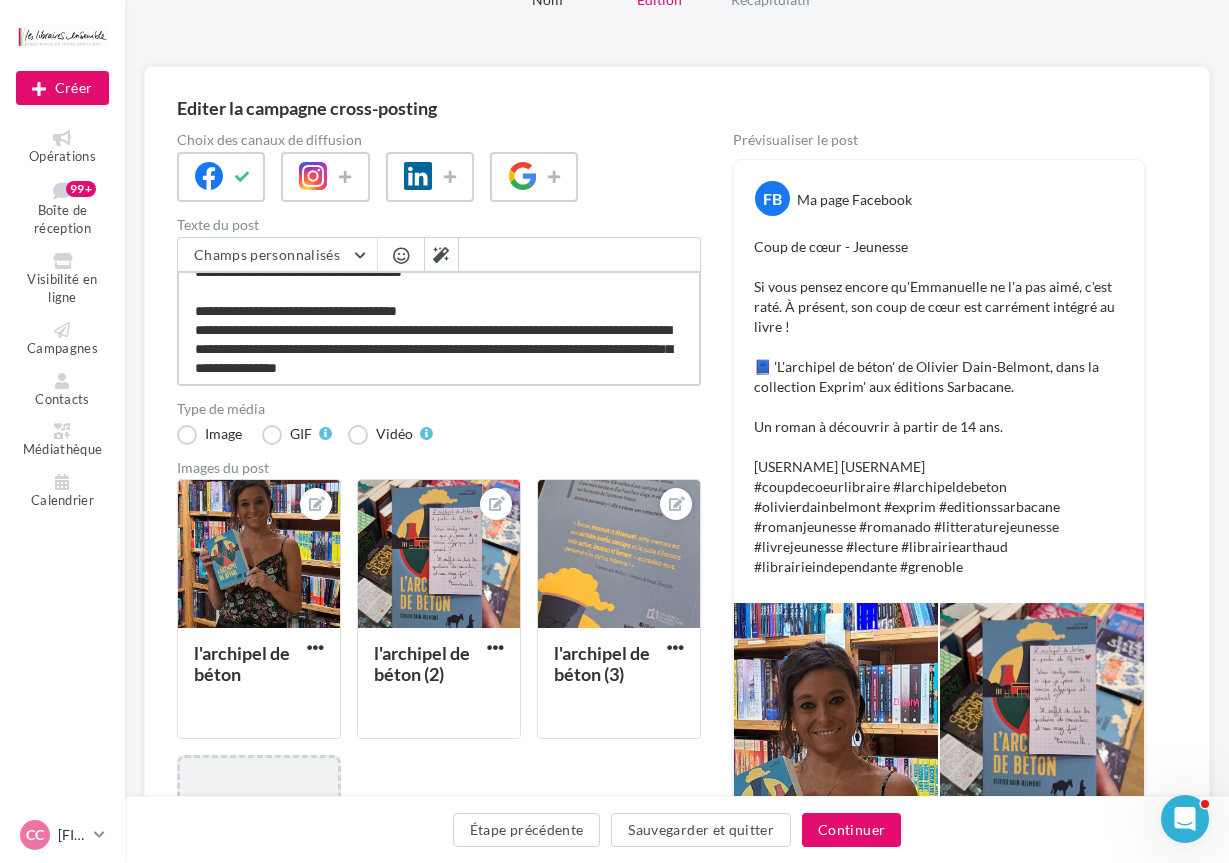 drag, startPoint x: 462, startPoint y: 308, endPoint x: 194, endPoint y: 310, distance: 268.00748 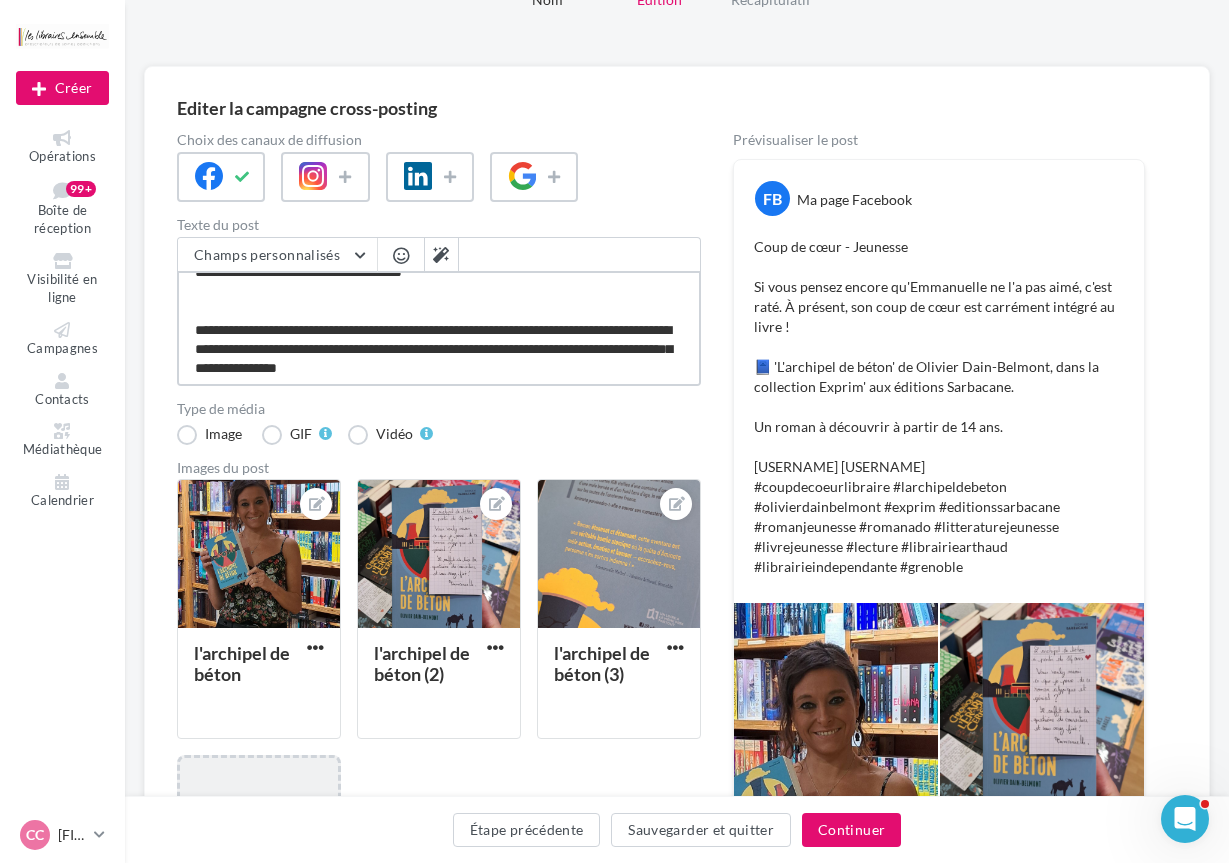 type on "**********" 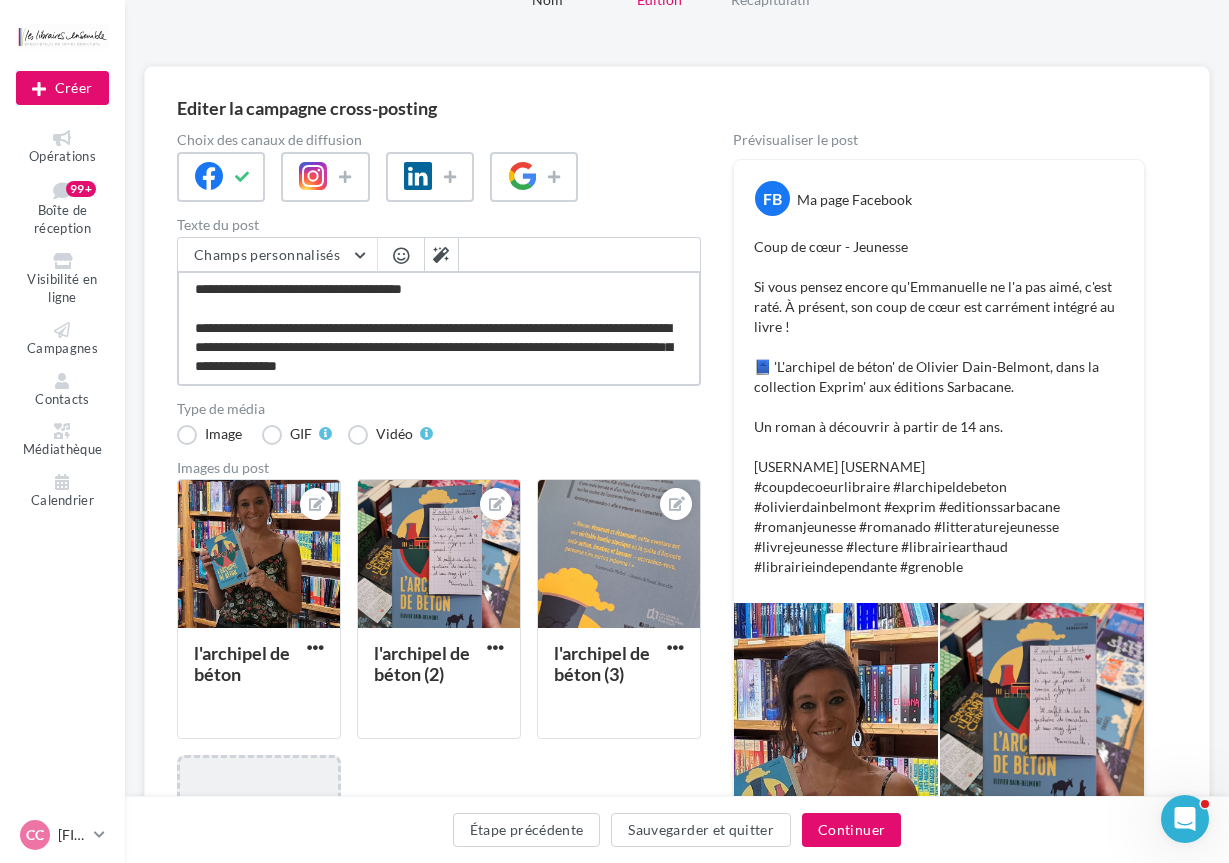 scroll, scrollTop: 155, scrollLeft: 0, axis: vertical 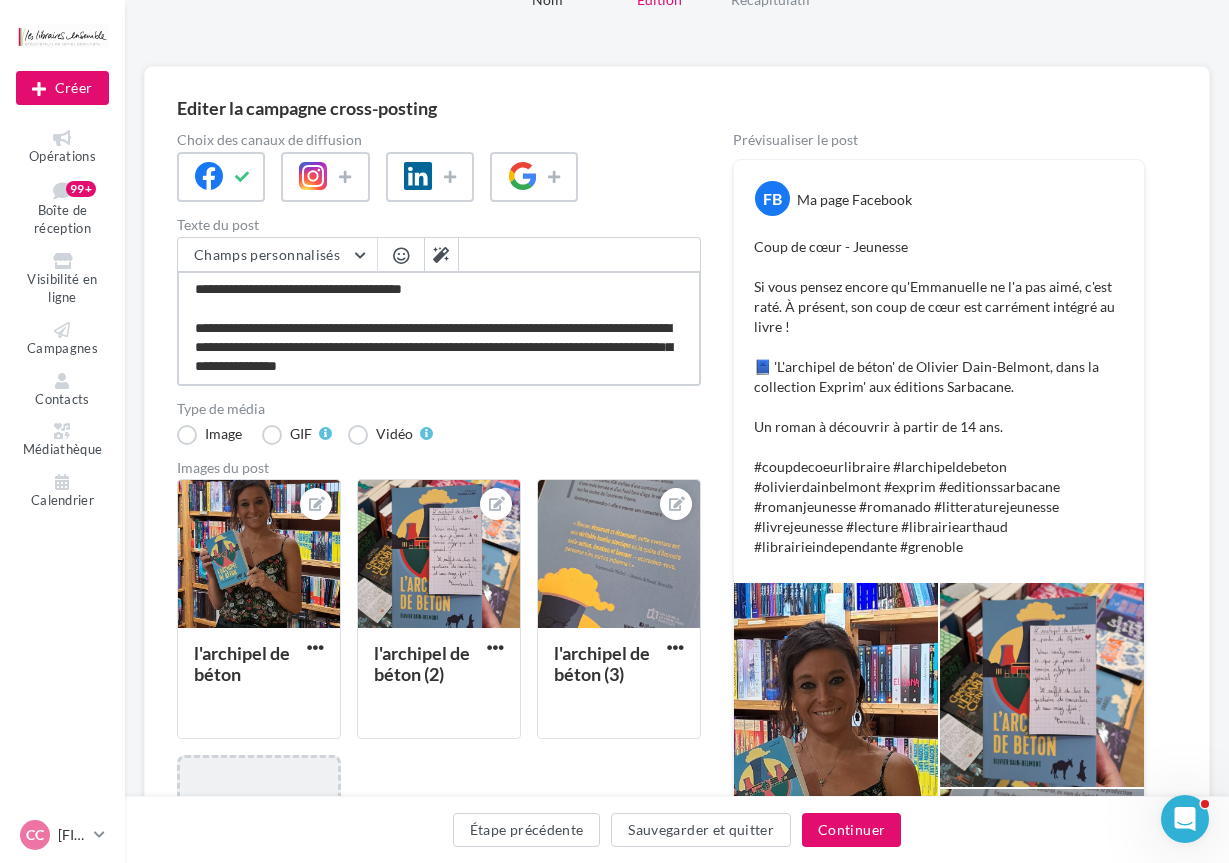 click on "**********" at bounding box center (439, 328) 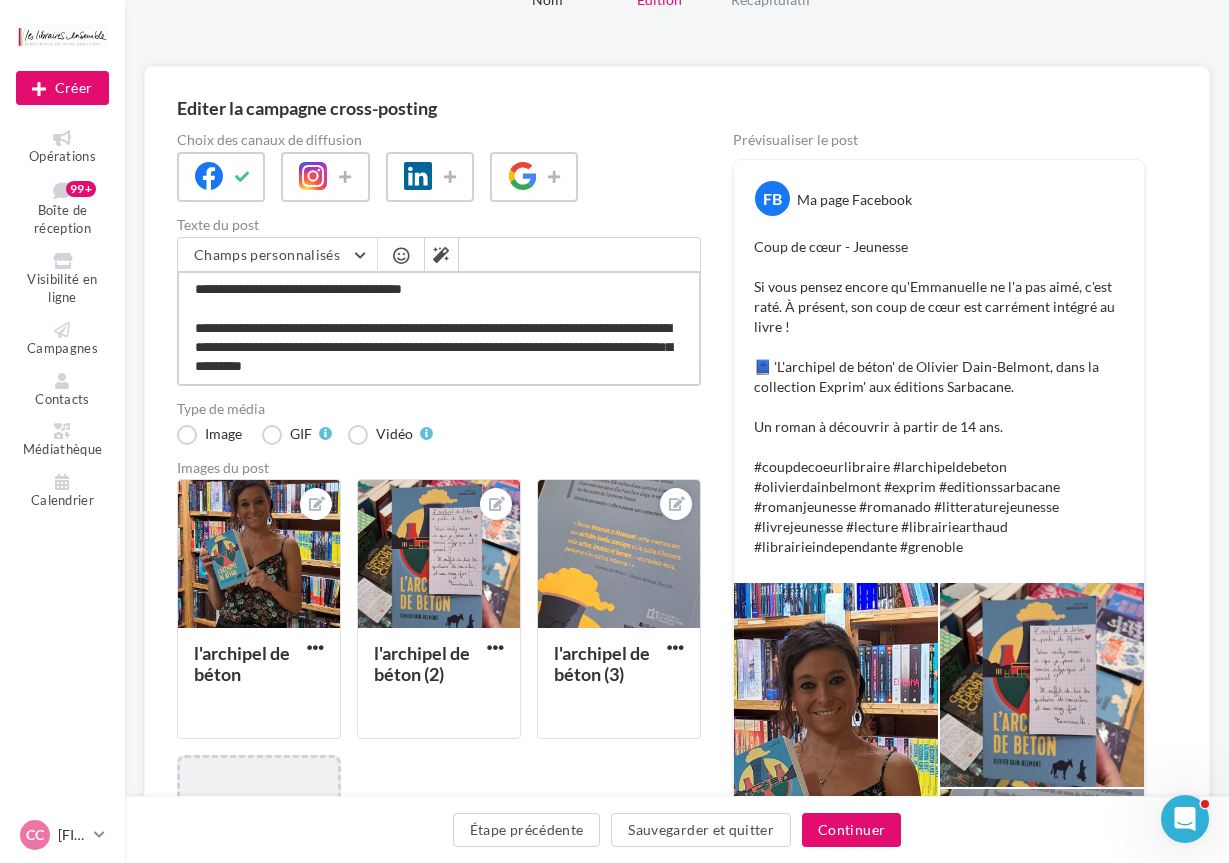 type on "**********" 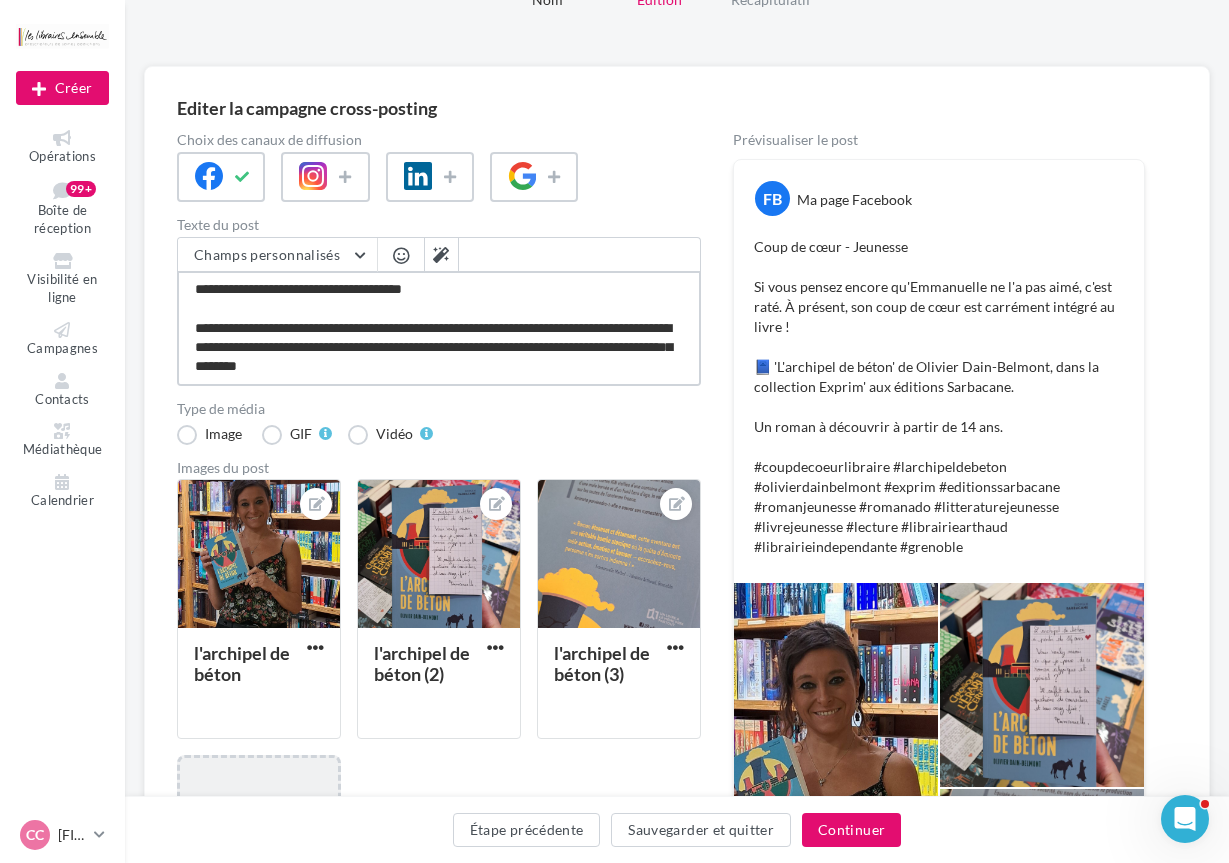 type on "**********" 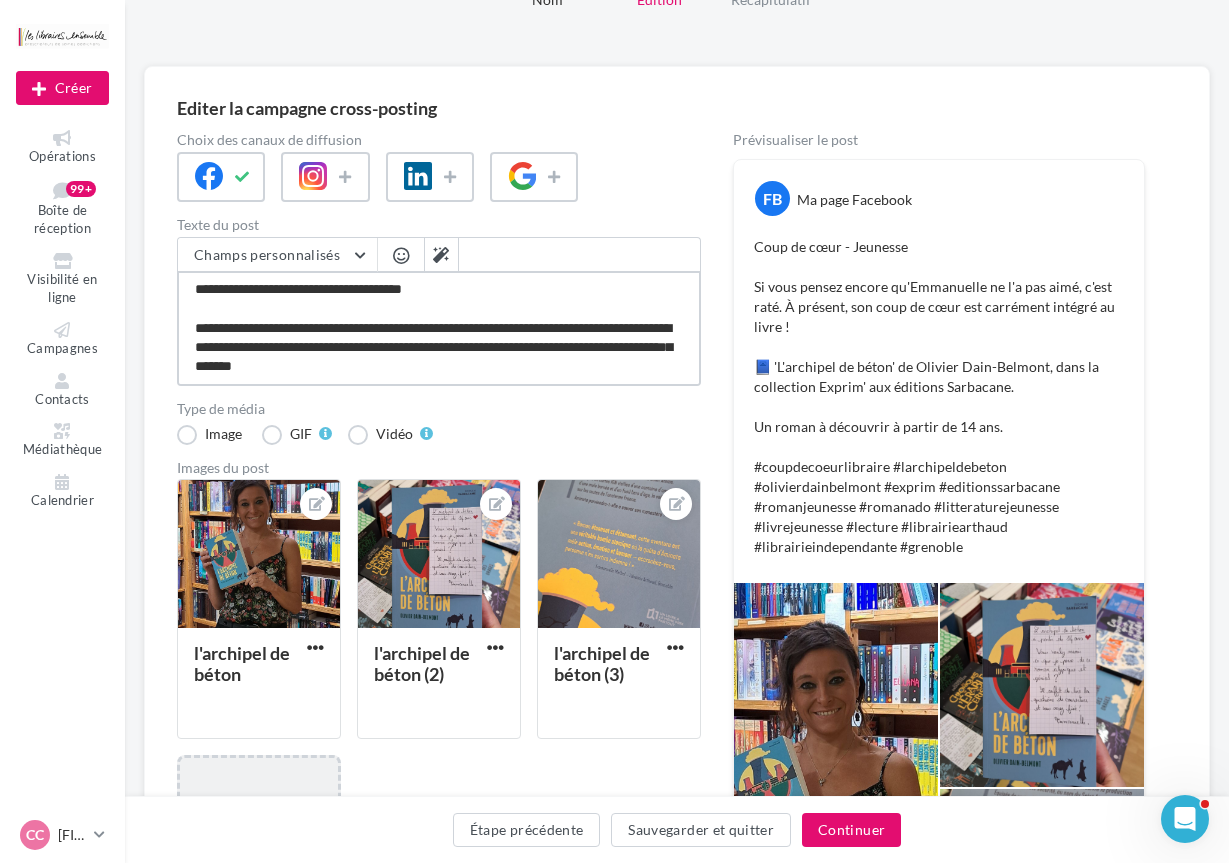 type on "**********" 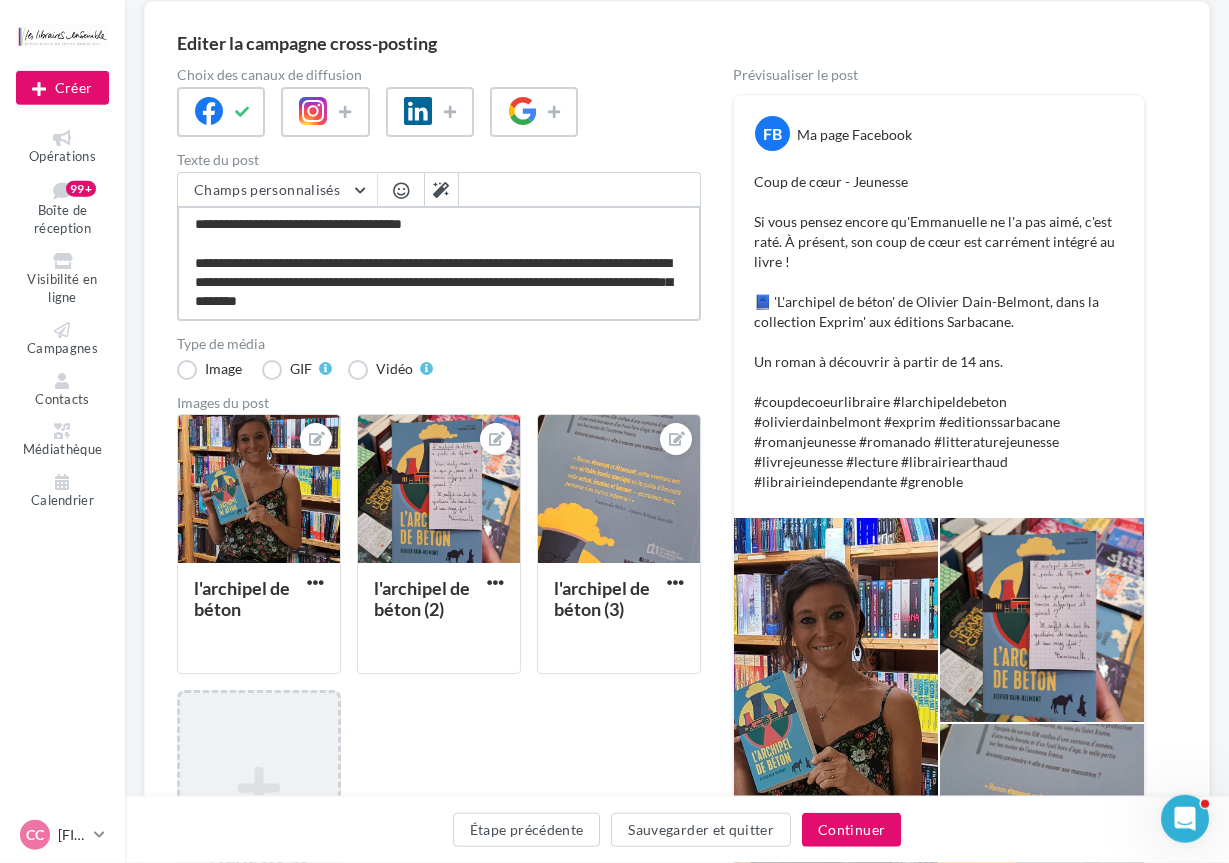 scroll, scrollTop: 204, scrollLeft: 0, axis: vertical 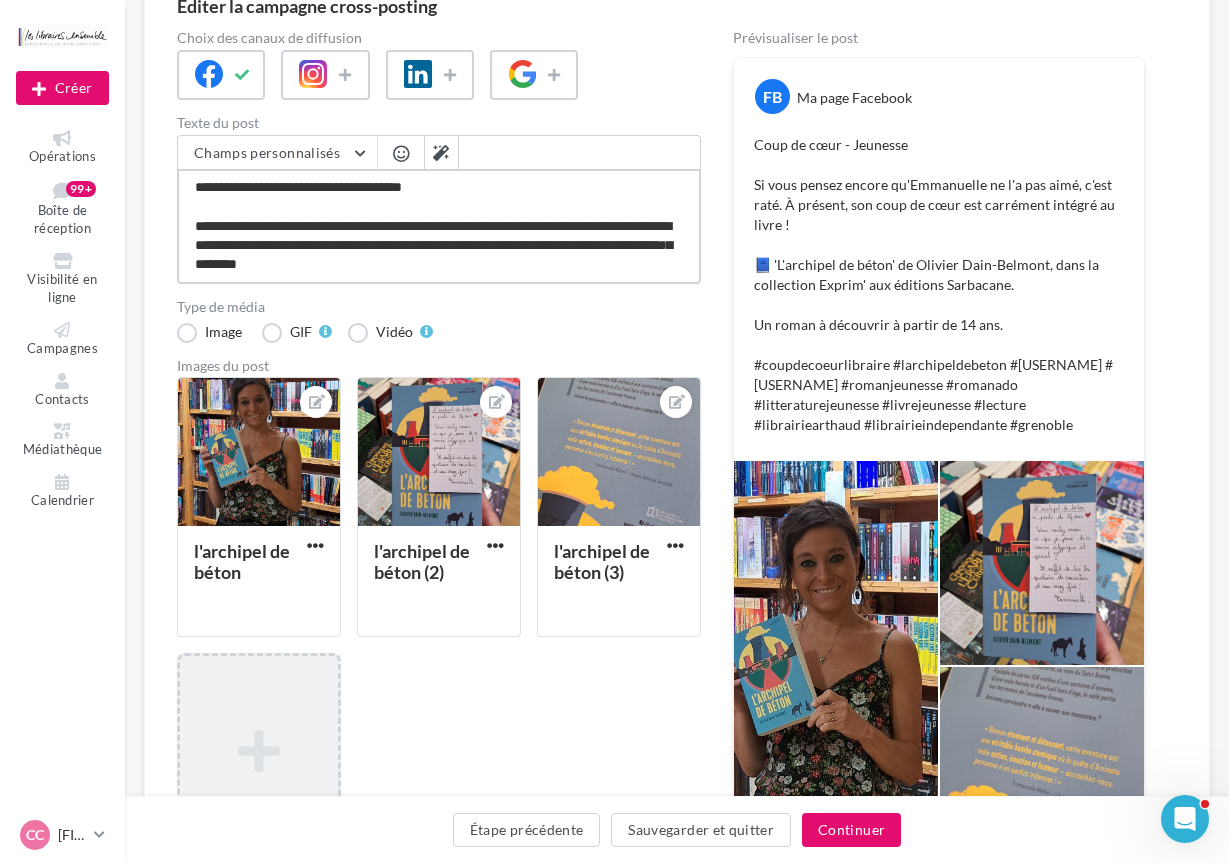 drag, startPoint x: 663, startPoint y: 271, endPoint x: 316, endPoint y: 245, distance: 347.9727 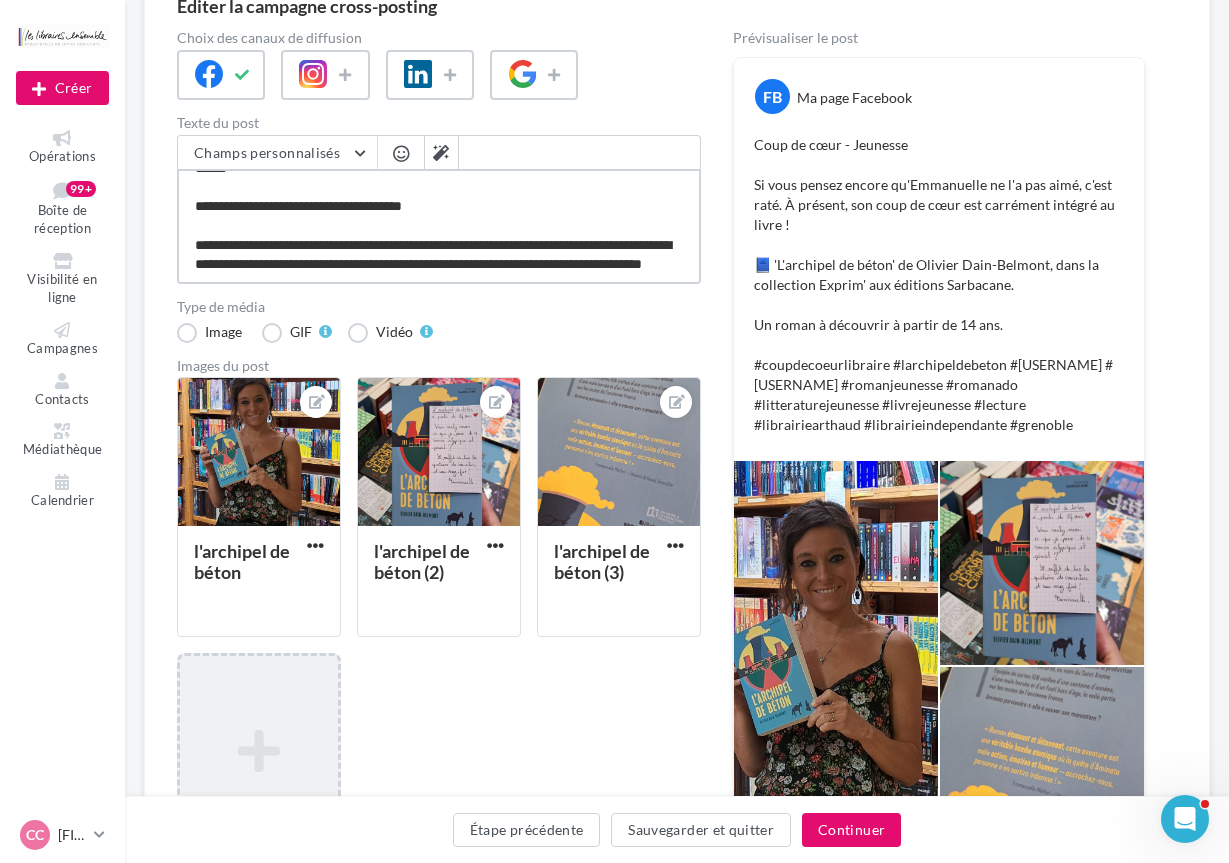 type on "**********" 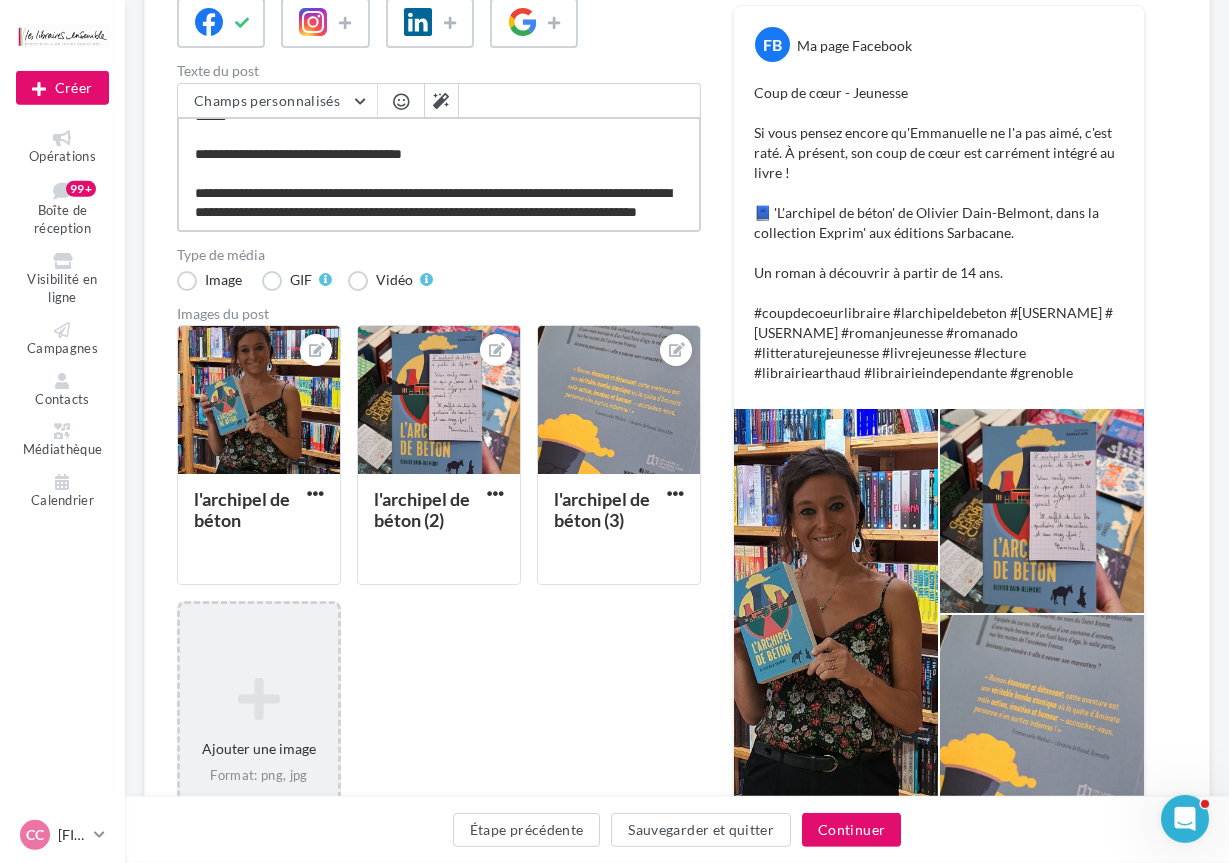 scroll, scrollTop: 306, scrollLeft: 0, axis: vertical 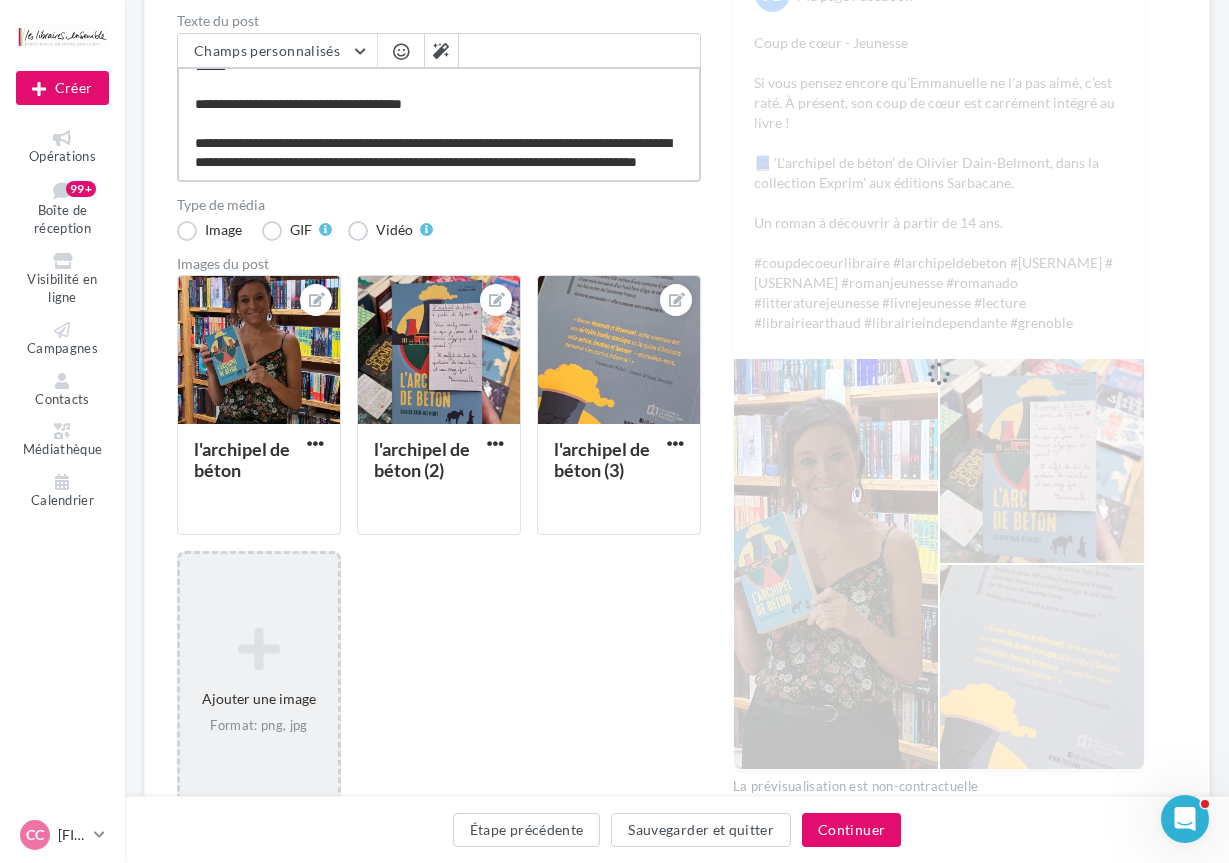 drag, startPoint x: 525, startPoint y: 274, endPoint x: 521, endPoint y: 145, distance: 129.062 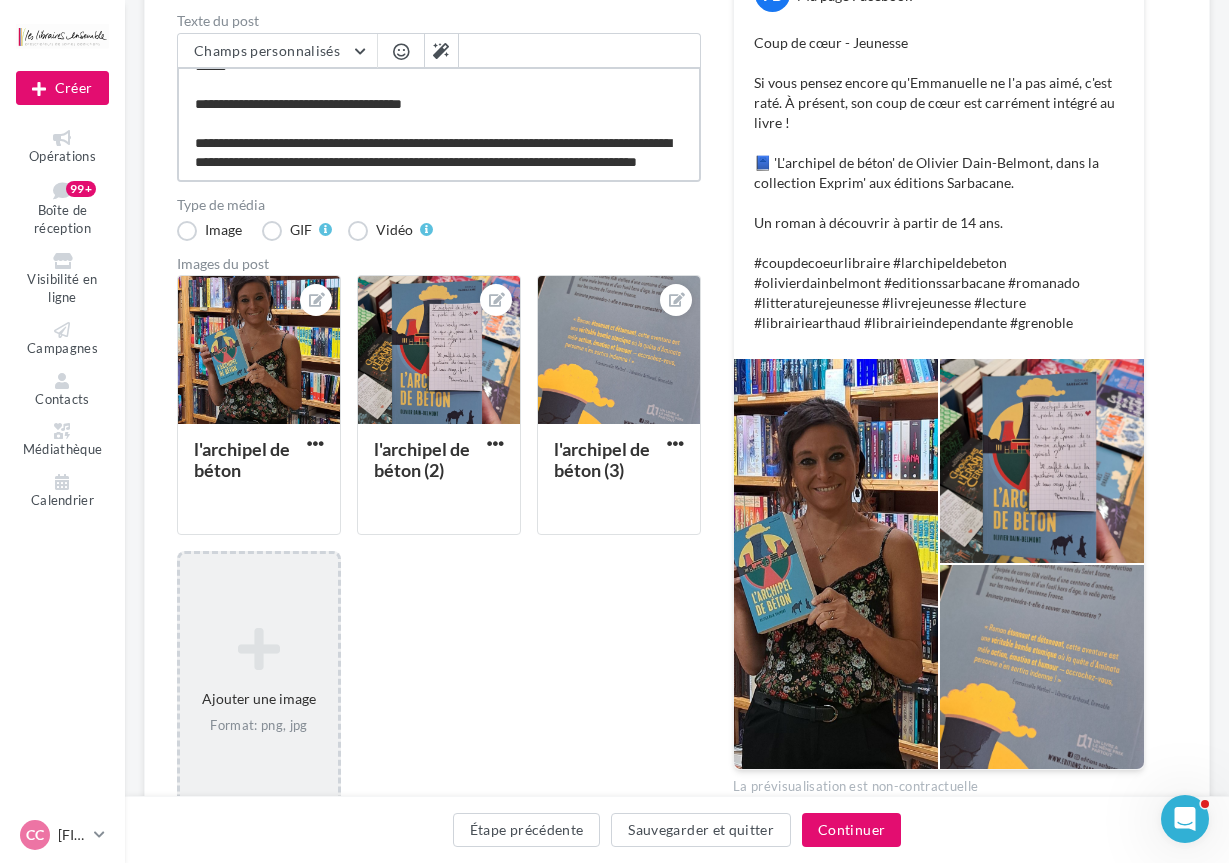 type on "**********" 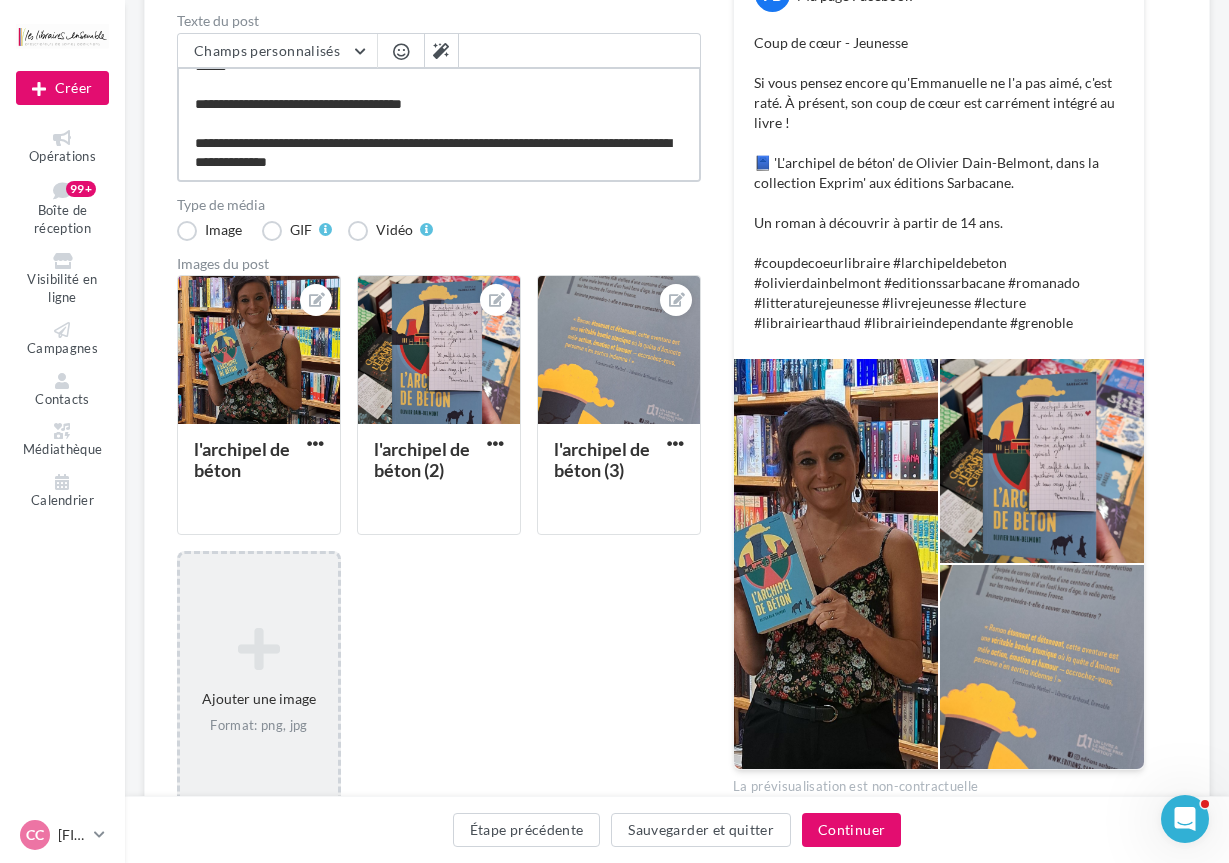 scroll, scrollTop: 136, scrollLeft: 0, axis: vertical 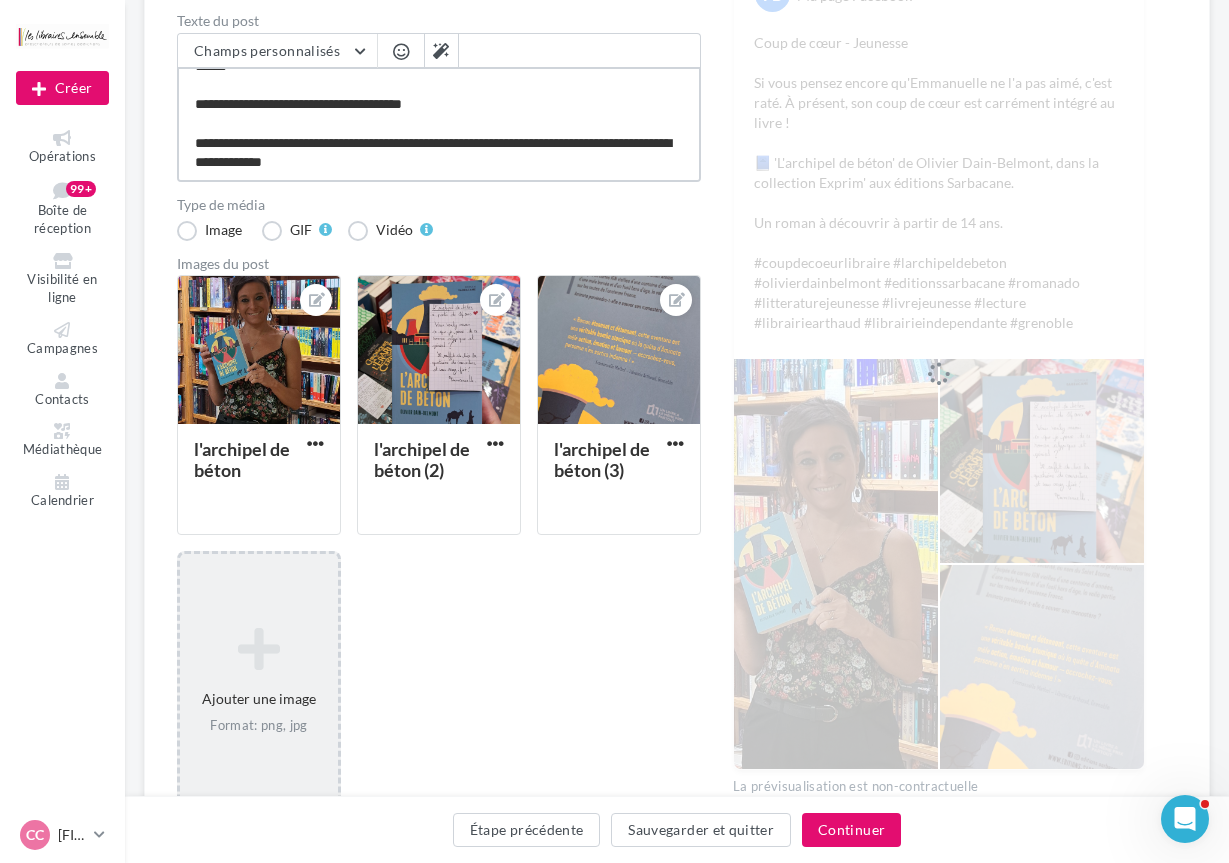 type on "**********" 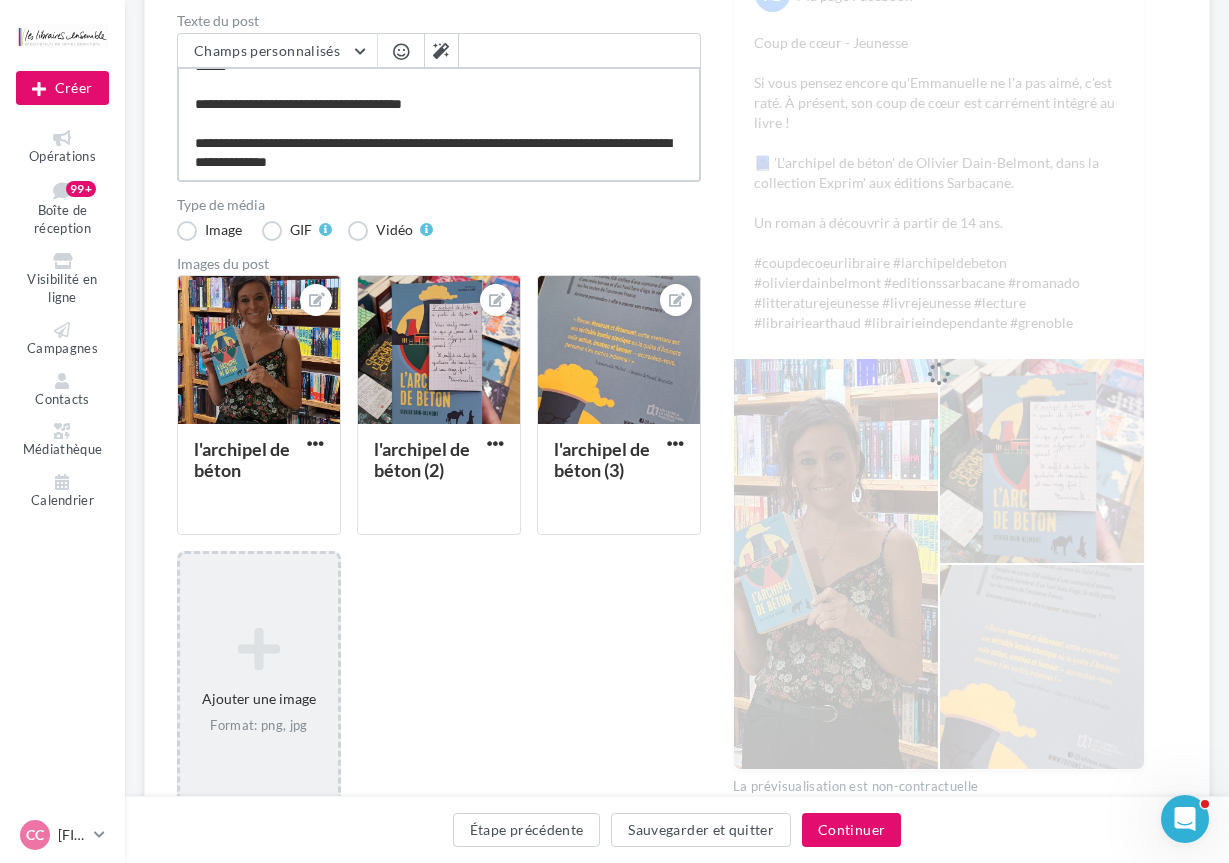 type on "**********" 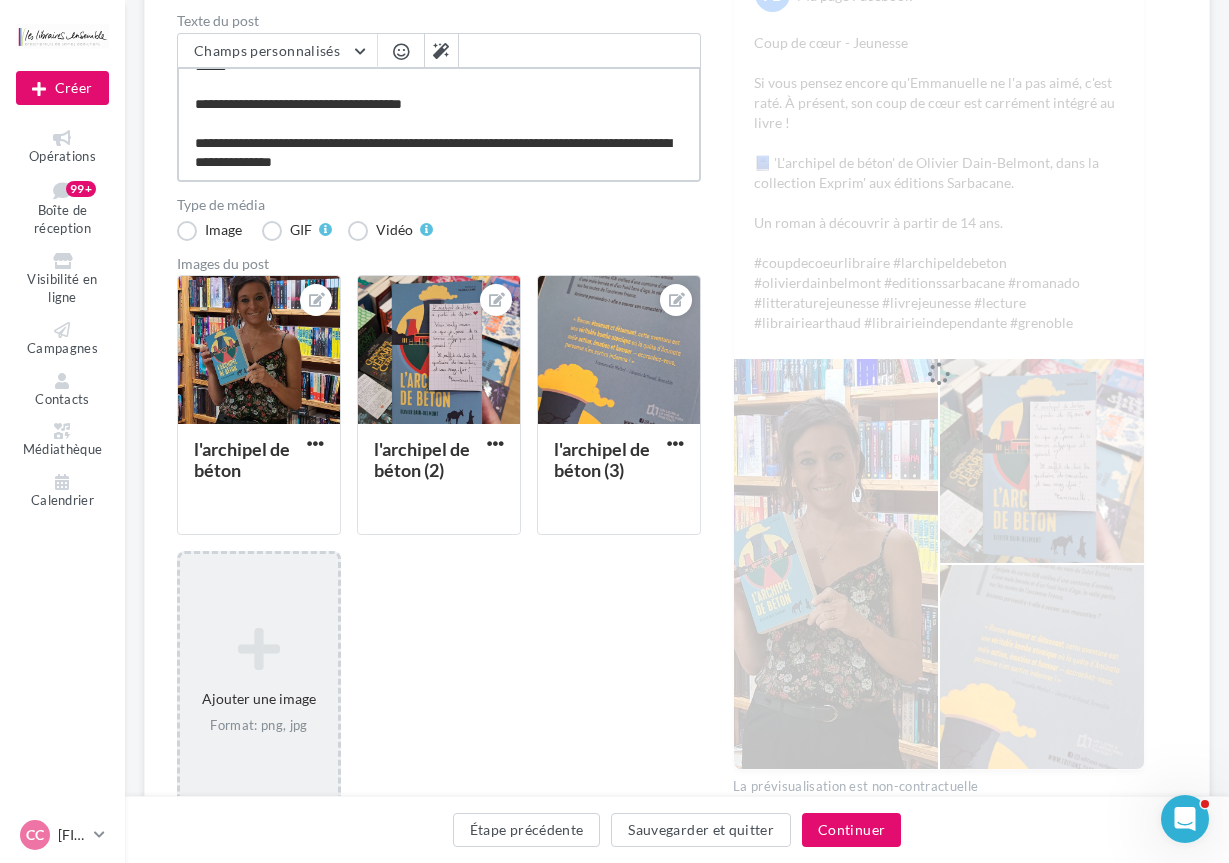 type on "**********" 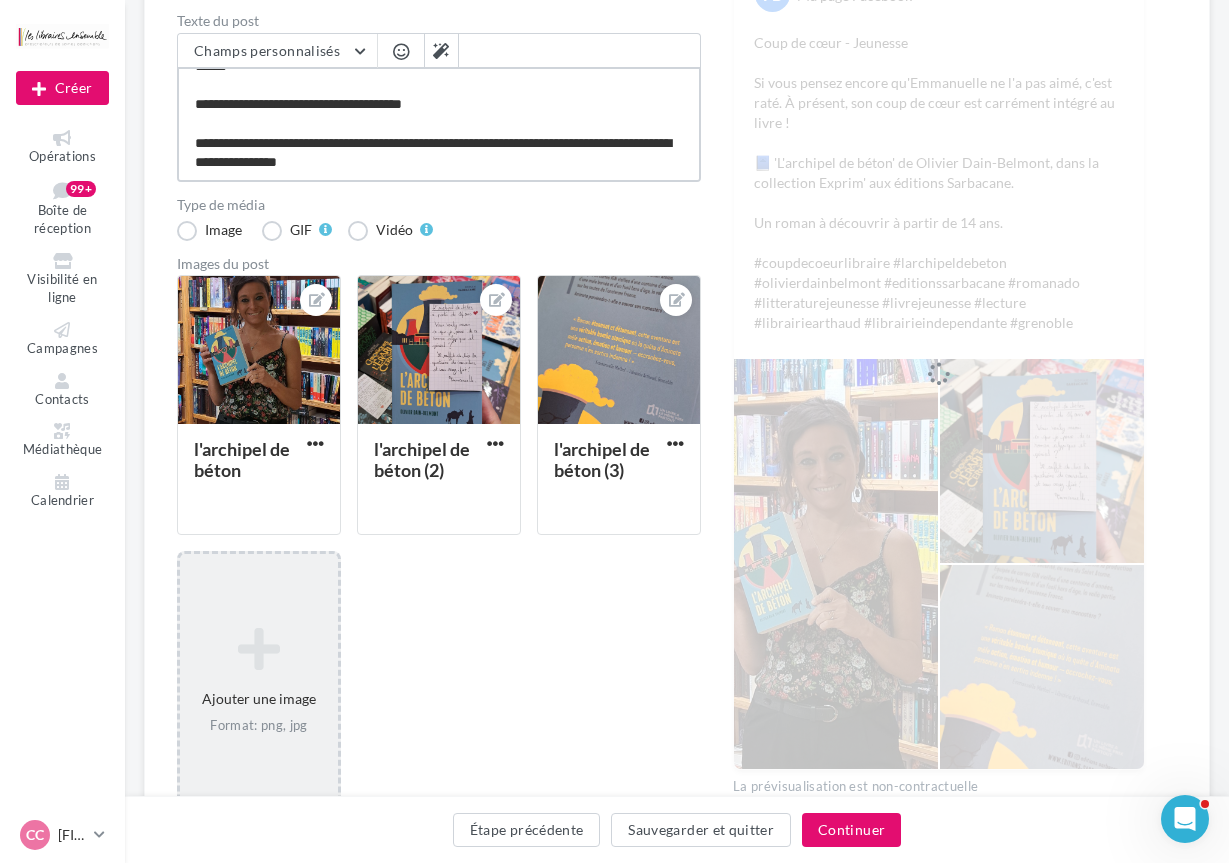 type on "**********" 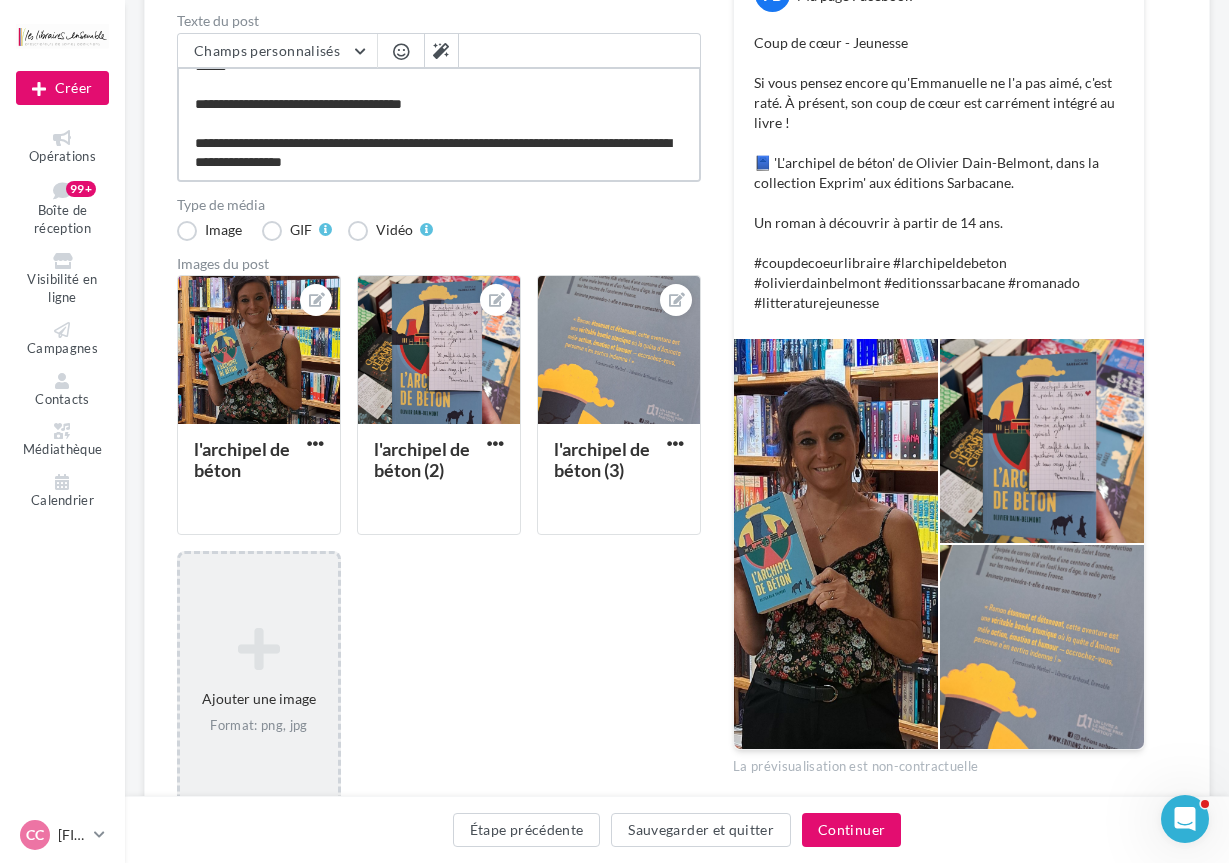 type on "**********" 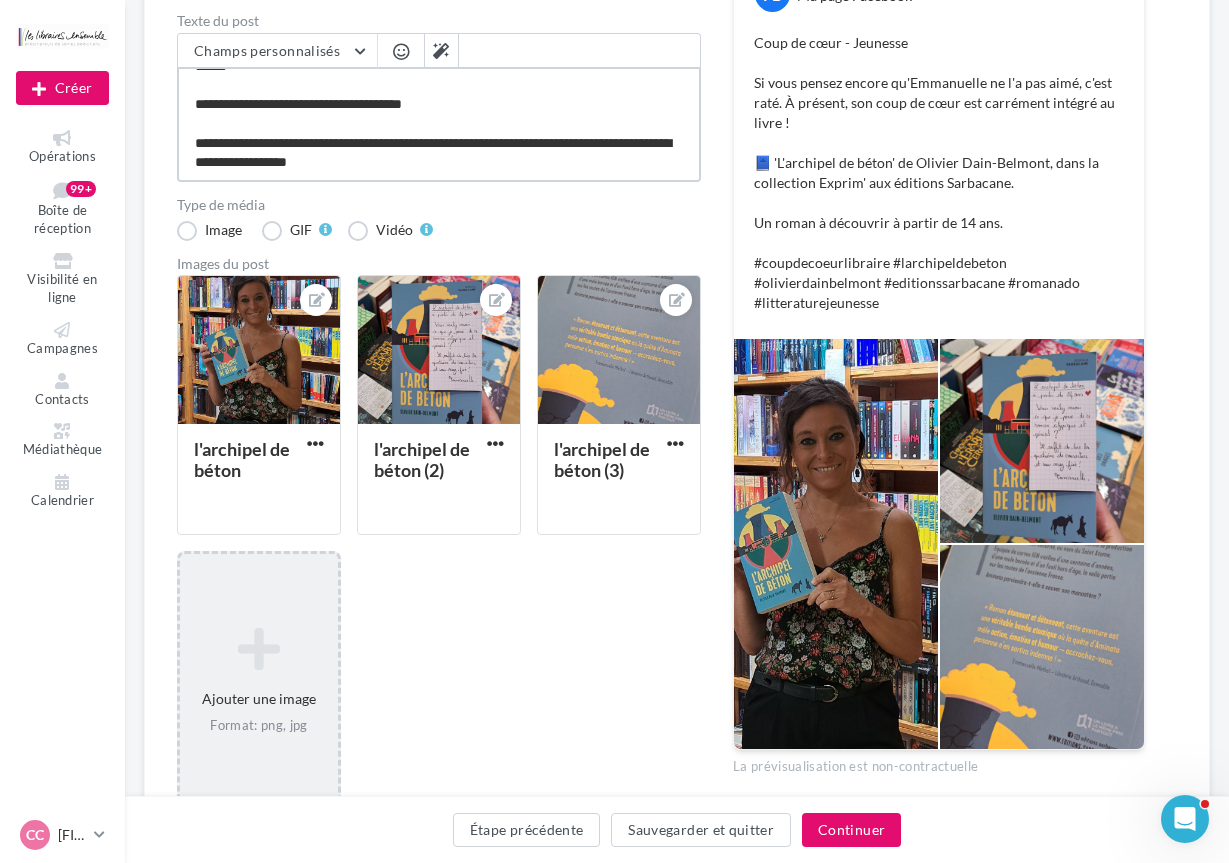 type on "**********" 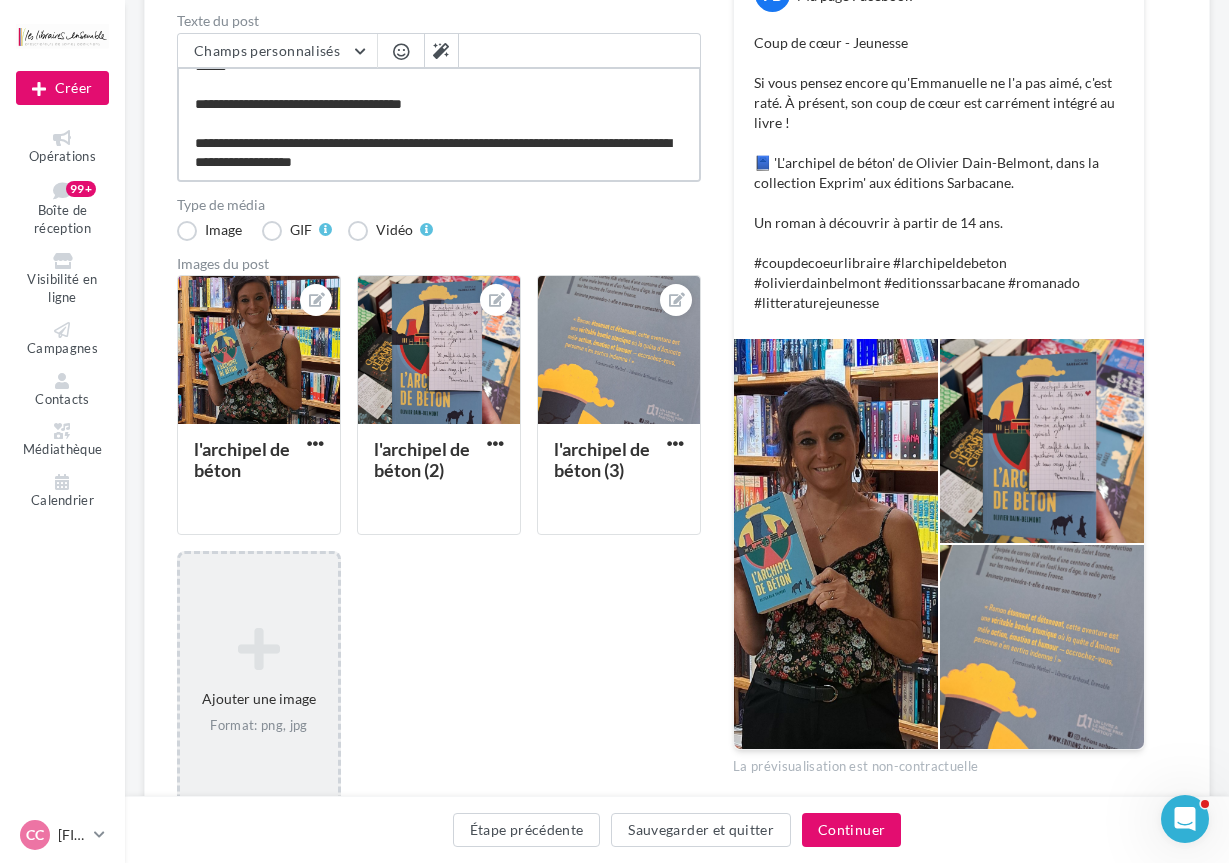 type on "**********" 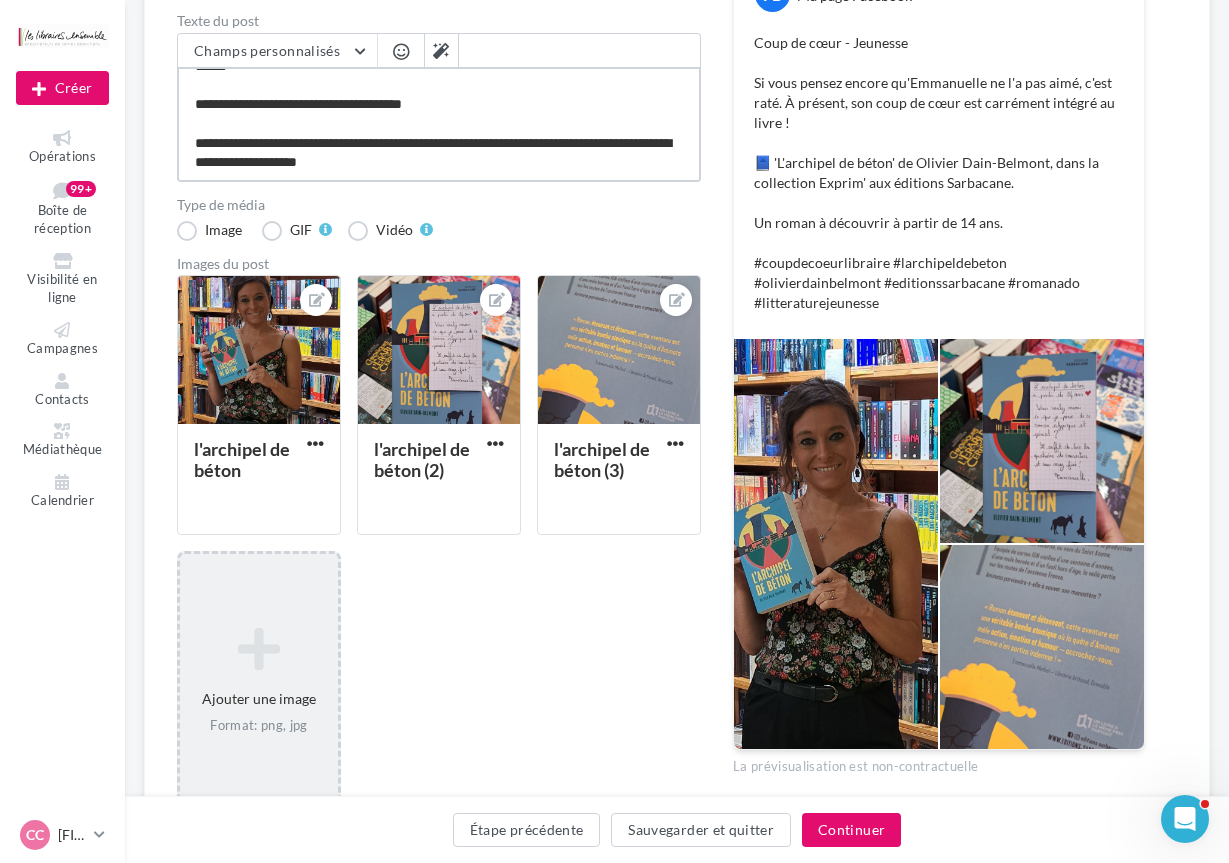 type on "**********" 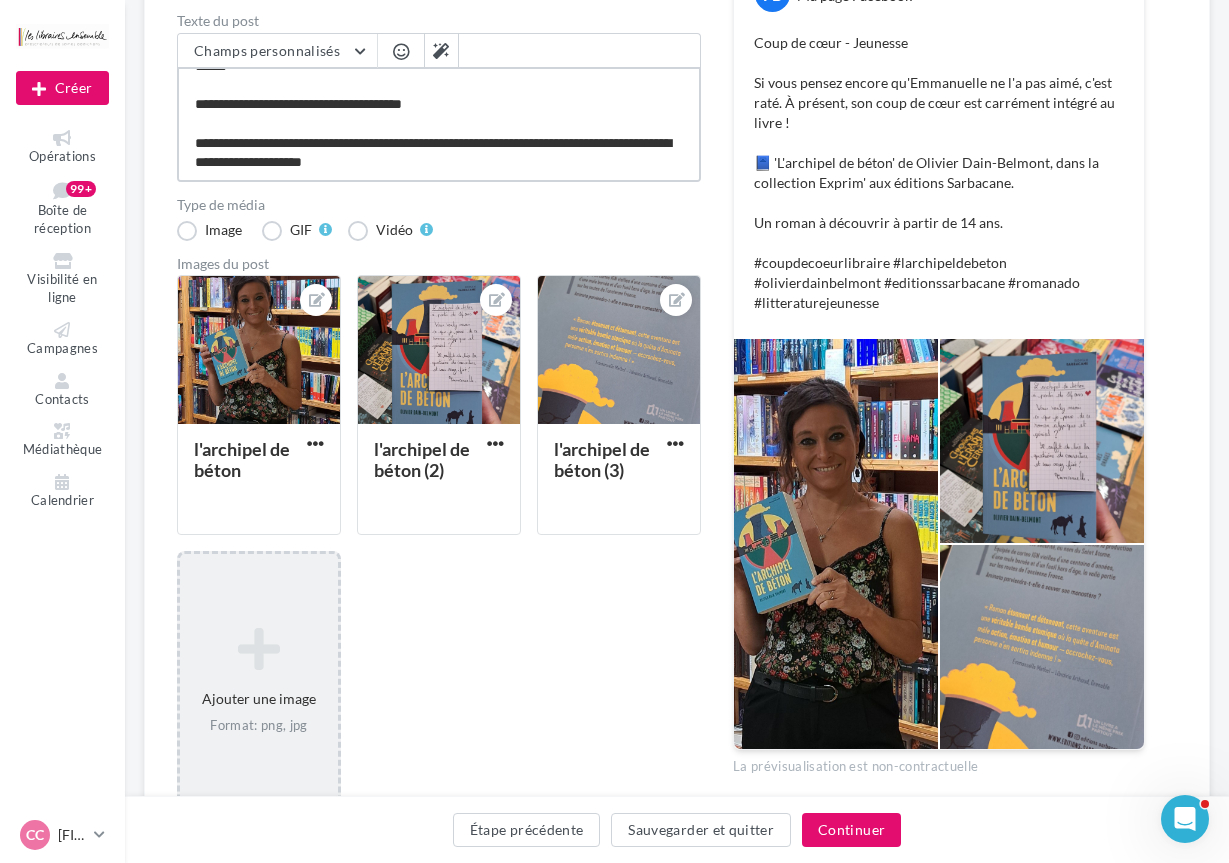 type on "**********" 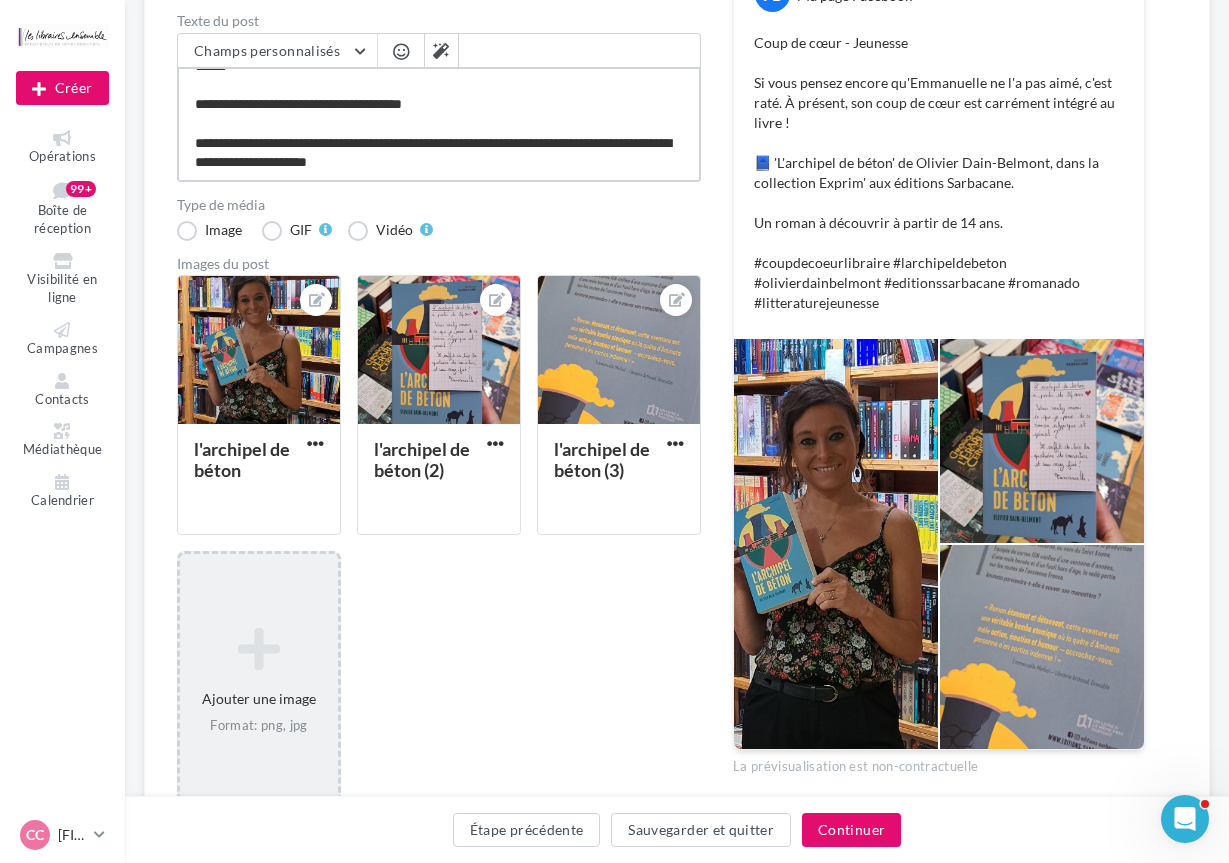type on "**********" 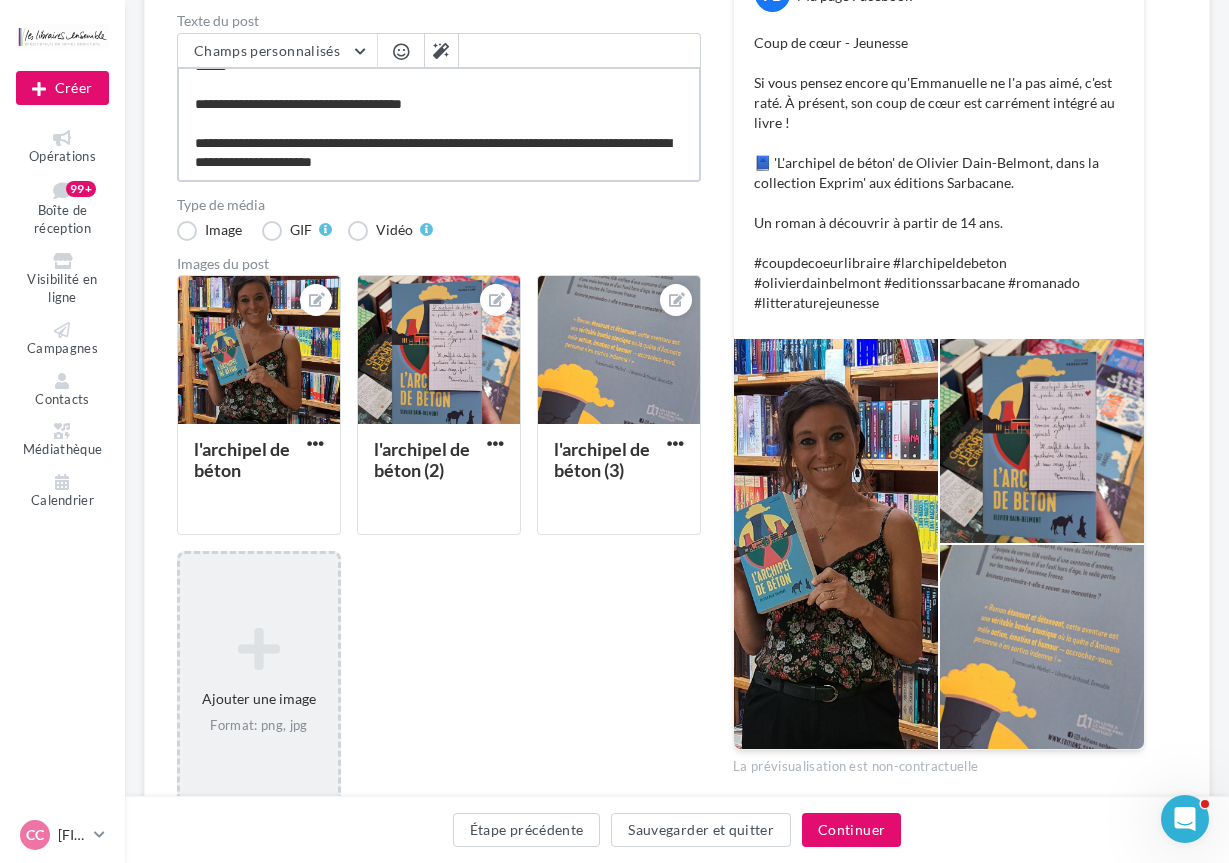 type on "**********" 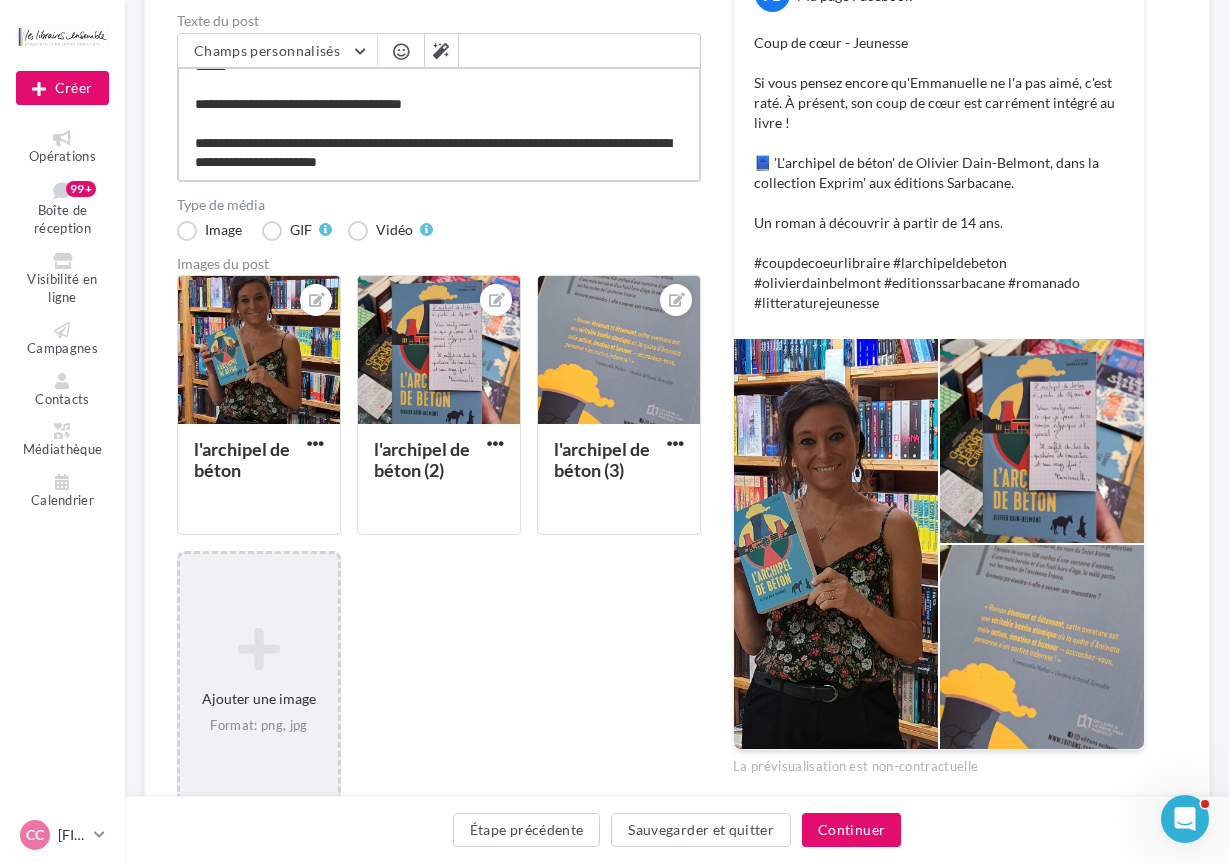 type on "**********" 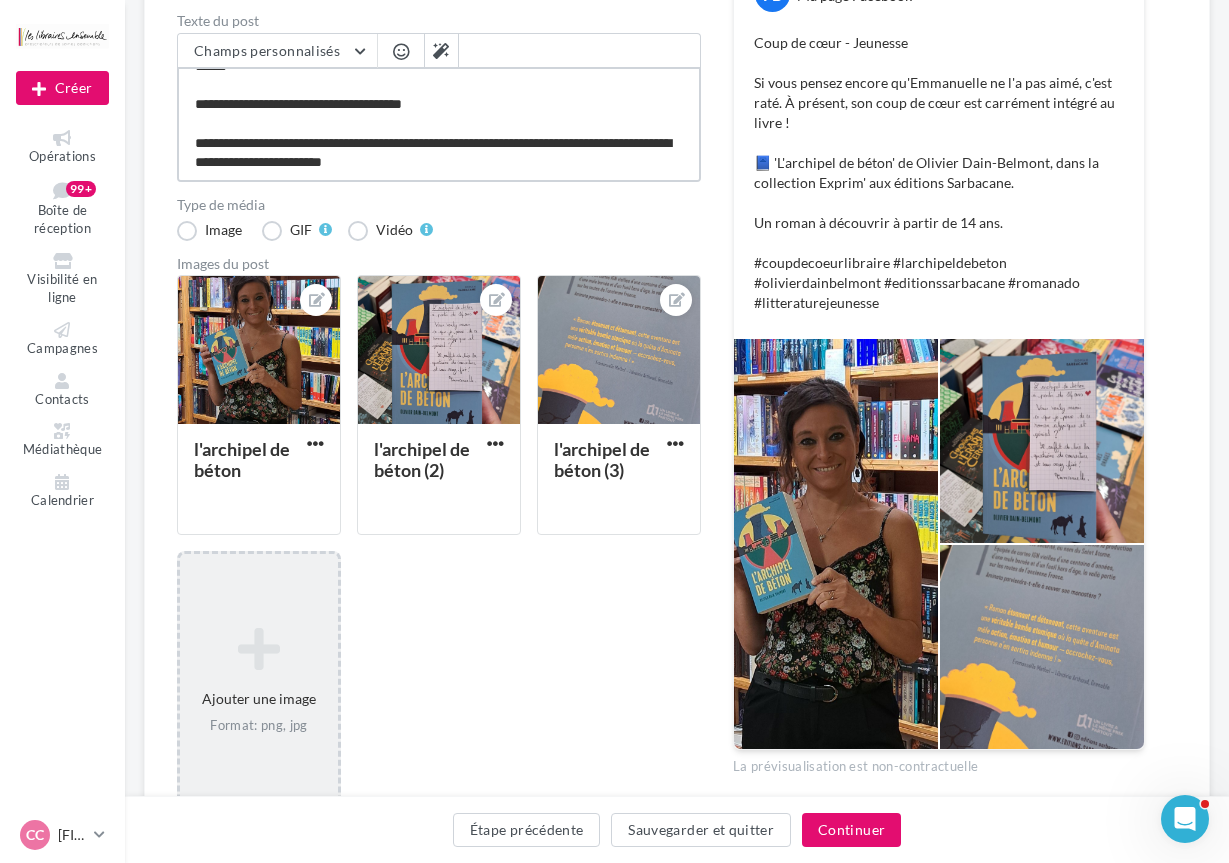 type on "**********" 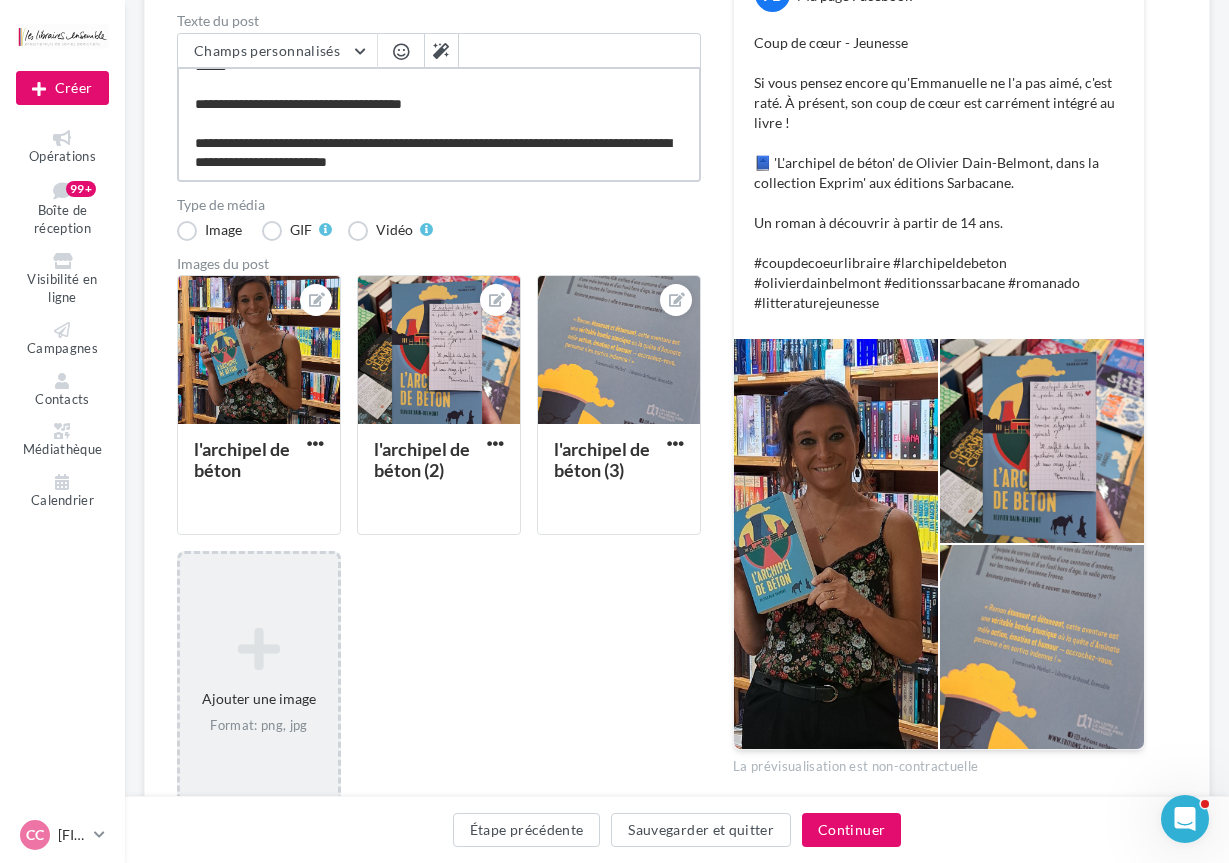 type on "**********" 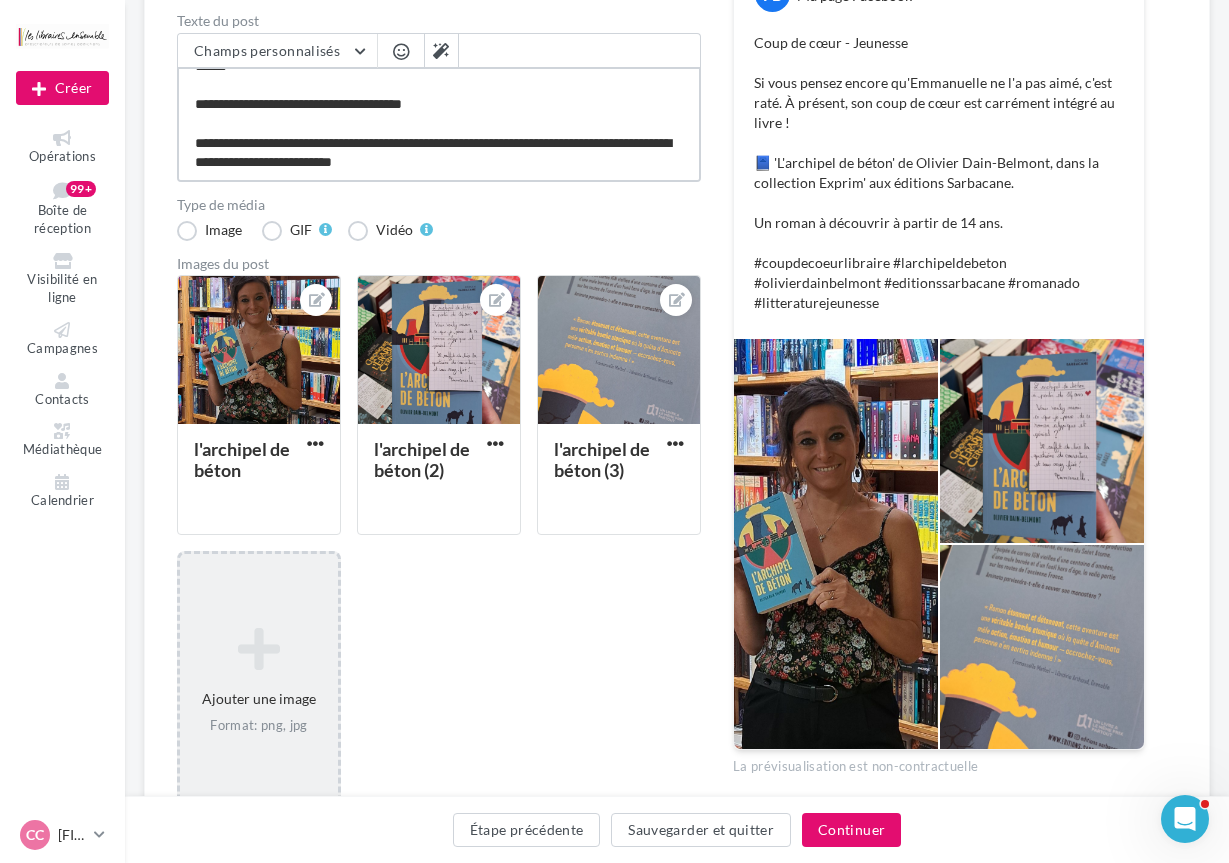 type on "**********" 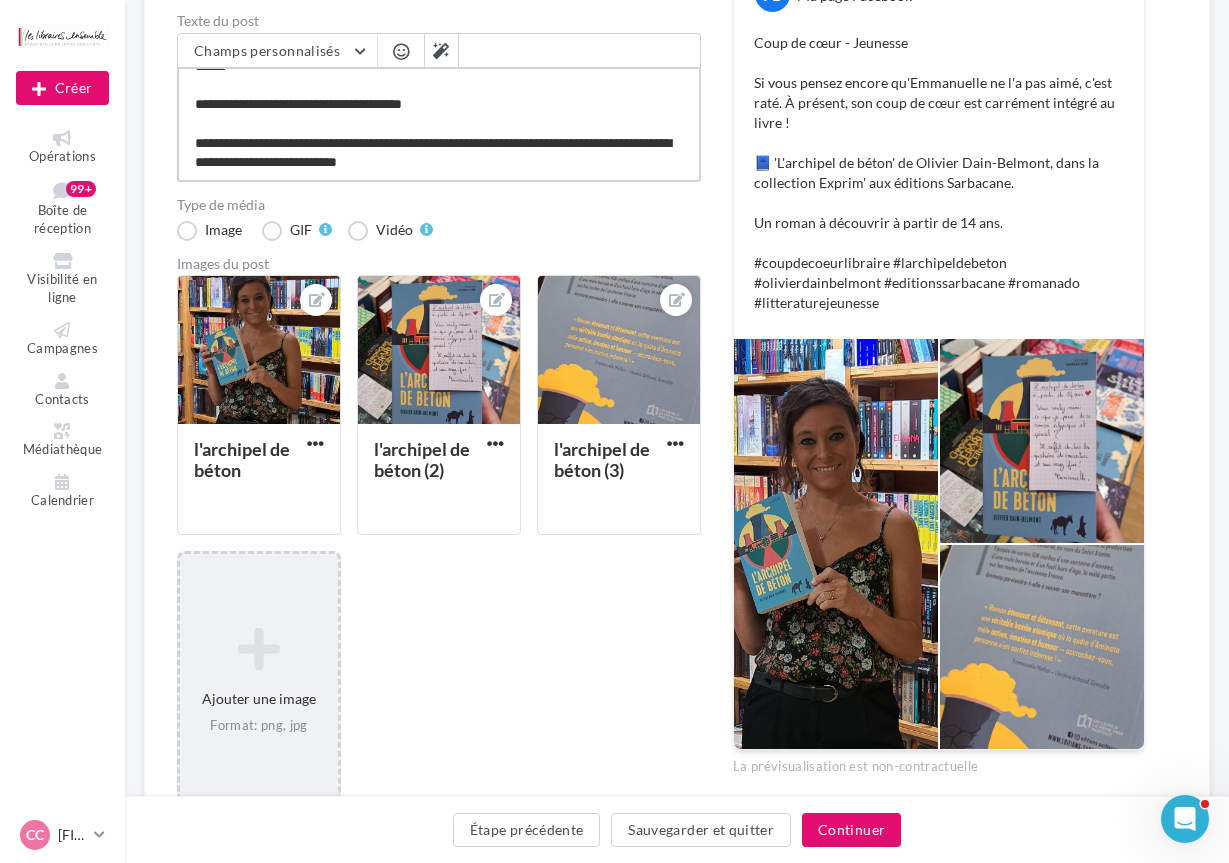 type on "**********" 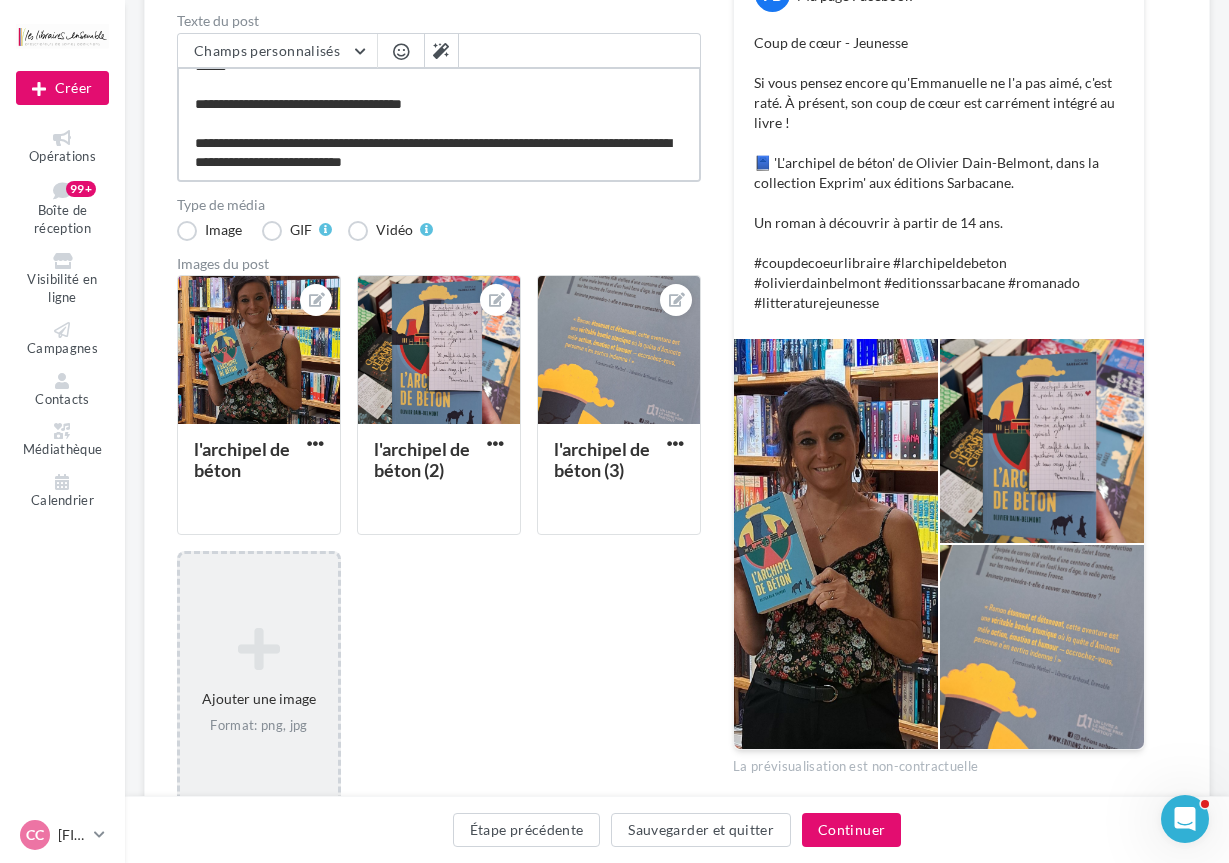 type on "**********" 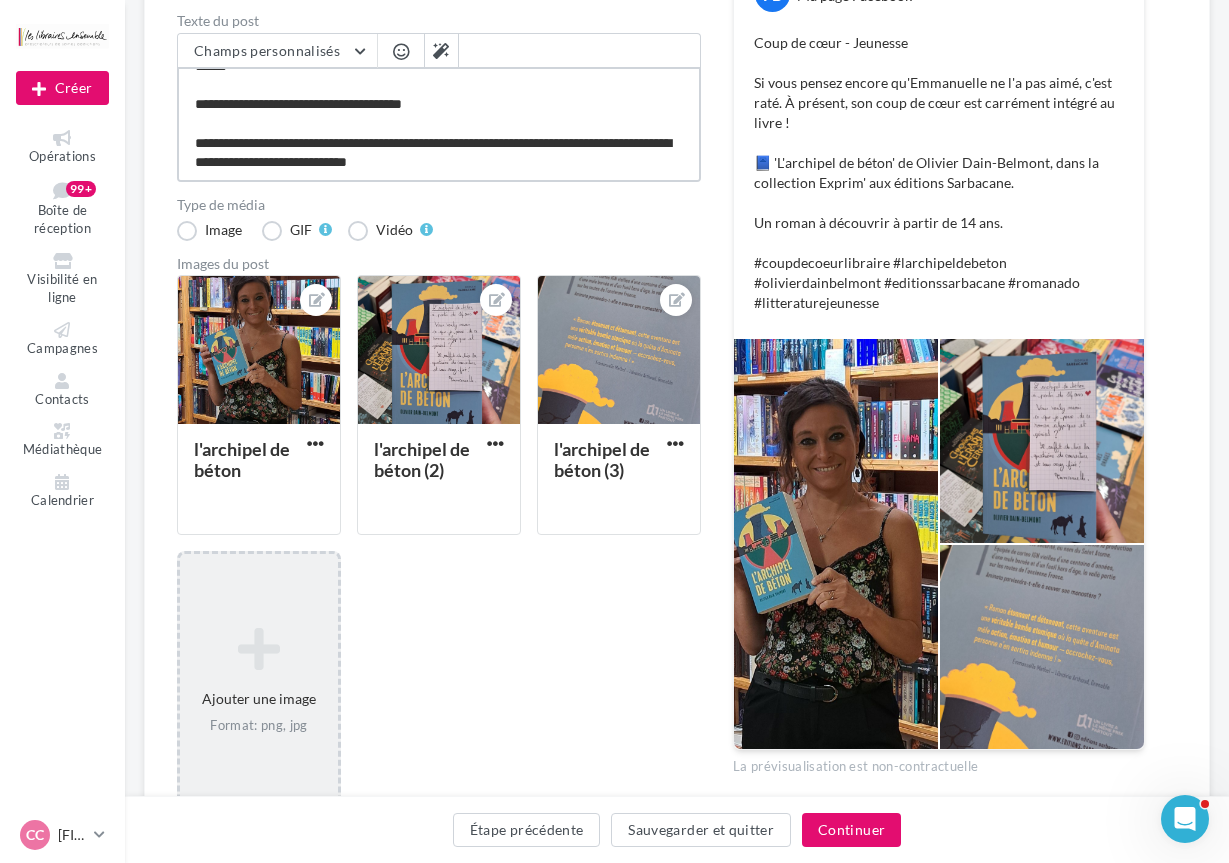 type on "**********" 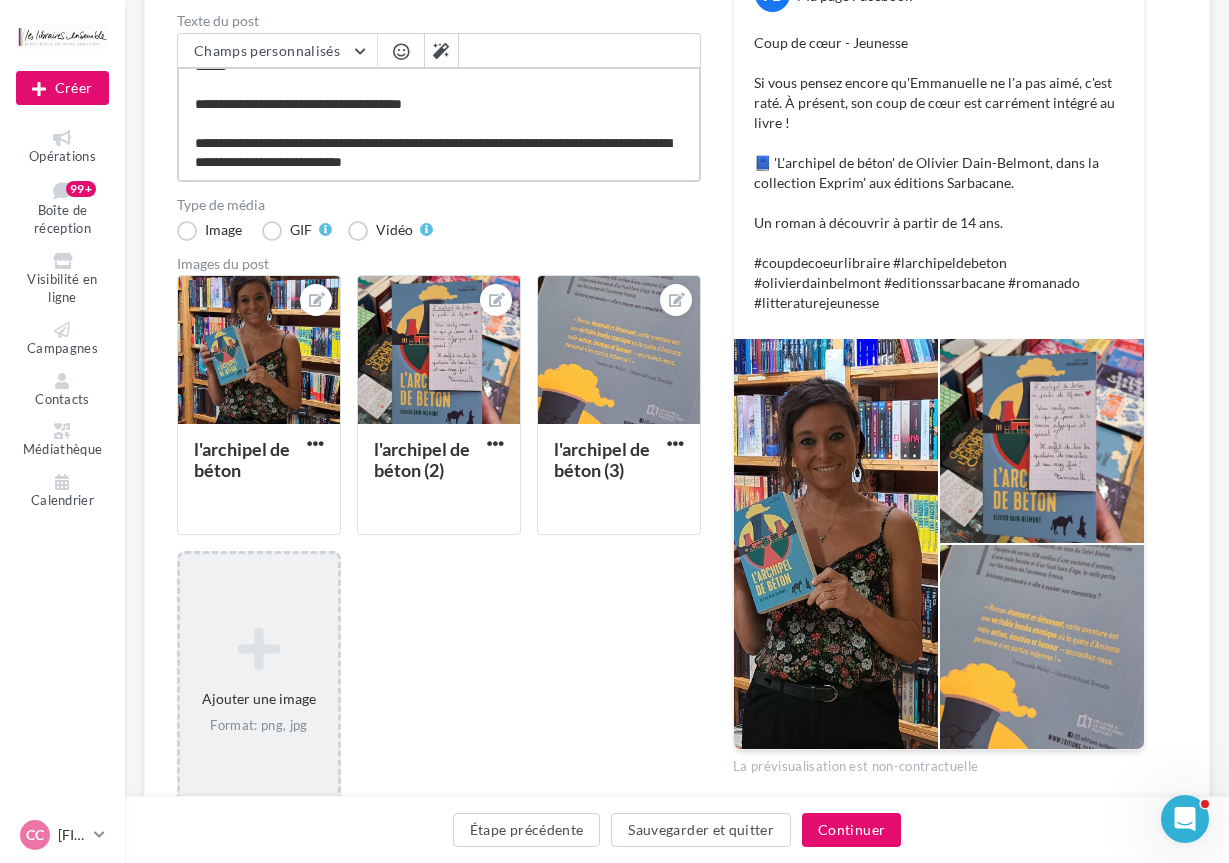 type on "**********" 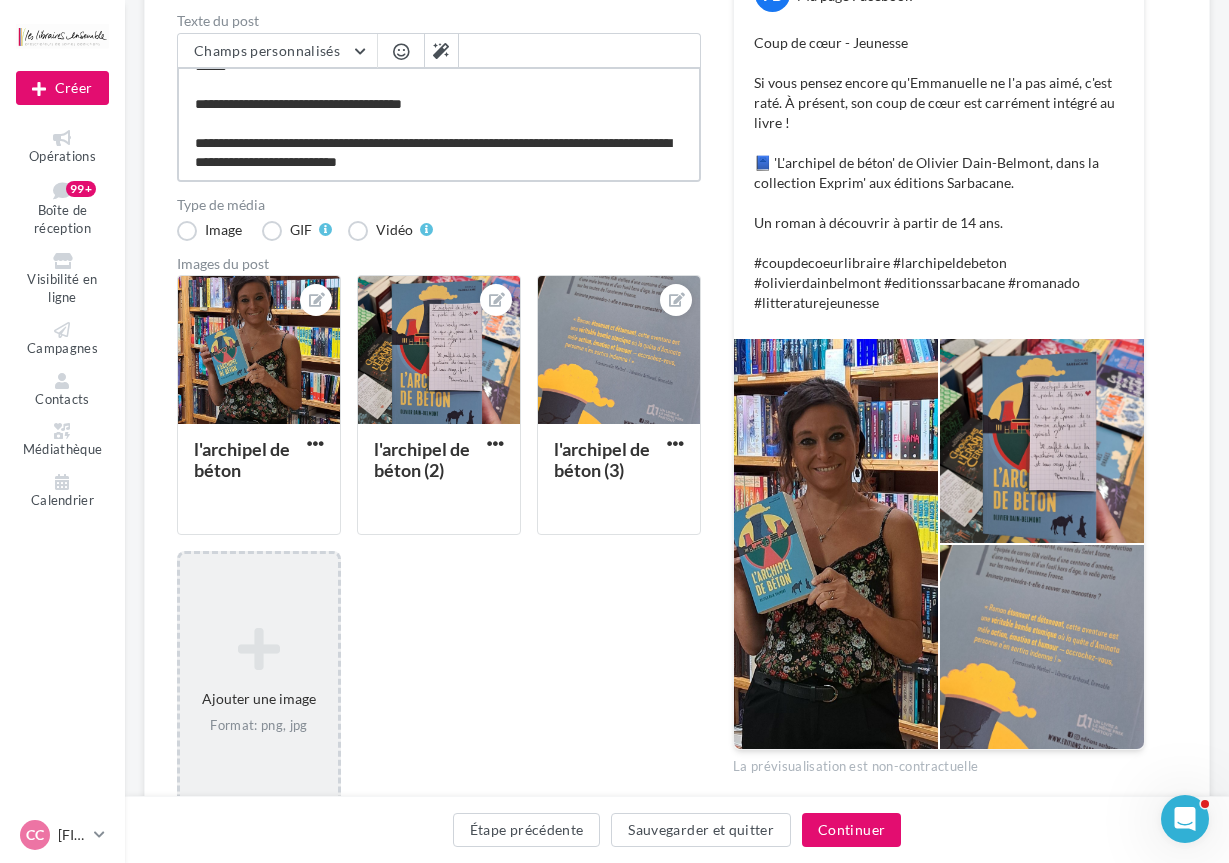 type on "**********" 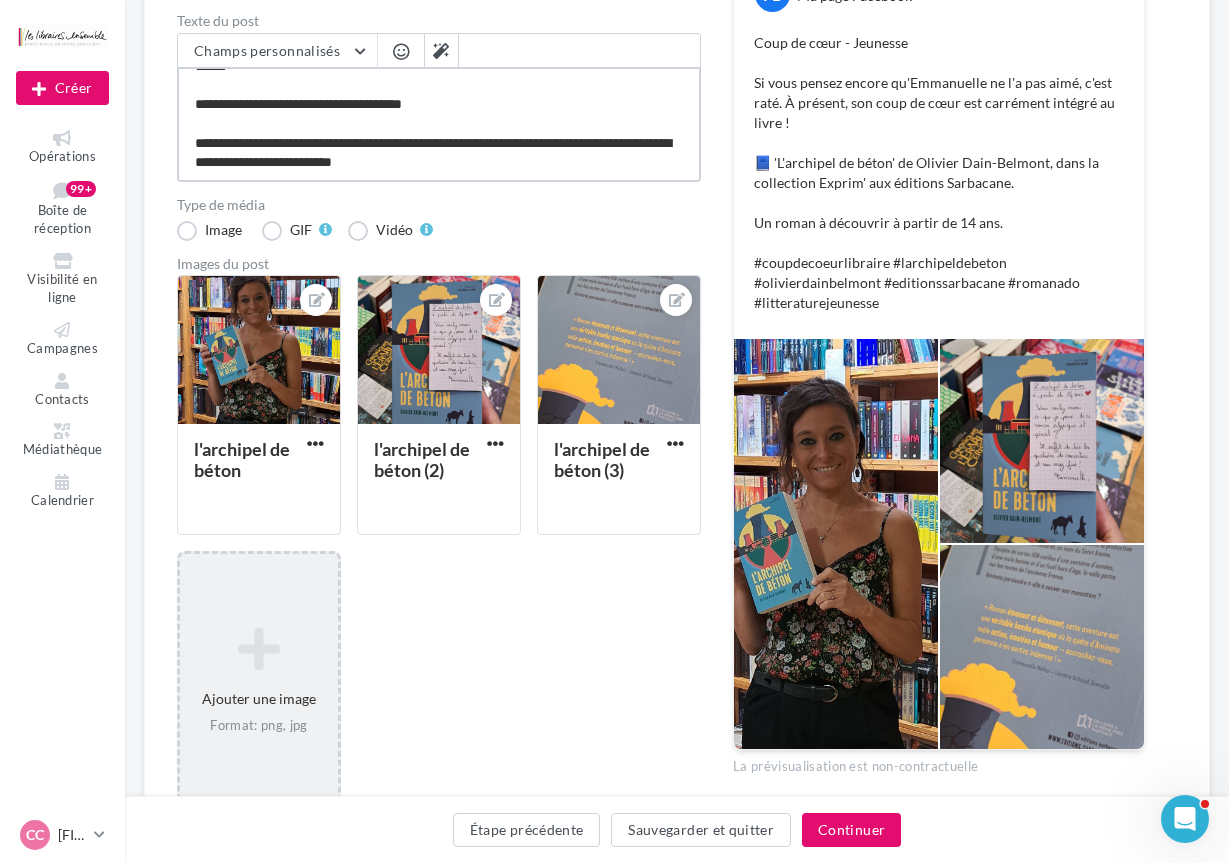 type on "**********" 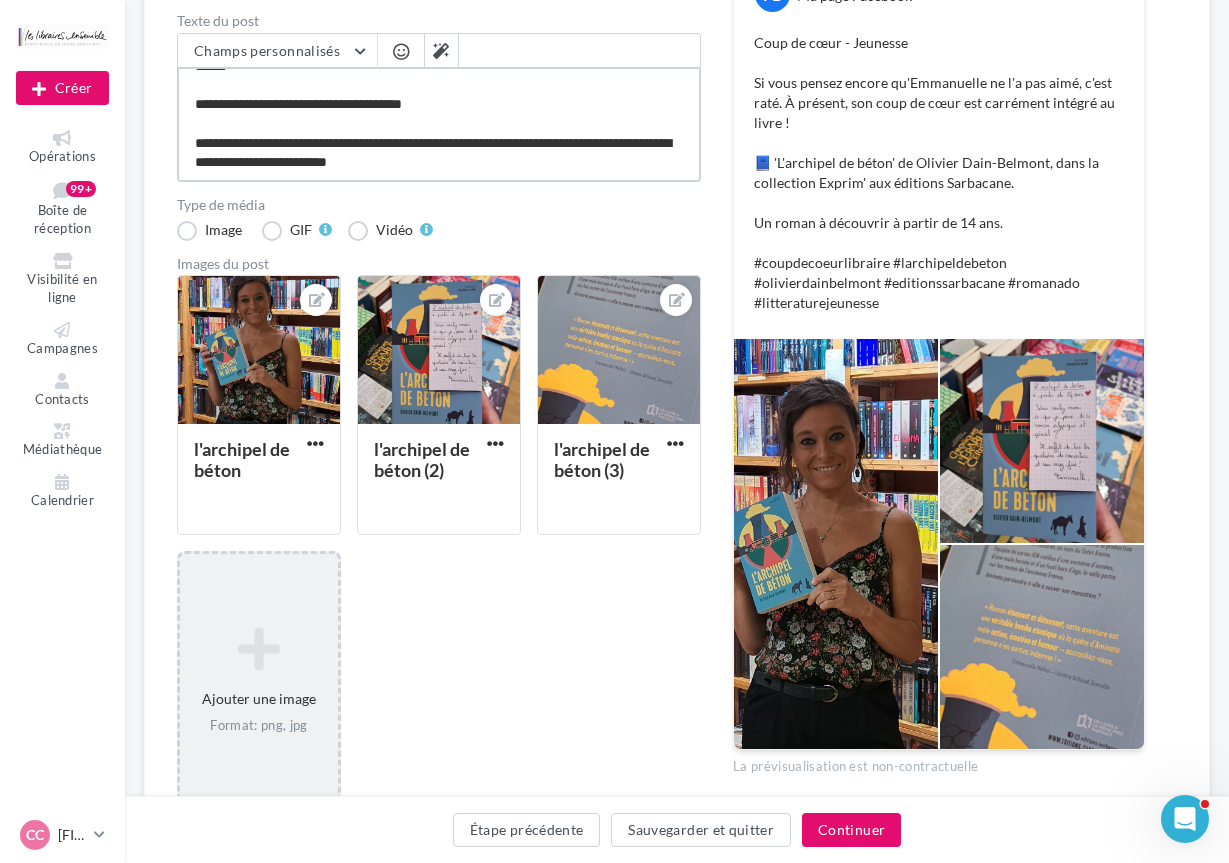 type on "**********" 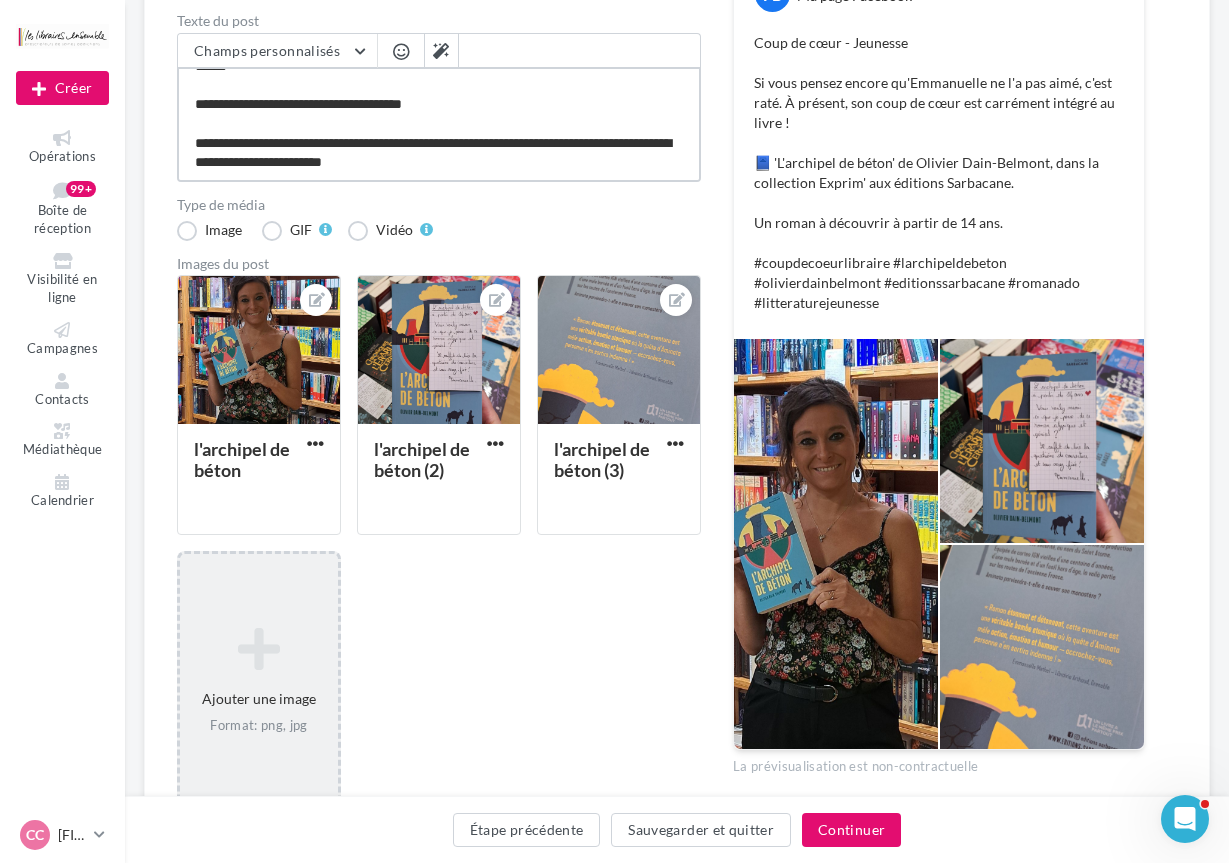 type on "**********" 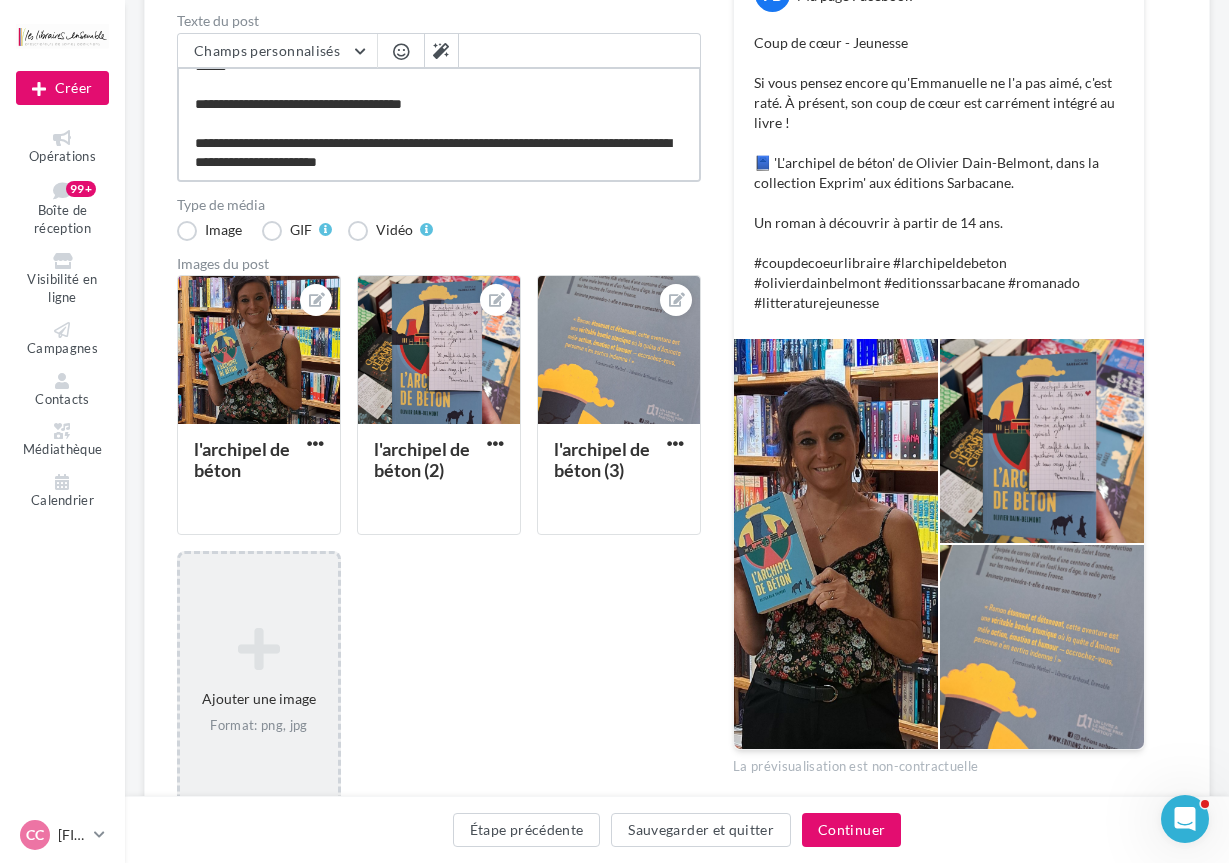 type on "**********" 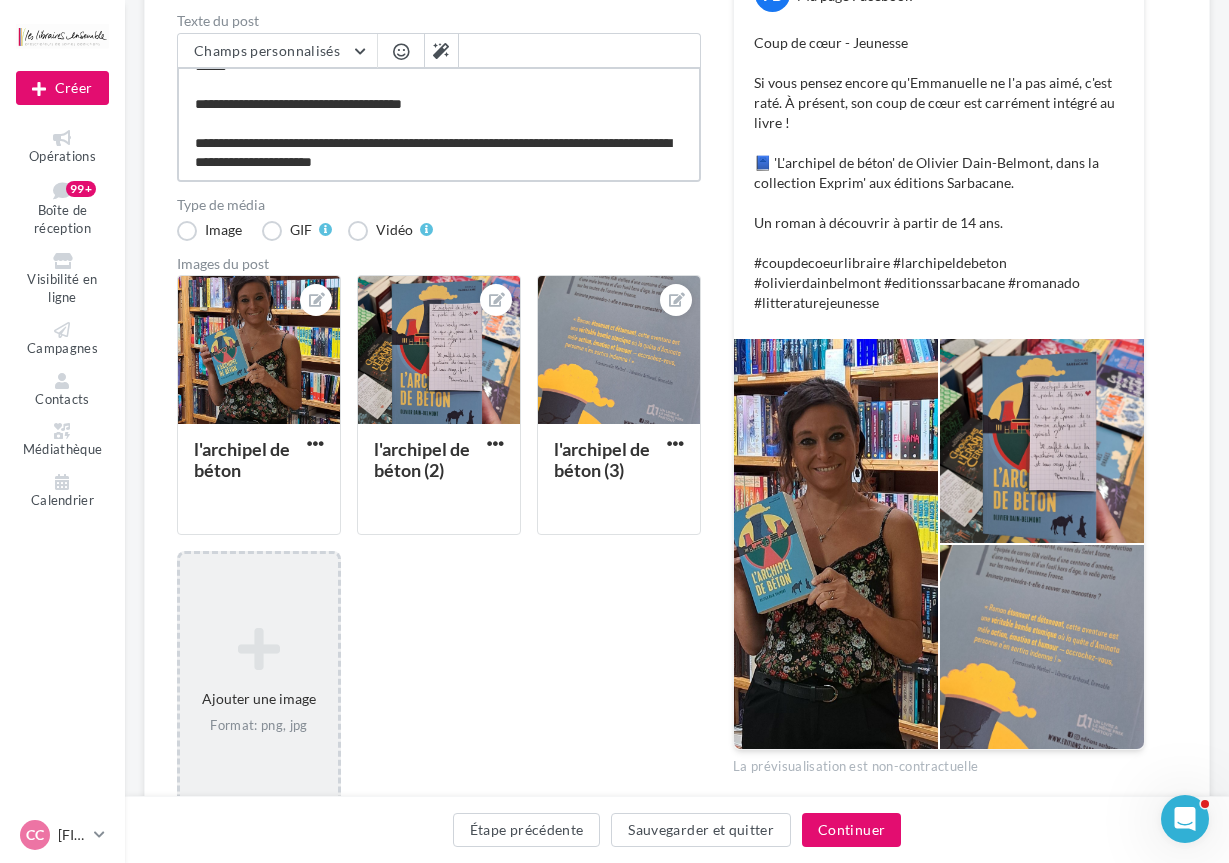 type on "**********" 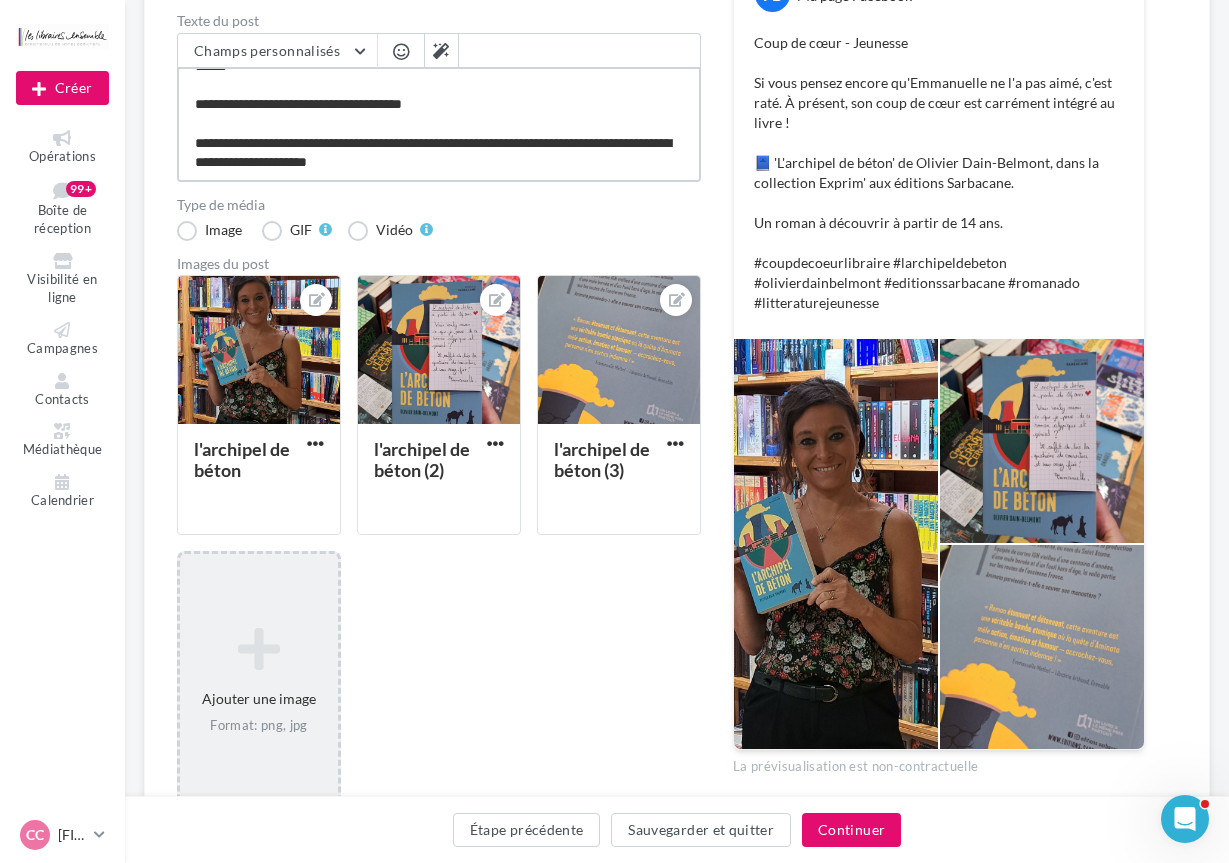 type on "**********" 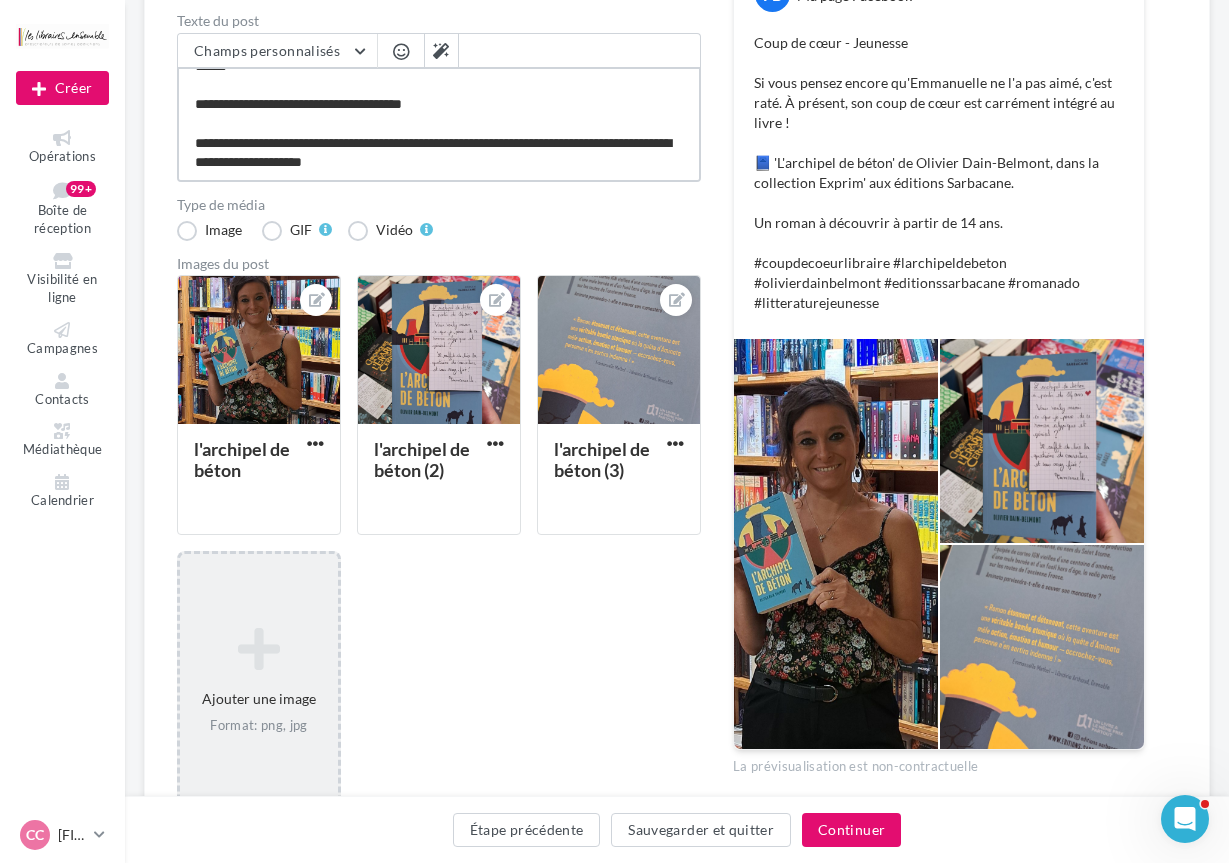 type on "**********" 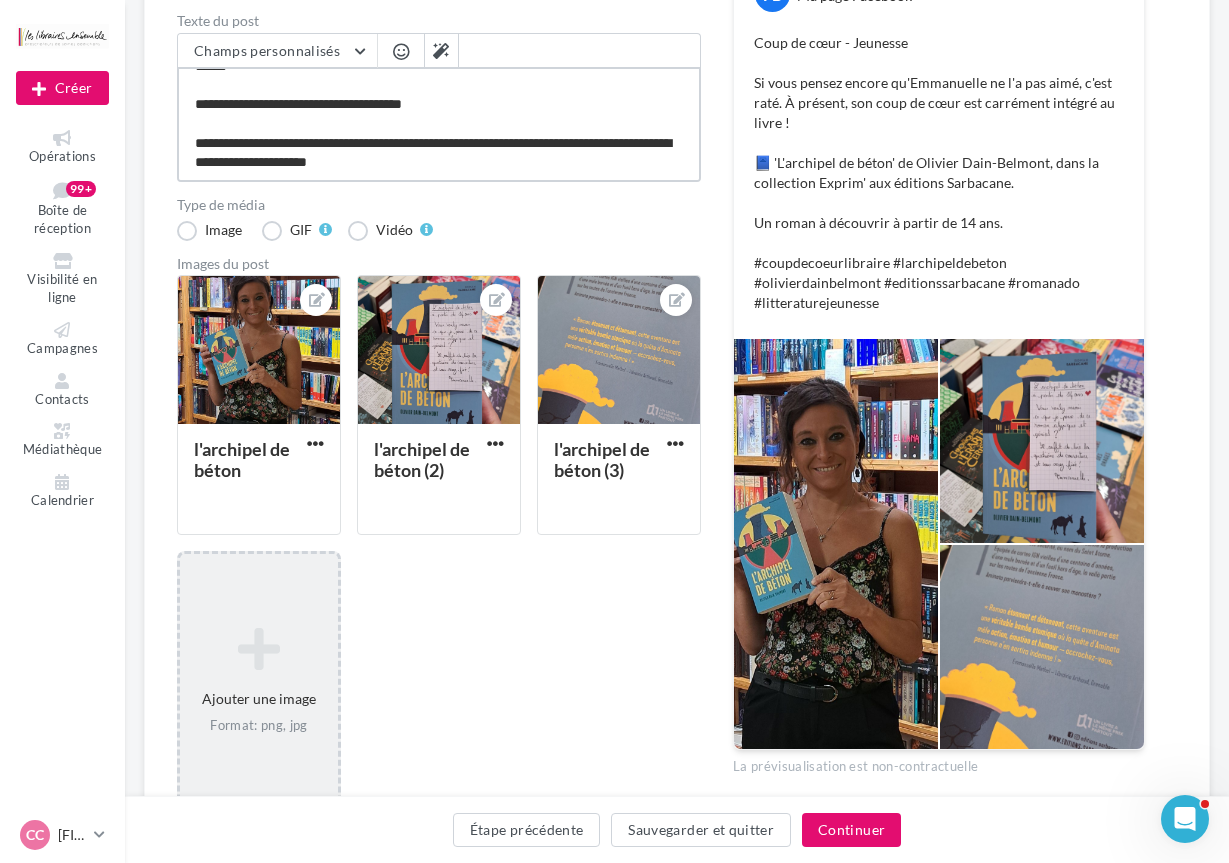 type on "**********" 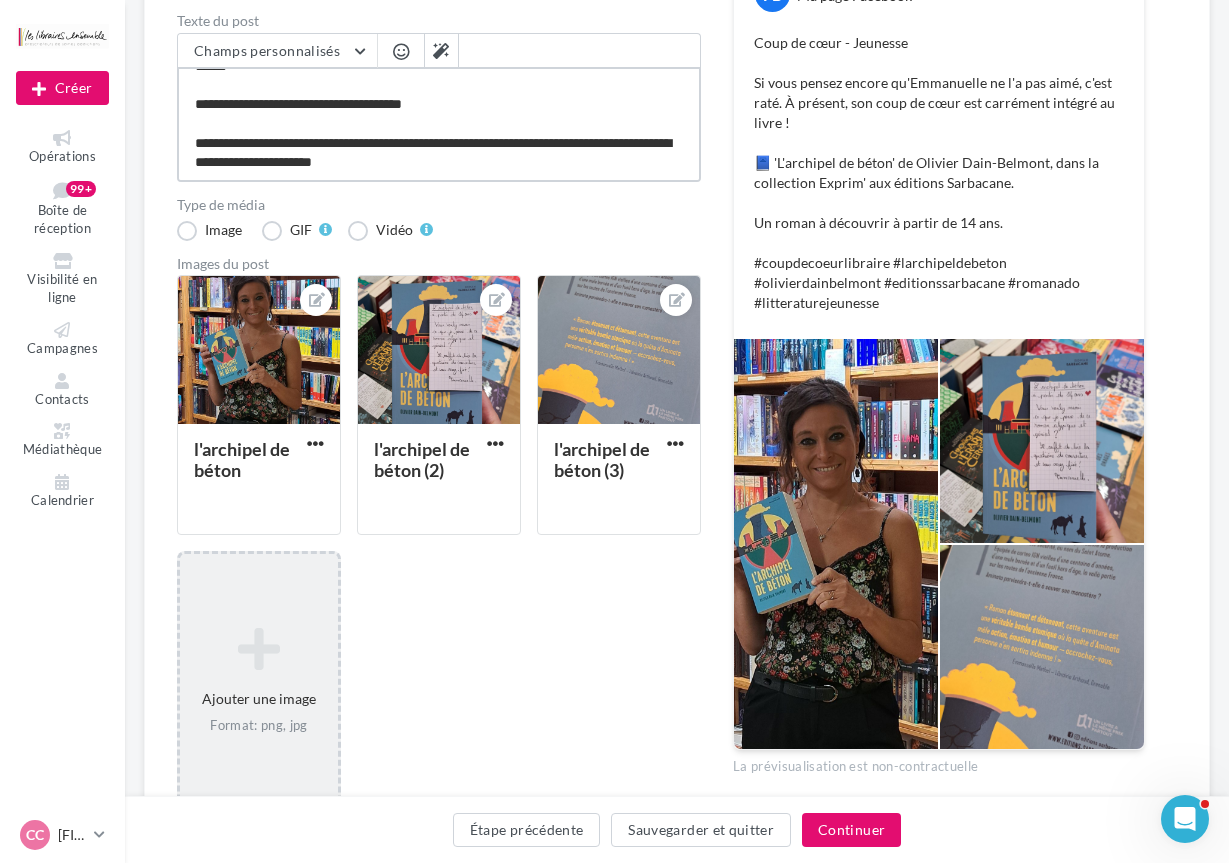 type on "**********" 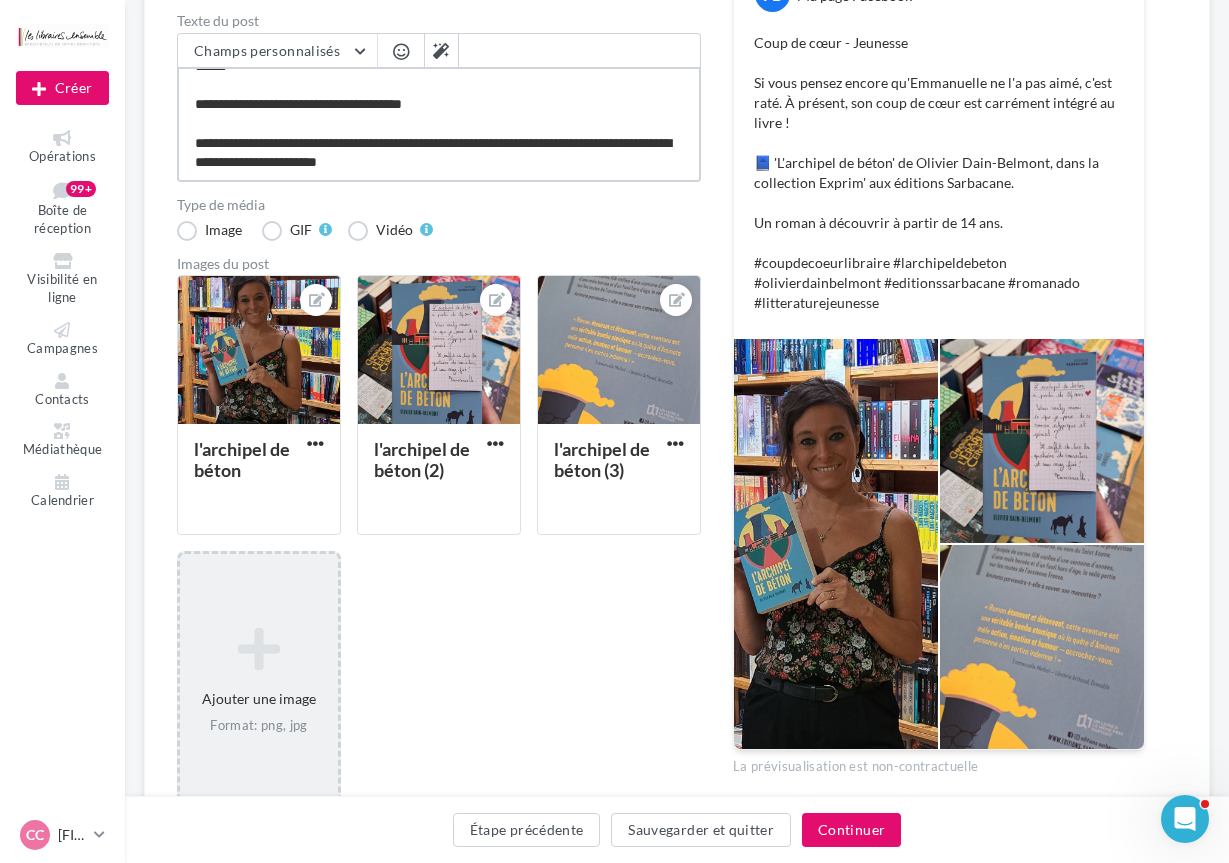 type on "**********" 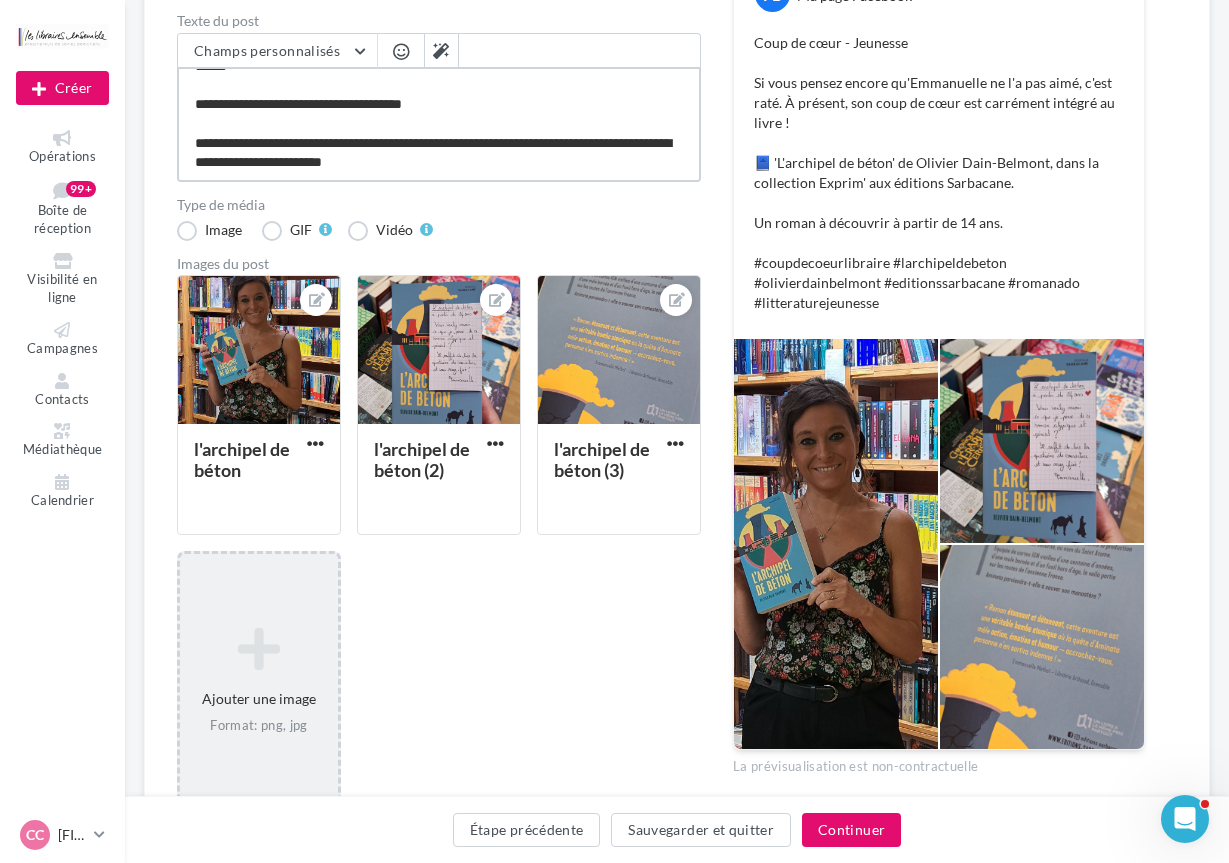 type on "**********" 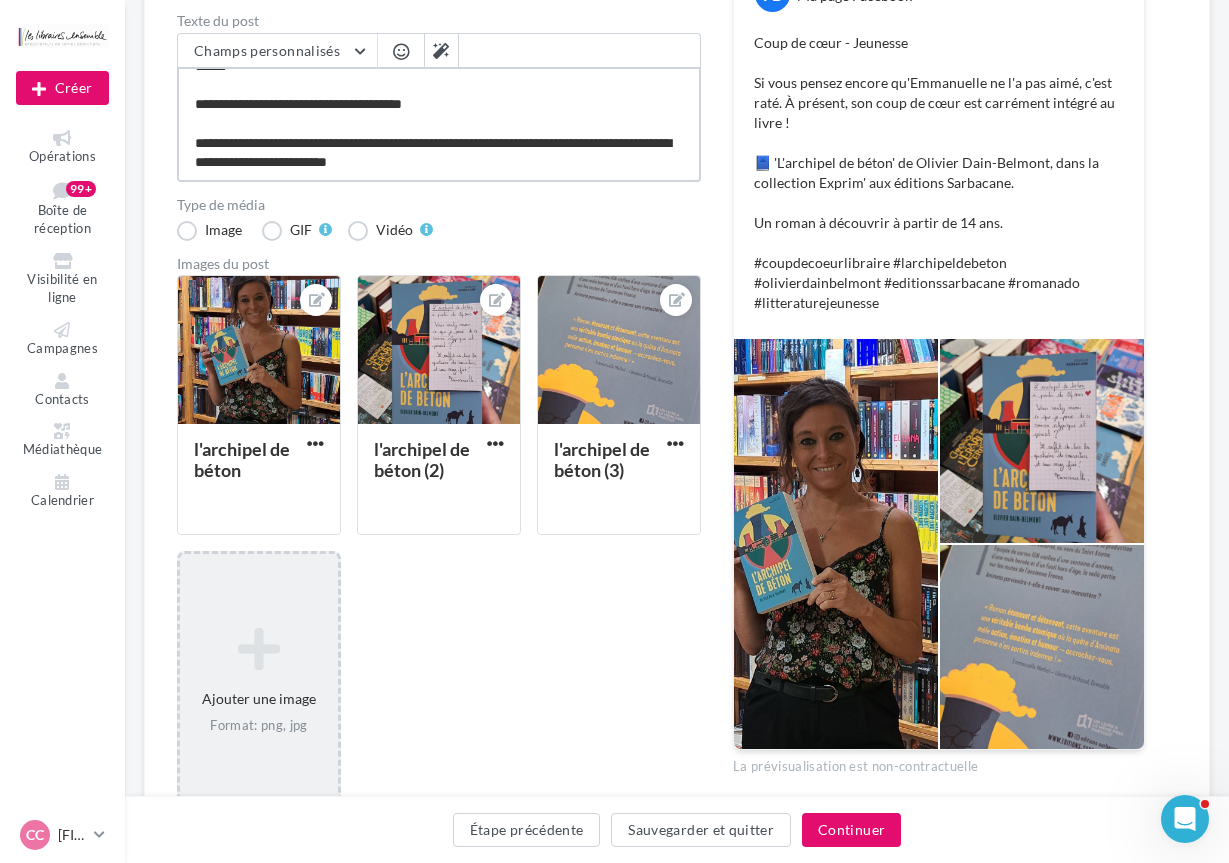 type on "**********" 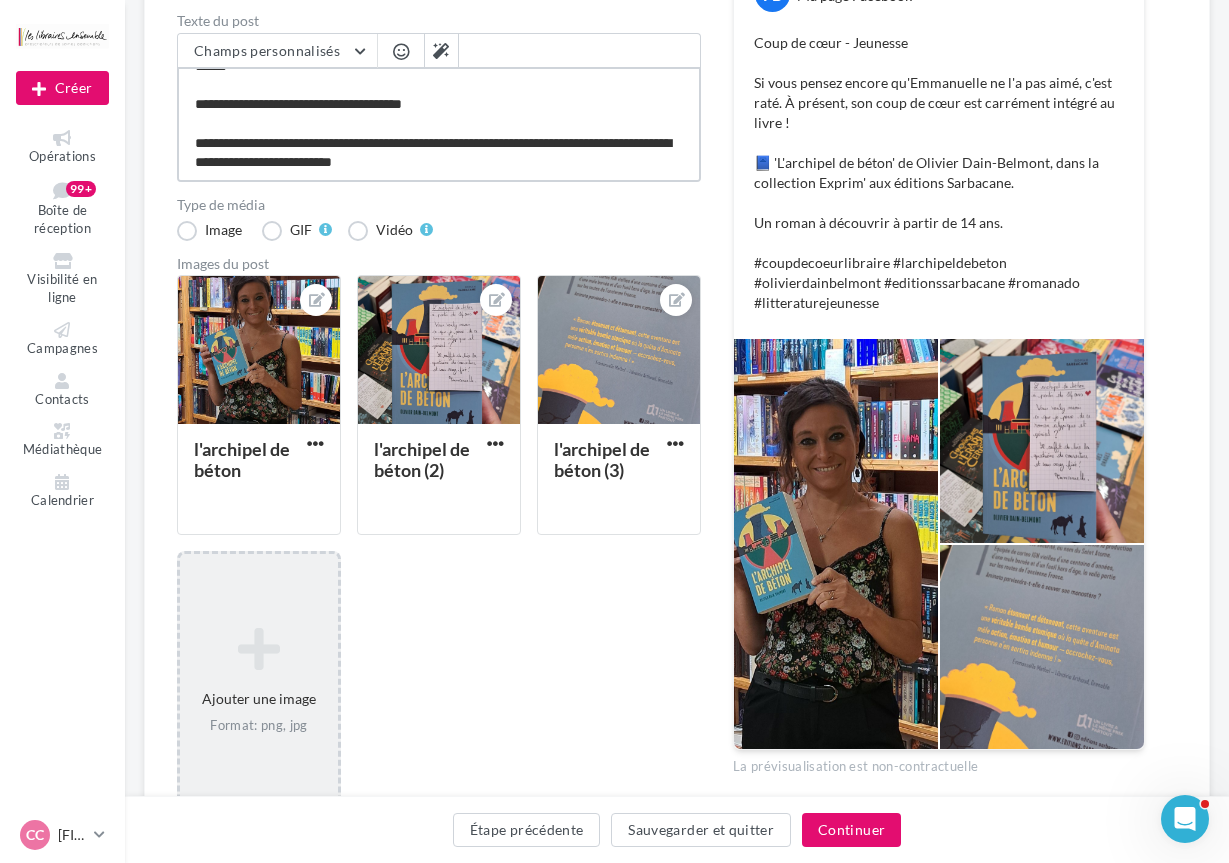 type on "**********" 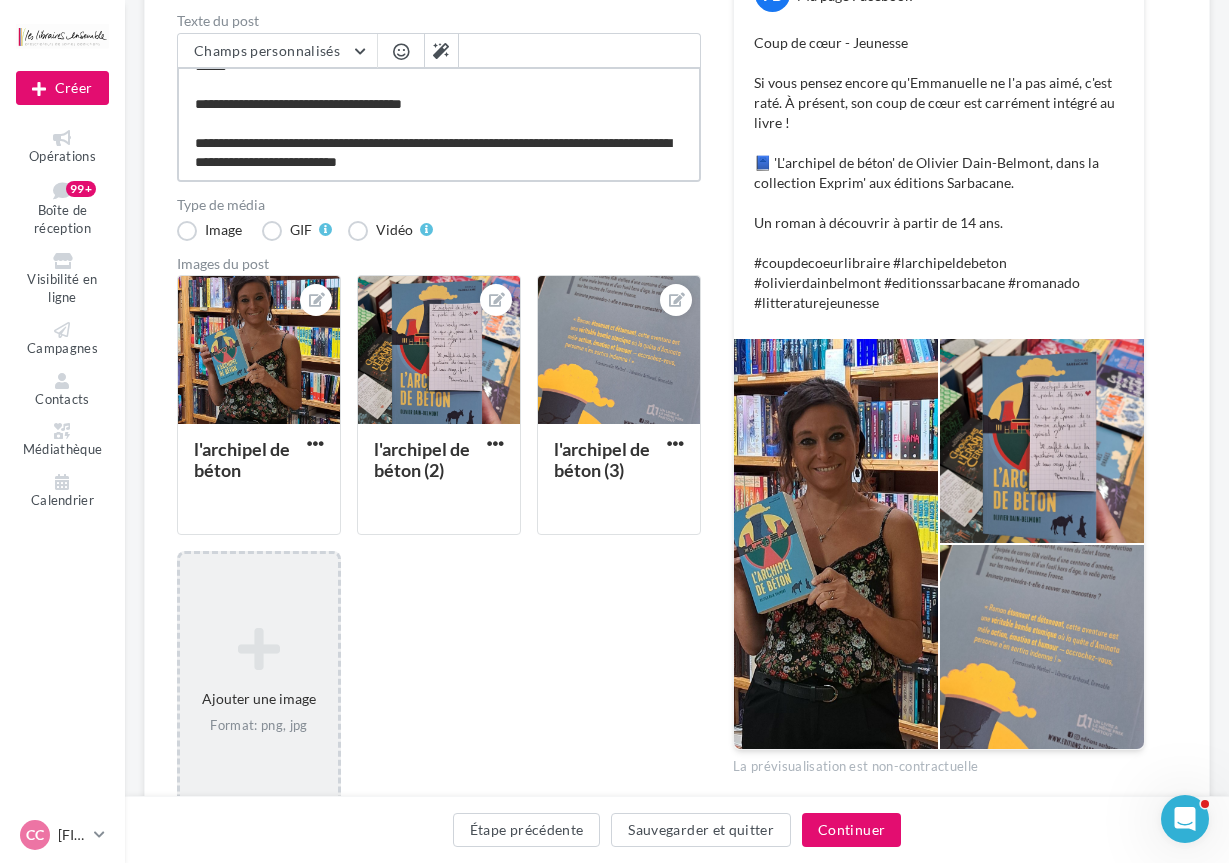 type on "**********" 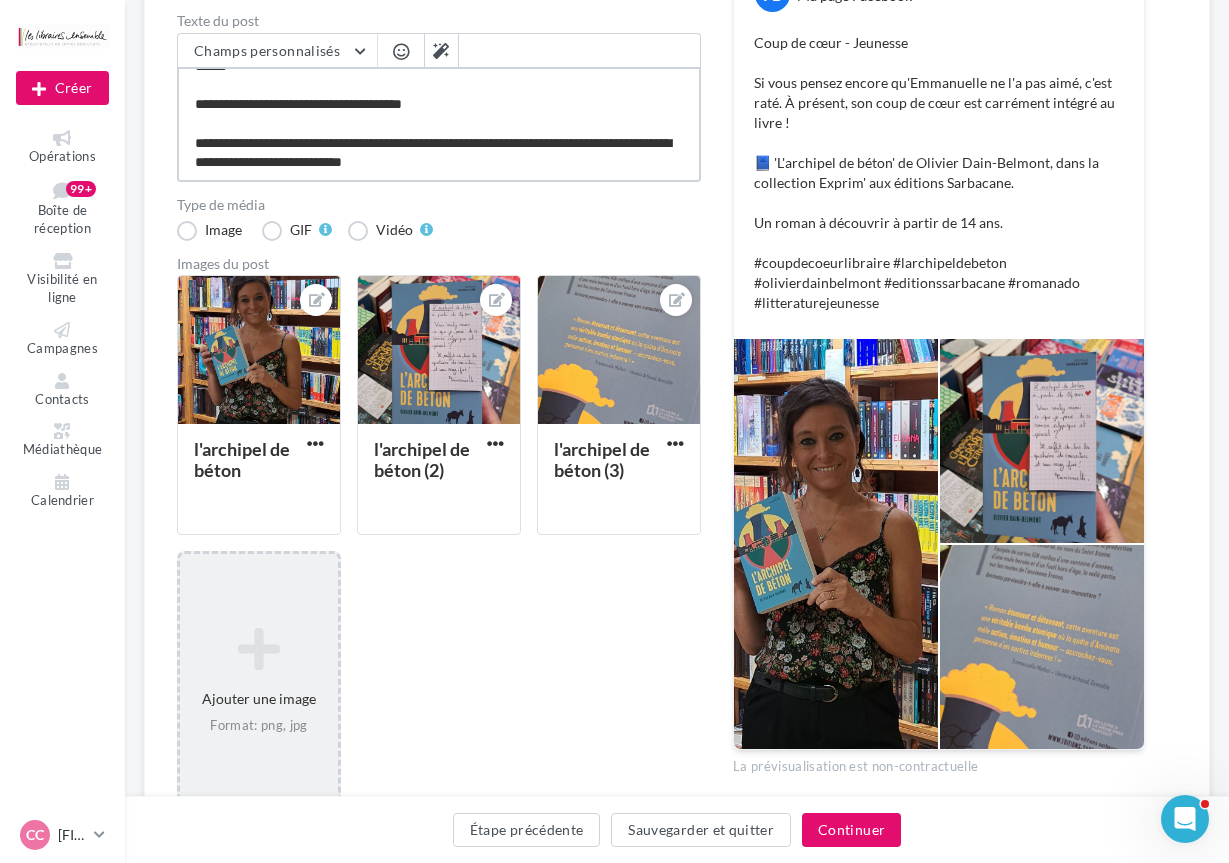 type on "**********" 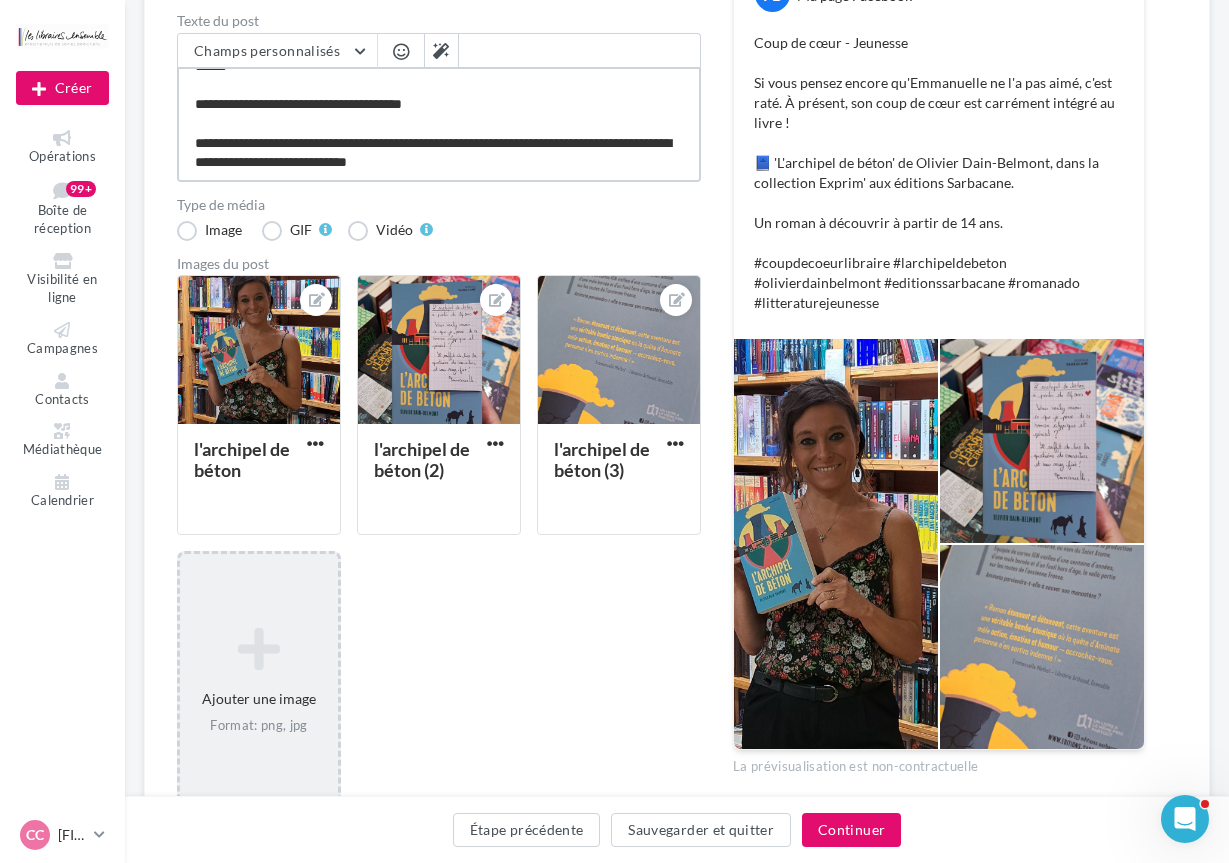 type on "**********" 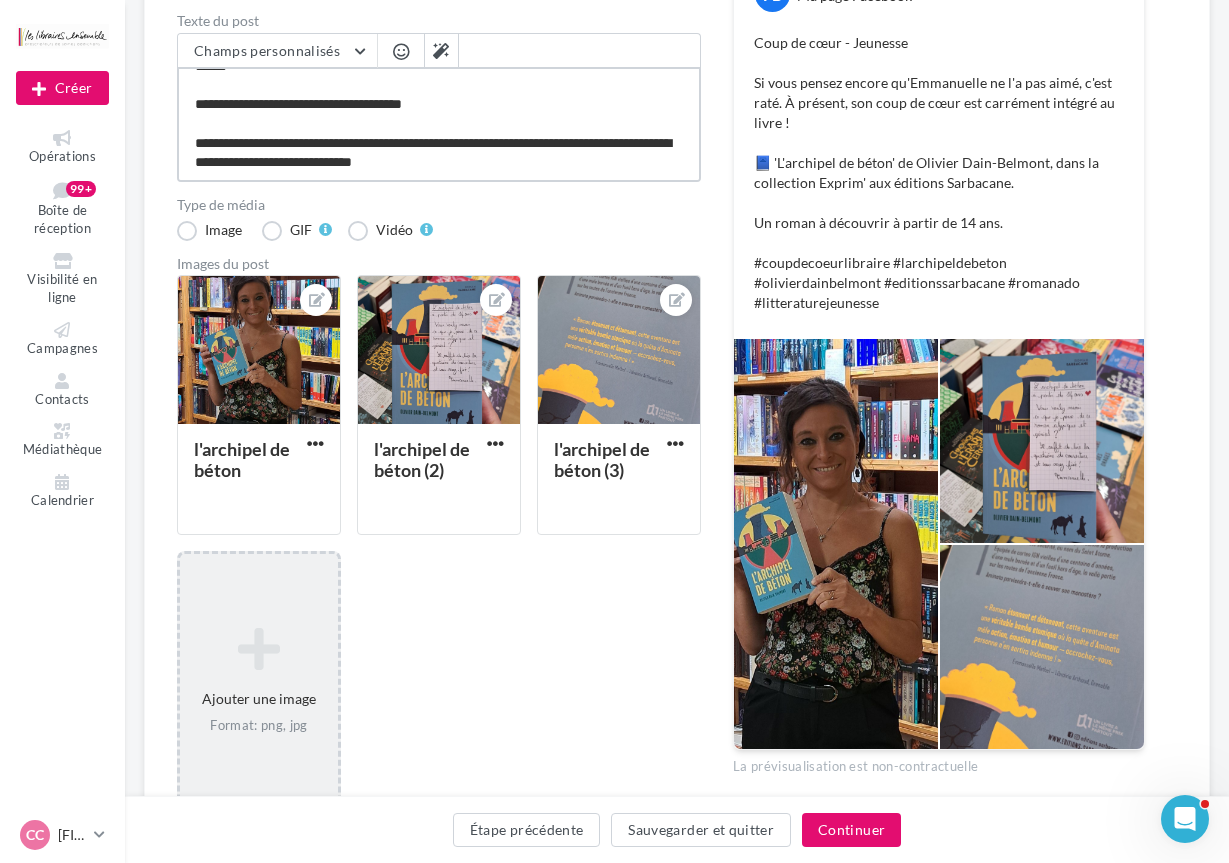 type on "**********" 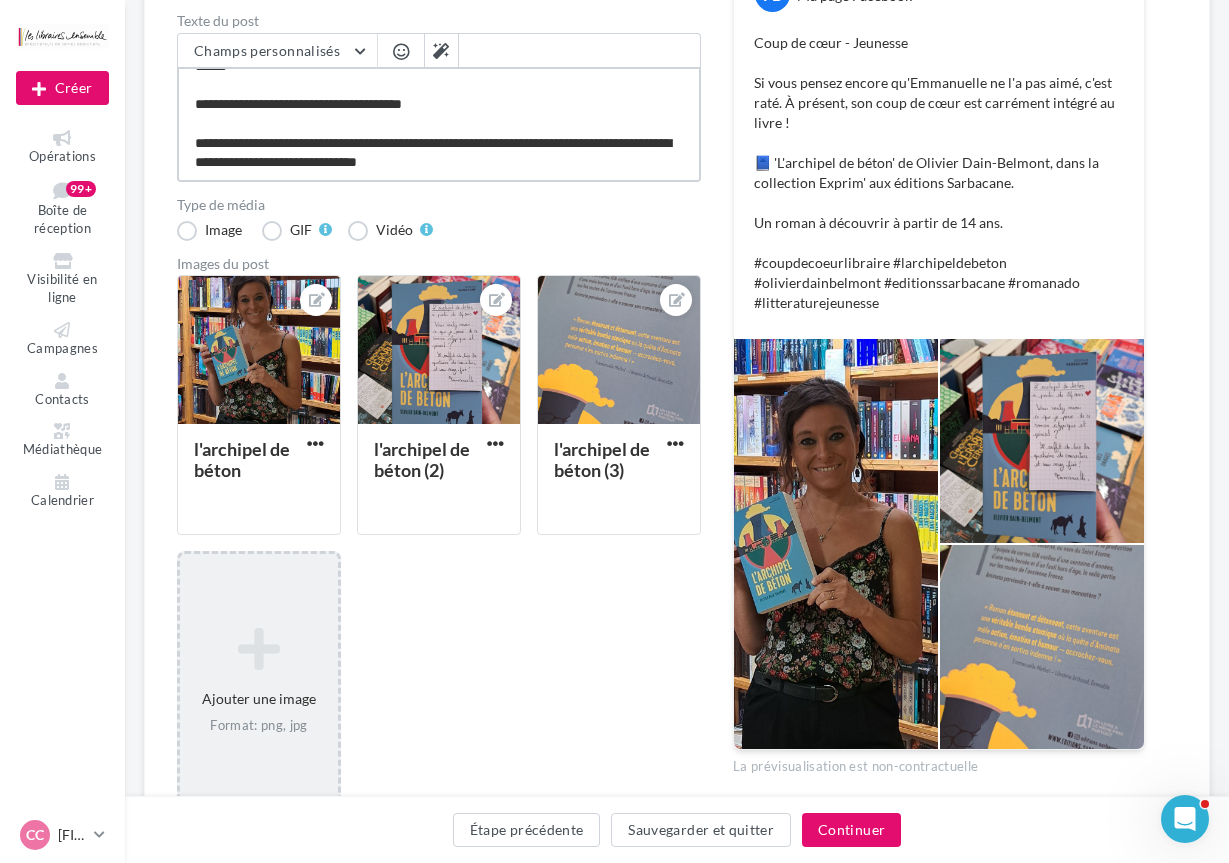 type on "**********" 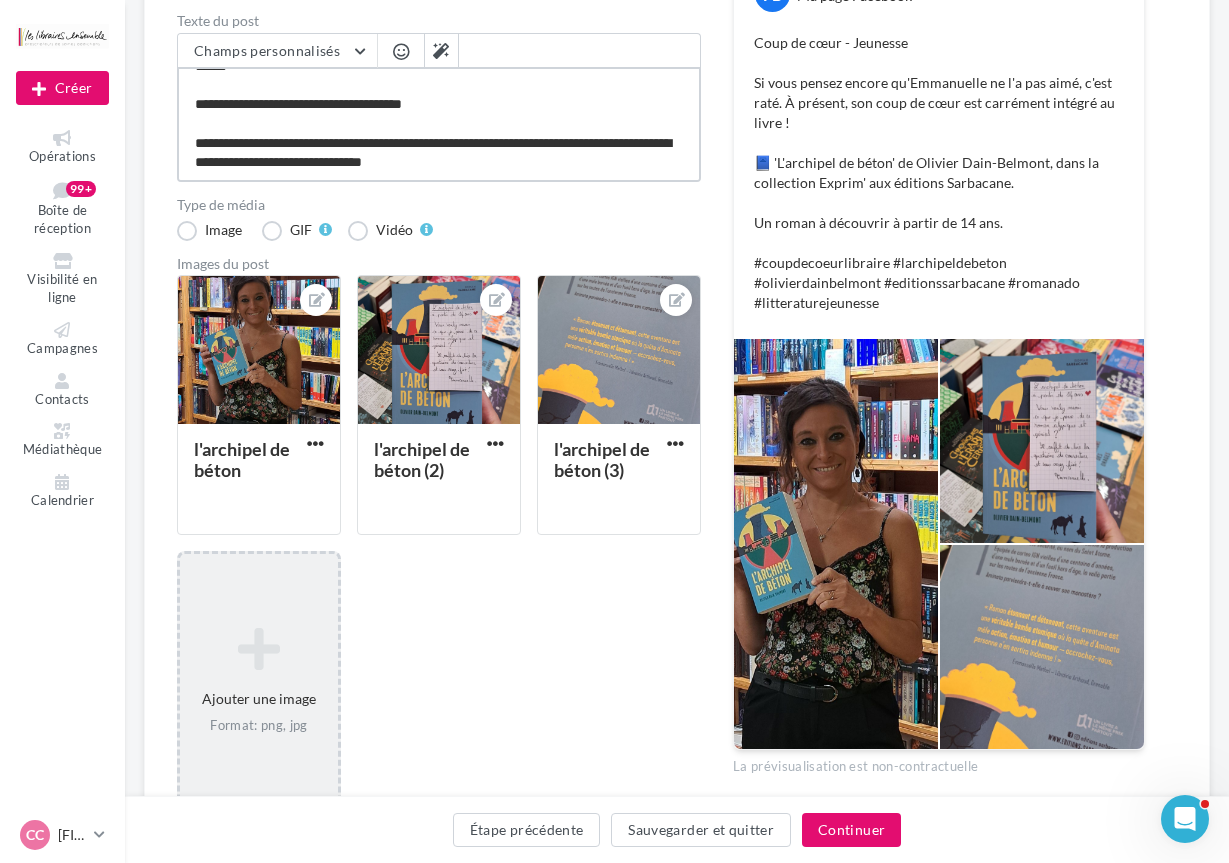 type on "**********" 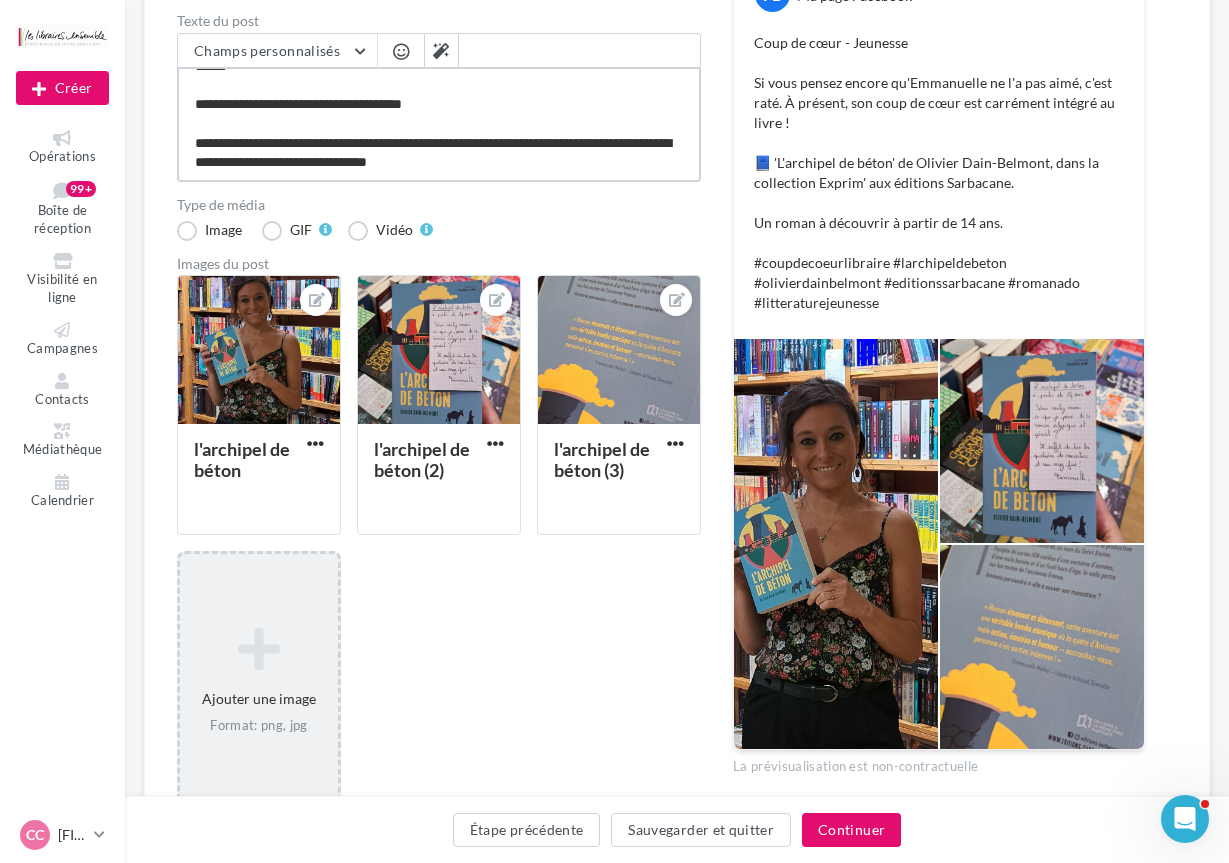 type on "**********" 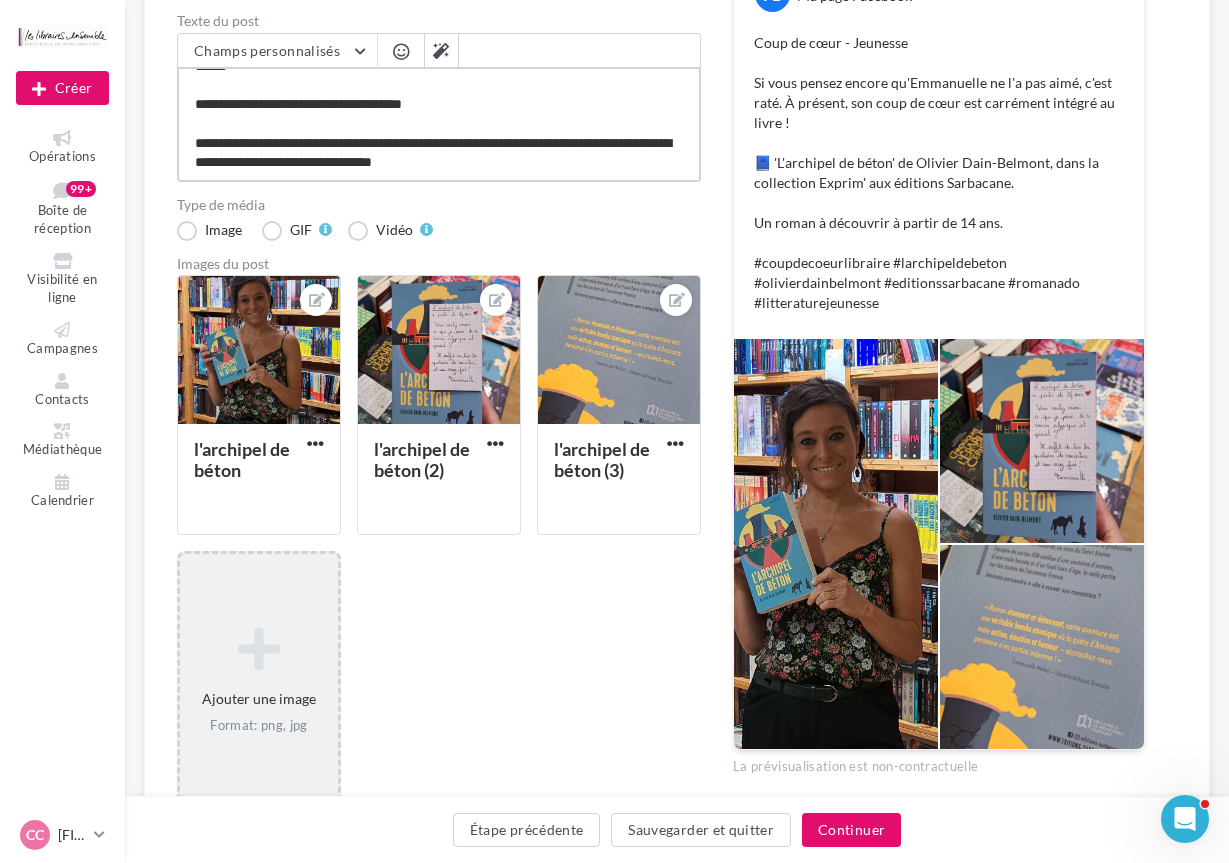 type on "**********" 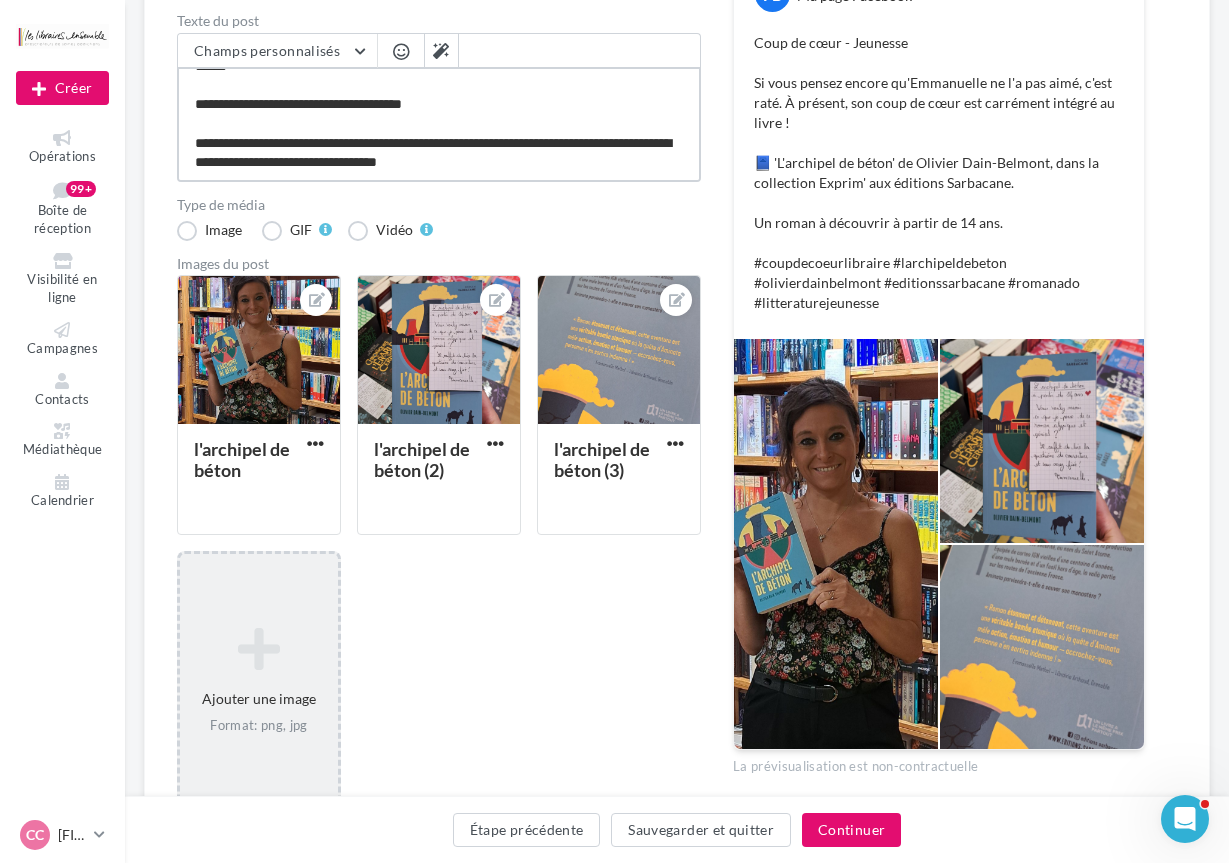 type on "**********" 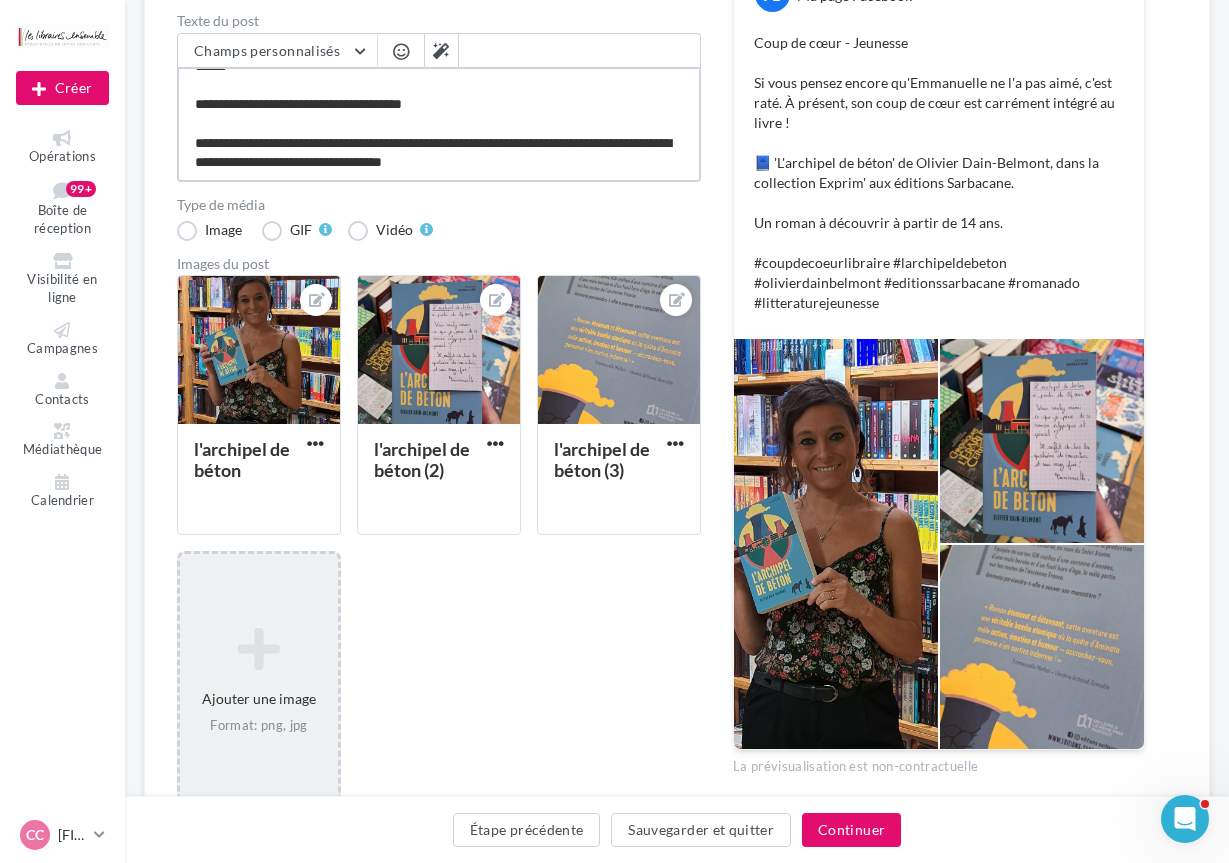 type on "**********" 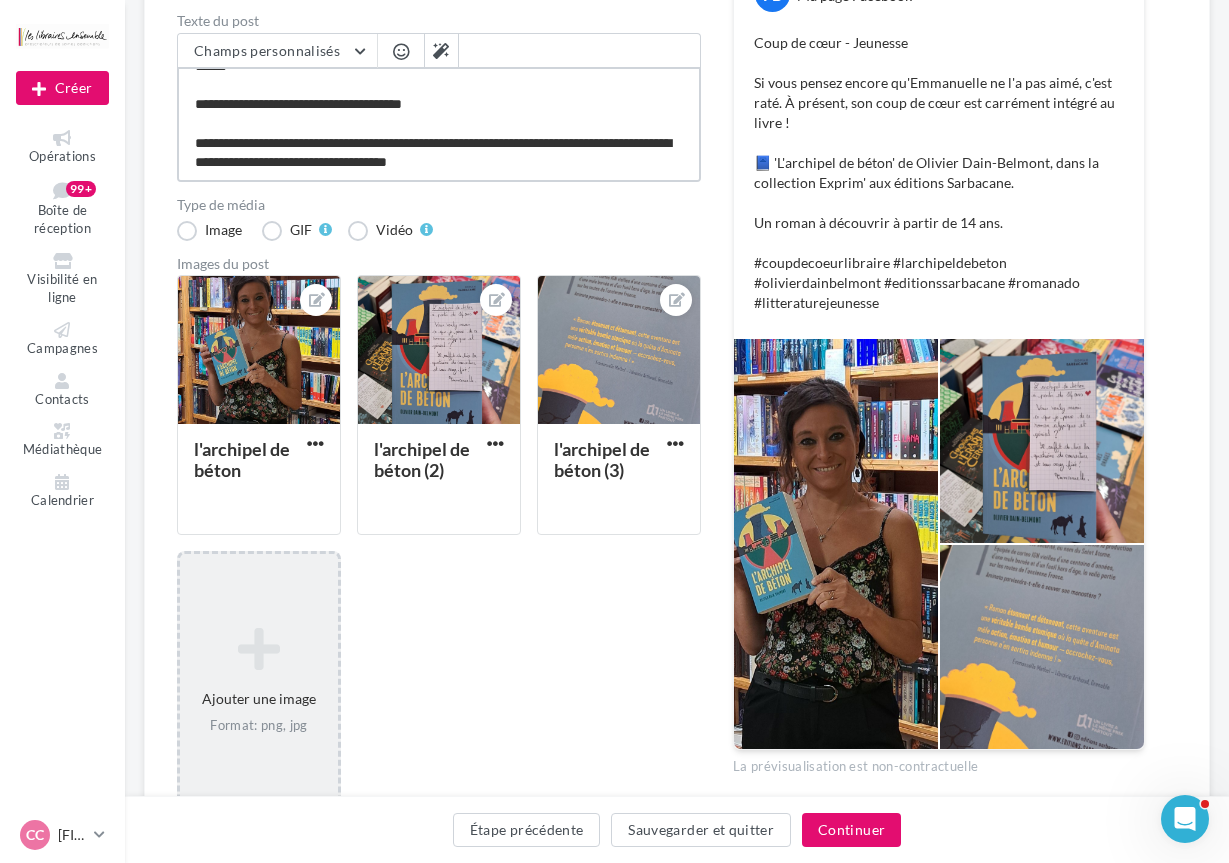type on "**********" 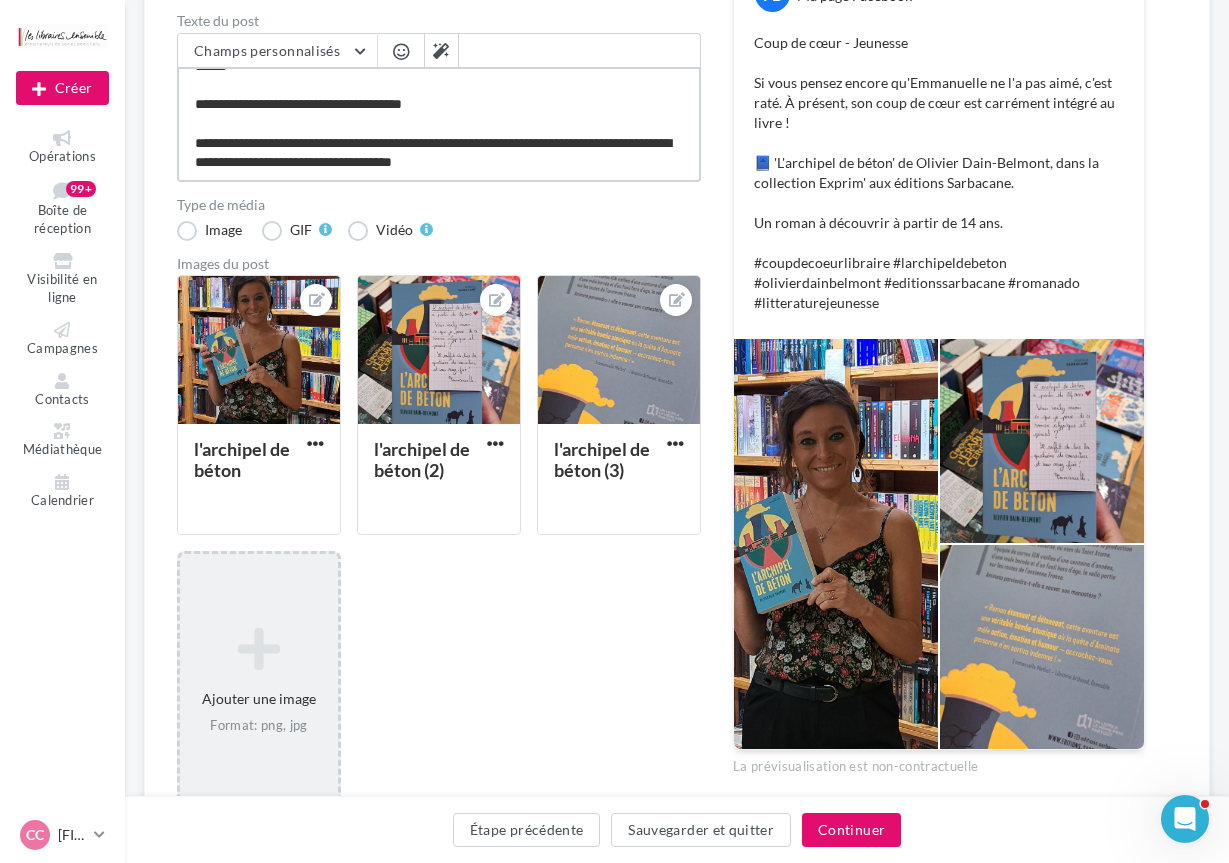 type on "**********" 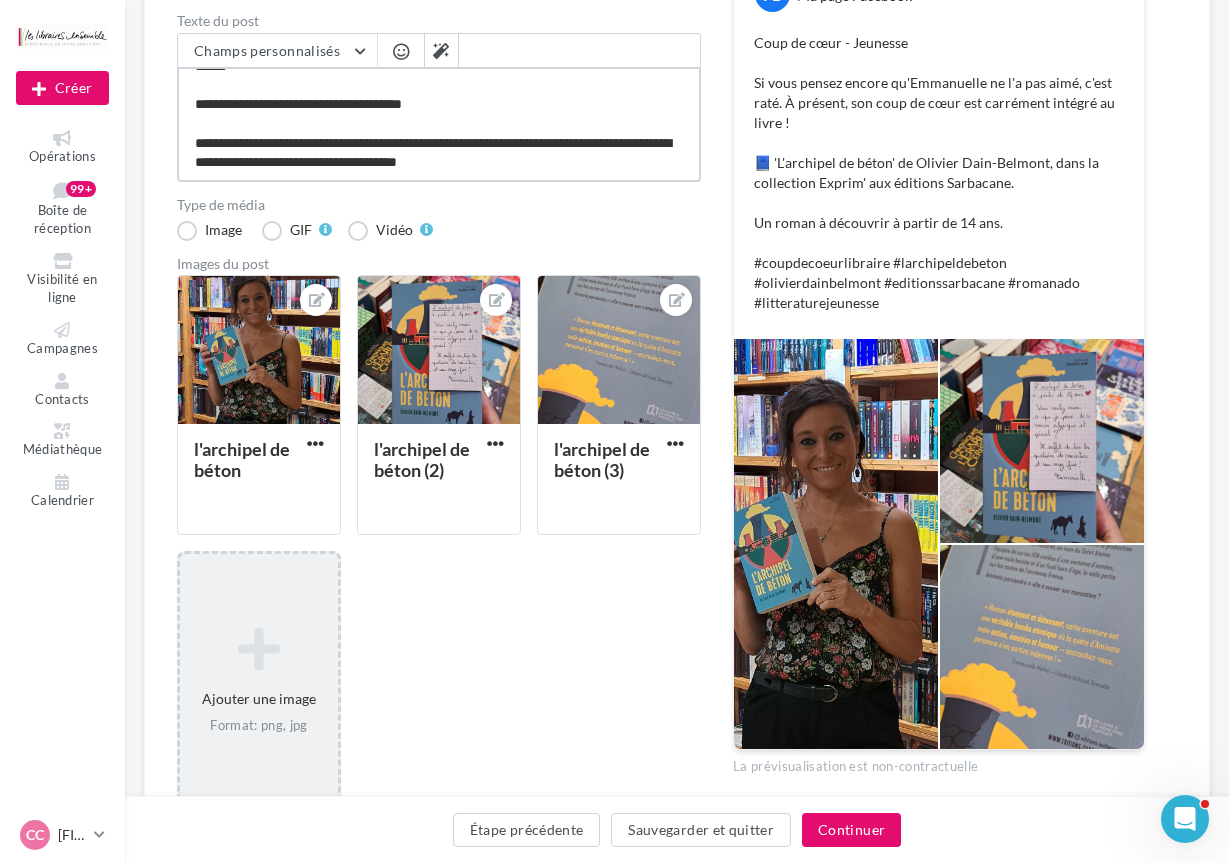 type on "**********" 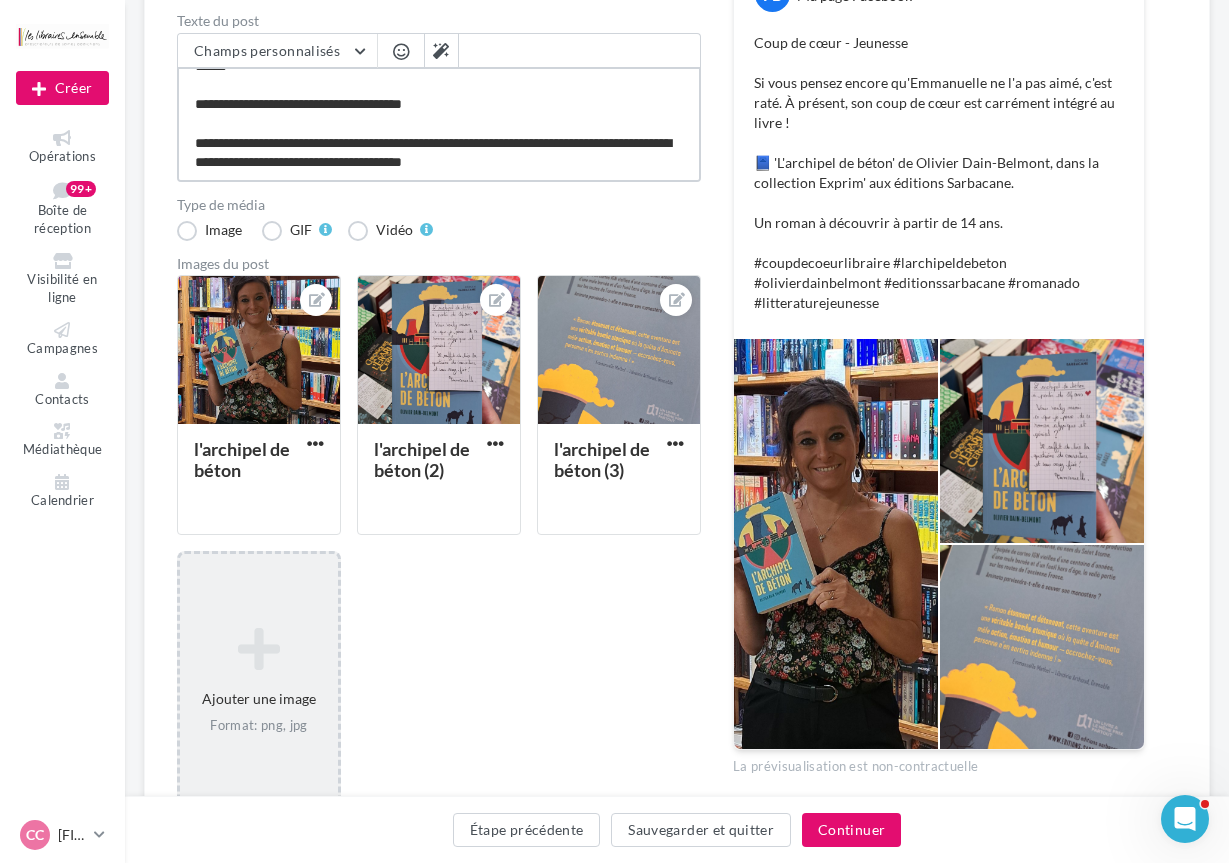 type on "**********" 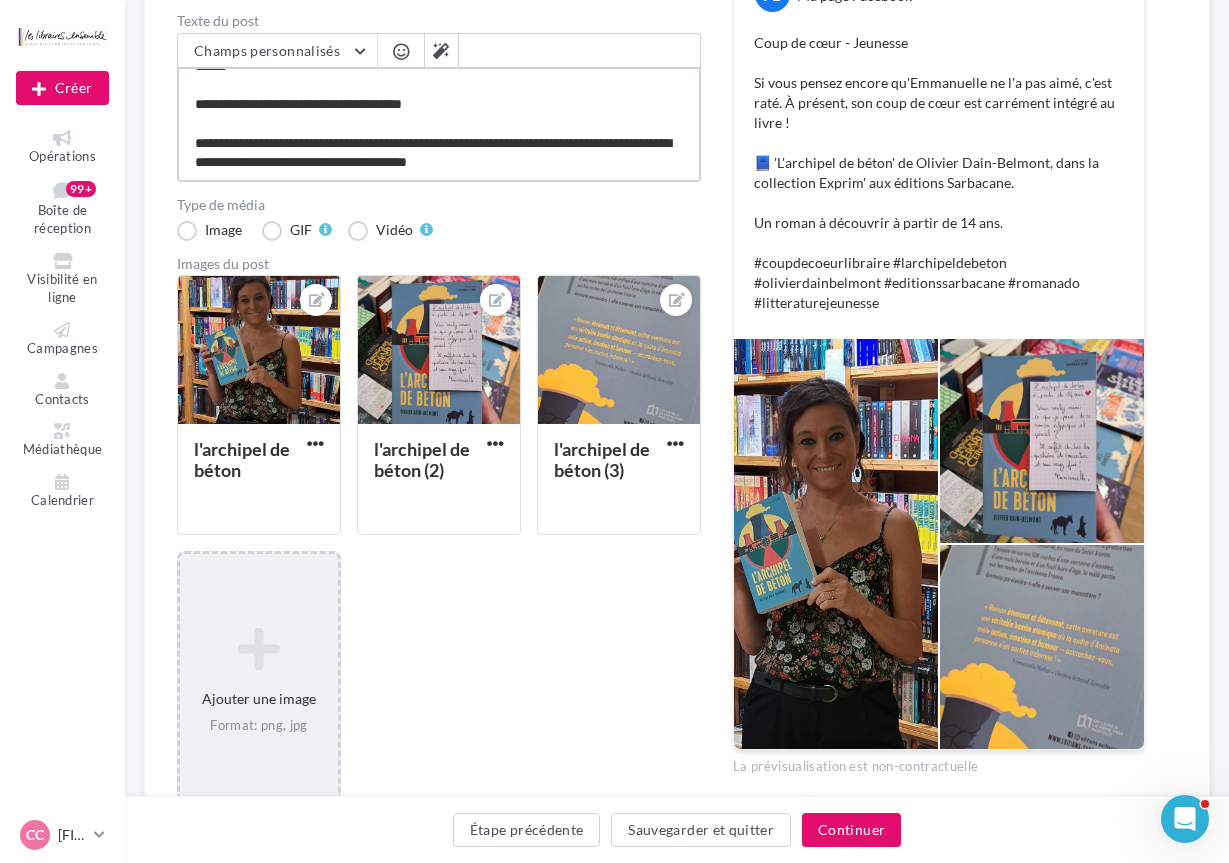 type on "**********" 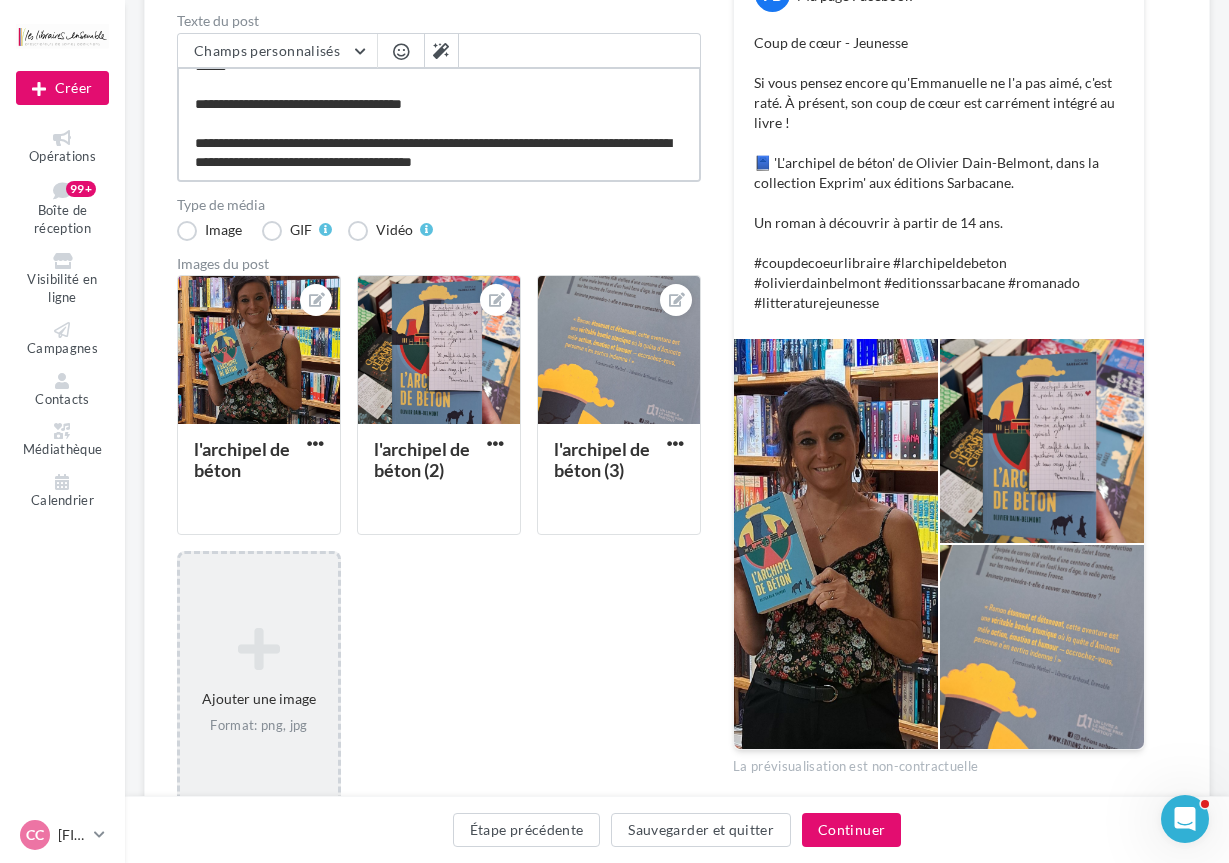 type on "**********" 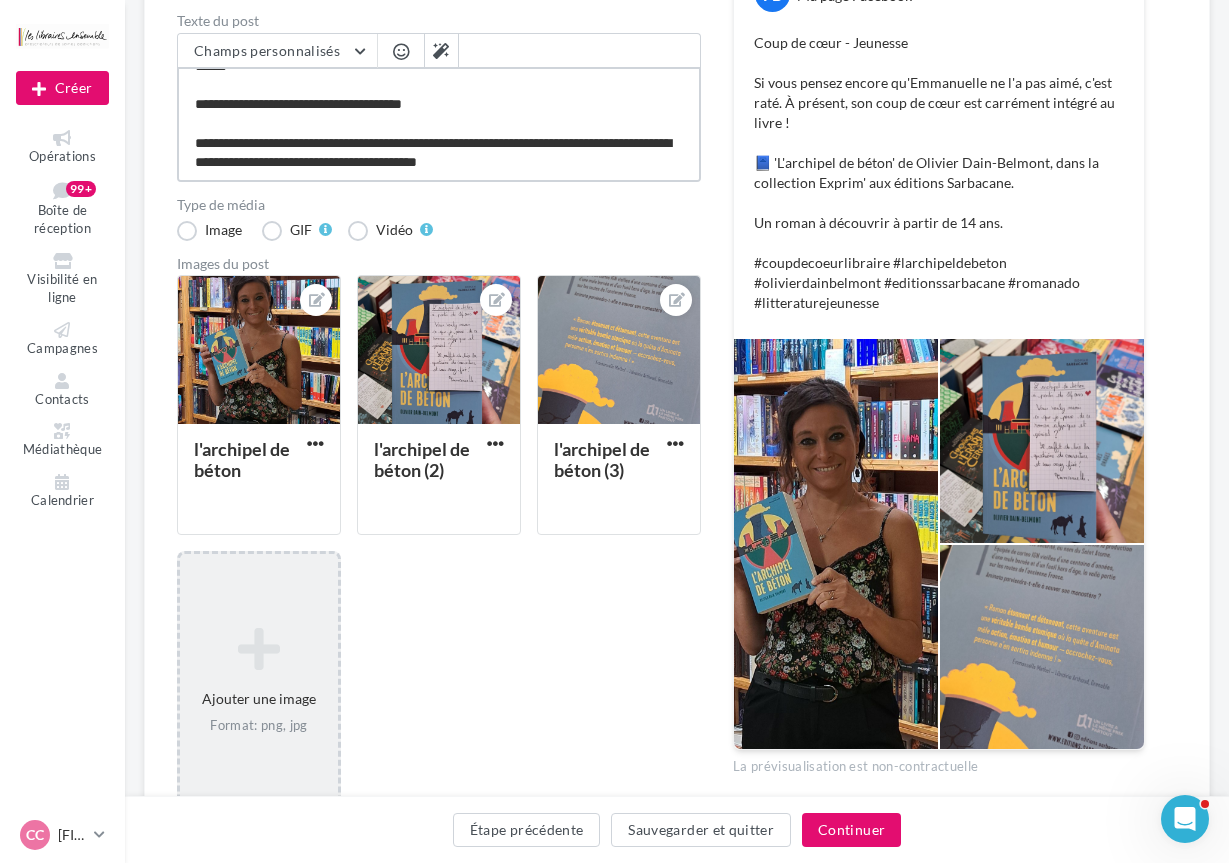 scroll, scrollTop: 147, scrollLeft: 0, axis: vertical 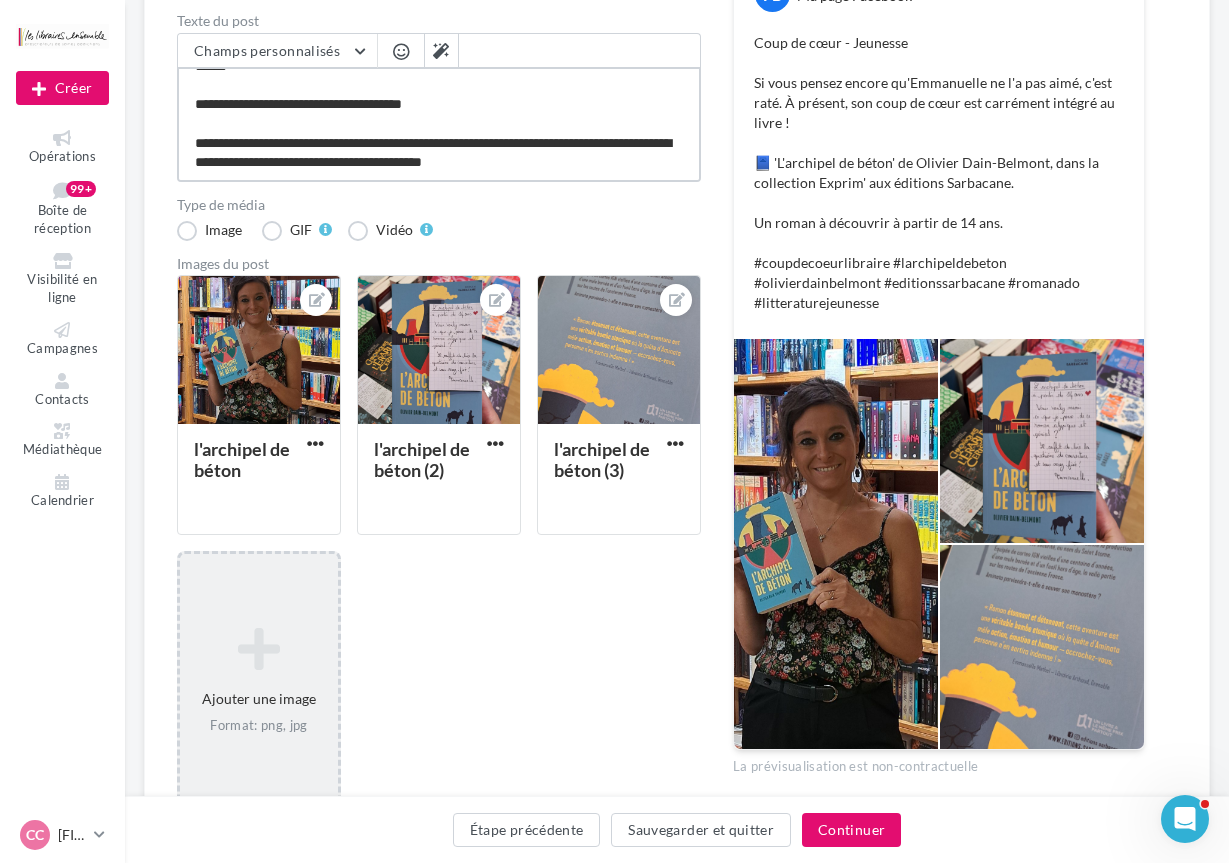 type on "**********" 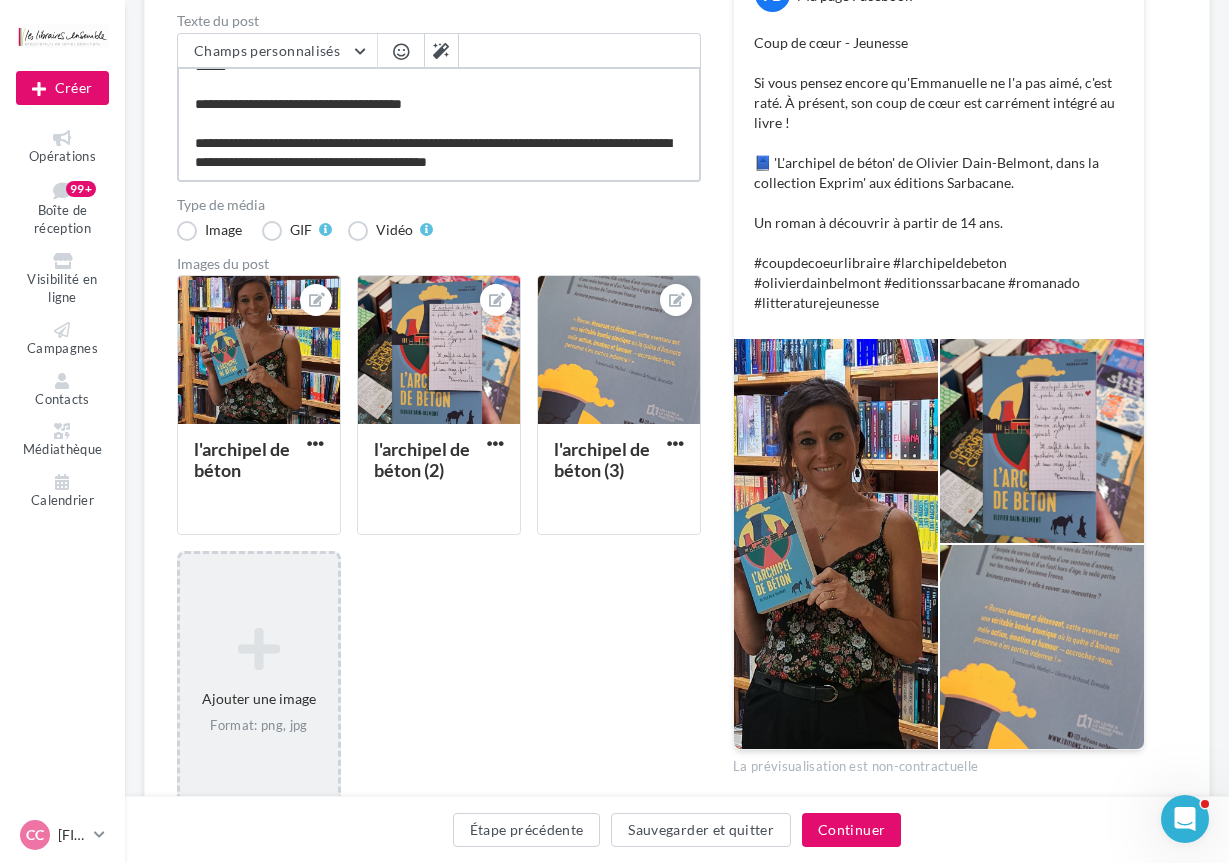 type on "**********" 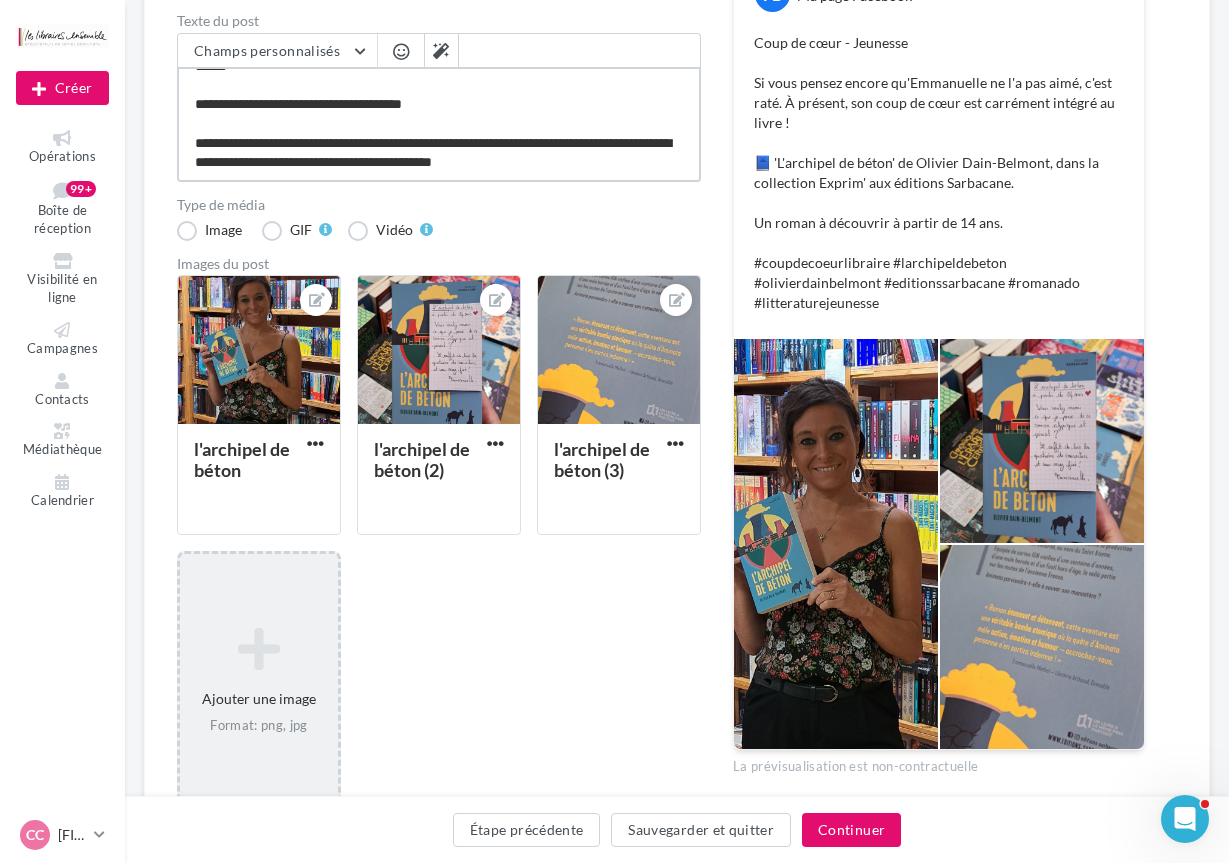type on "**********" 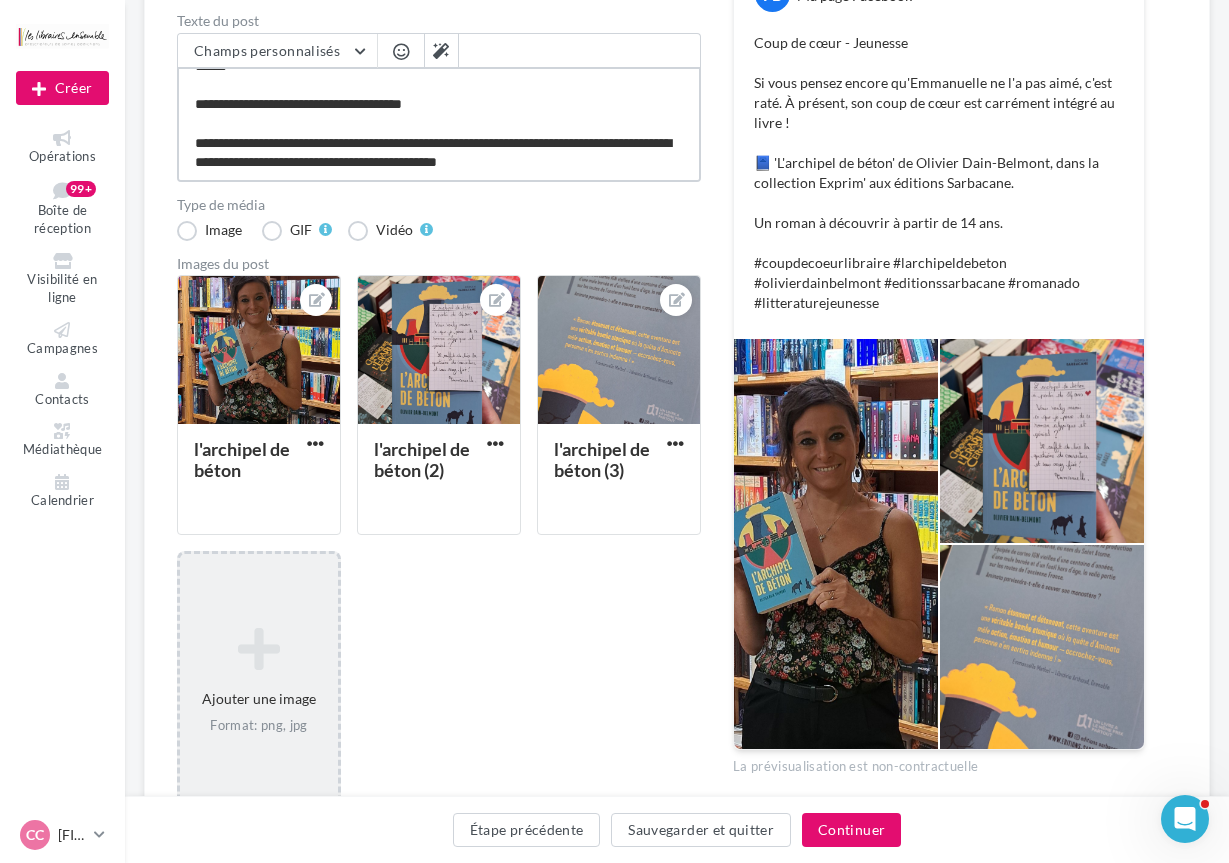 type on "**********" 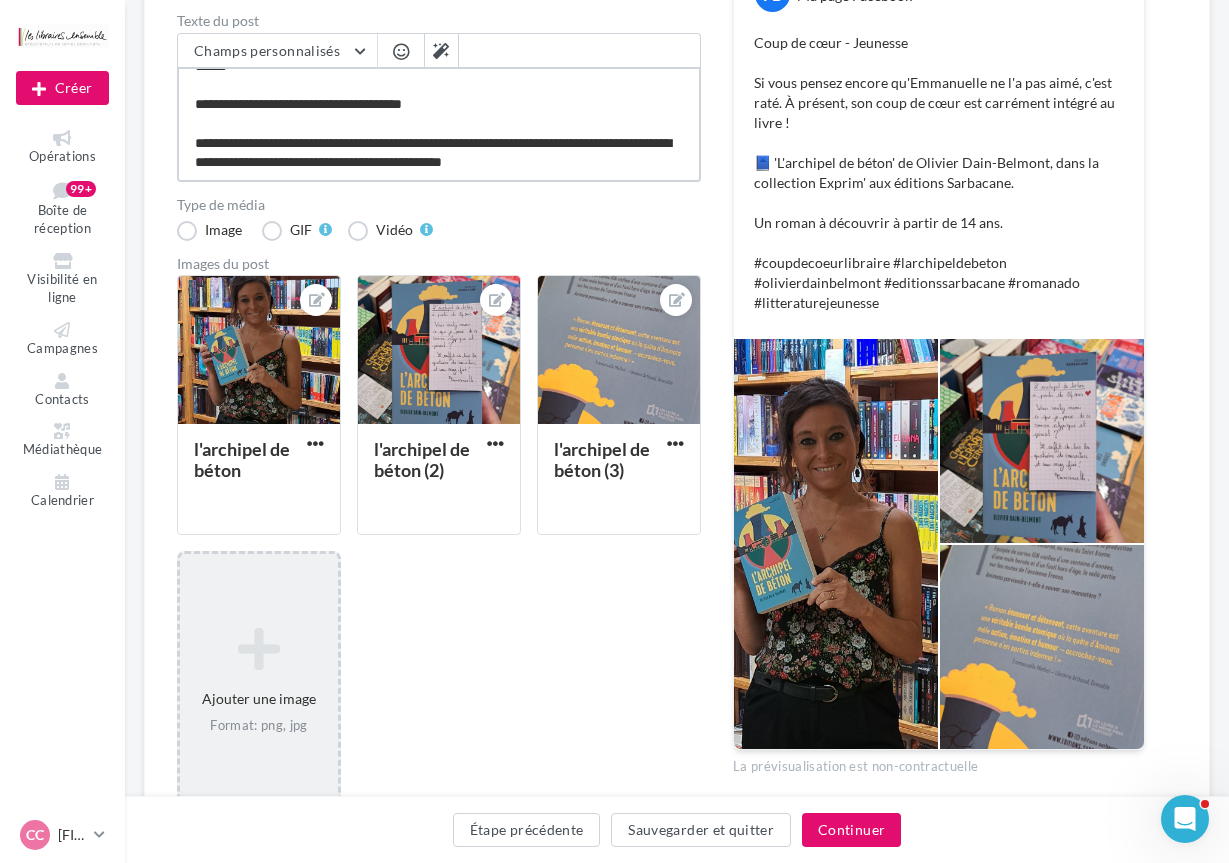 type on "**********" 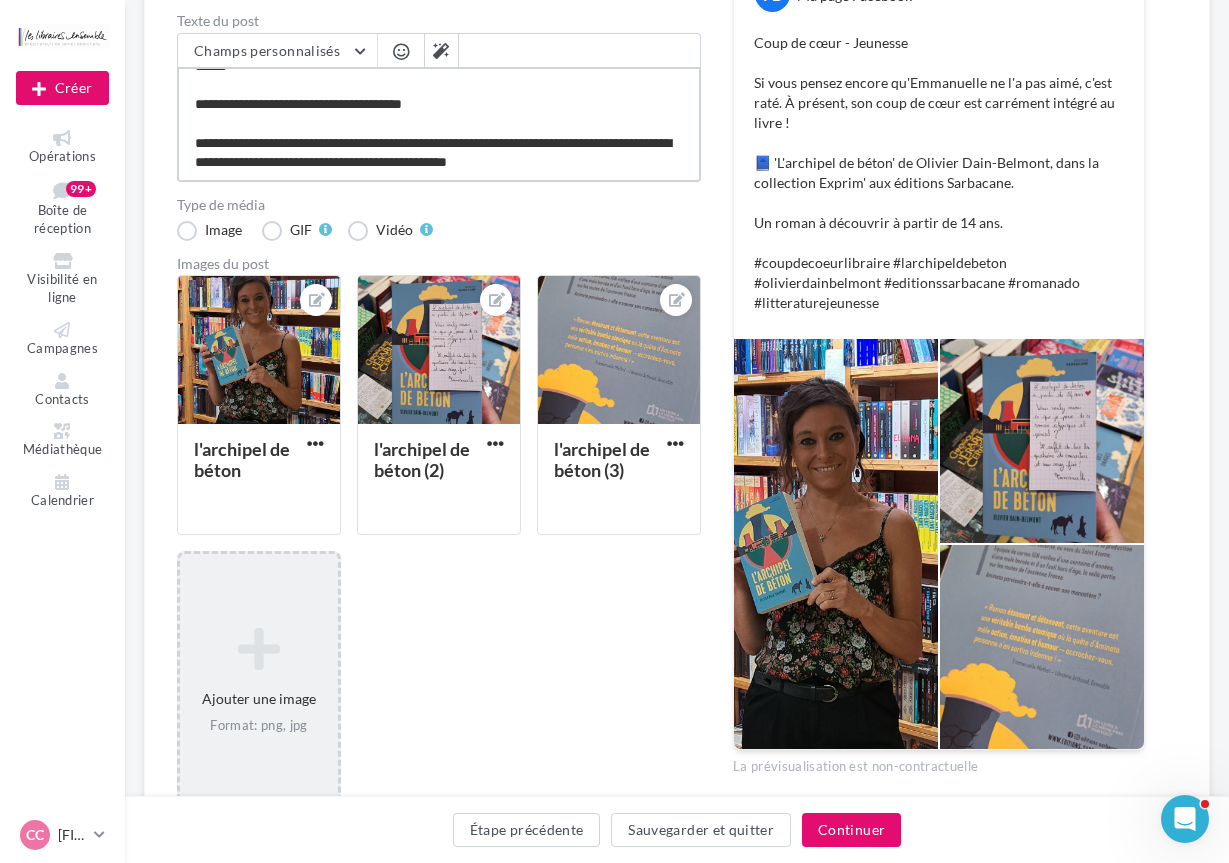 type on "**********" 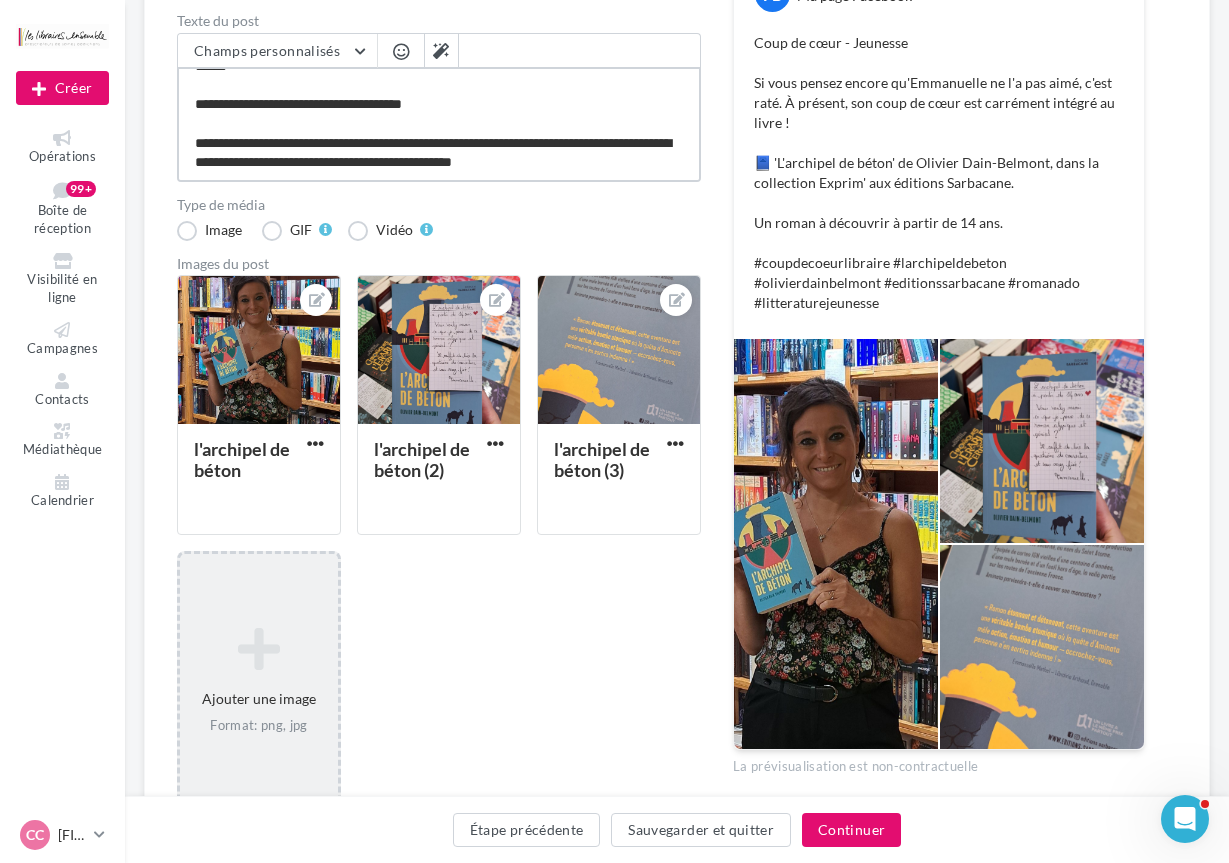 type on "**********" 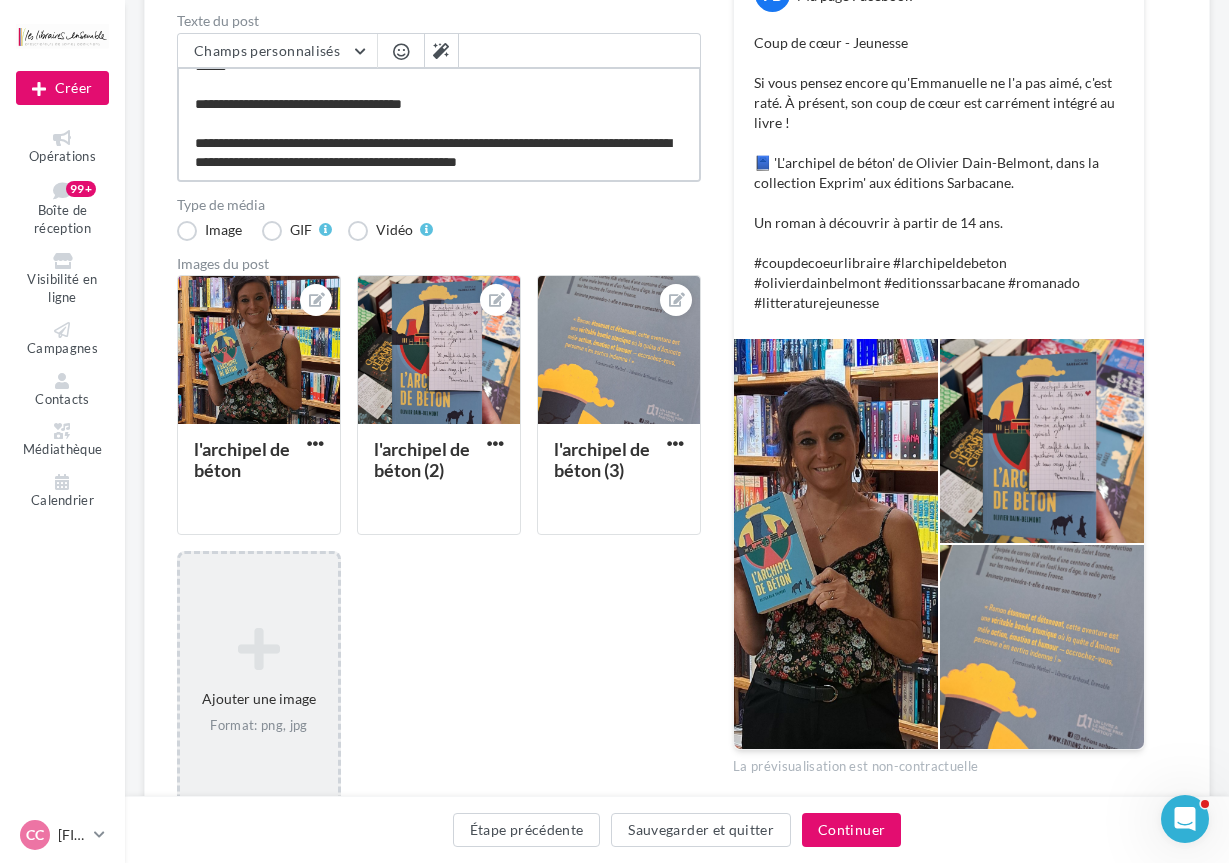type on "**********" 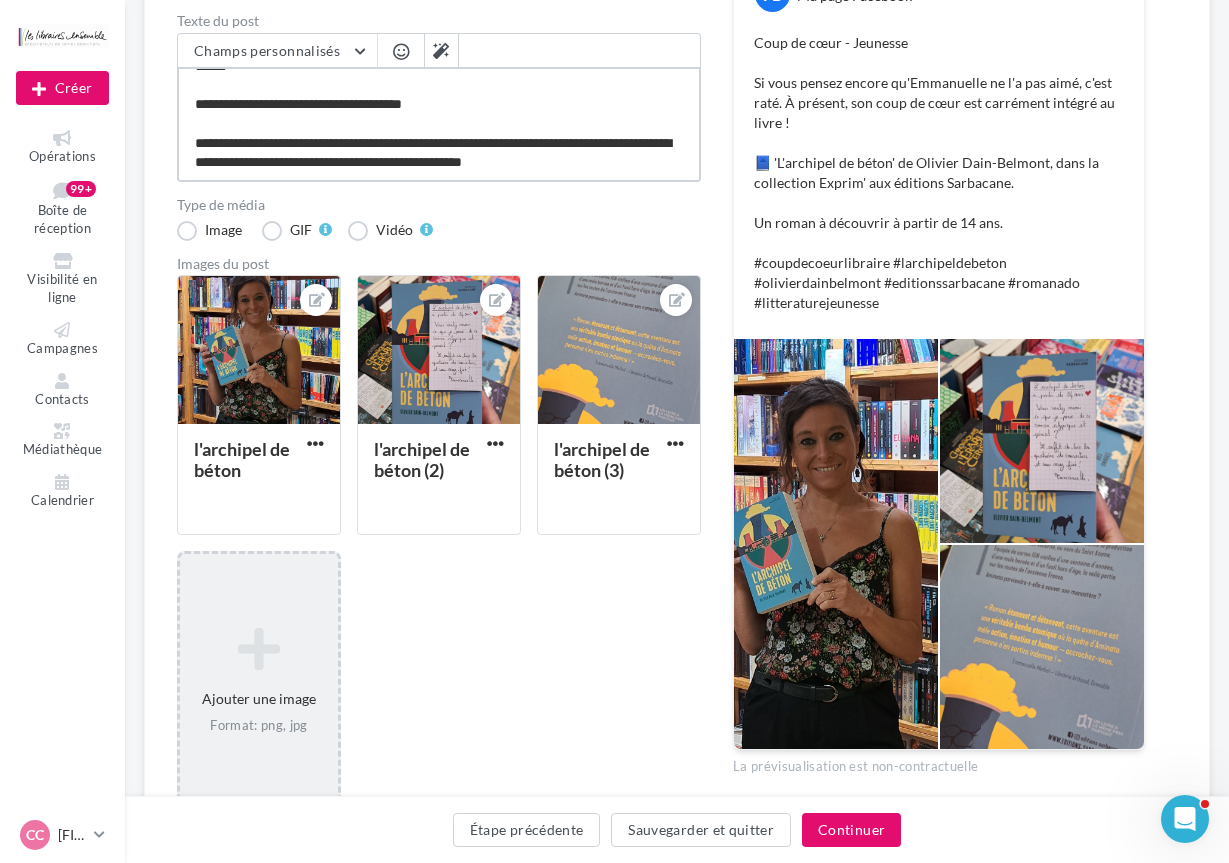 type on "**********" 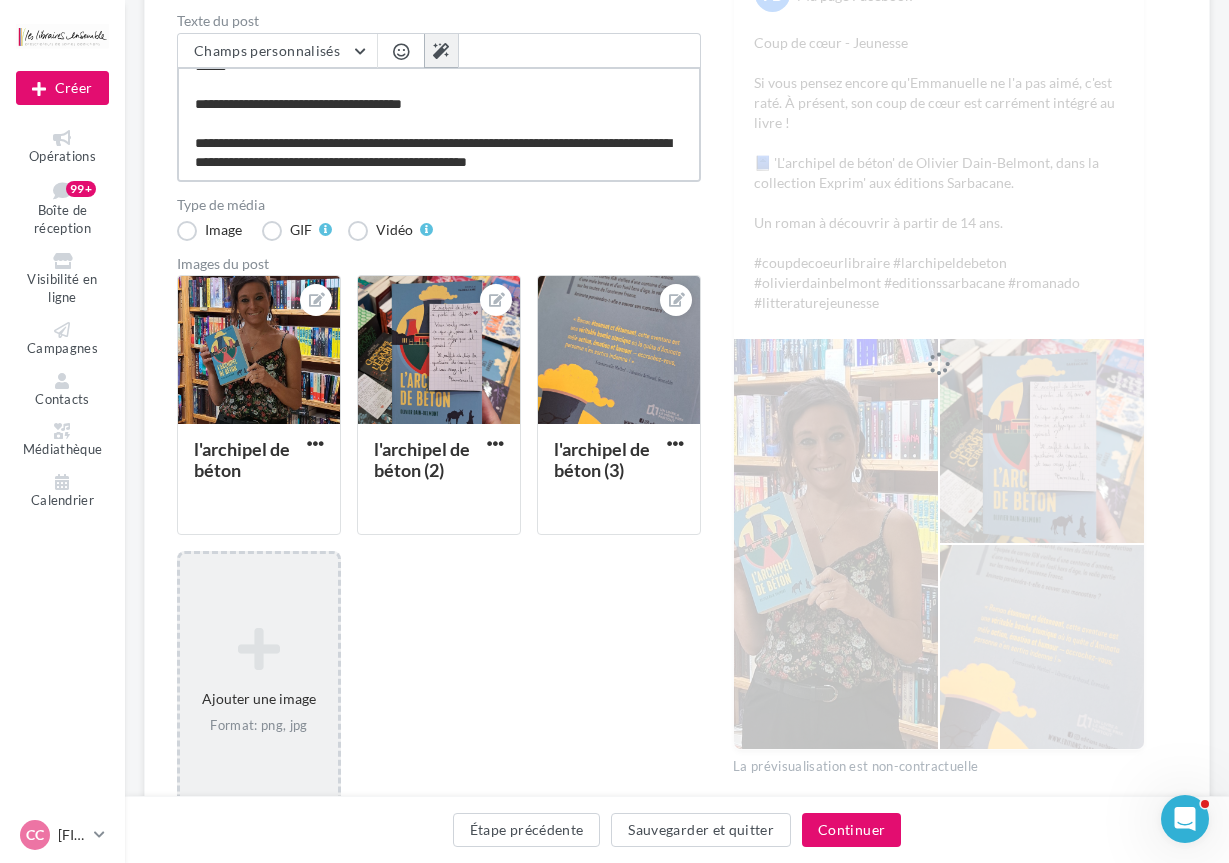 type on "**********" 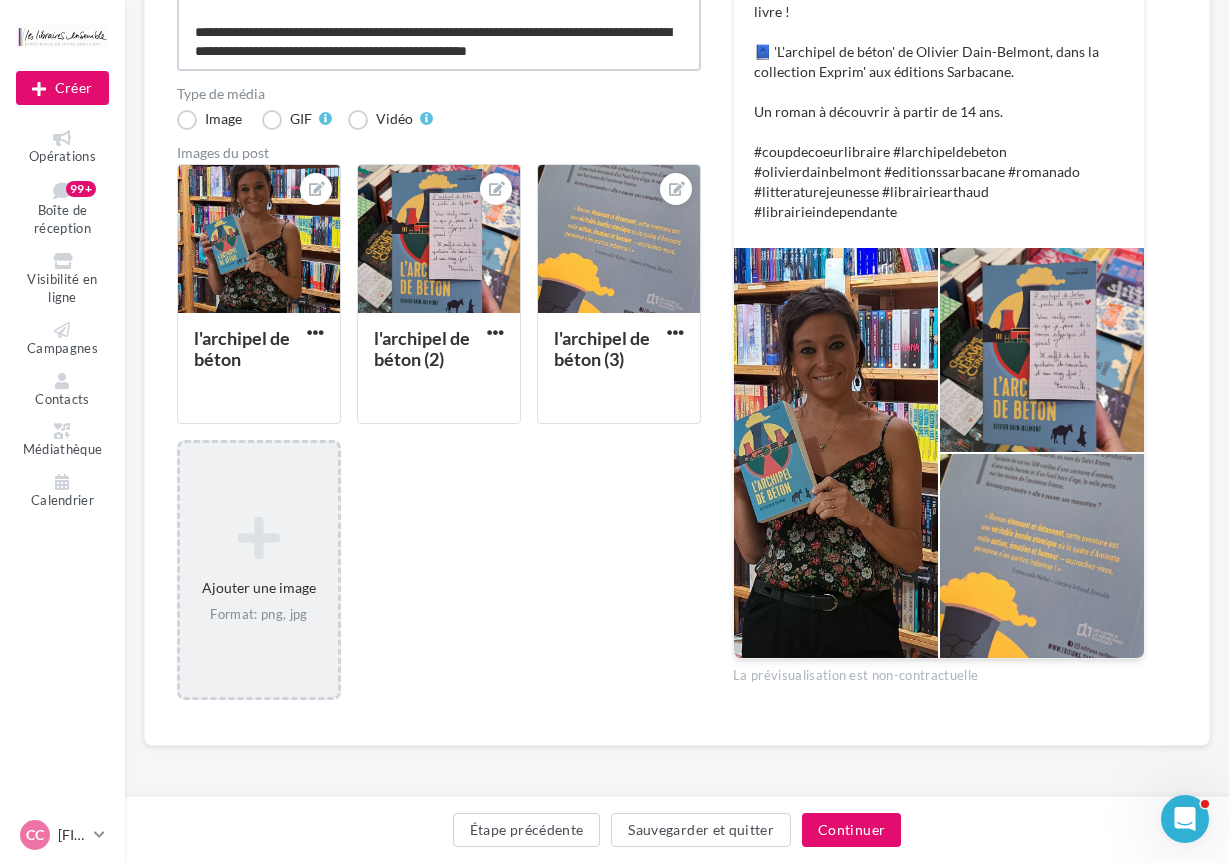 scroll, scrollTop: 315, scrollLeft: 0, axis: vertical 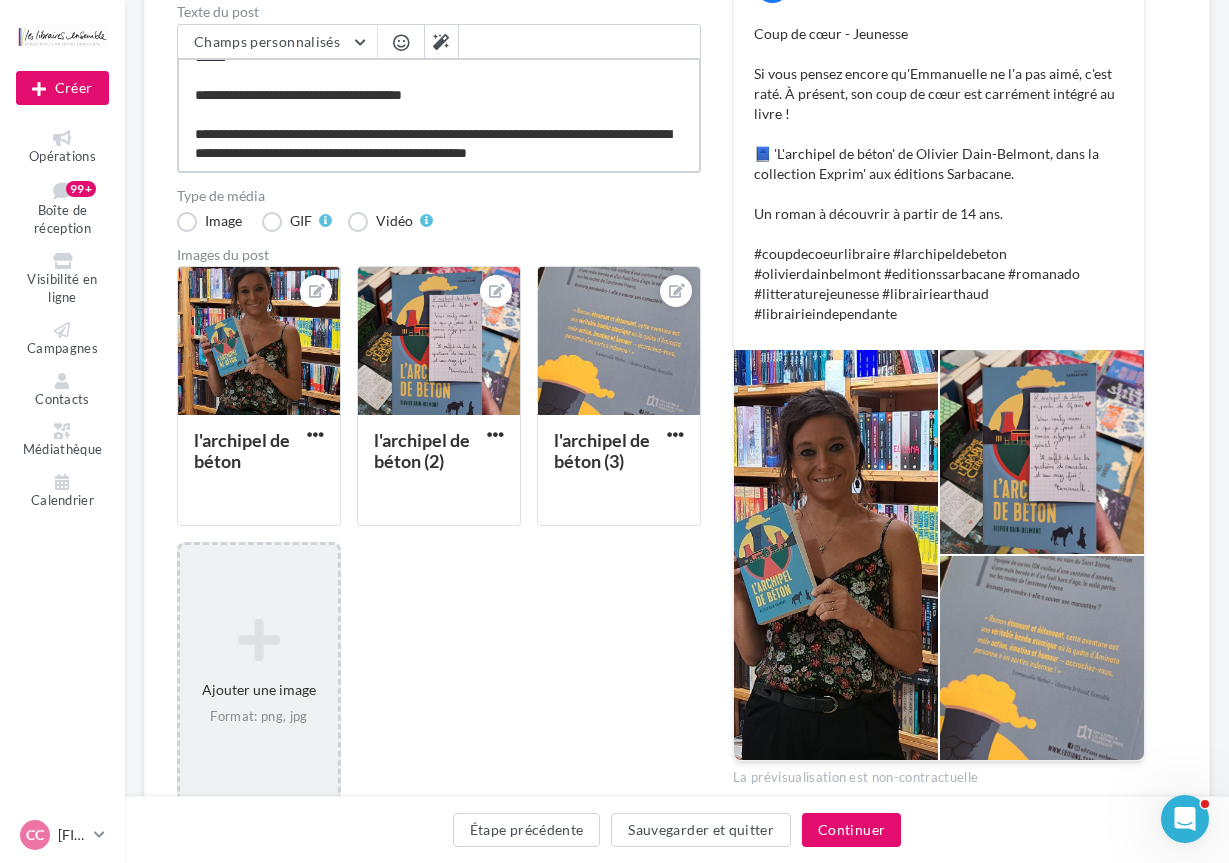 click on "**********" at bounding box center [439, 115] 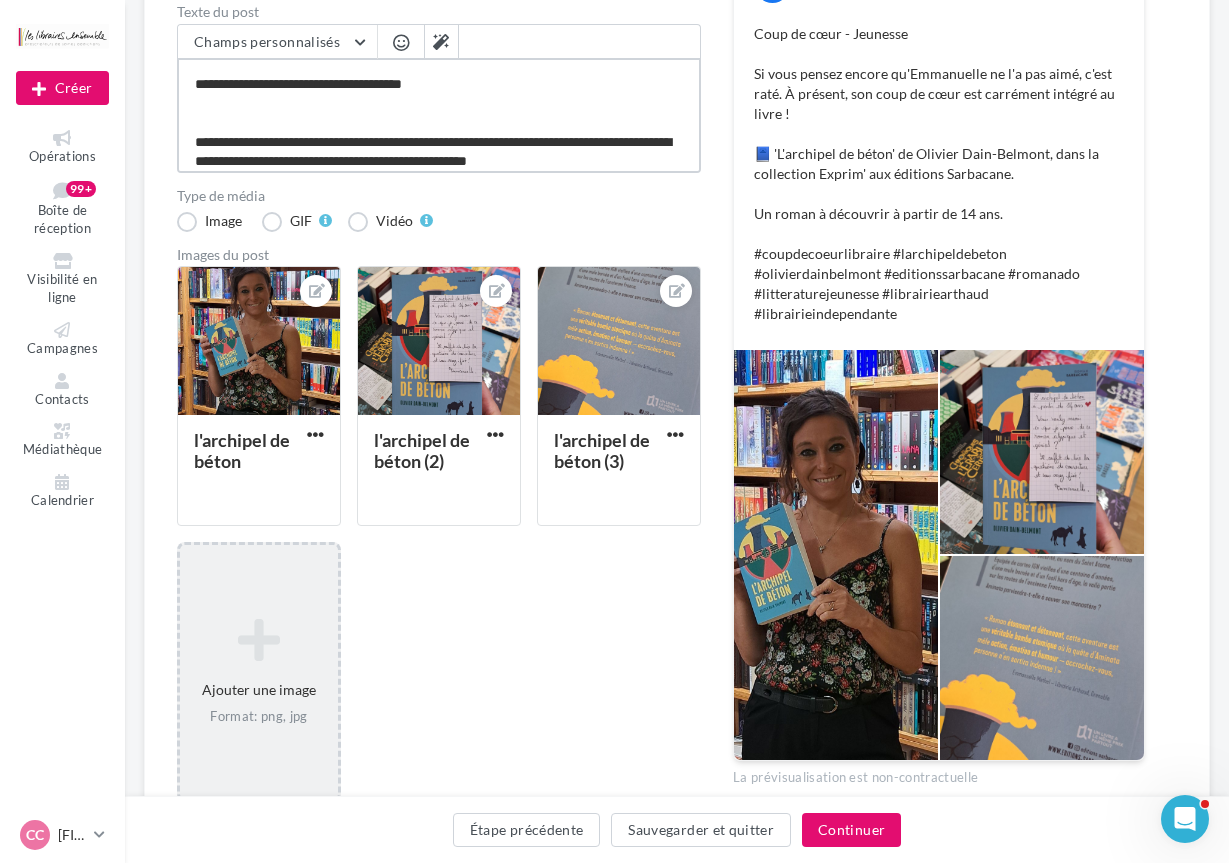 type on "**********" 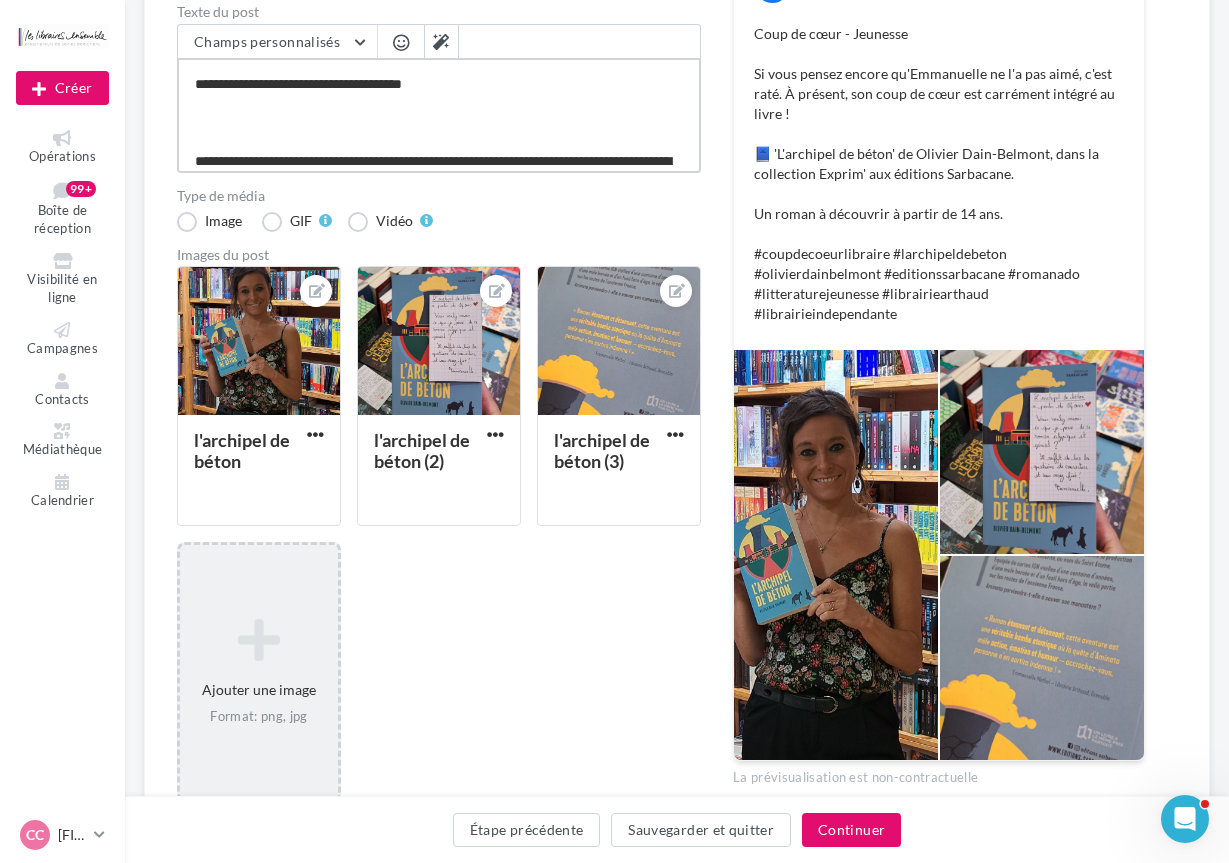 paste on "**********" 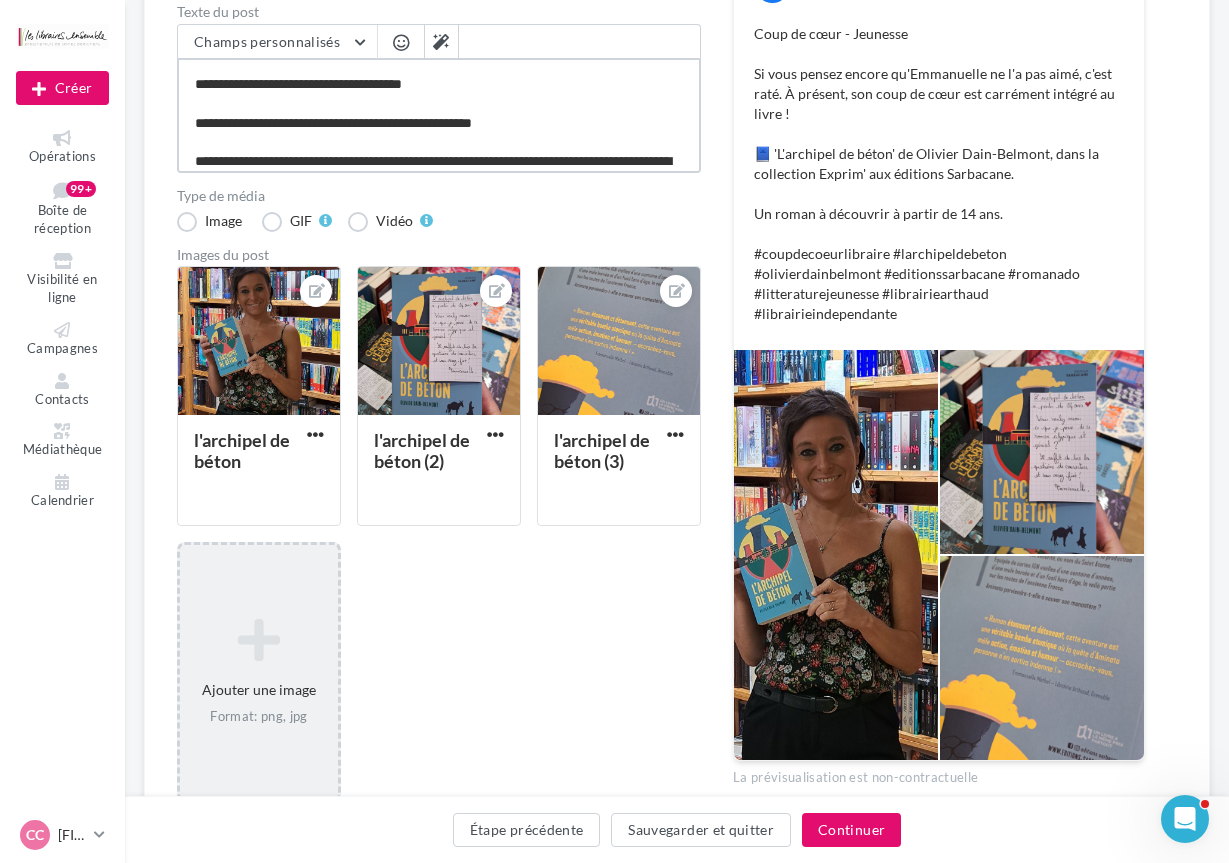 type on "**********" 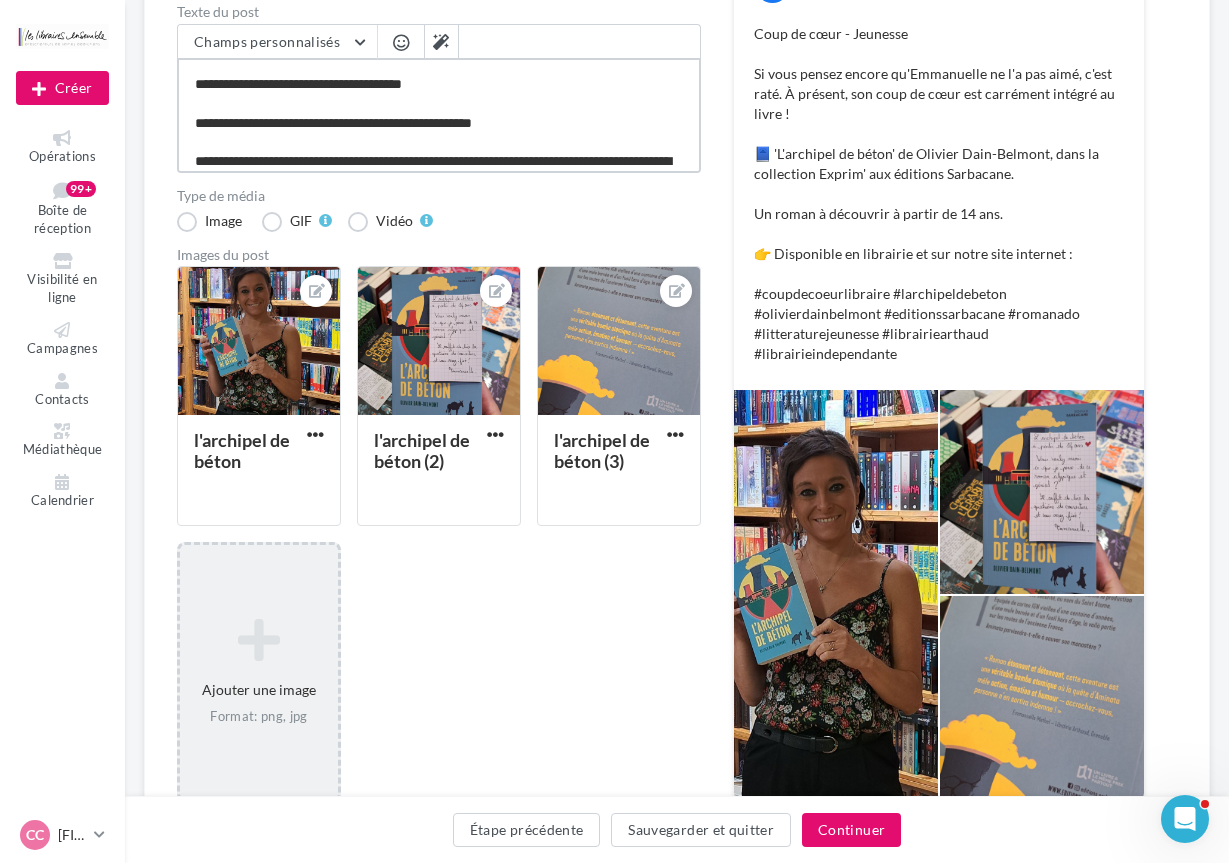 type on "**********" 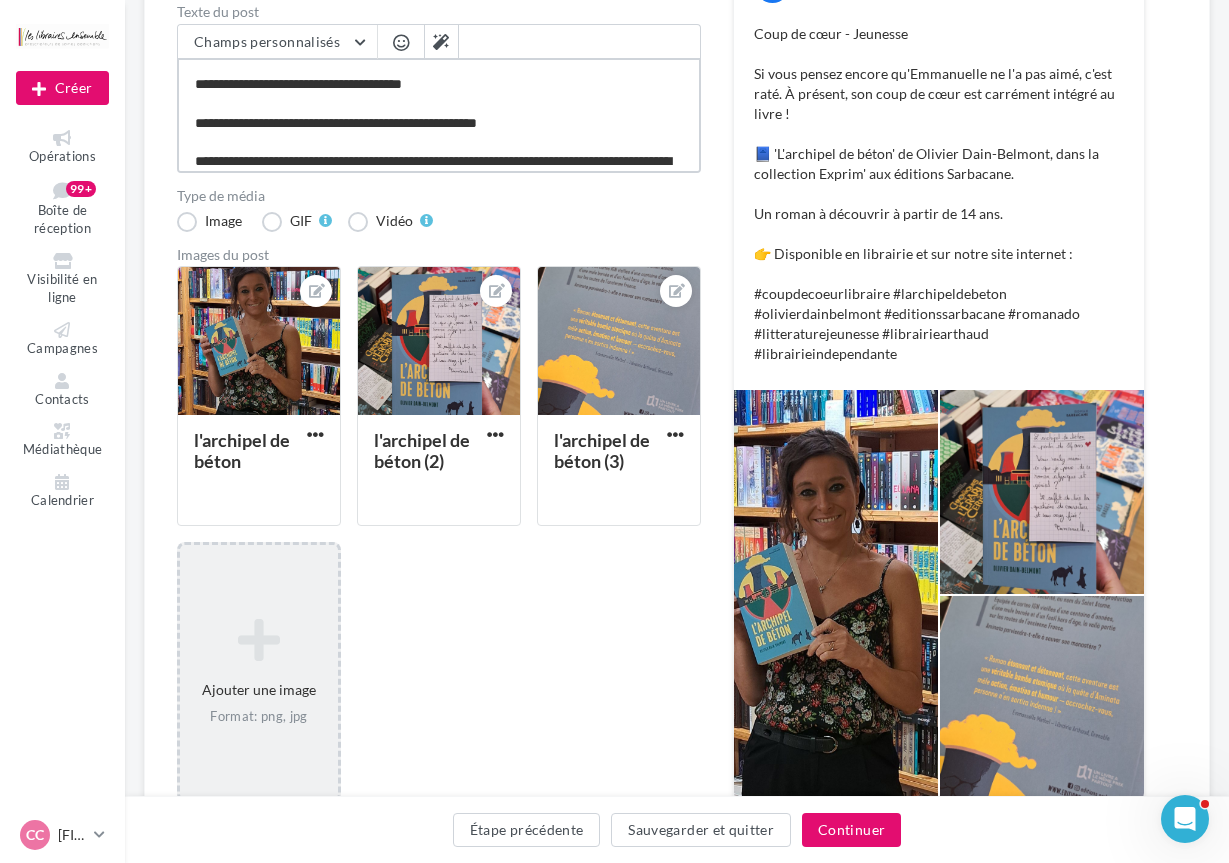 paste on "**********" 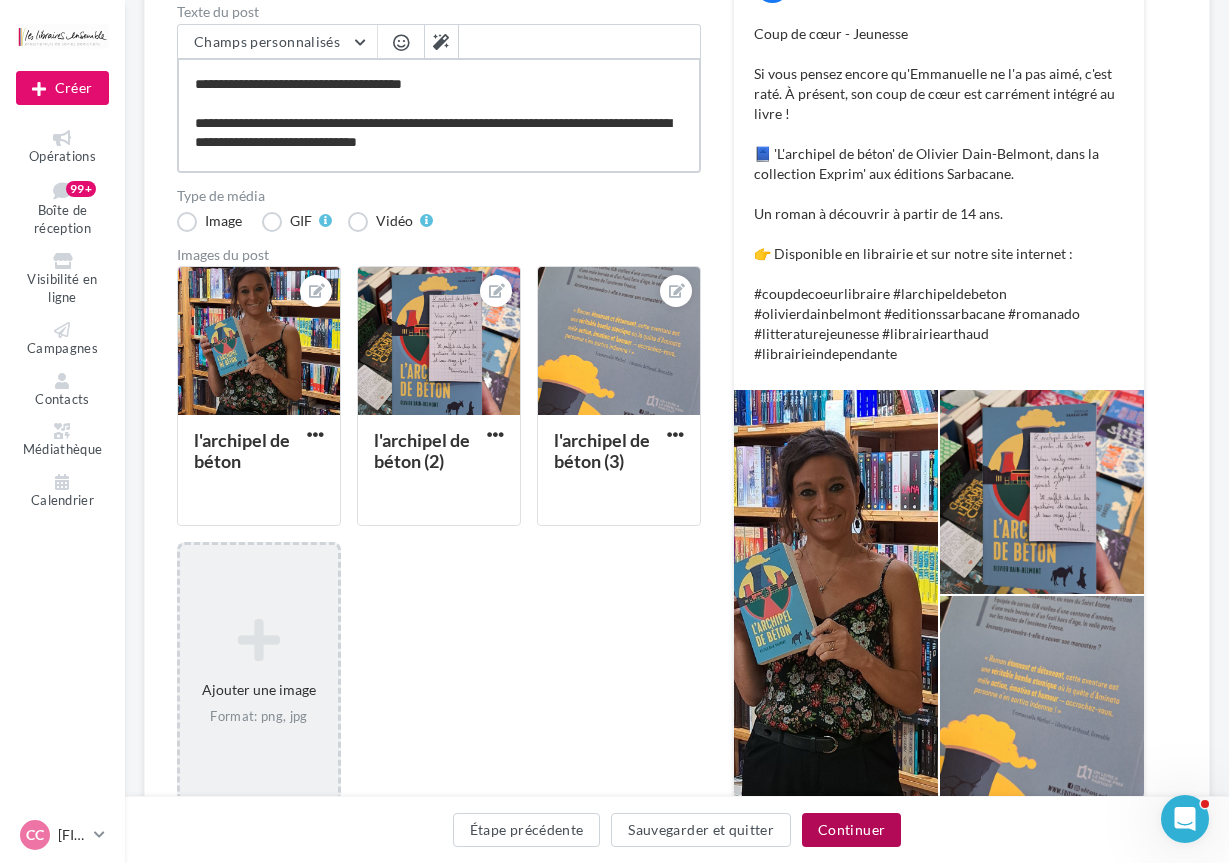 type on "**********" 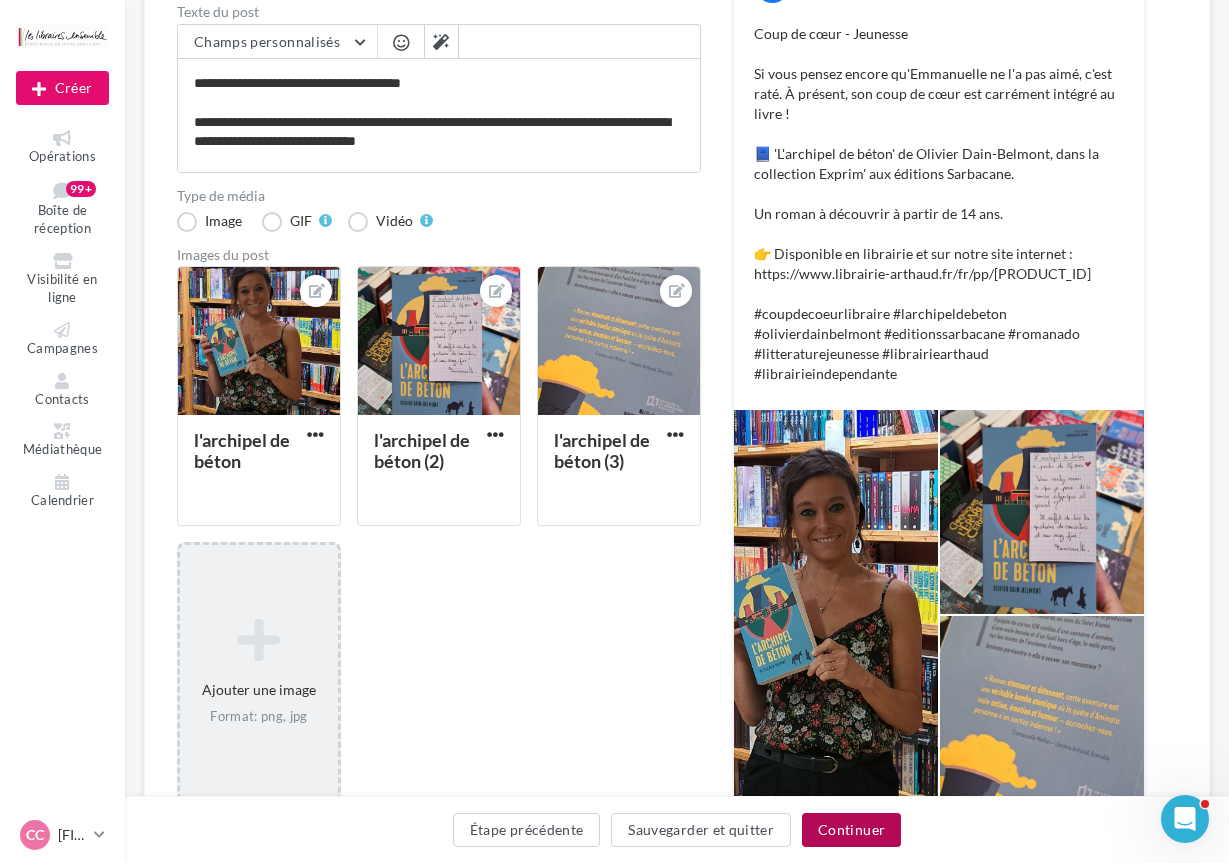 click on "Continuer" at bounding box center (851, 830) 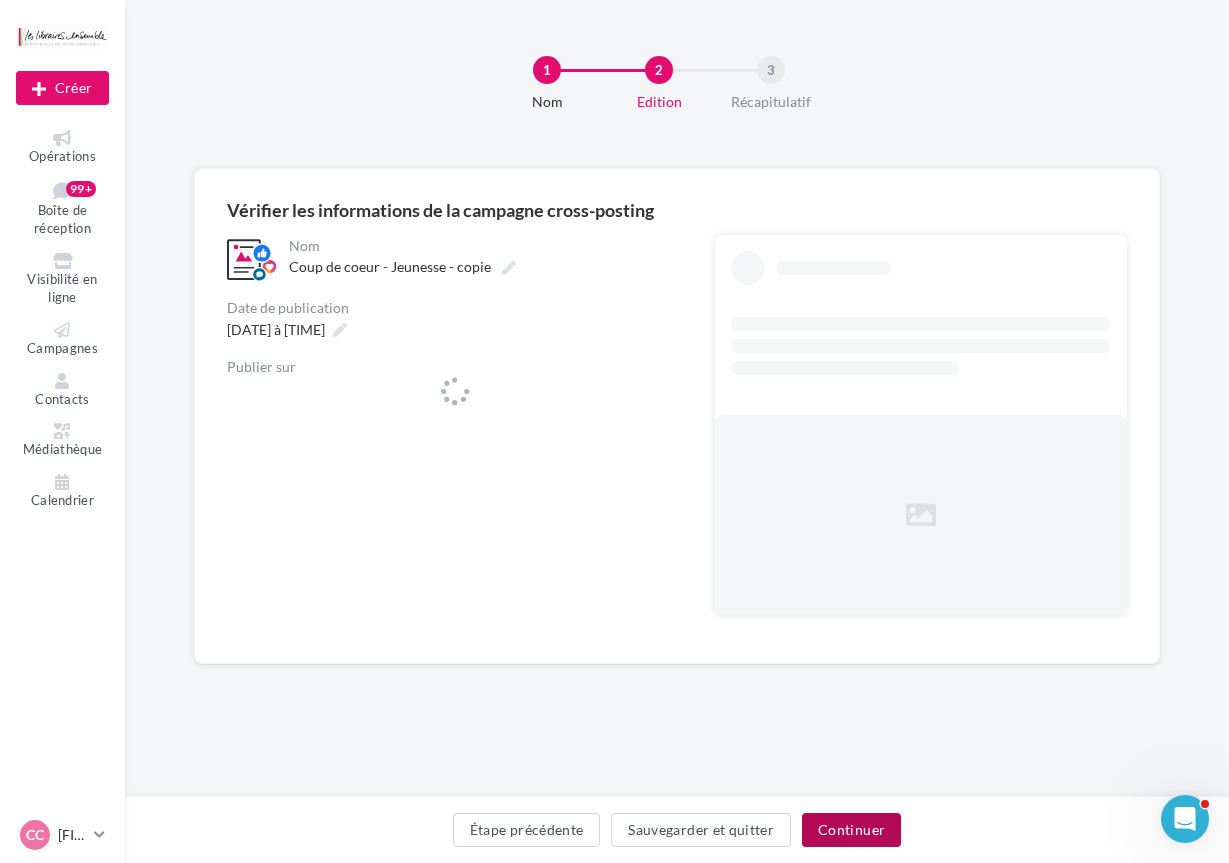 scroll, scrollTop: 0, scrollLeft: 0, axis: both 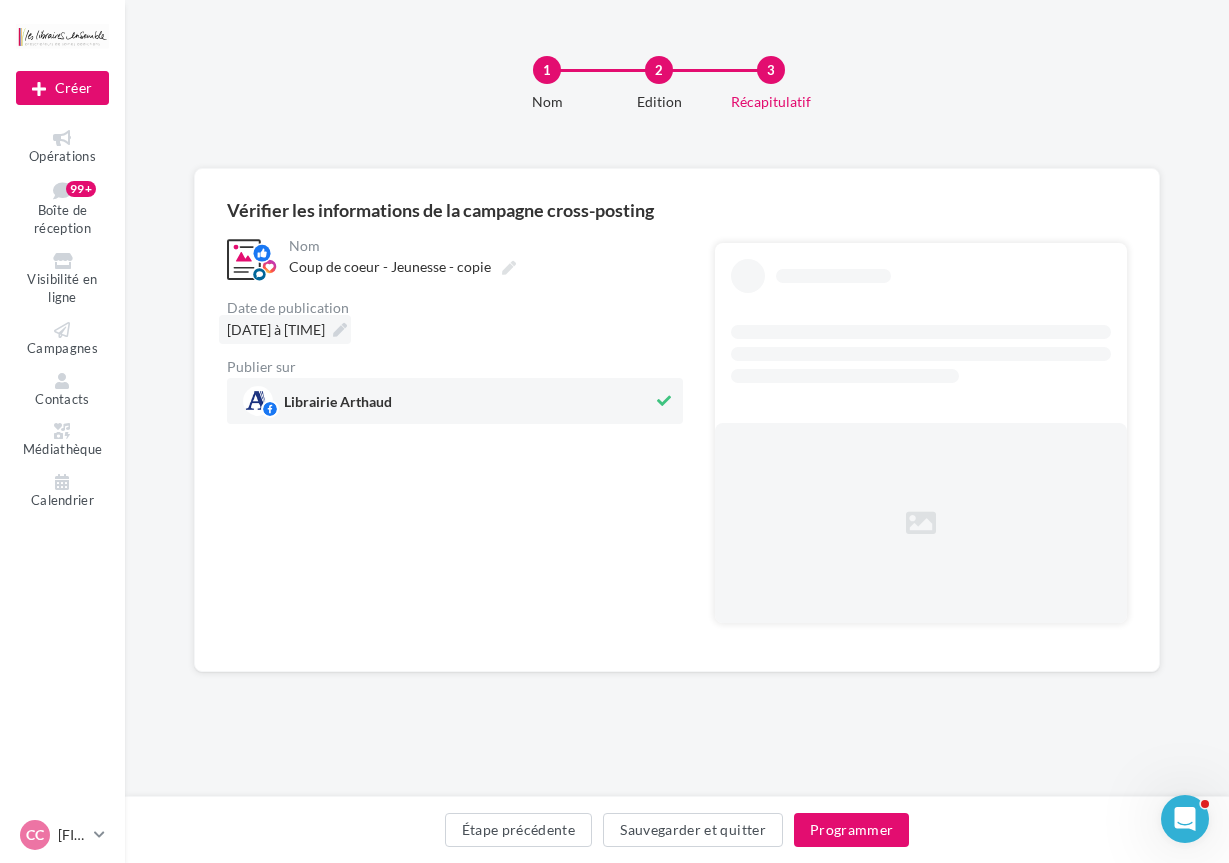 click at bounding box center (340, 330) 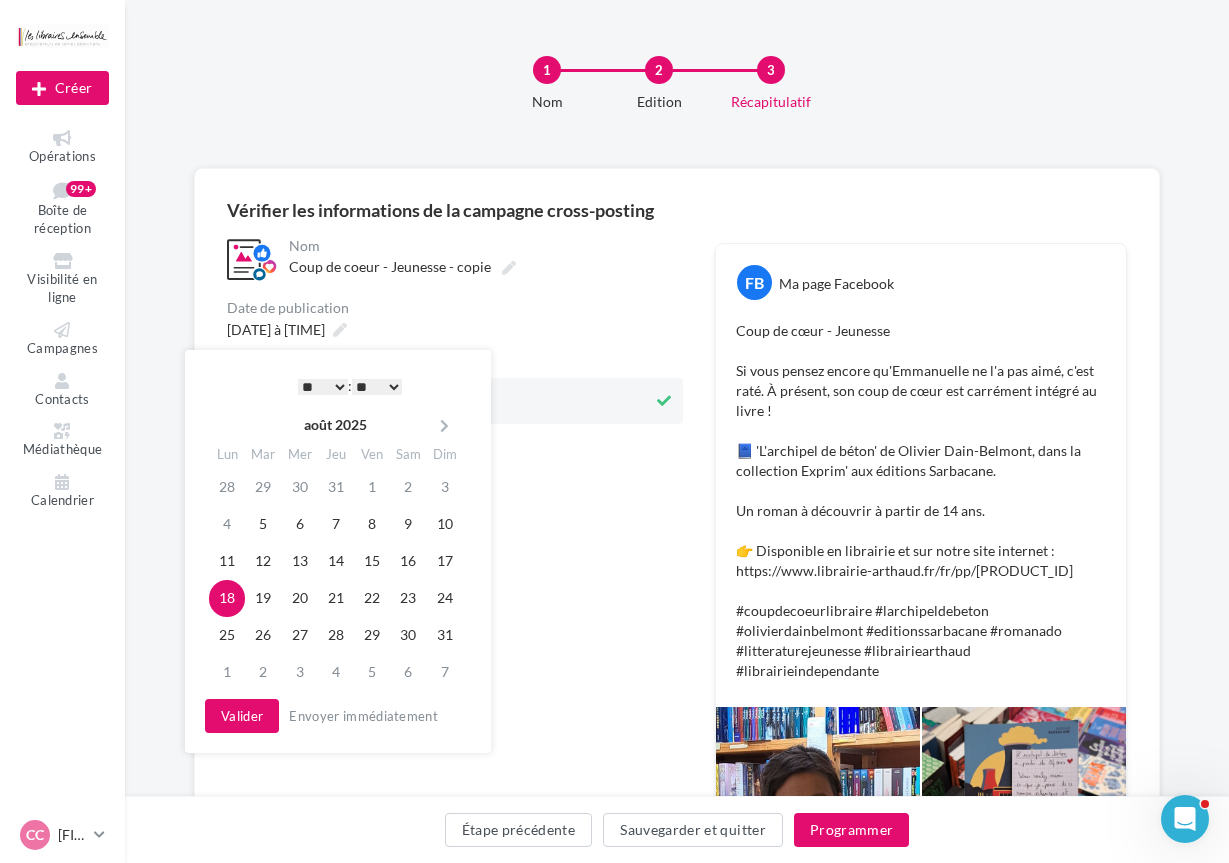 click on "* * * * * * * * * * ** ** ** ** ** ** ** ** ** ** ** ** ** **" at bounding box center (323, 387) 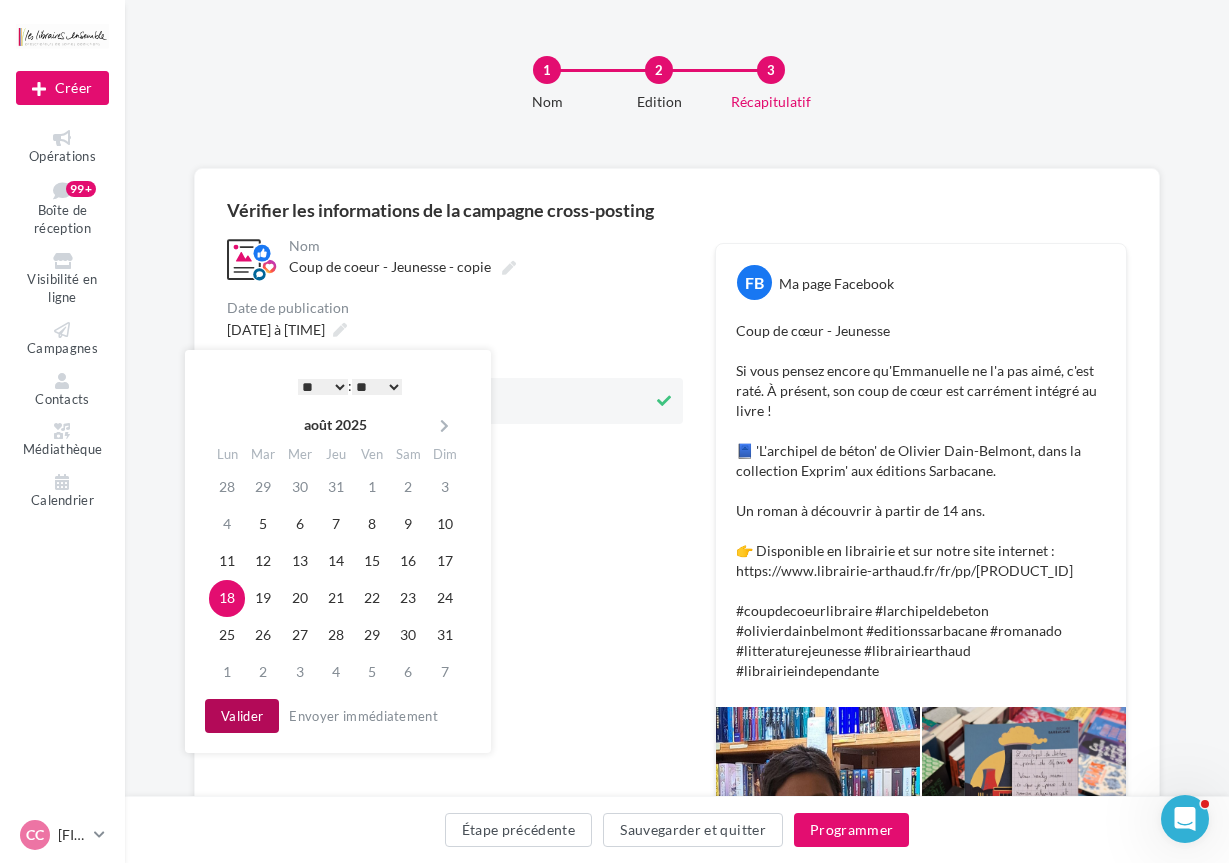 click on "Valider" at bounding box center (242, 716) 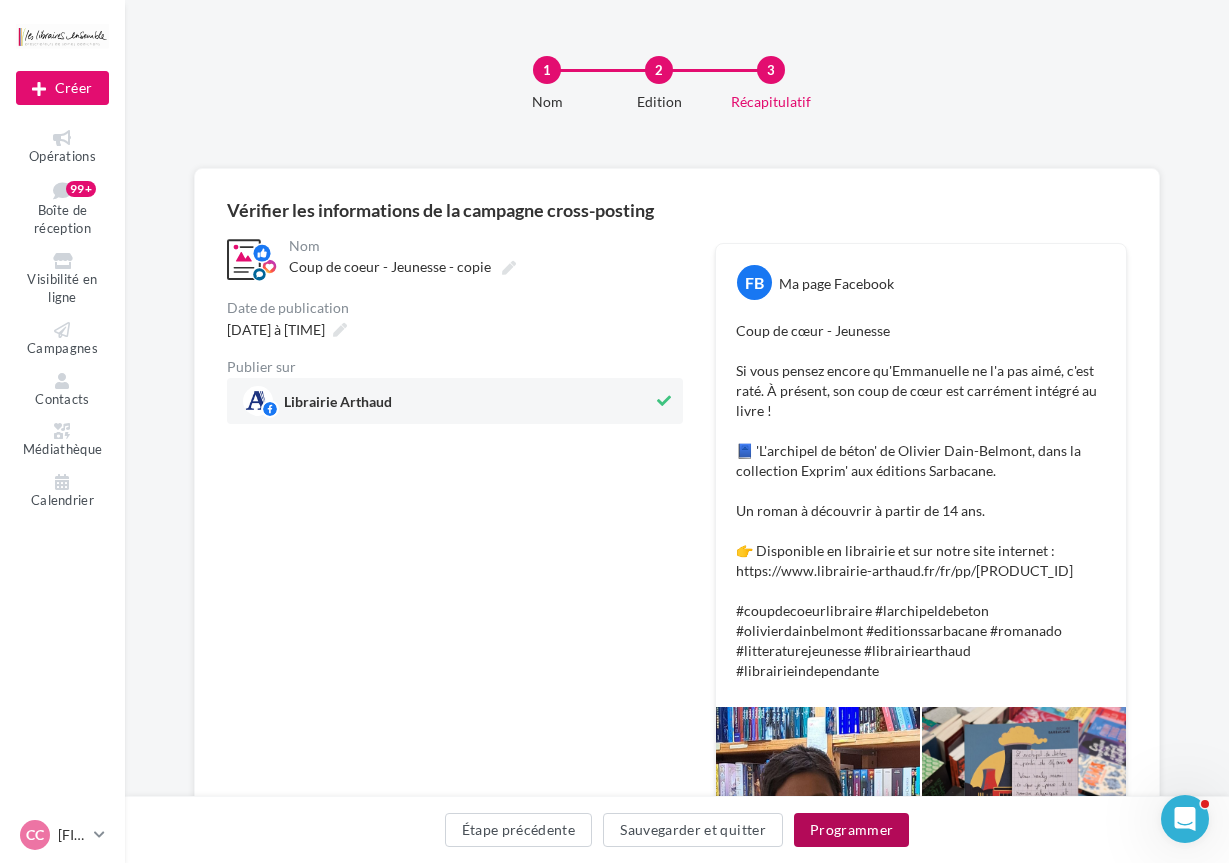 click on "Programmer" at bounding box center [852, 830] 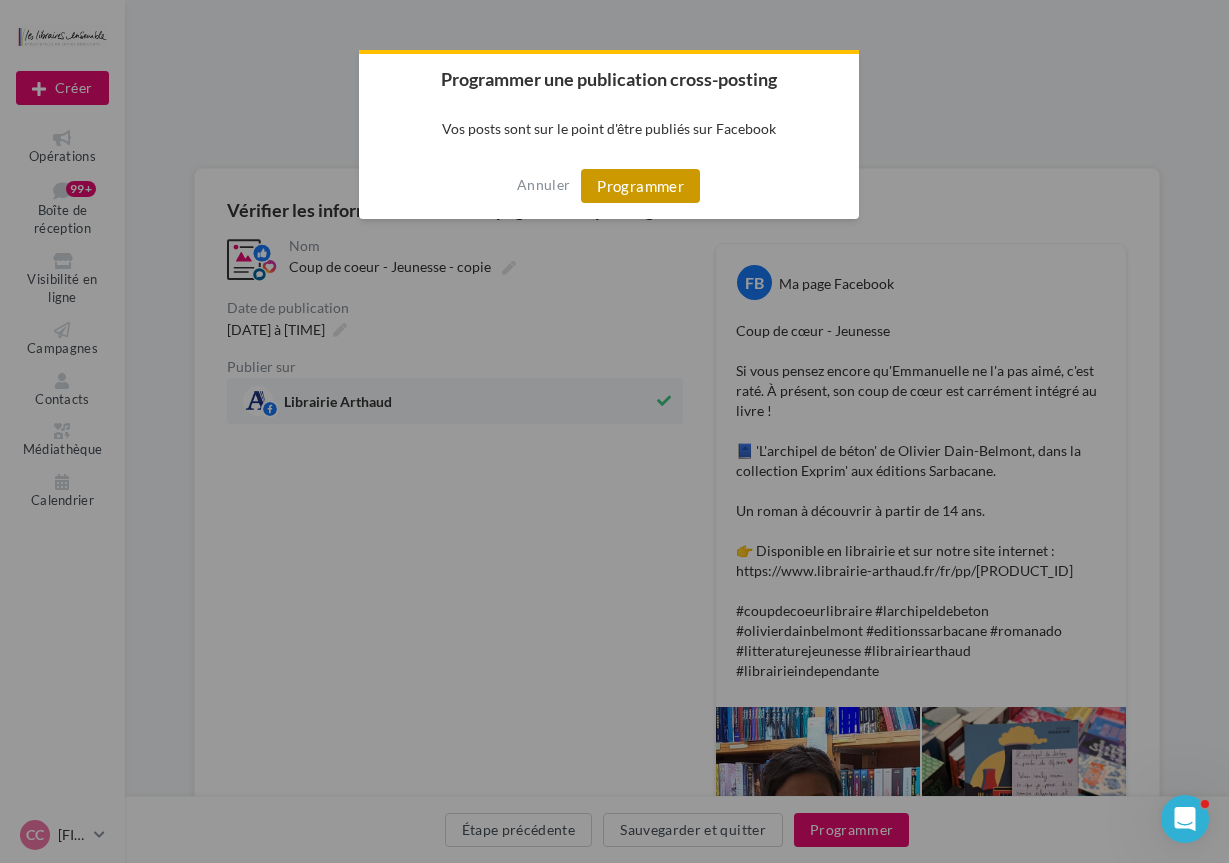 click on "Programmer" at bounding box center (640, 186) 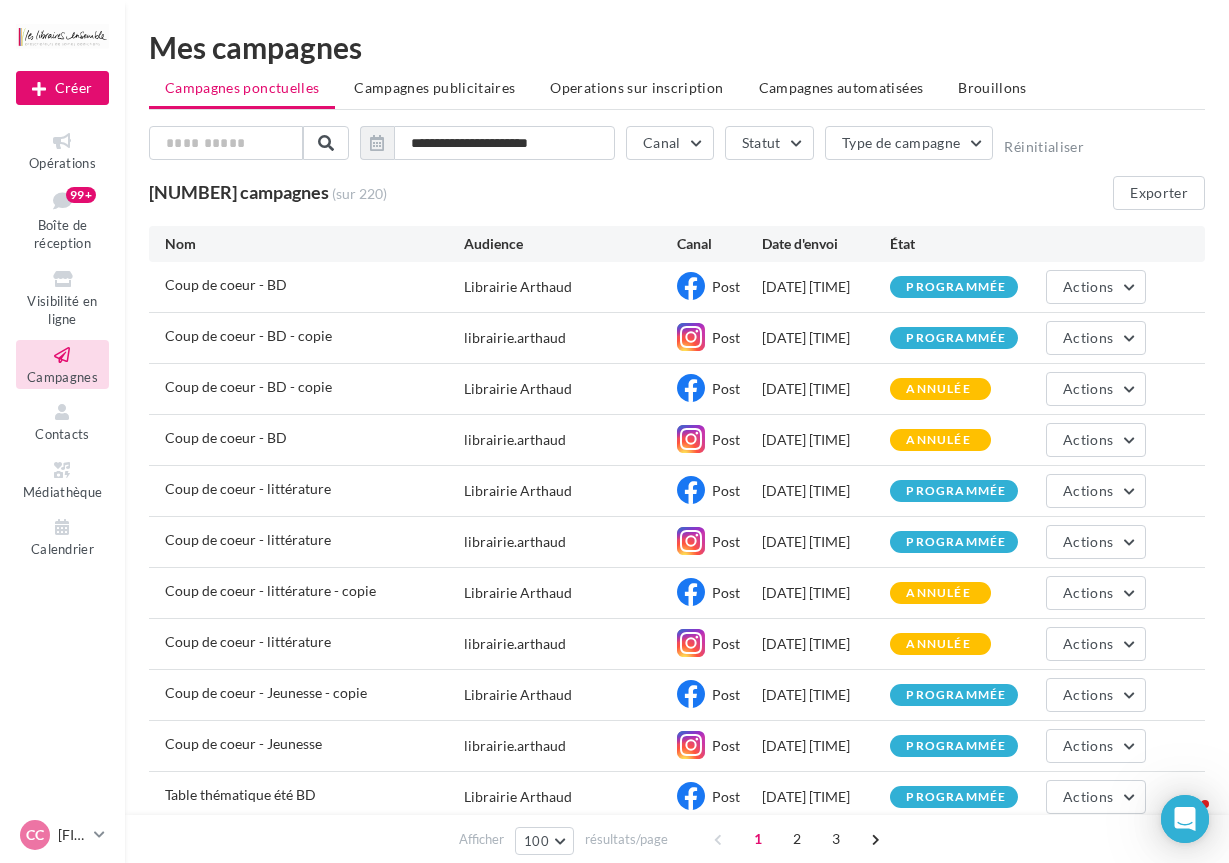 scroll, scrollTop: 0, scrollLeft: 0, axis: both 